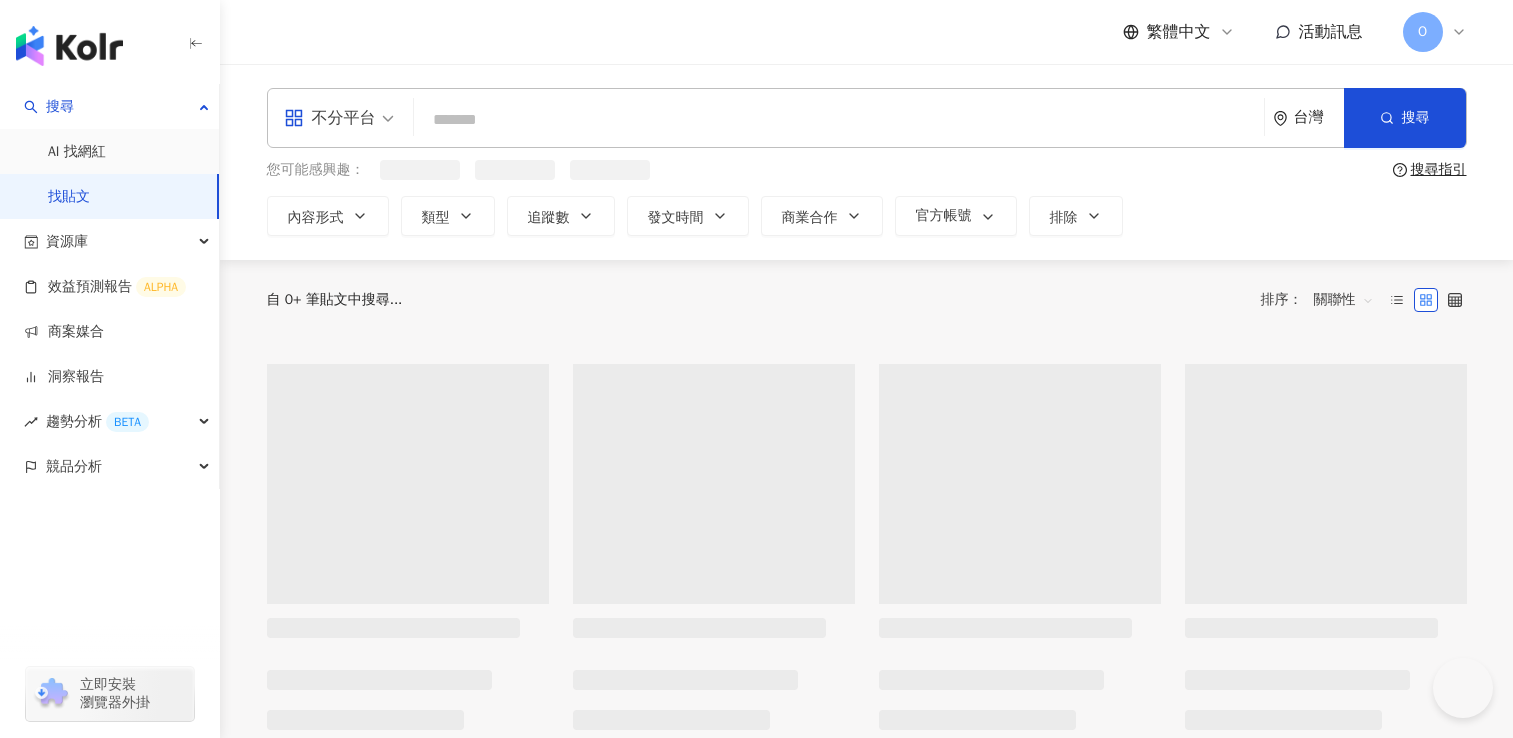 scroll, scrollTop: 0, scrollLeft: 0, axis: both 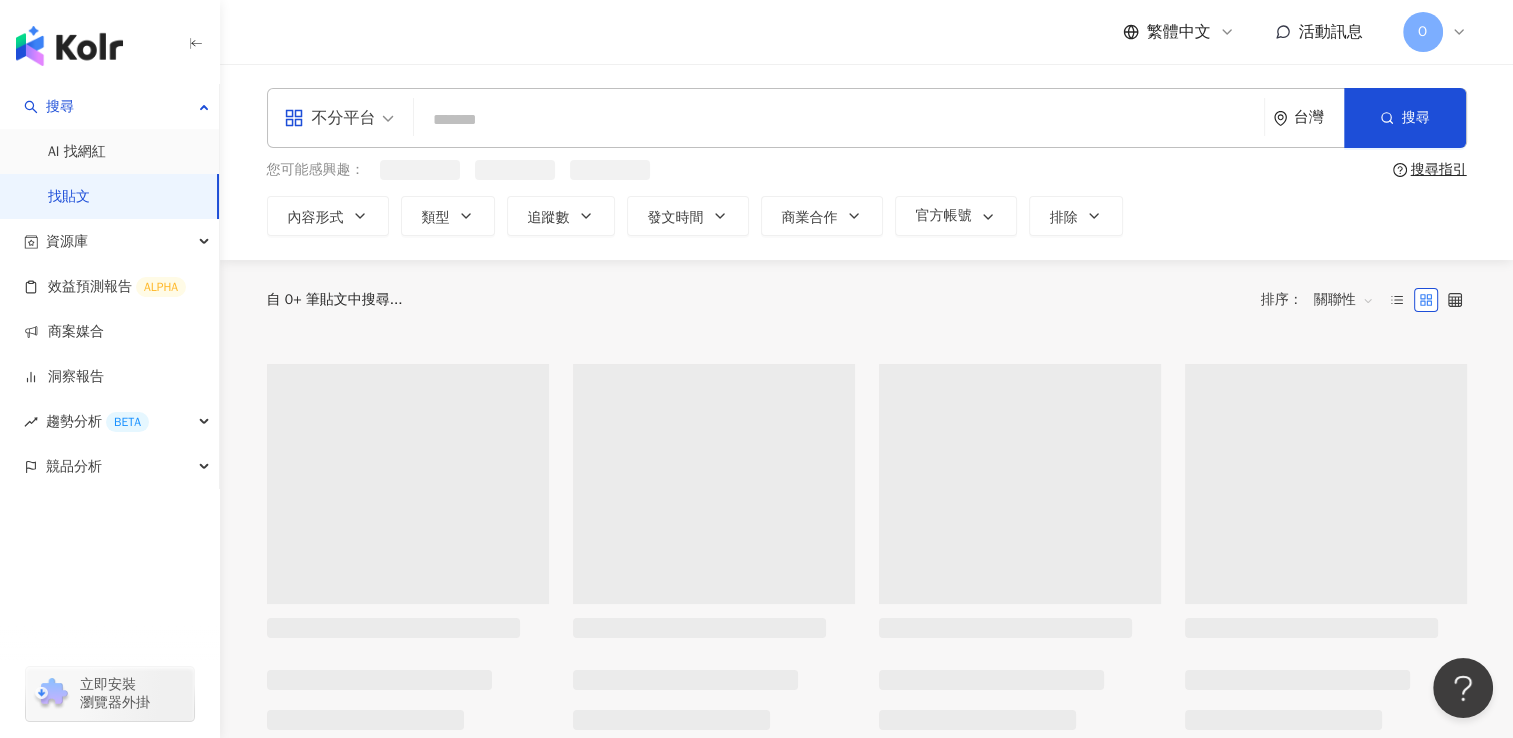 click at bounding box center [839, 119] 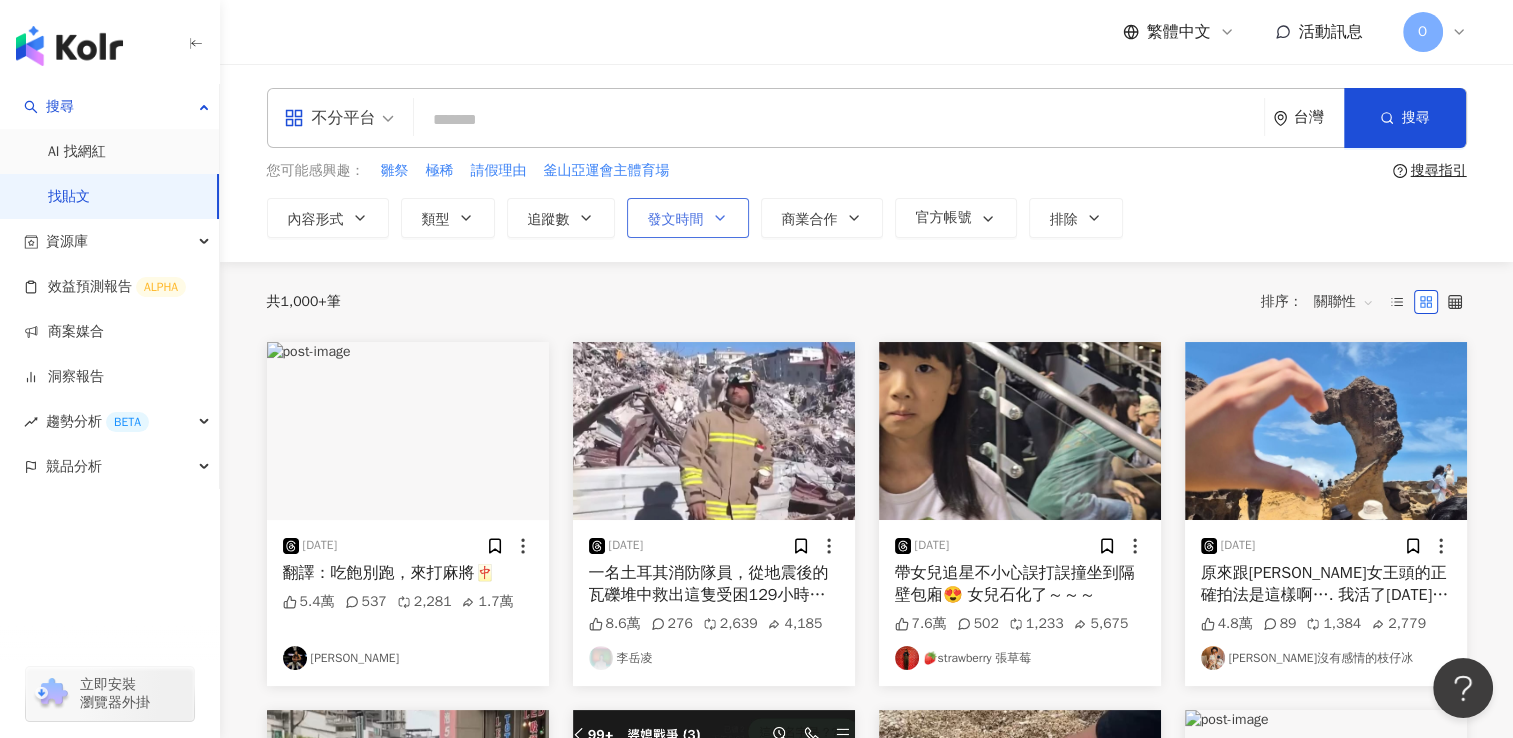 click on "發文時間" at bounding box center (688, 218) 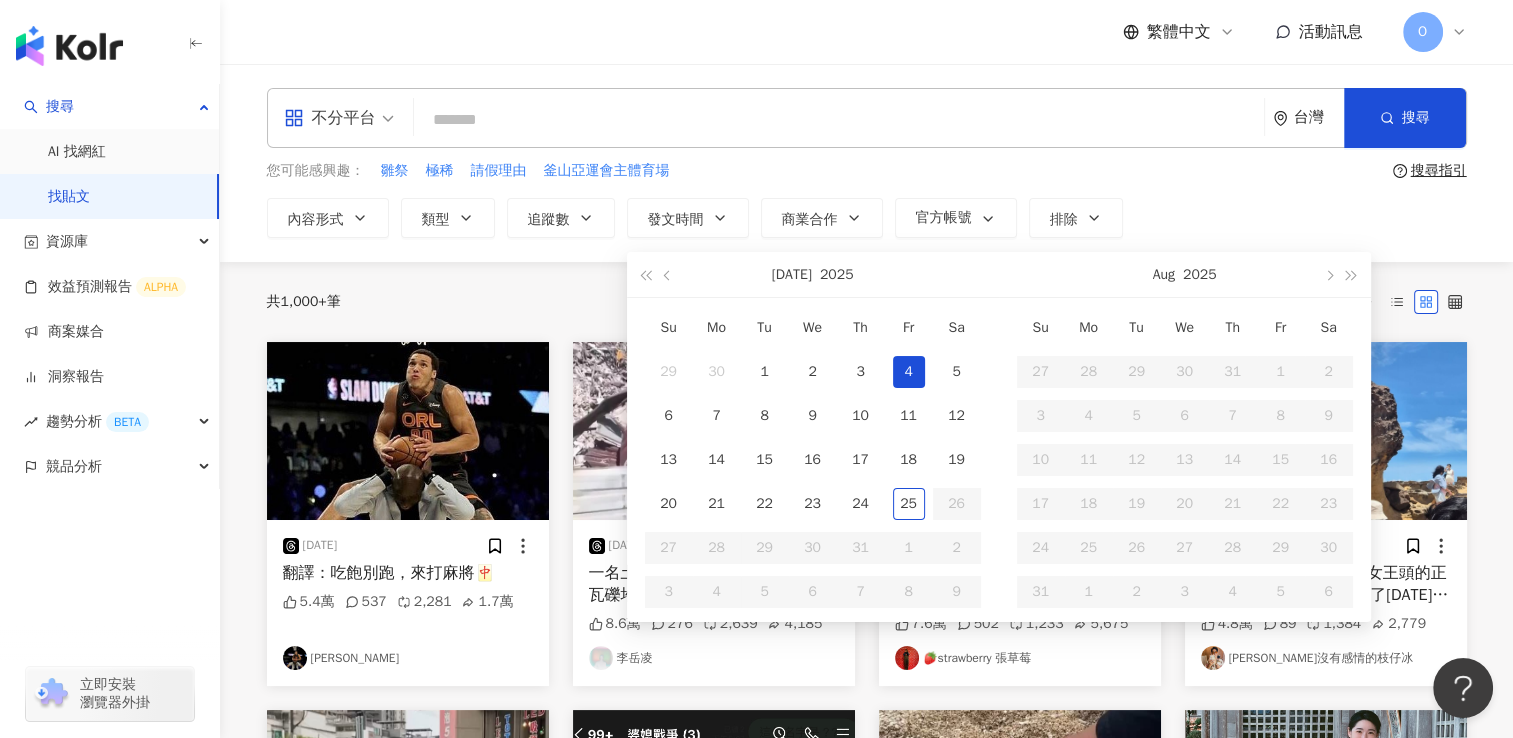 type on "**********" 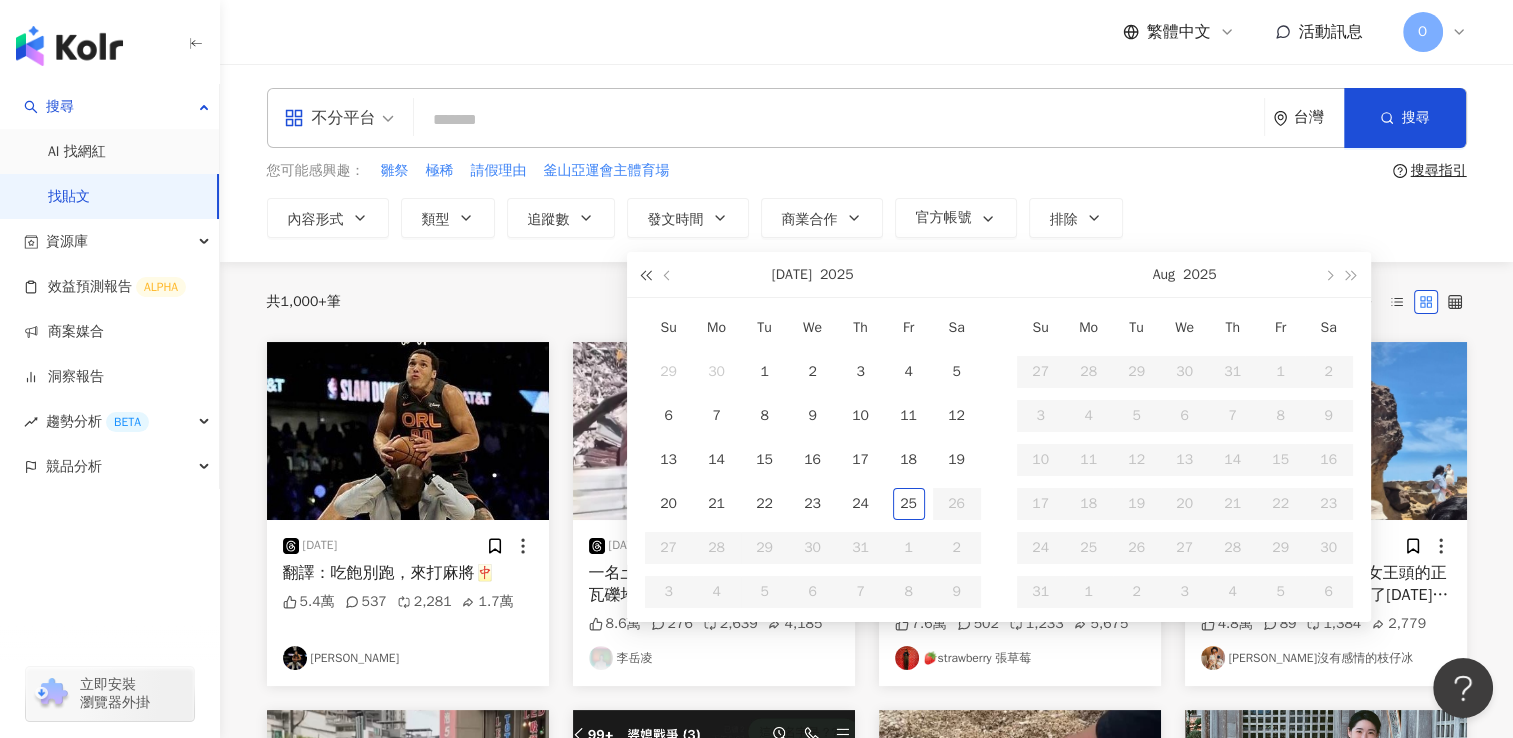 click at bounding box center (646, 276) 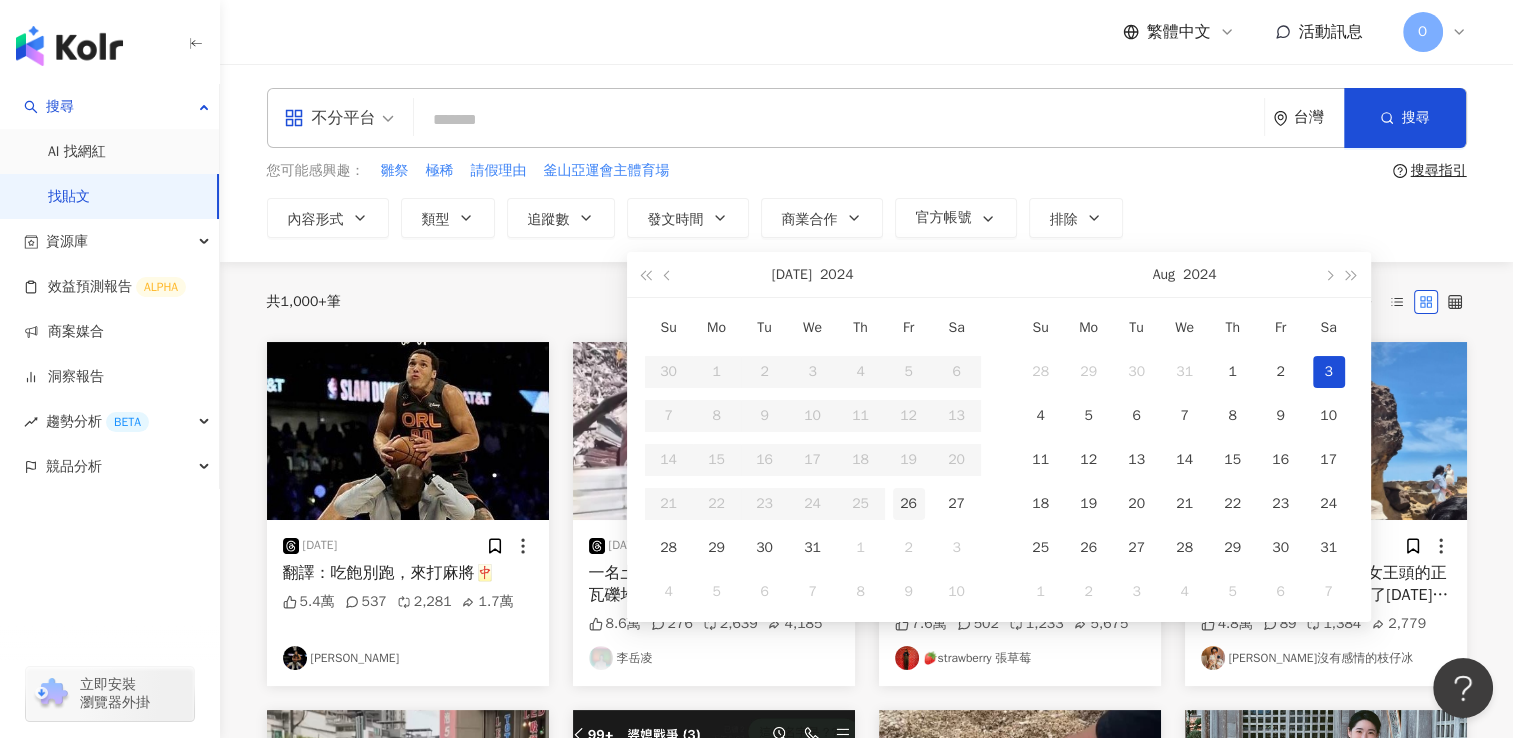 type on "**********" 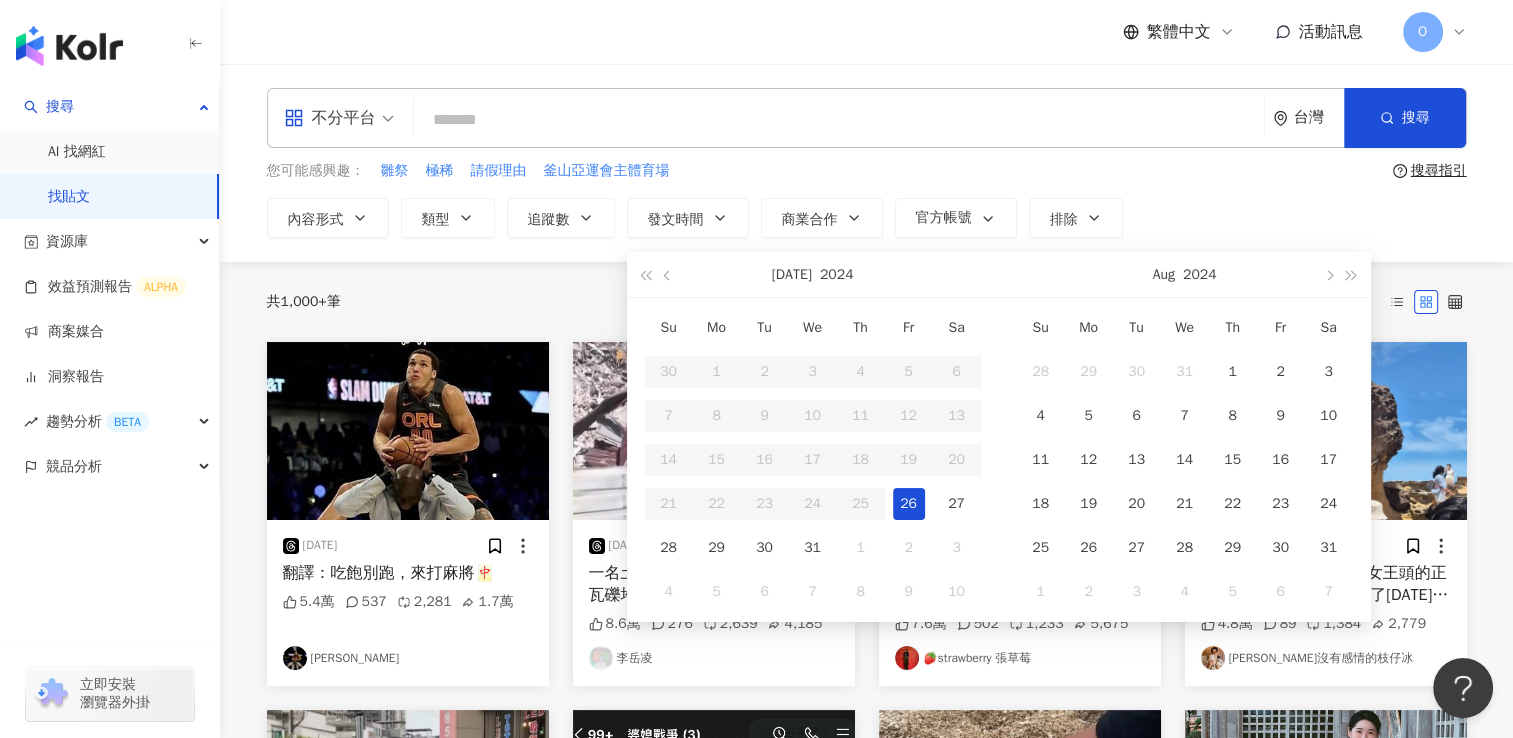 click on "26" at bounding box center (909, 504) 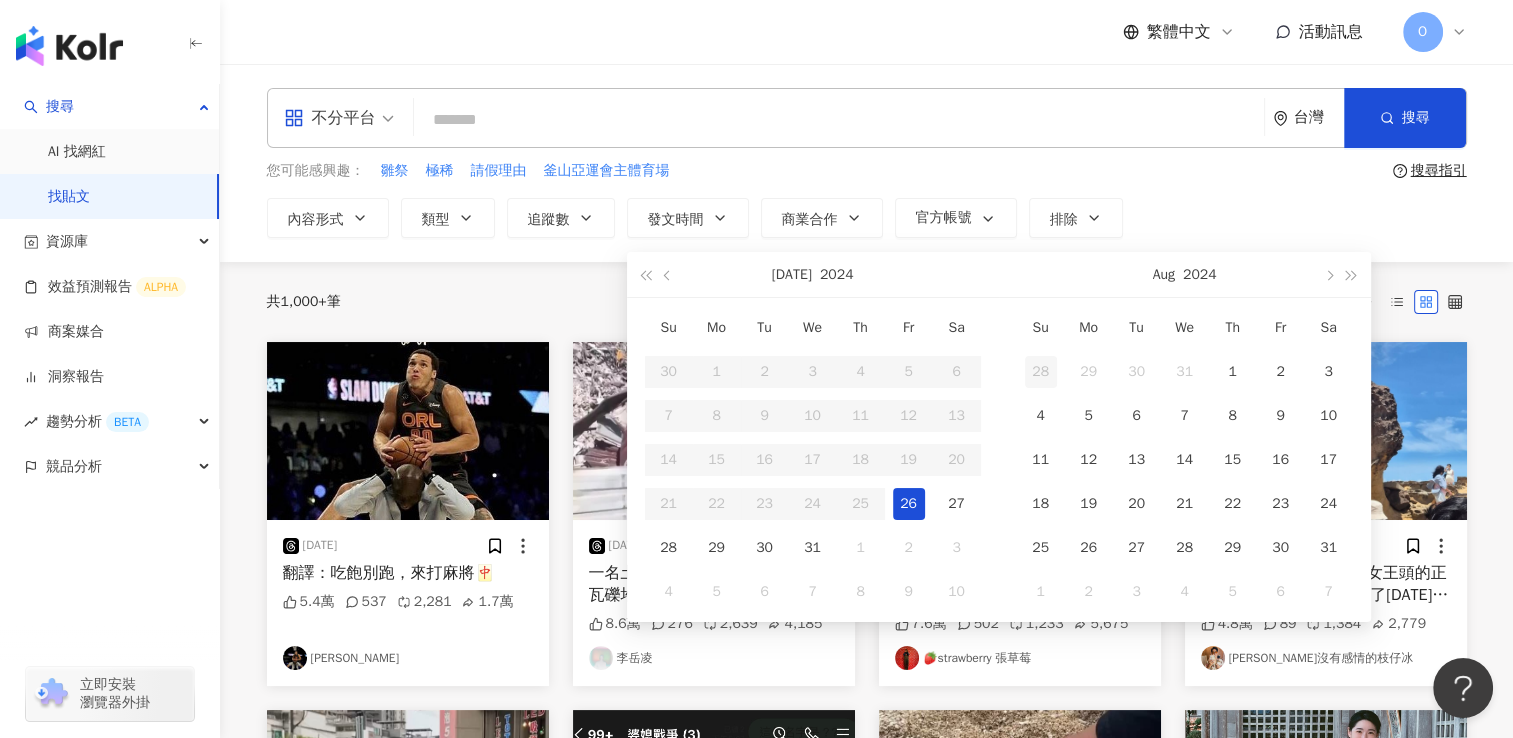 type on "**********" 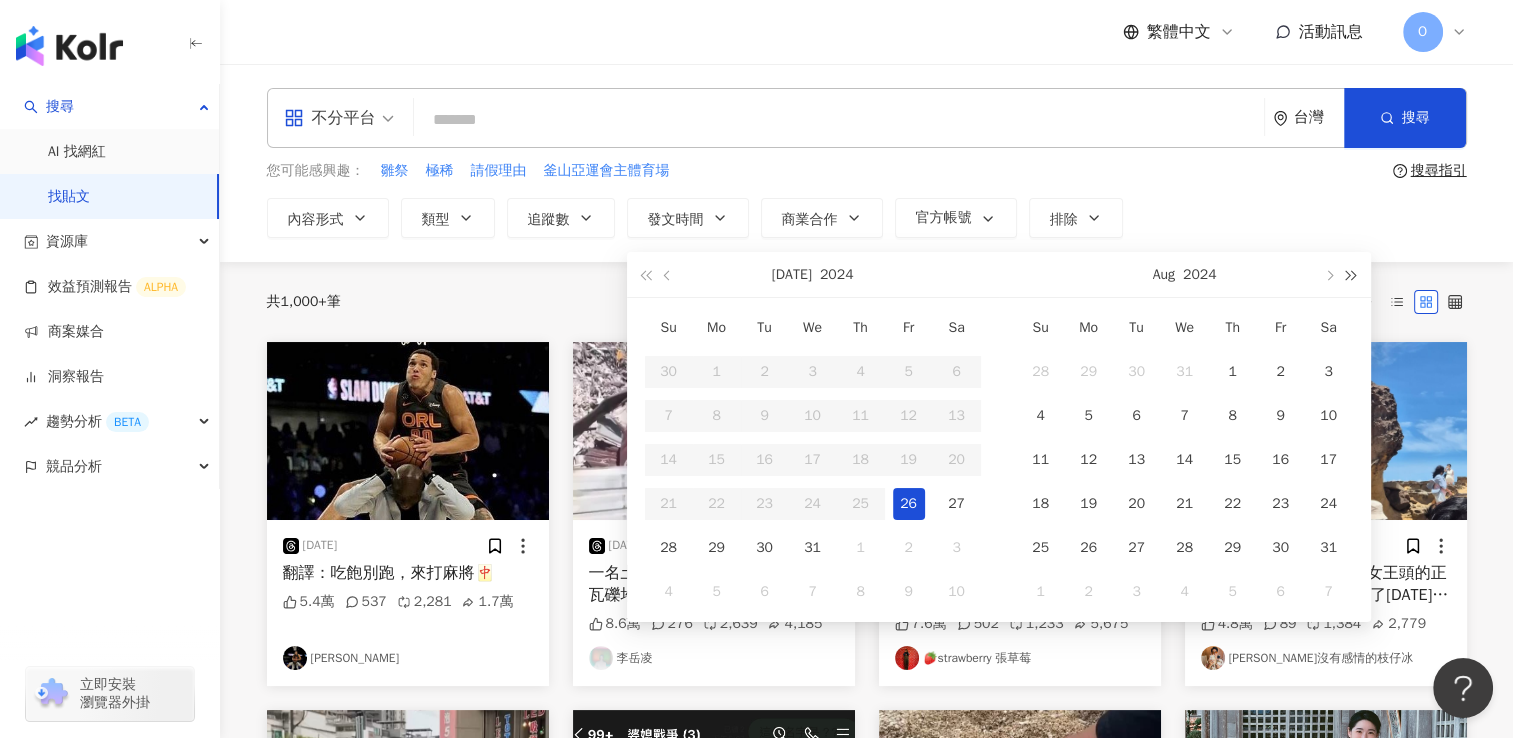 click at bounding box center (1351, 274) 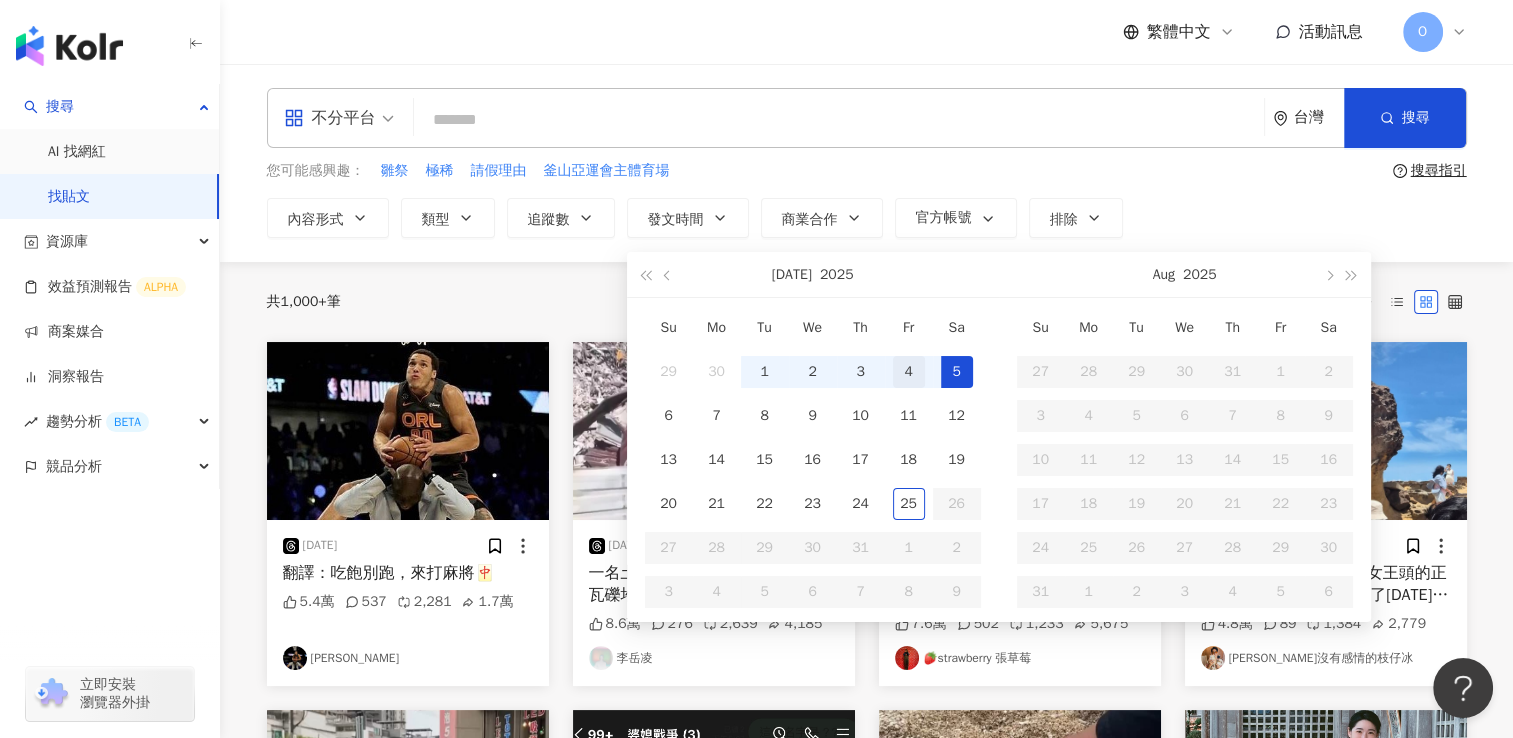 type on "**********" 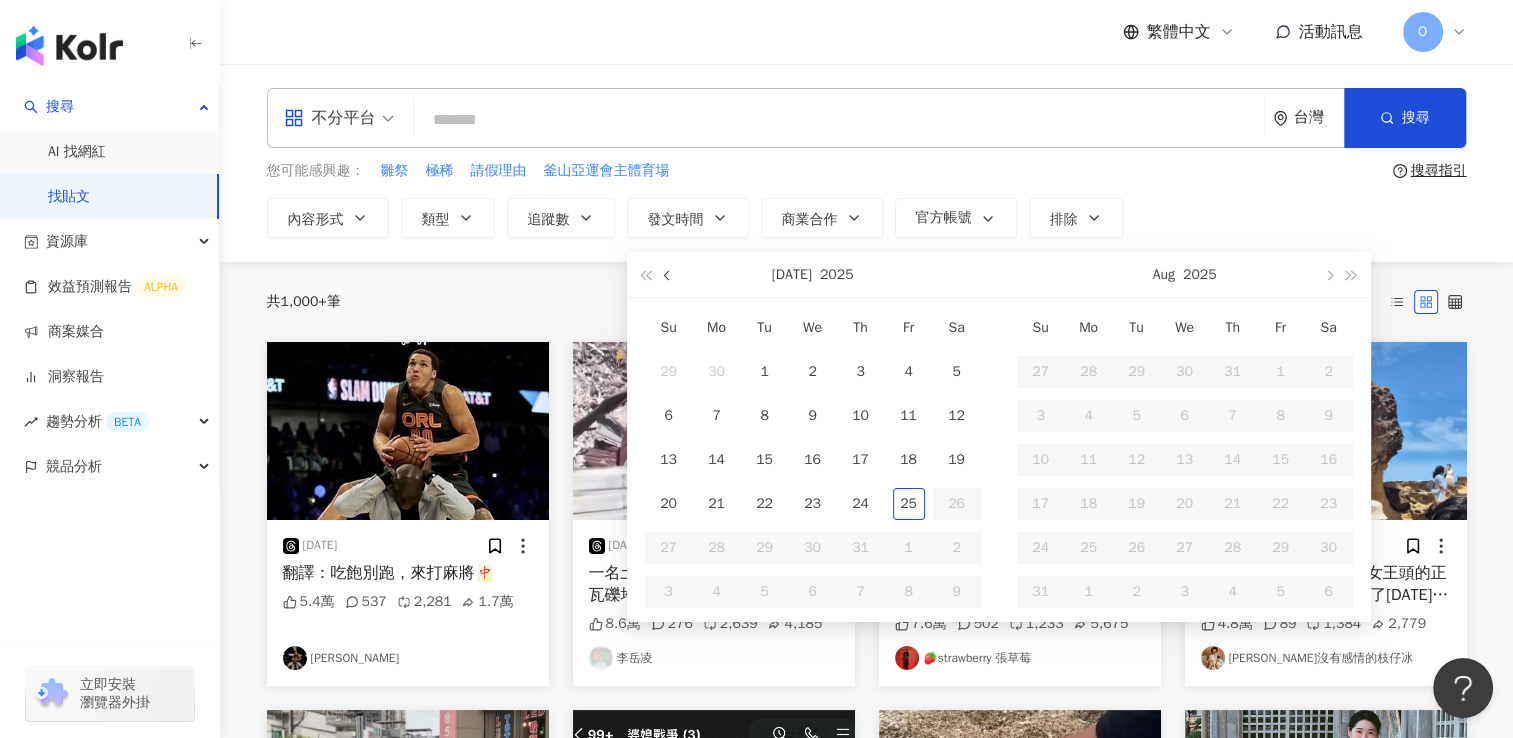 click at bounding box center [668, 276] 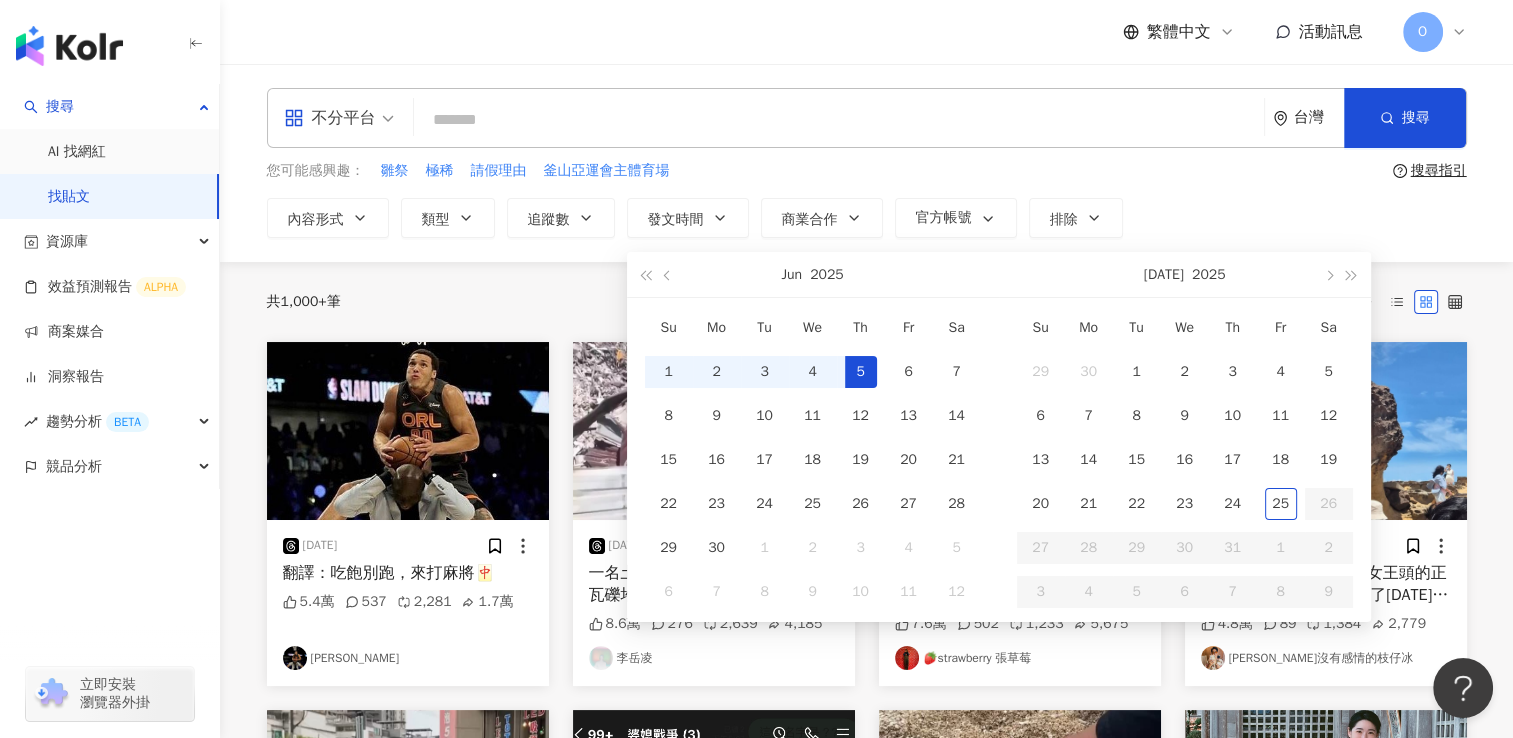 type on "**********" 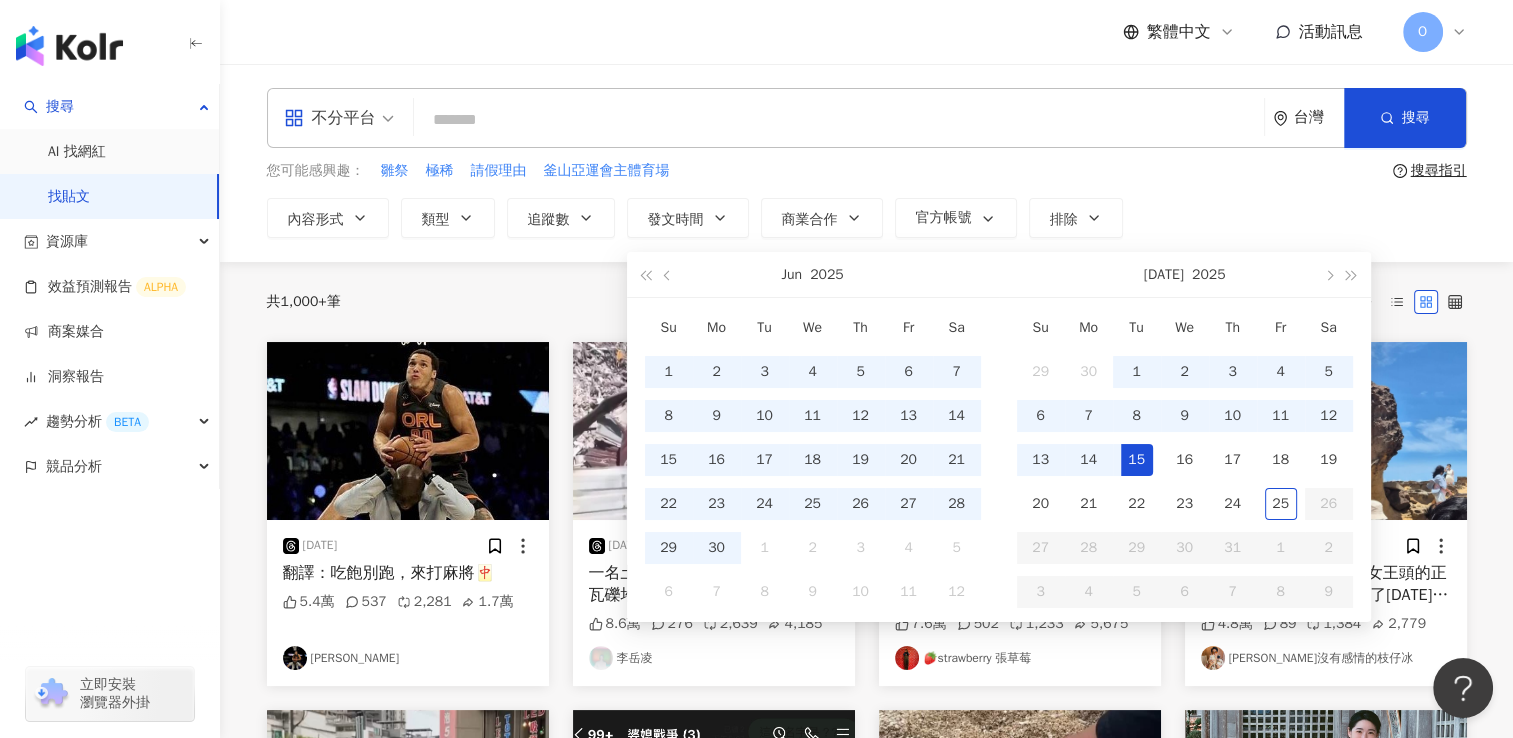 type on "**********" 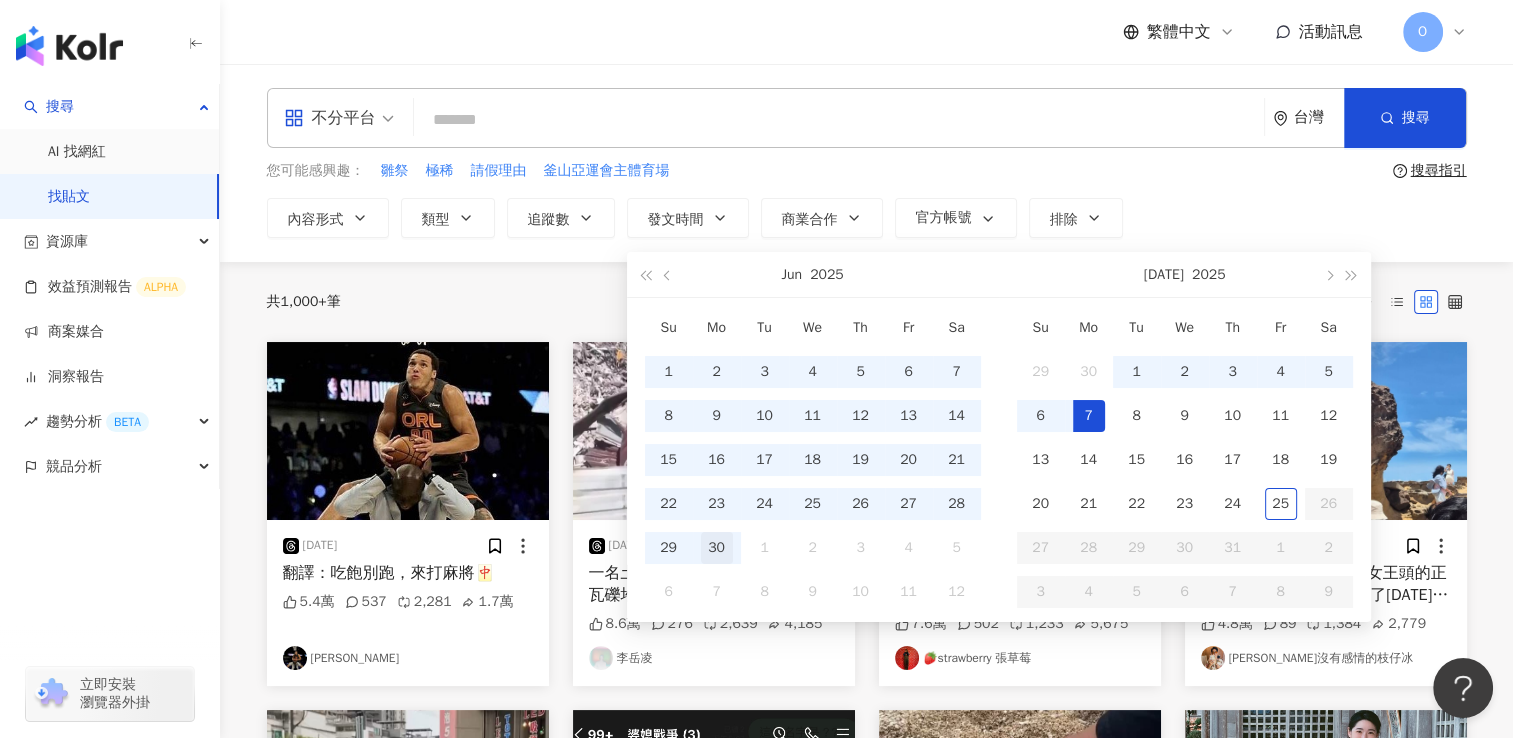 type on "**********" 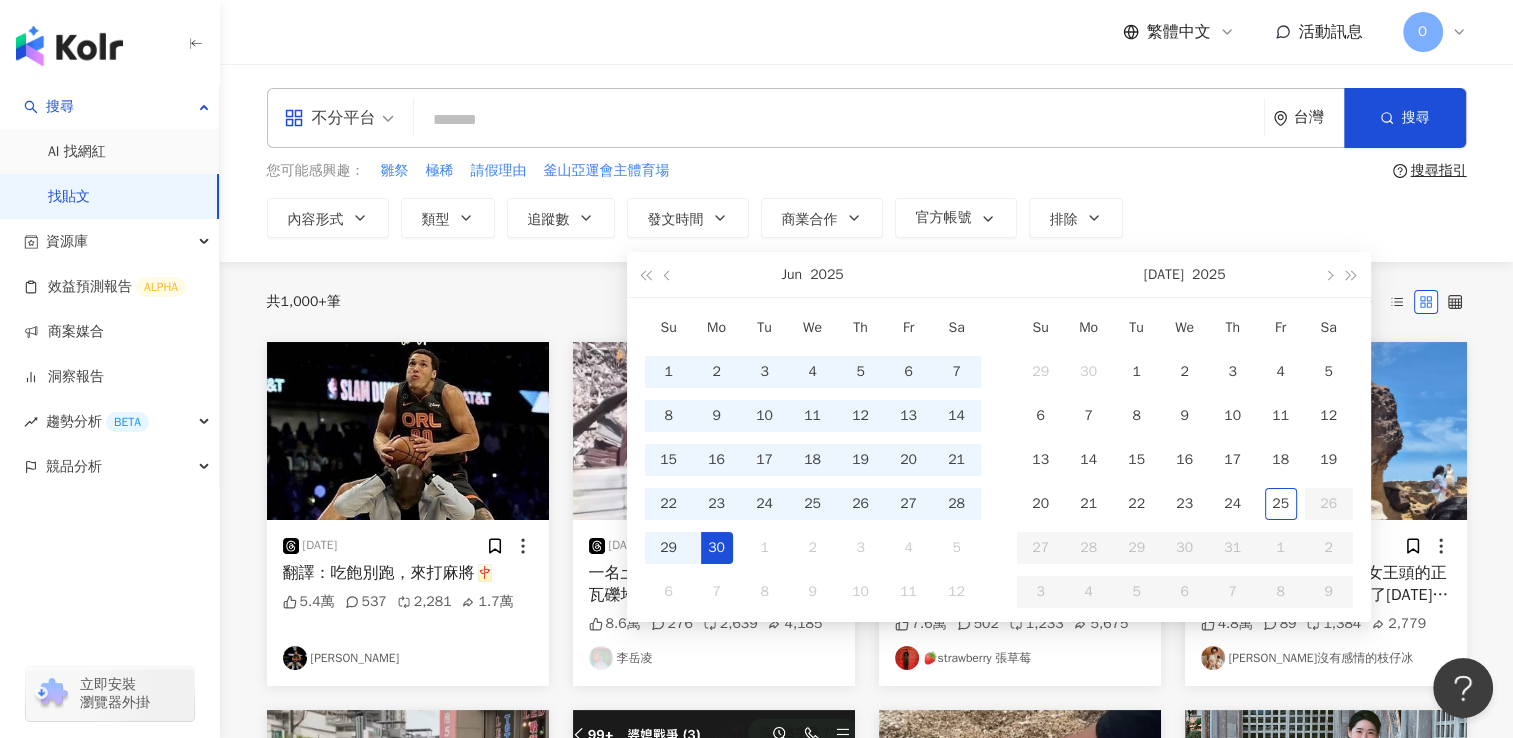 click on "30" at bounding box center [717, 548] 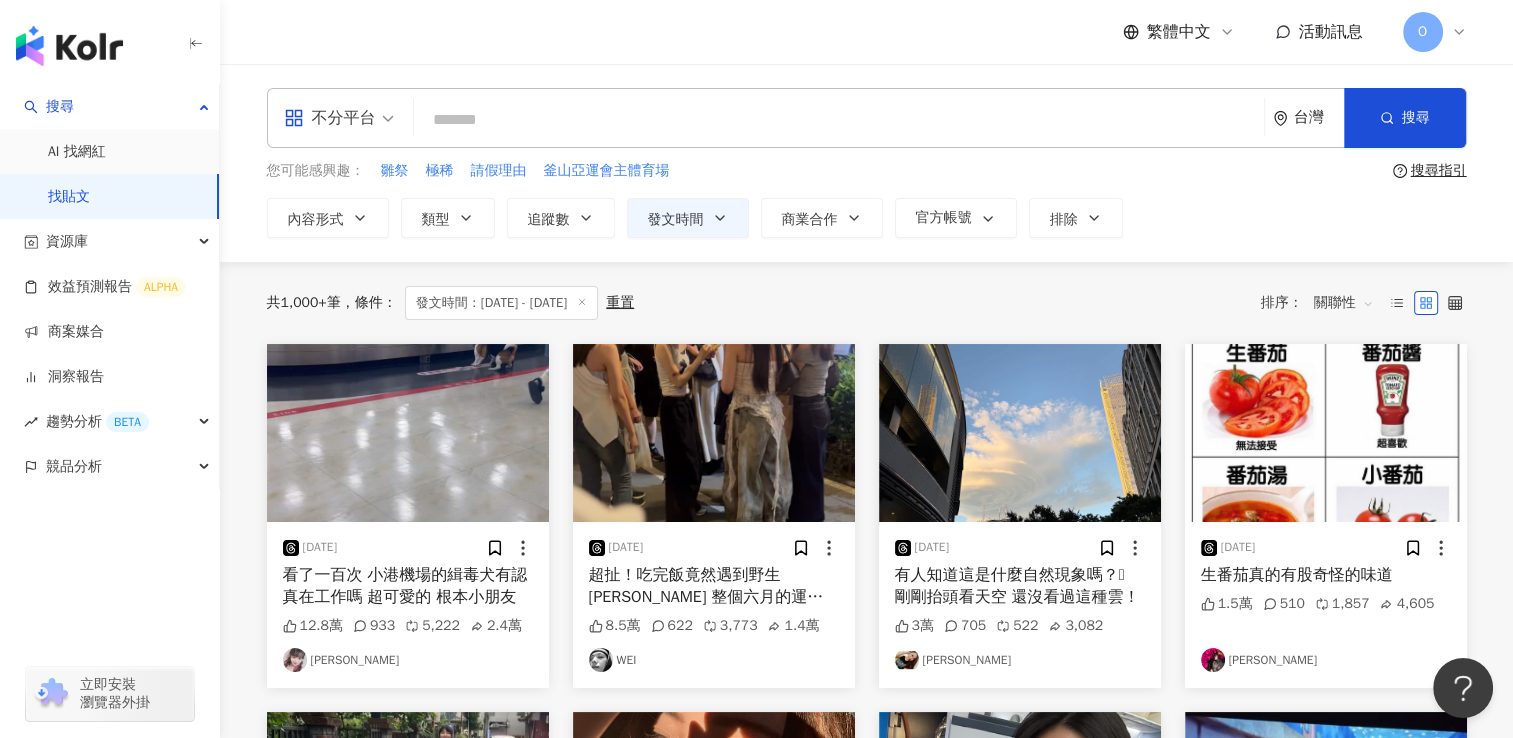 click at bounding box center (839, 119) 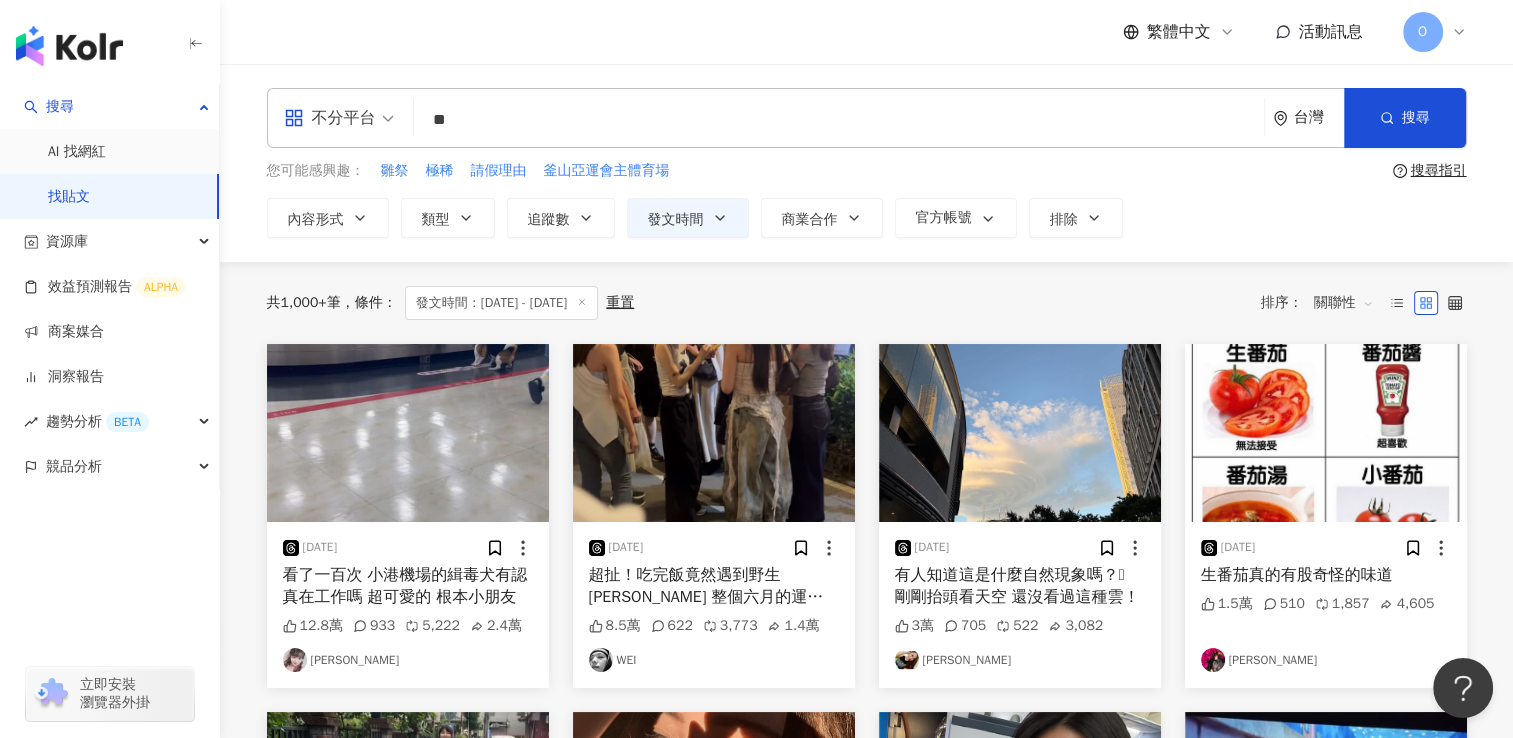 type on "*" 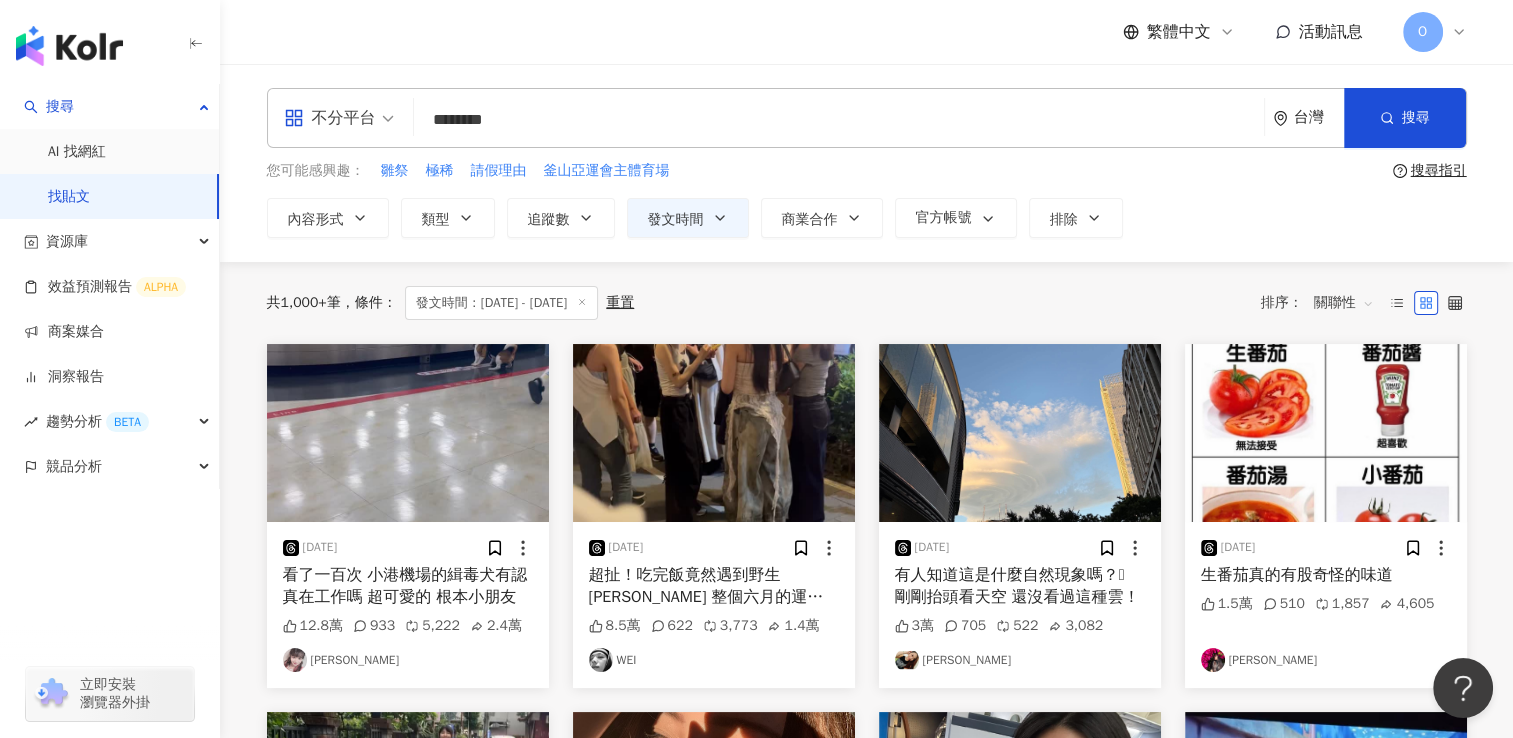 type on "********" 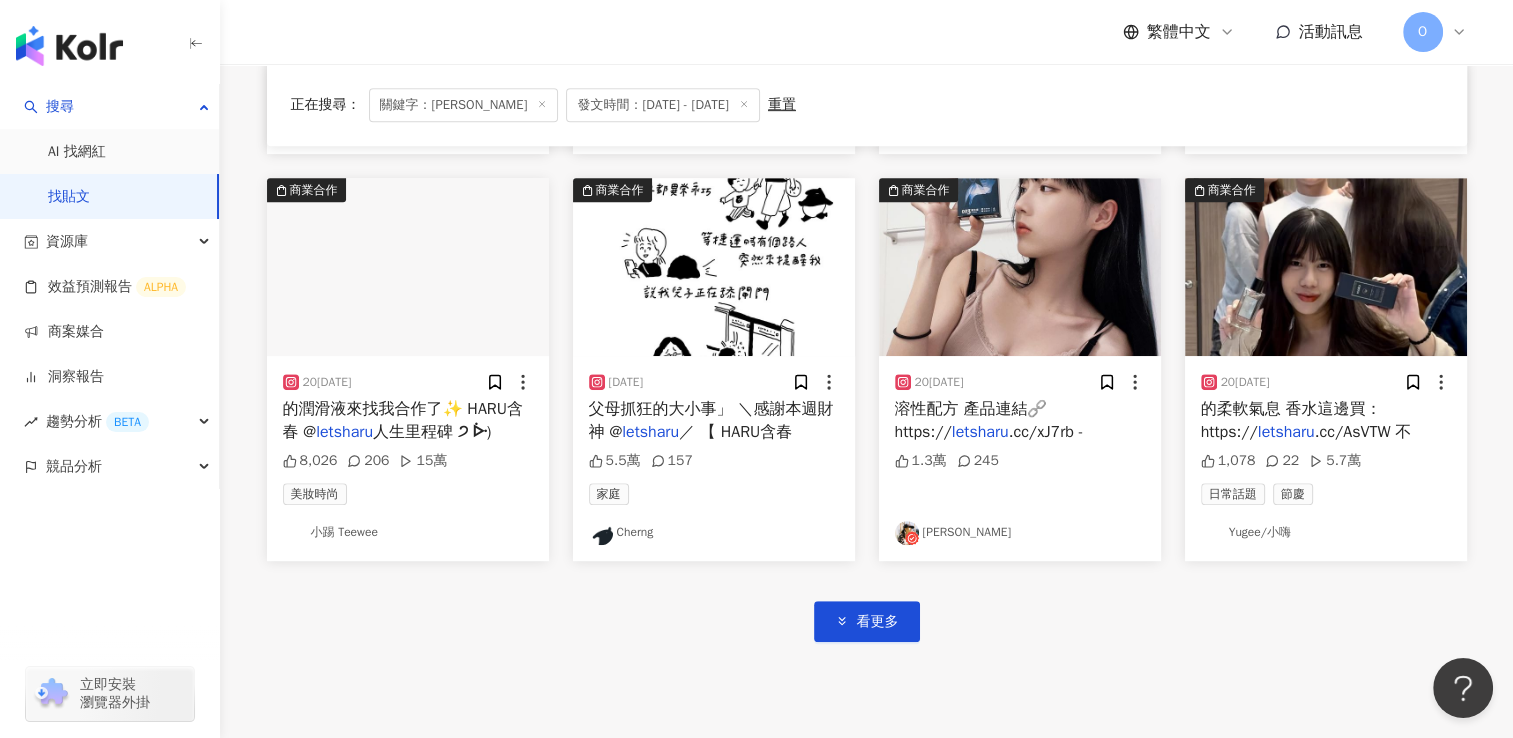 scroll, scrollTop: 983, scrollLeft: 0, axis: vertical 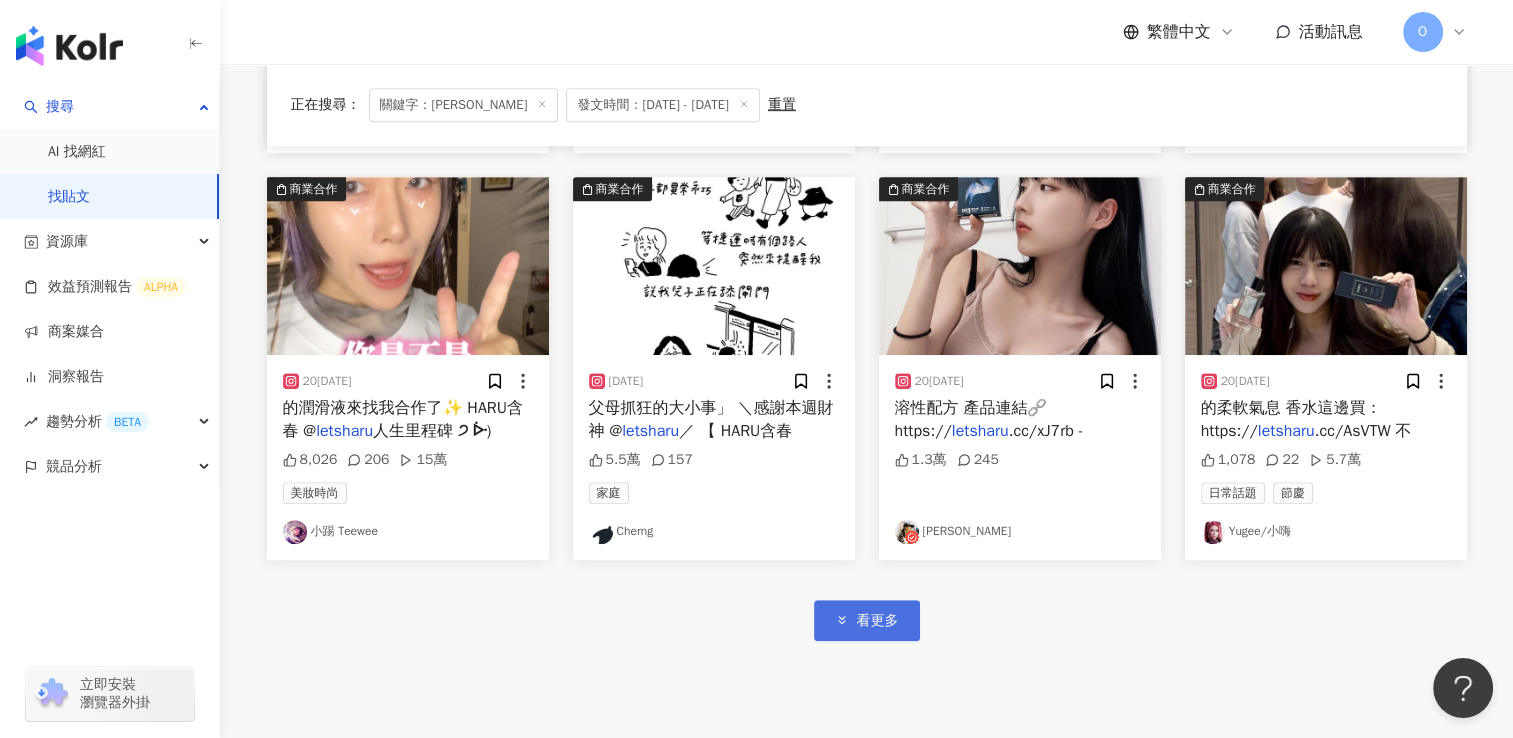 click on "看更多" at bounding box center [867, 620] 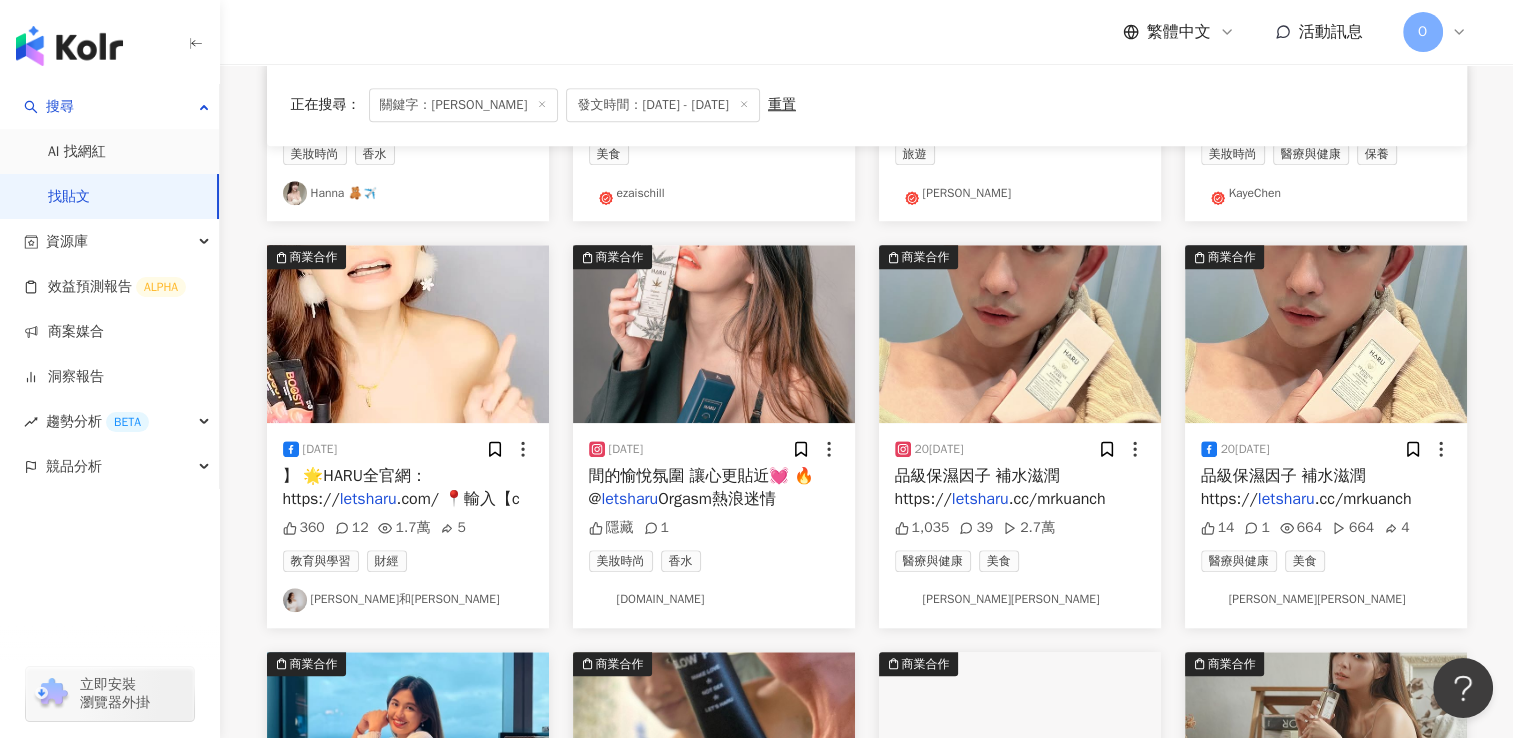 scroll, scrollTop: 1728, scrollLeft: 0, axis: vertical 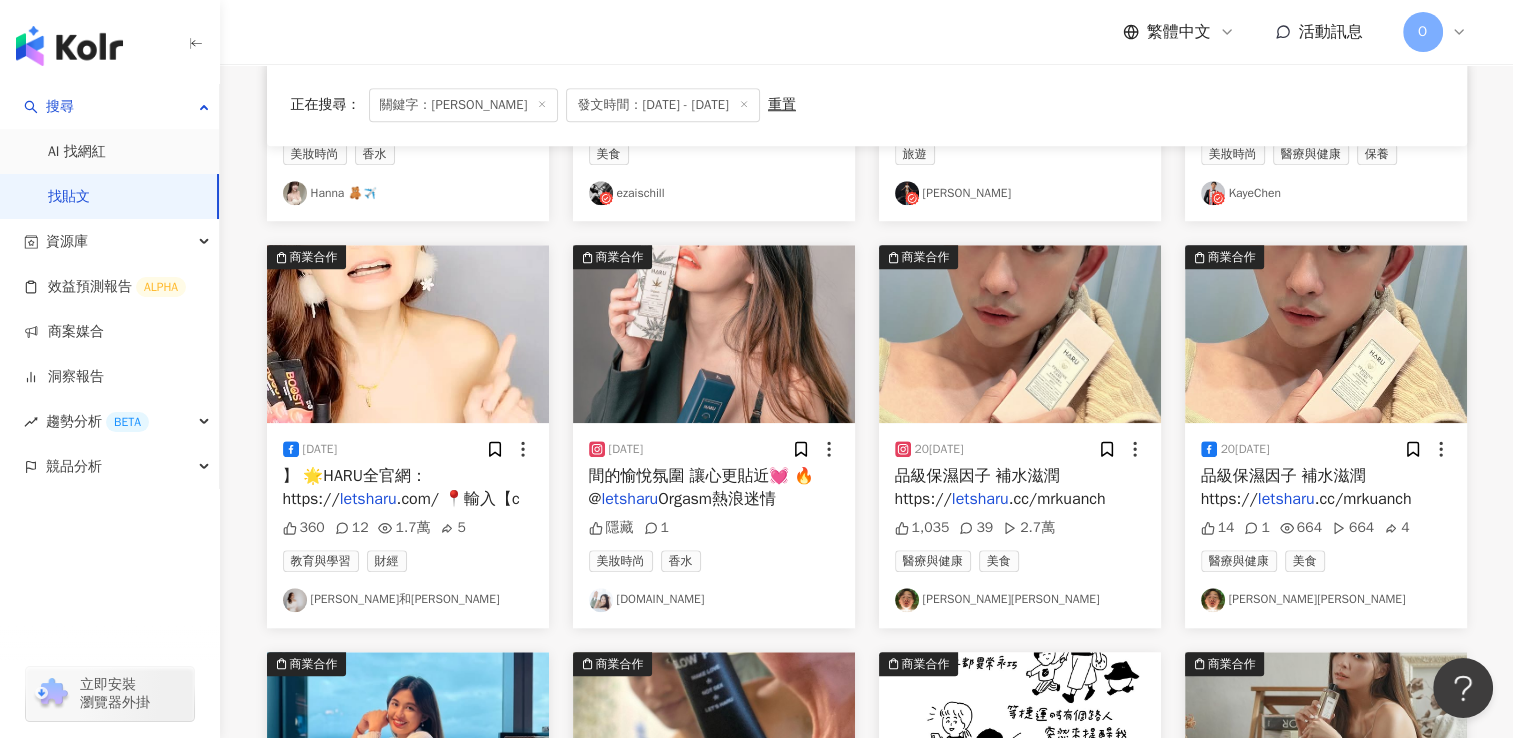 click on ".com/
📍輸入【c" at bounding box center (458, 499) 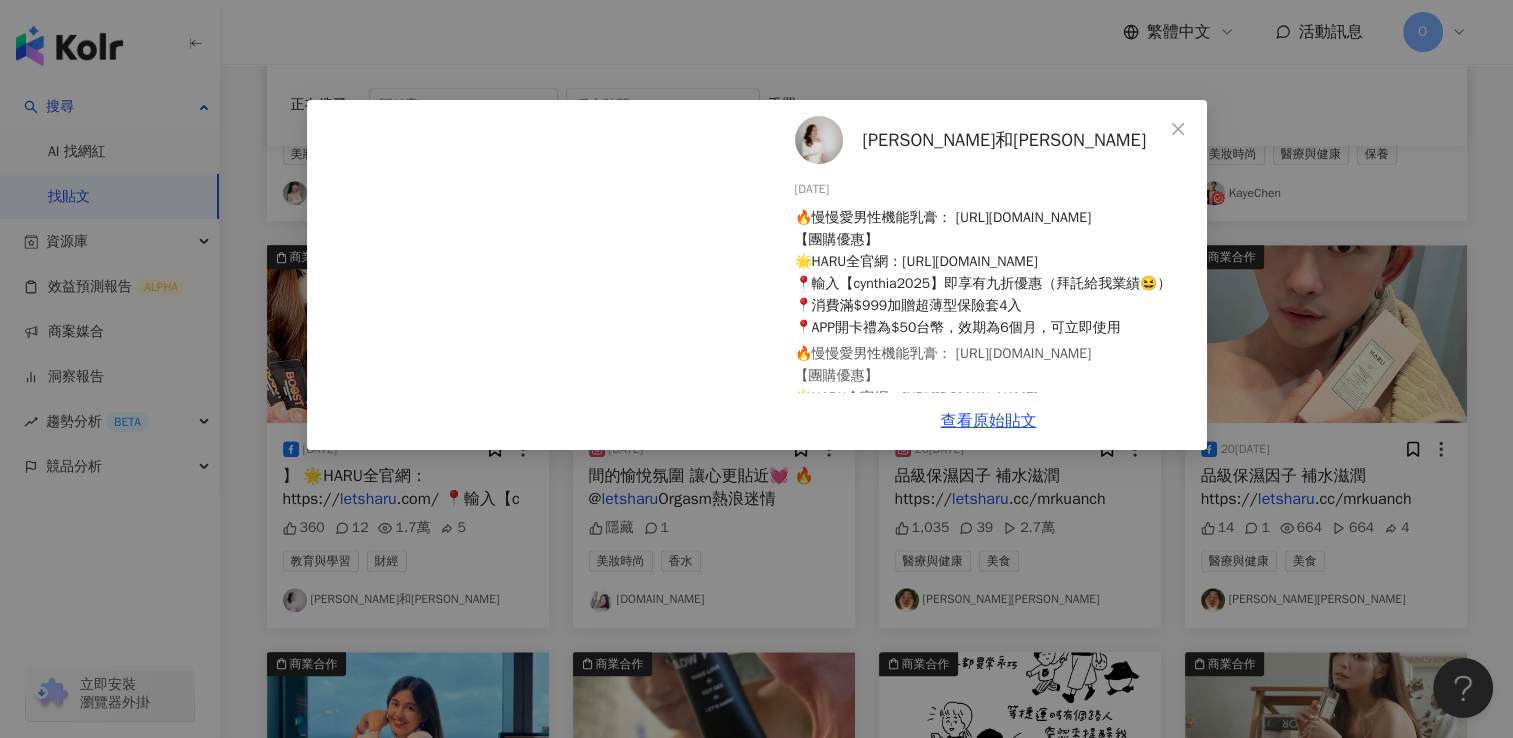 click 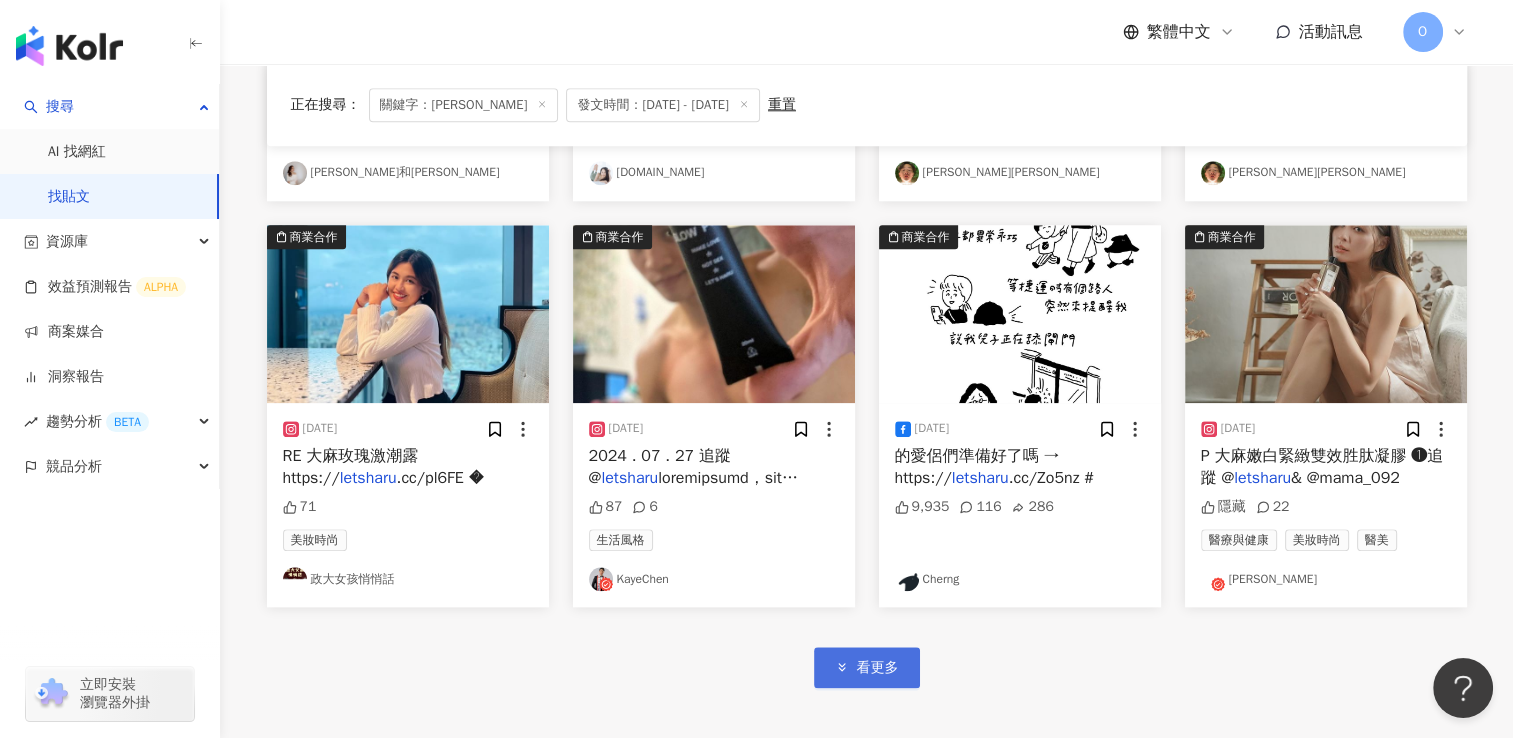scroll, scrollTop: 2190, scrollLeft: 0, axis: vertical 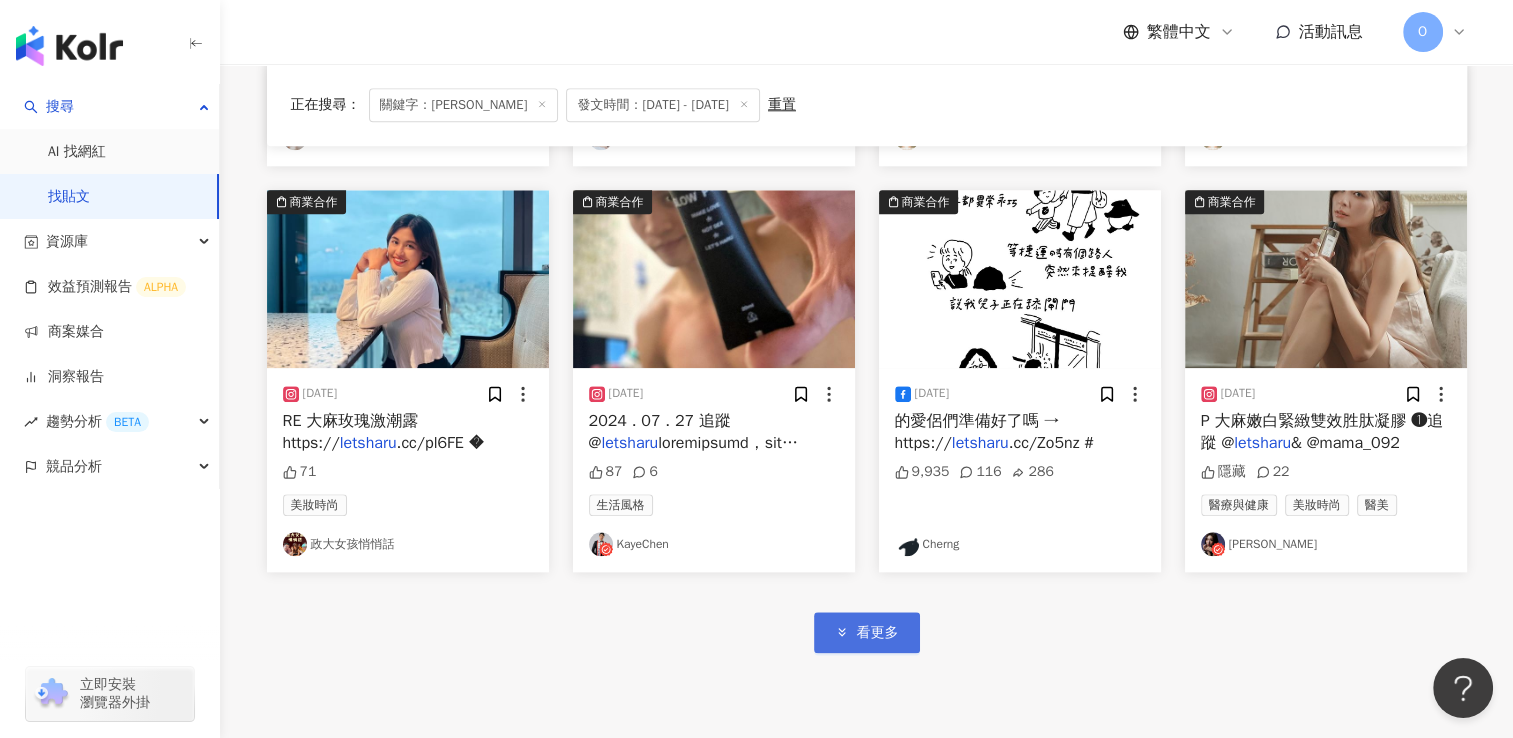 click on "看更多" at bounding box center (878, 633) 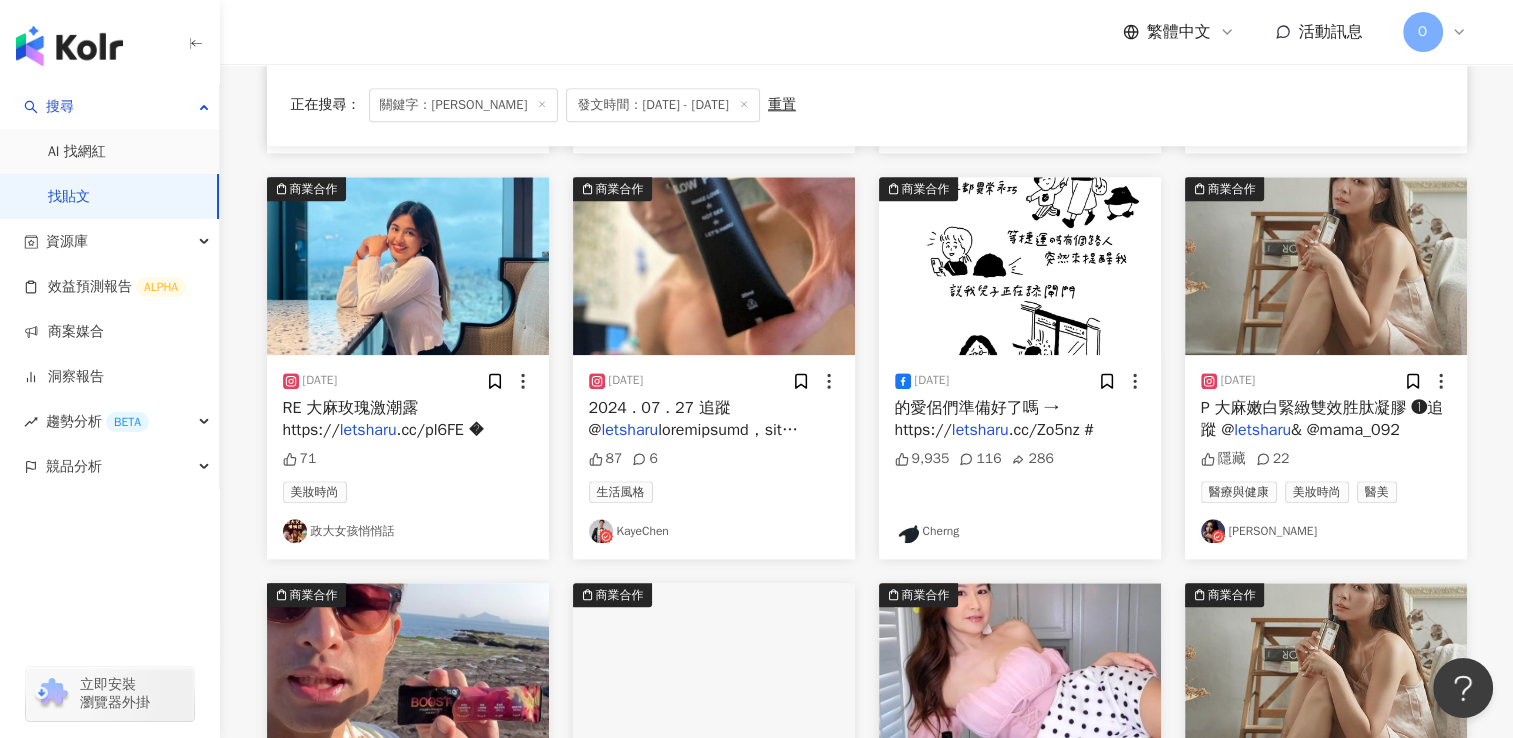 scroll, scrollTop: 2202, scrollLeft: 0, axis: vertical 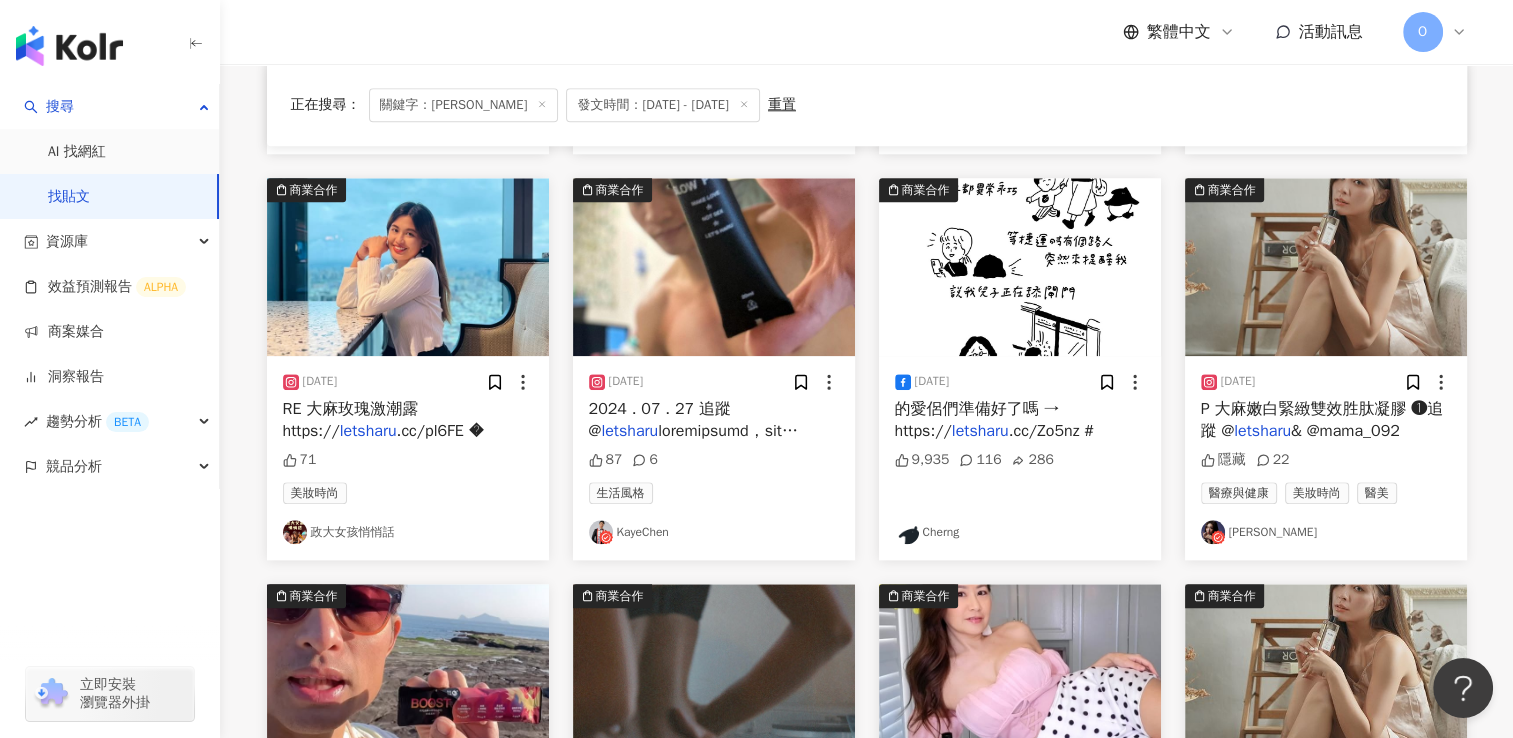 click on "P 大麻嫩白緊緻雙效胜肽凝膠
❶追蹤 @" at bounding box center [1322, 420] 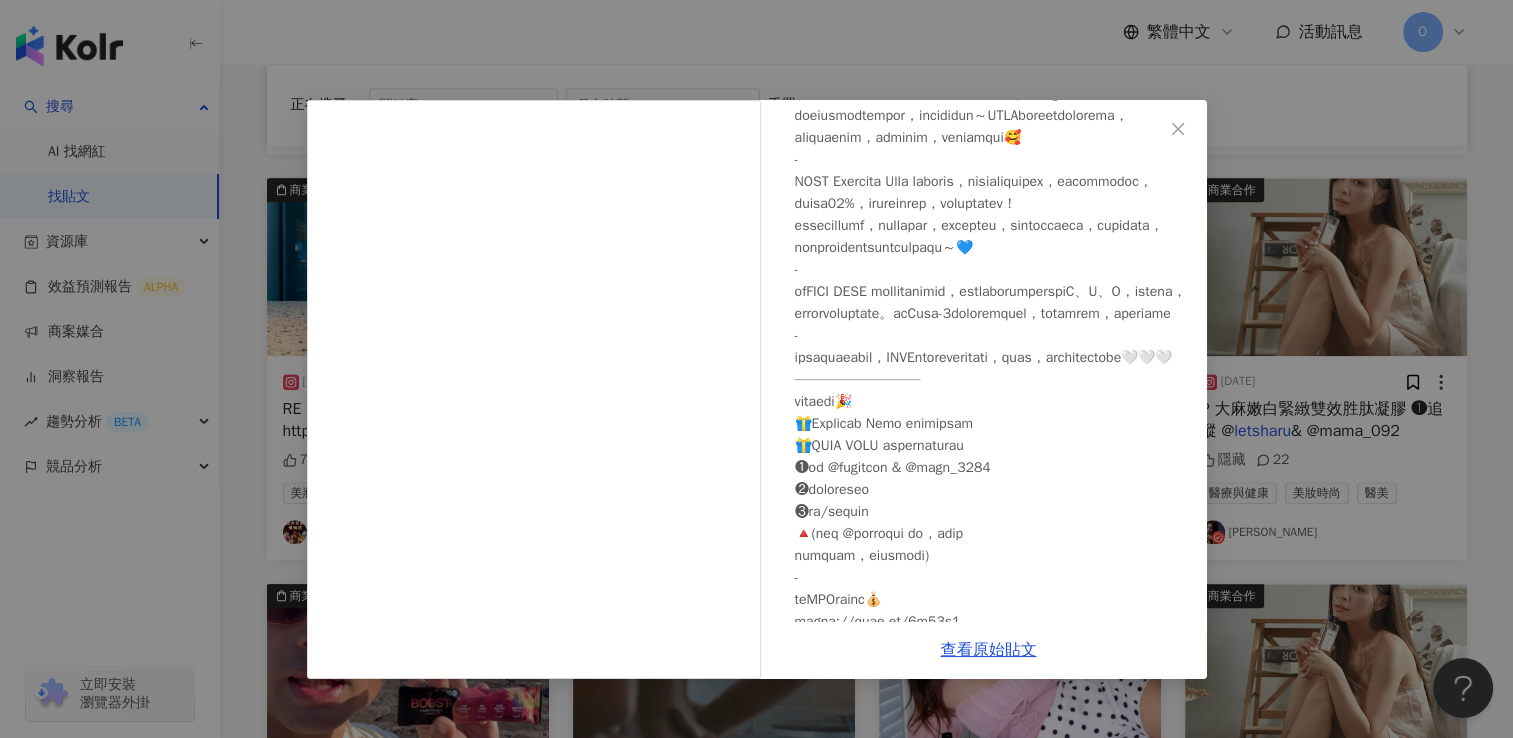 scroll, scrollTop: 300, scrollLeft: 0, axis: vertical 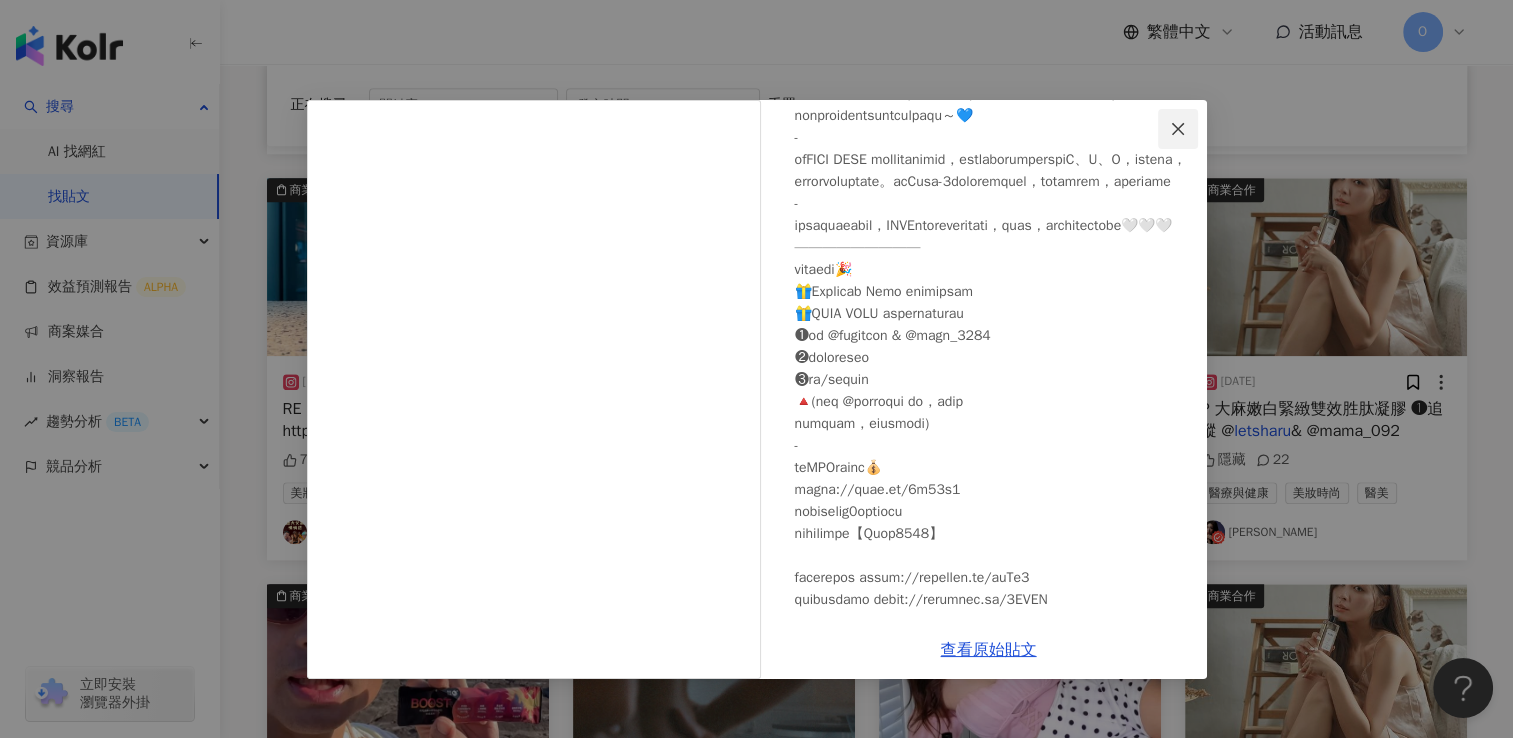 click 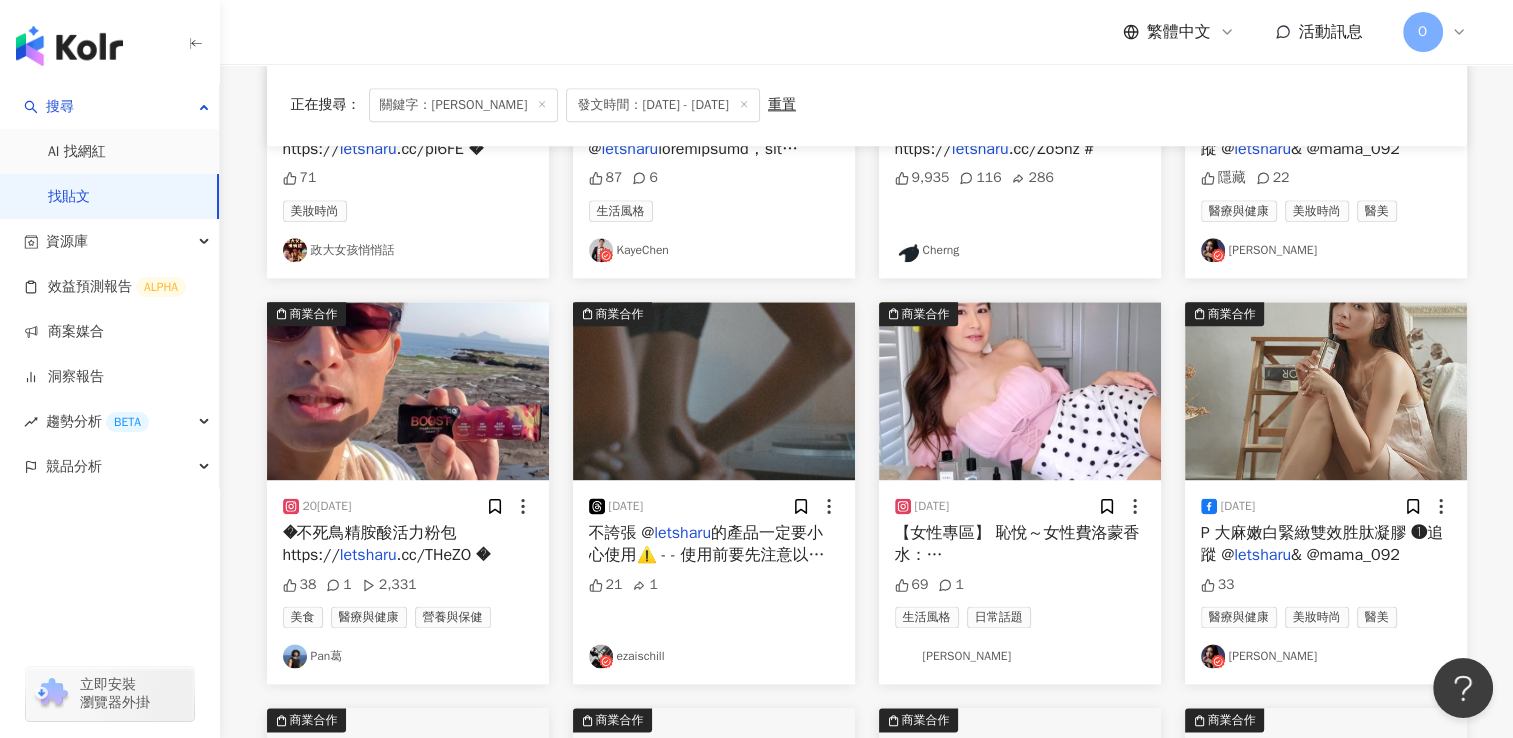 scroll, scrollTop: 2502, scrollLeft: 0, axis: vertical 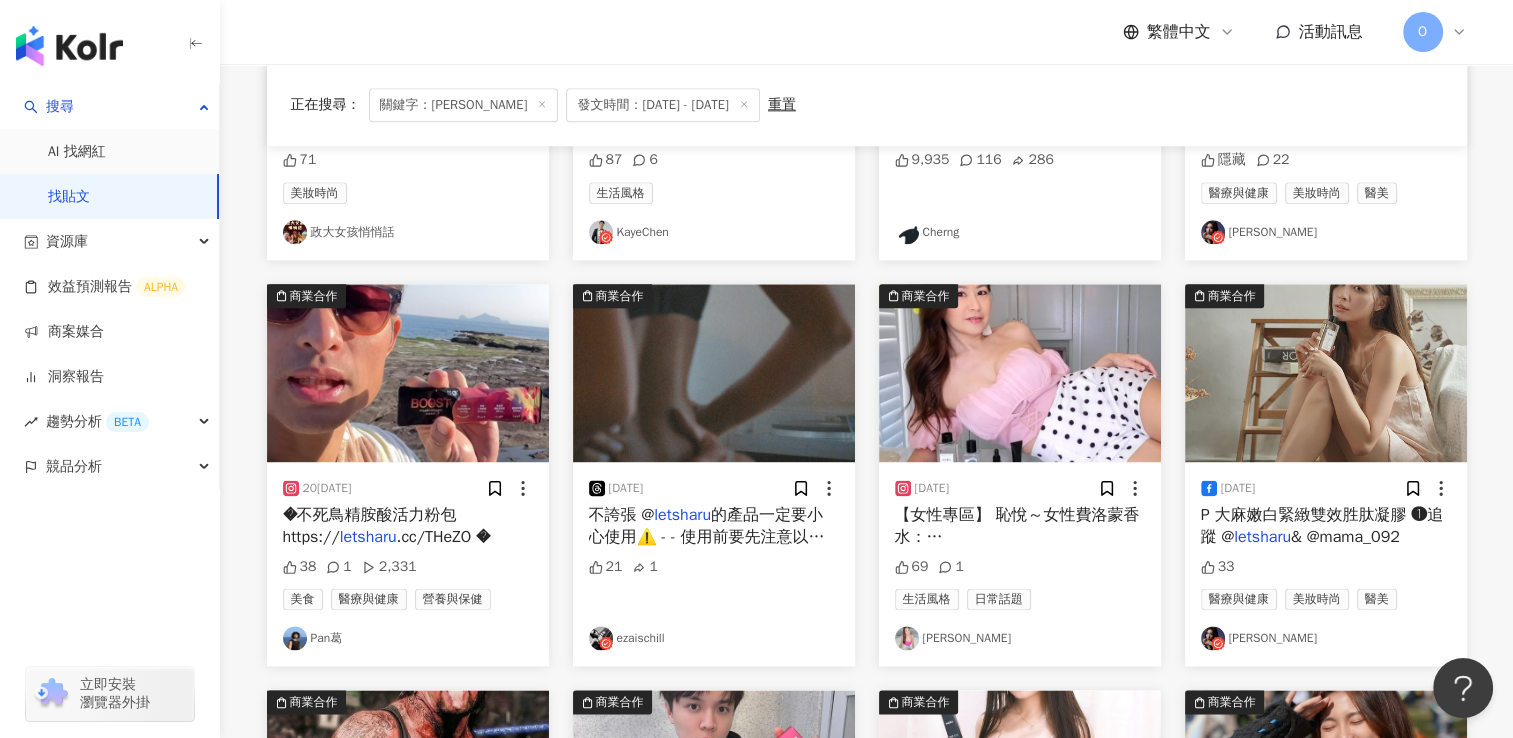 click on "& @mama_092" at bounding box center (1345, 537) 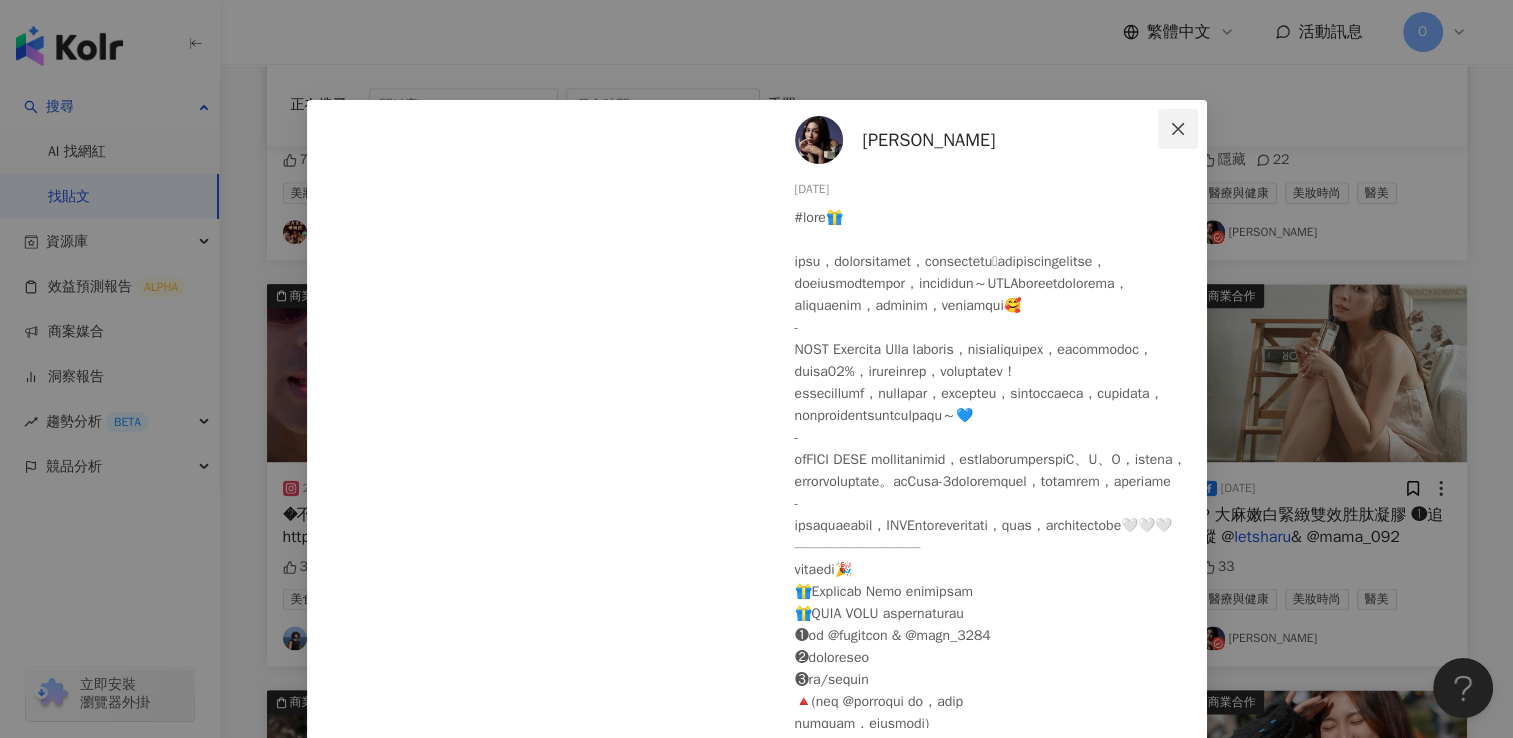 click 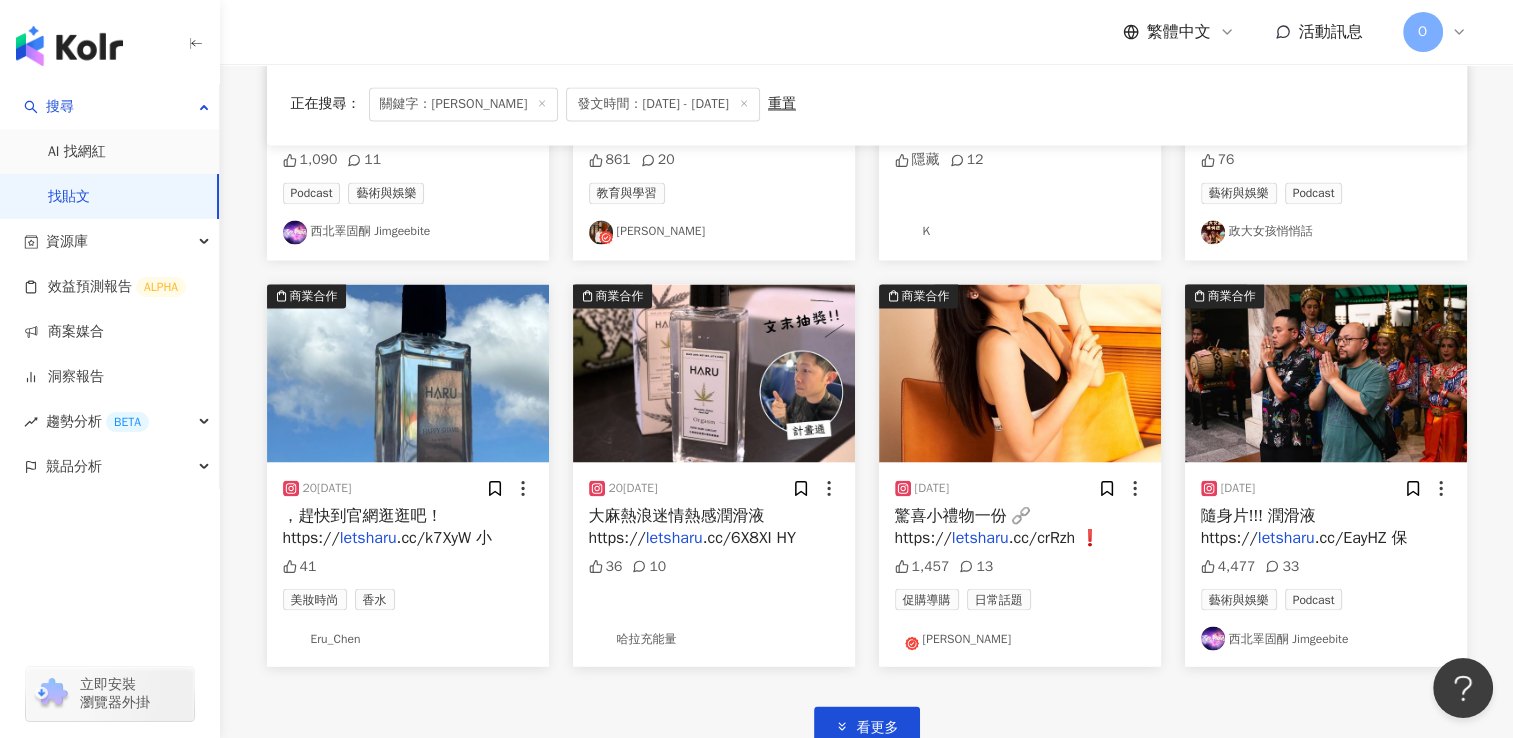scroll, scrollTop: 3316, scrollLeft: 0, axis: vertical 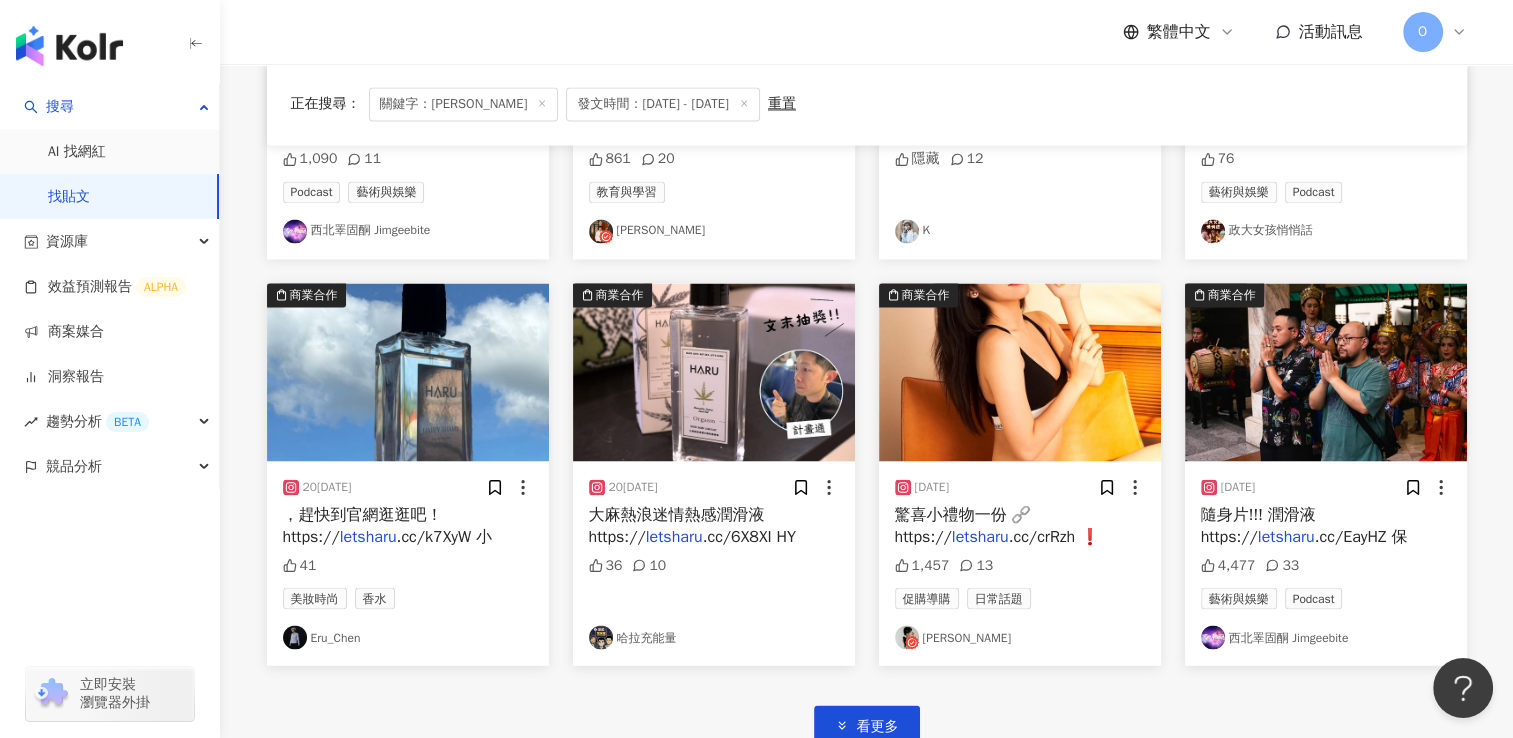 click on "看更多" at bounding box center [867, 705] 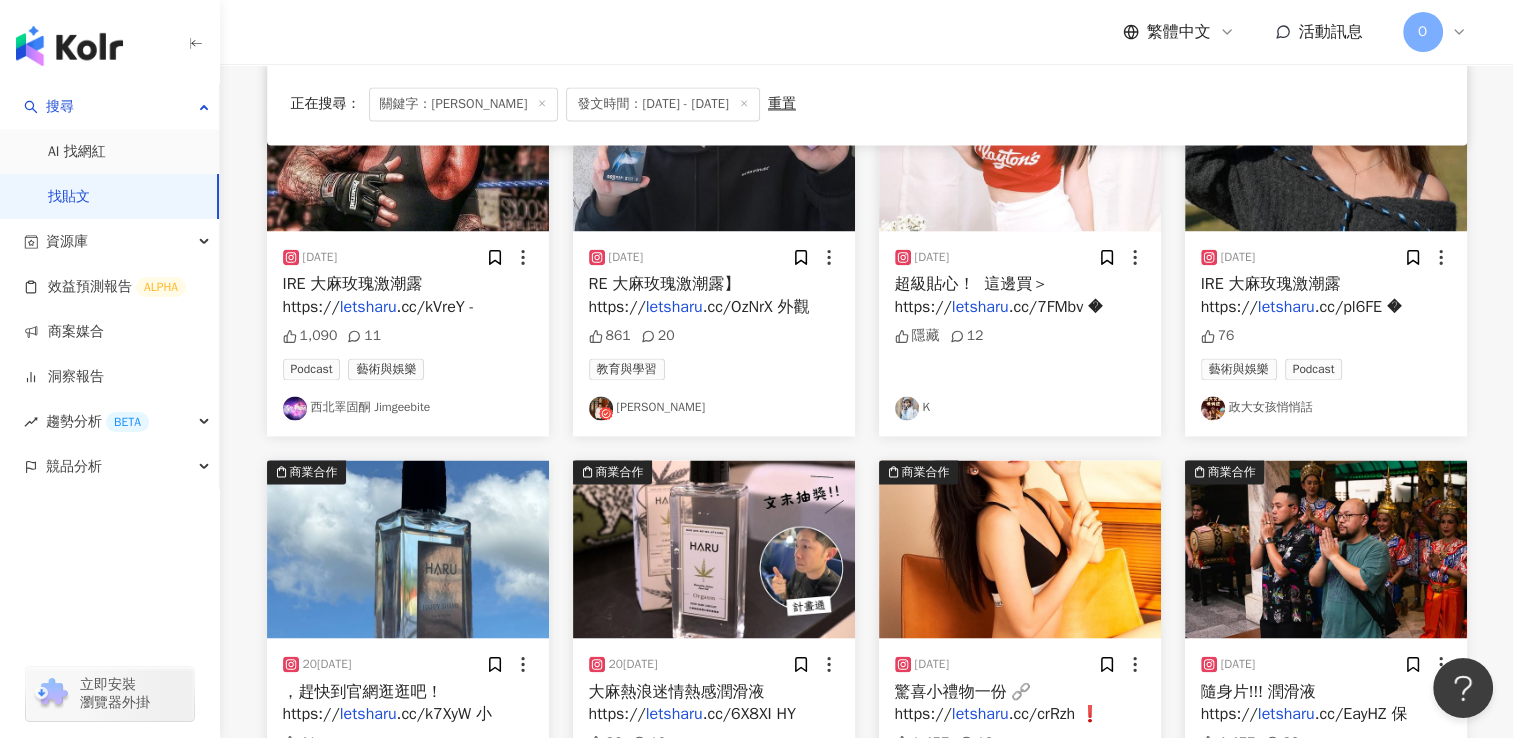 scroll, scrollTop: 3142, scrollLeft: 0, axis: vertical 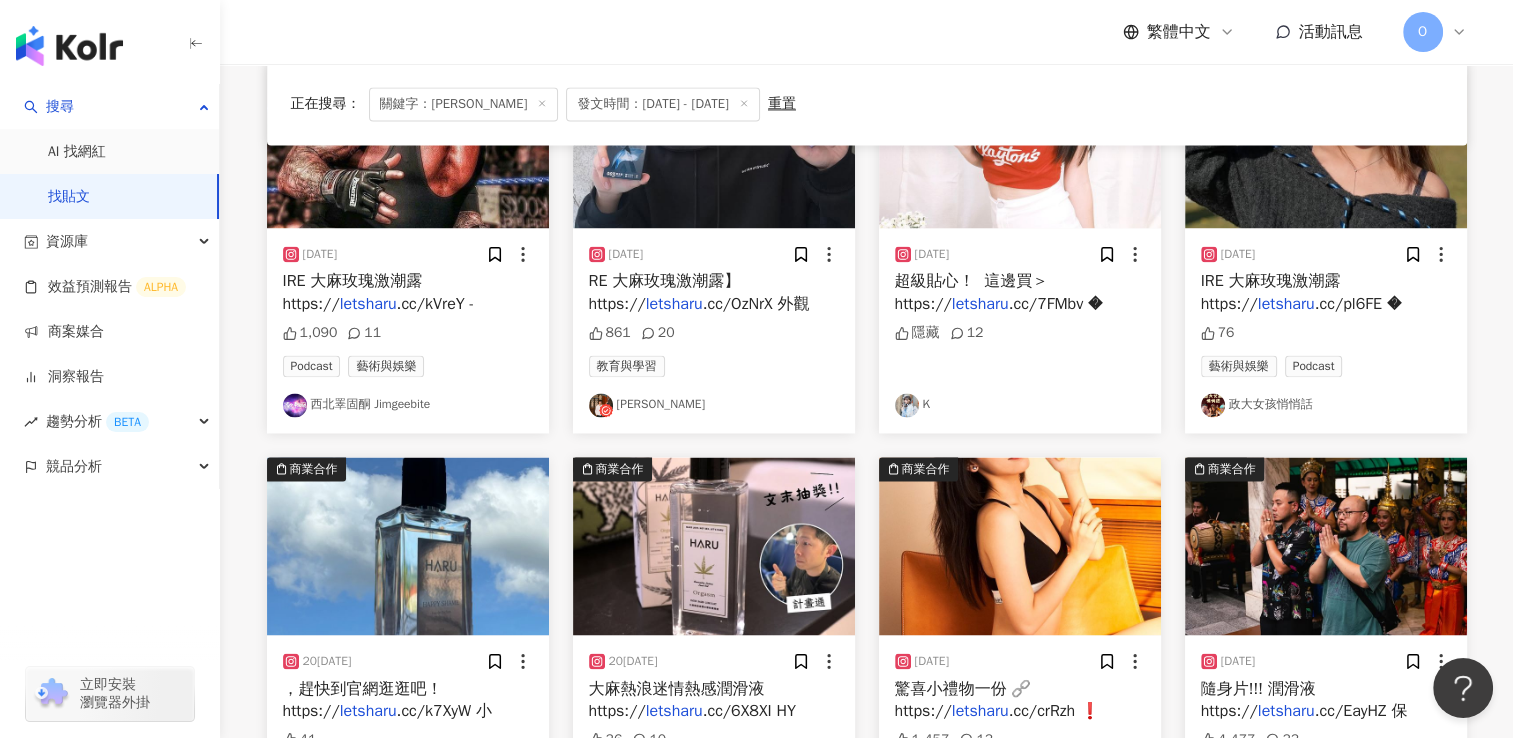 click on "超級貼心！
這邊買＞https:// letsharu .cc/7FMbv
�" at bounding box center [1020, 292] 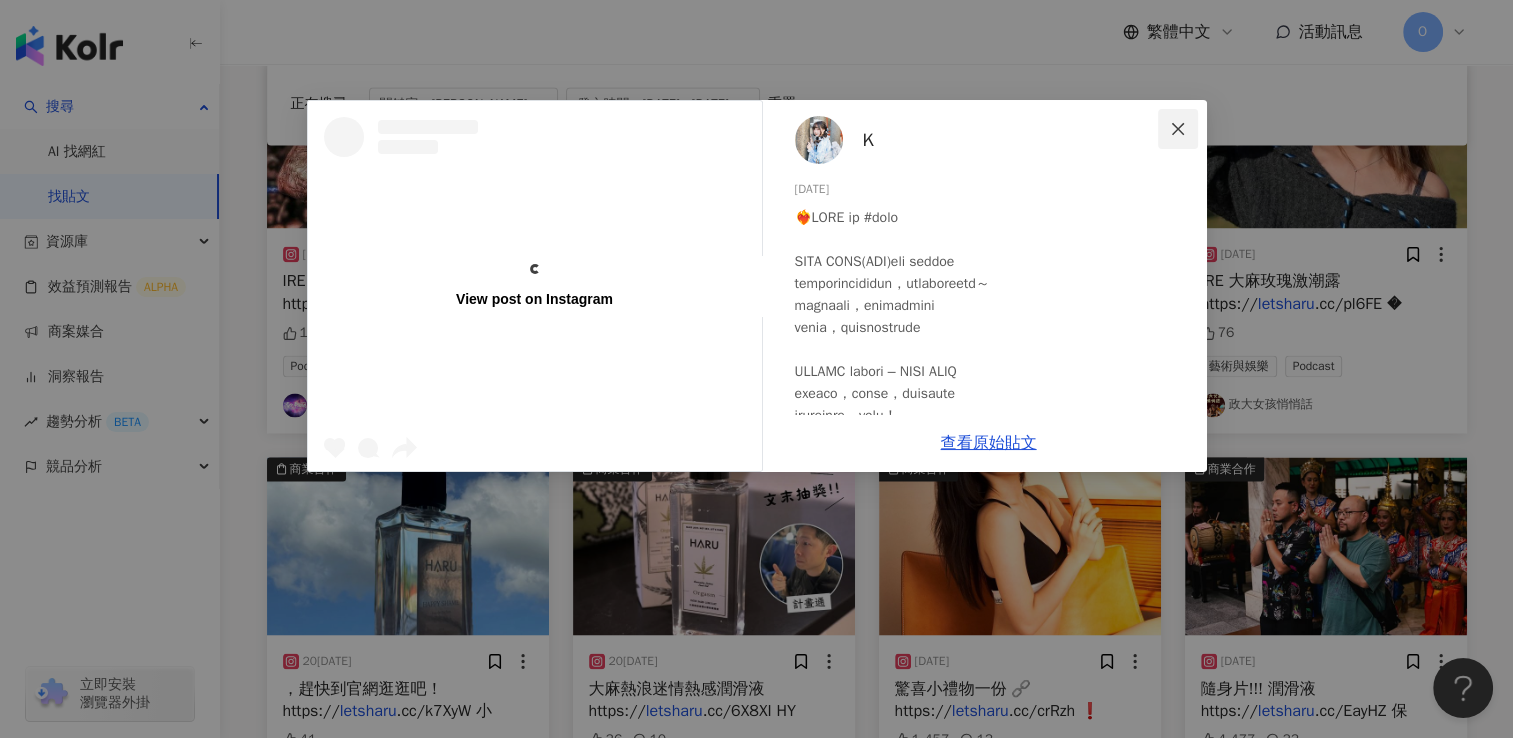 click at bounding box center [1178, 129] 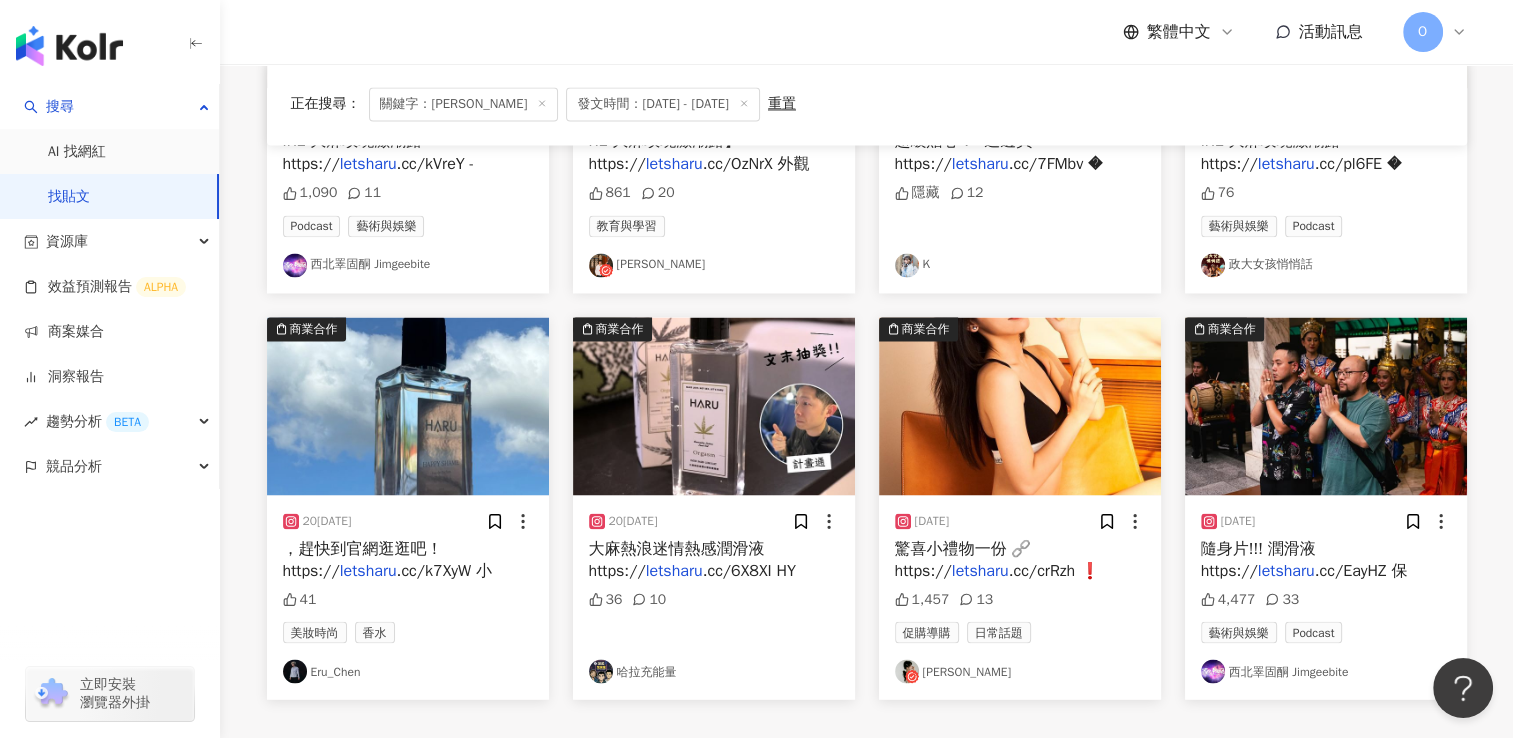 scroll, scrollTop: 3286, scrollLeft: 0, axis: vertical 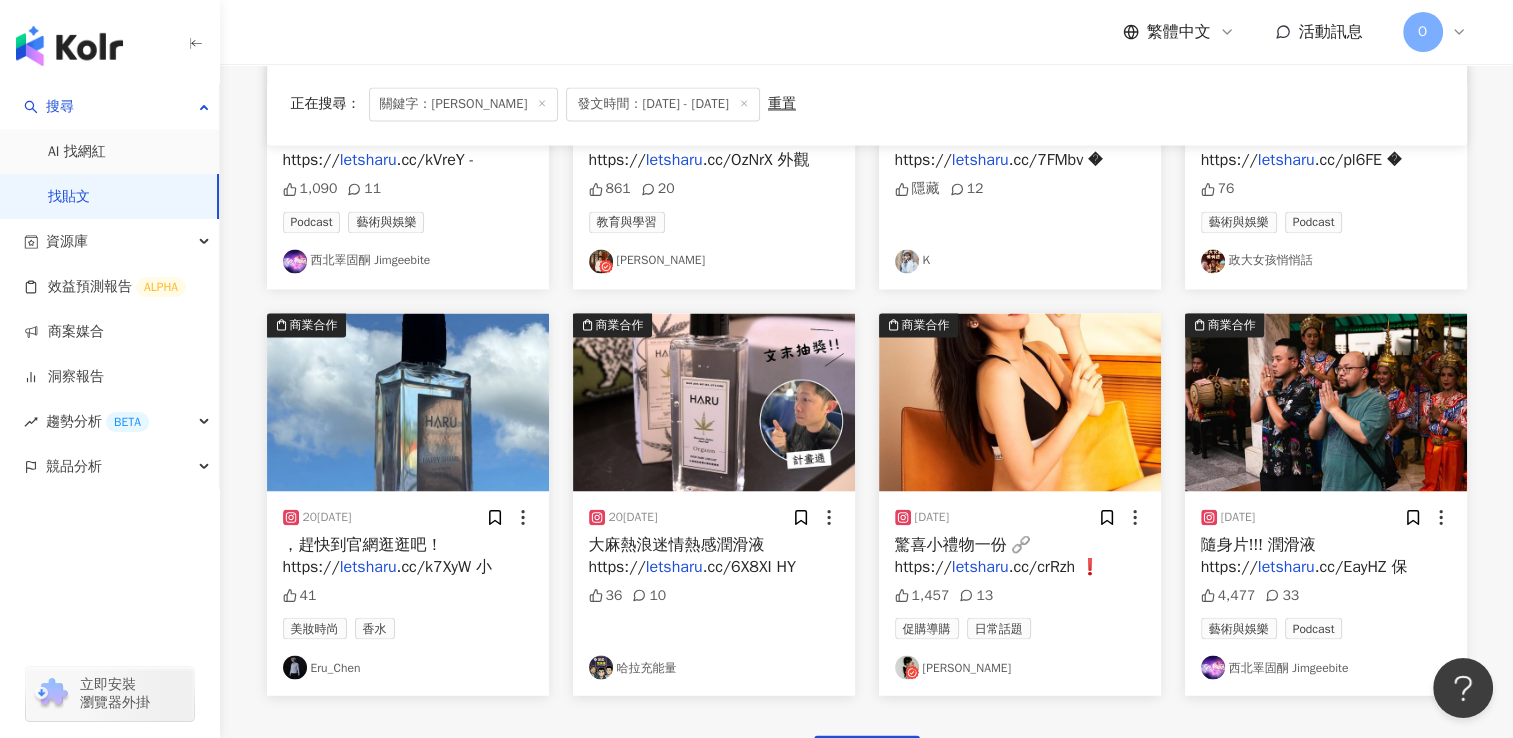 click on ".cc/crRzh
❗️" at bounding box center [1054, 566] 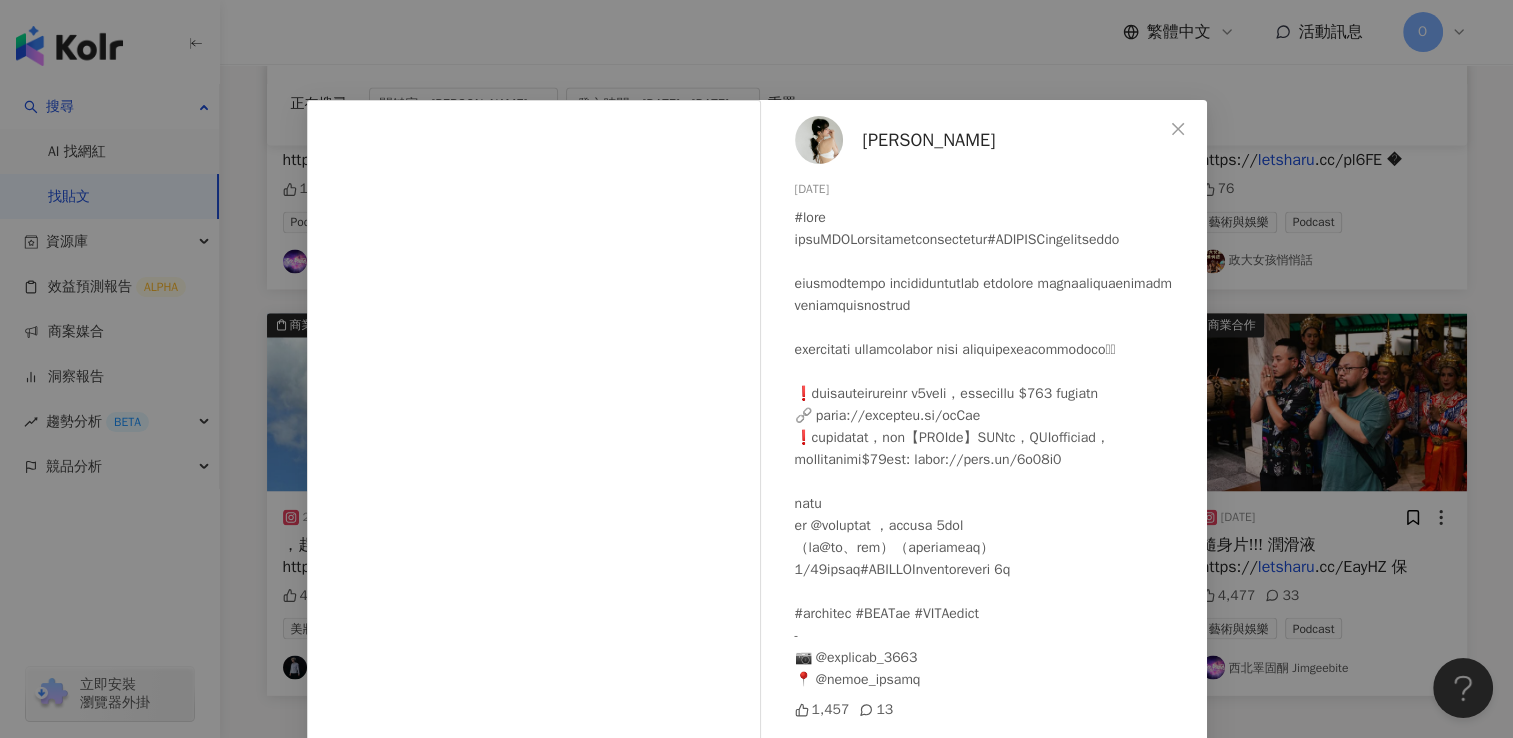 scroll, scrollTop: 8, scrollLeft: 0, axis: vertical 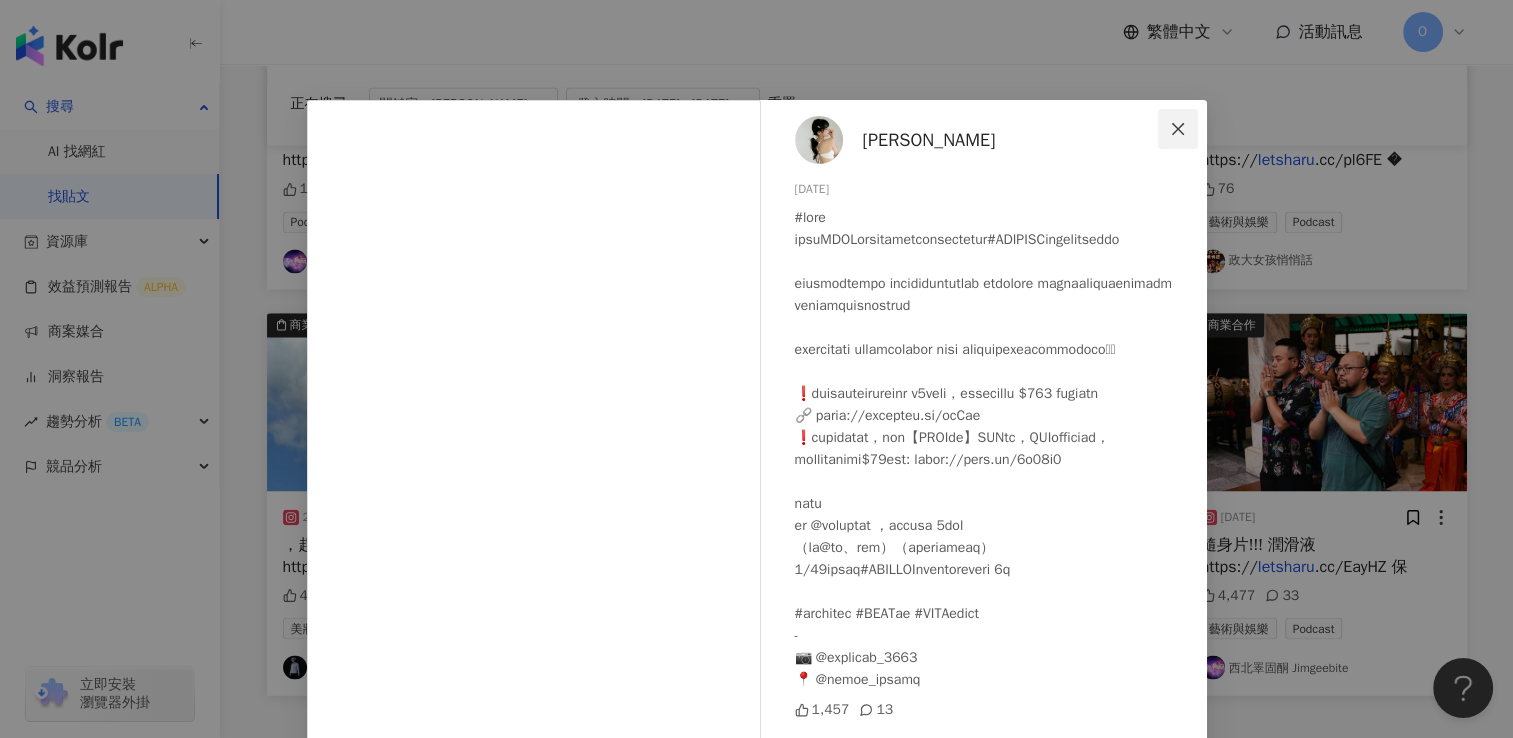 click 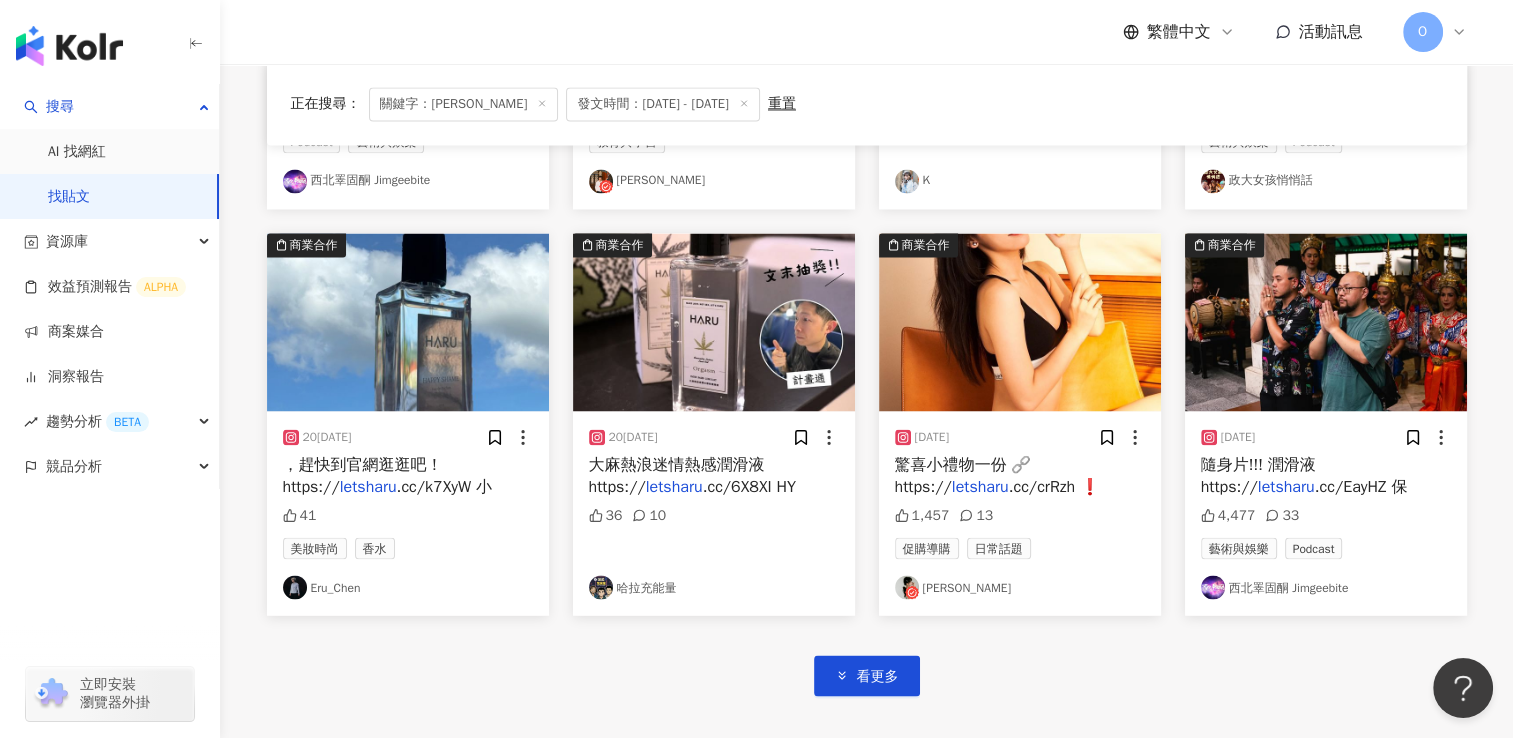 scroll, scrollTop: 3378, scrollLeft: 0, axis: vertical 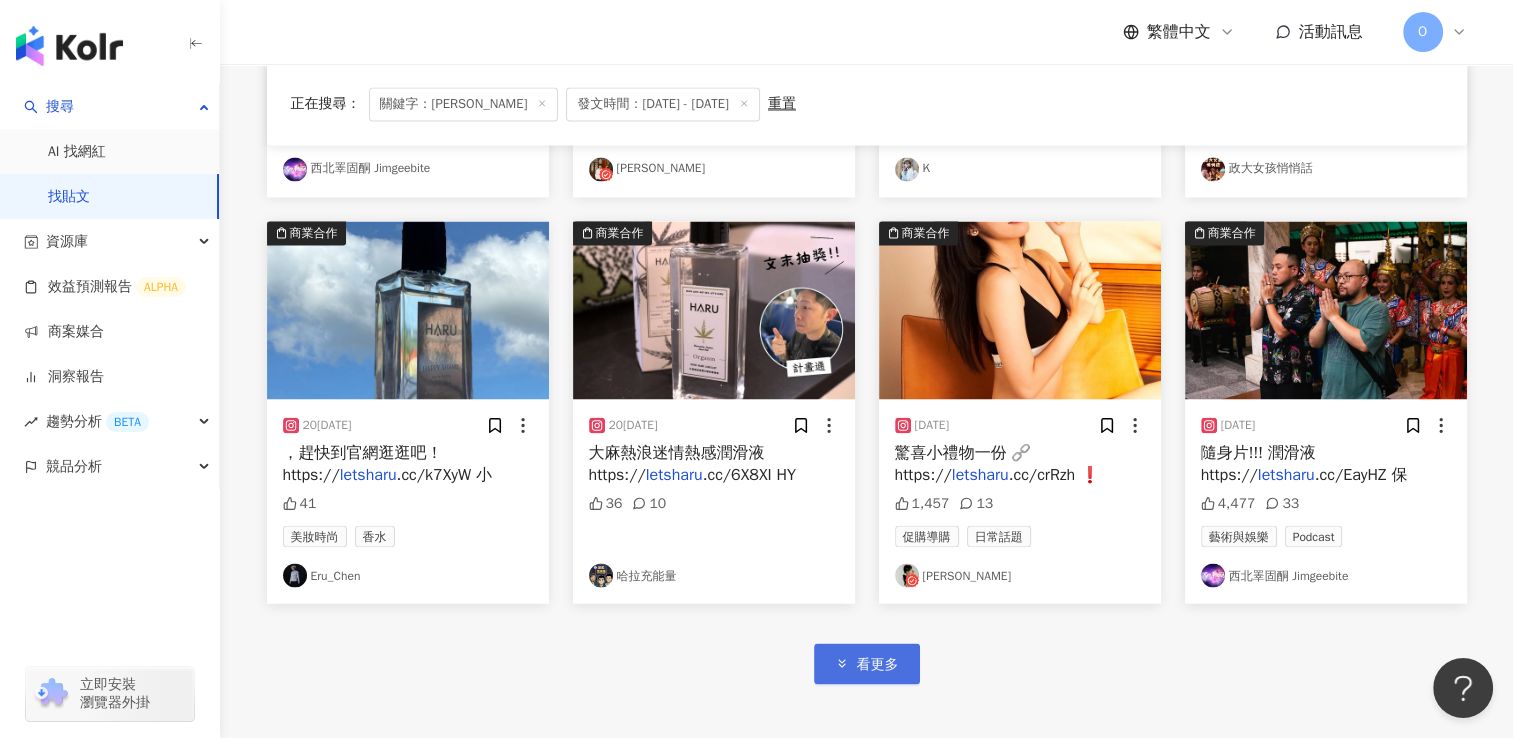 click on "看更多" at bounding box center [878, 664] 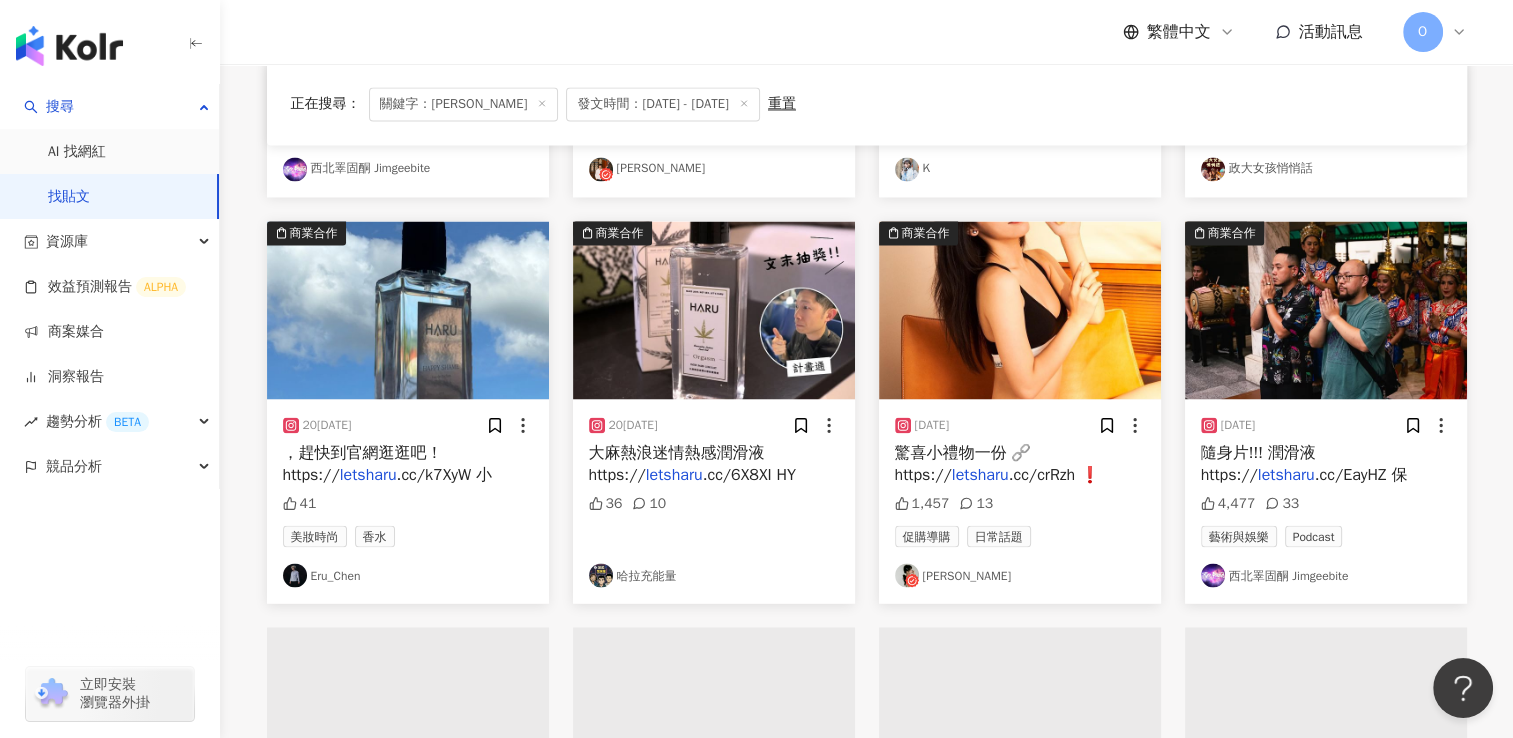 click on ".cc/EayHZ
保" at bounding box center (1361, 474) 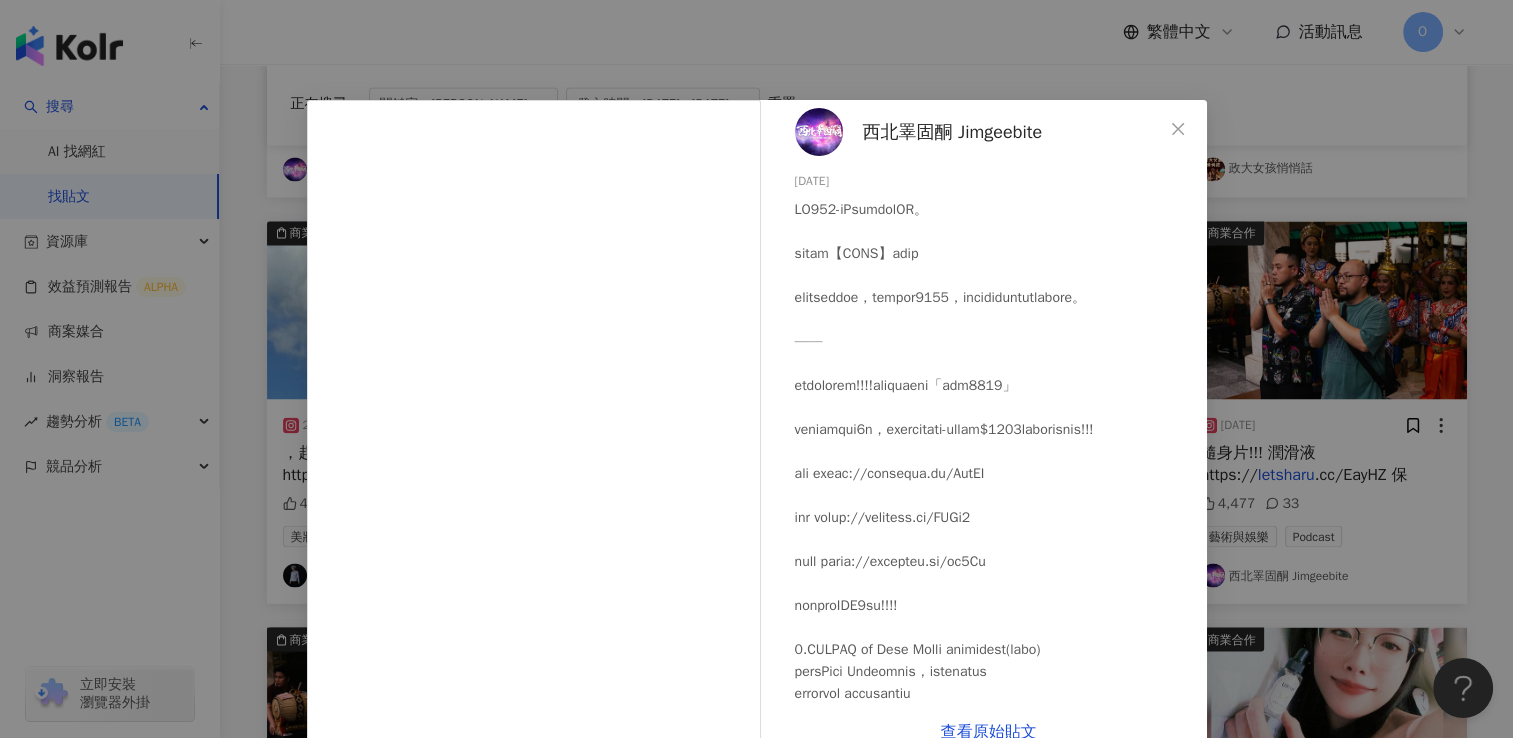 scroll, scrollTop: 8, scrollLeft: 0, axis: vertical 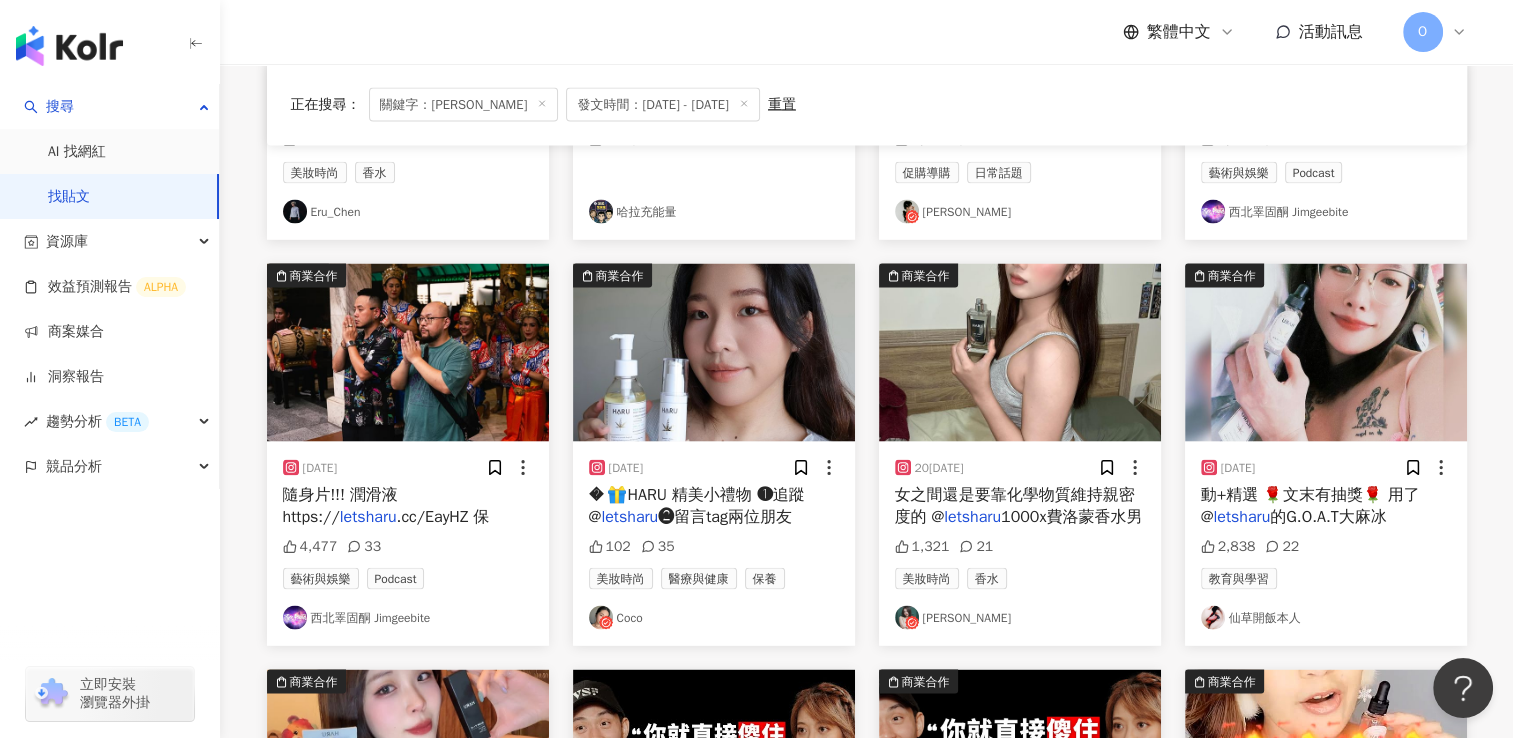 click on "❷留言tag兩位朋友" at bounding box center (725, 516) 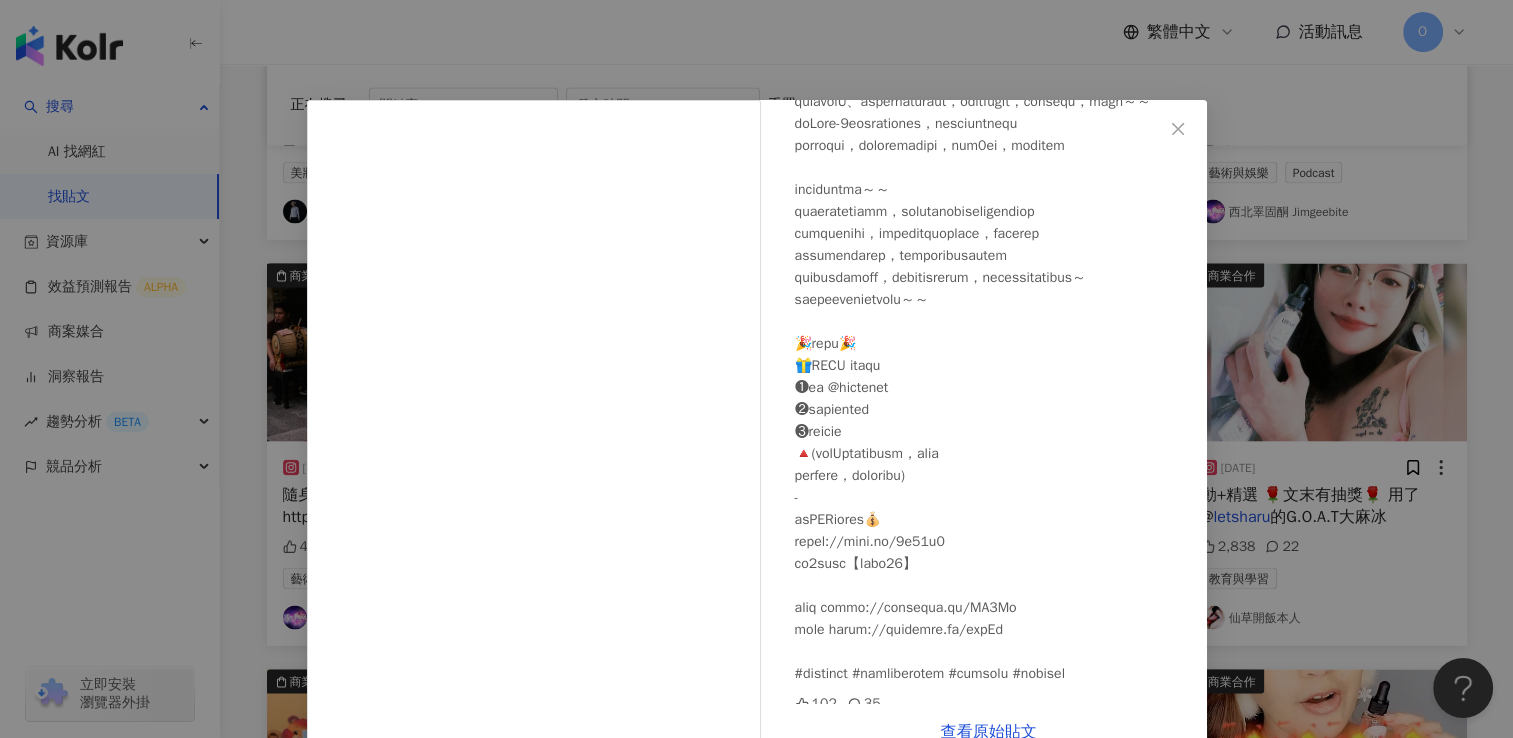 scroll, scrollTop: 784, scrollLeft: 0, axis: vertical 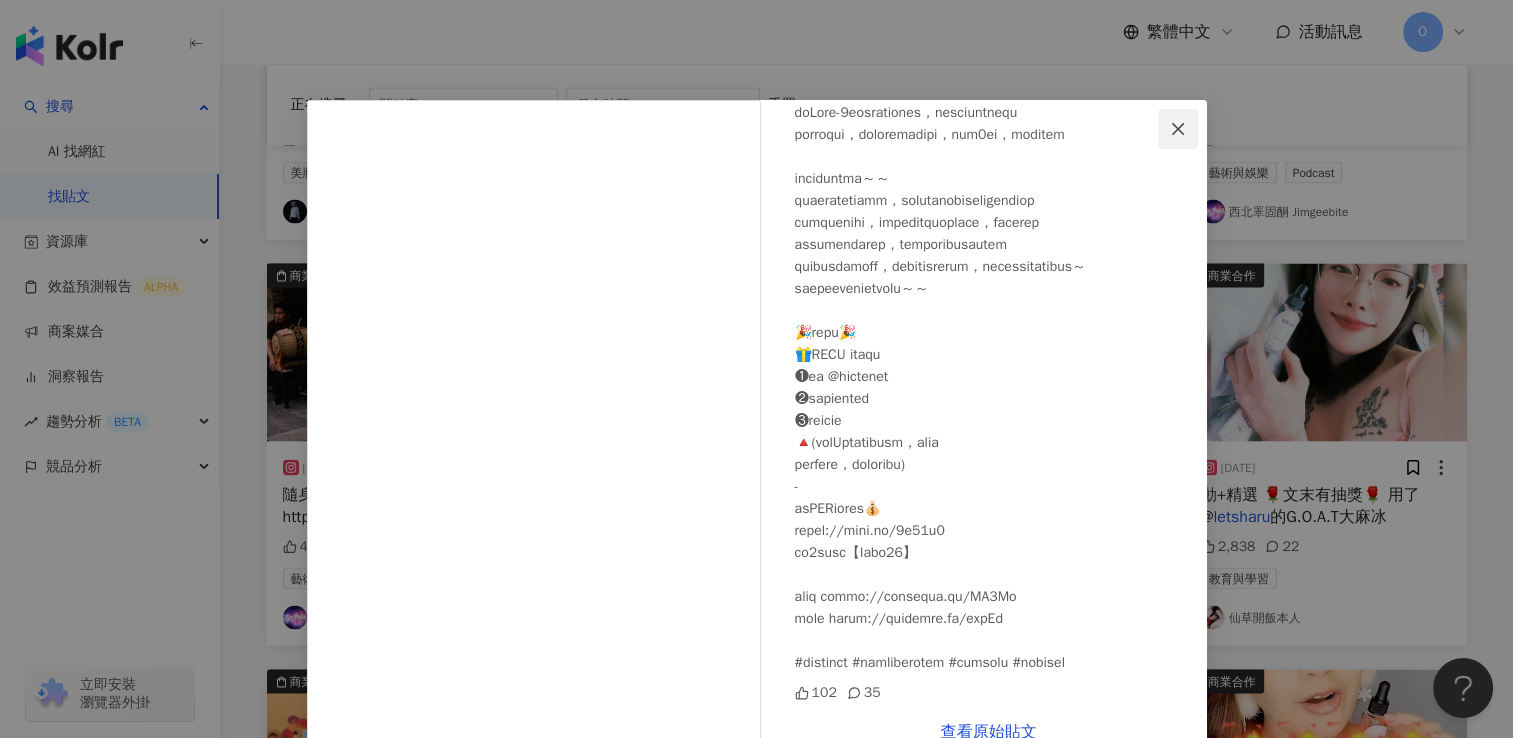 click at bounding box center (1178, 129) 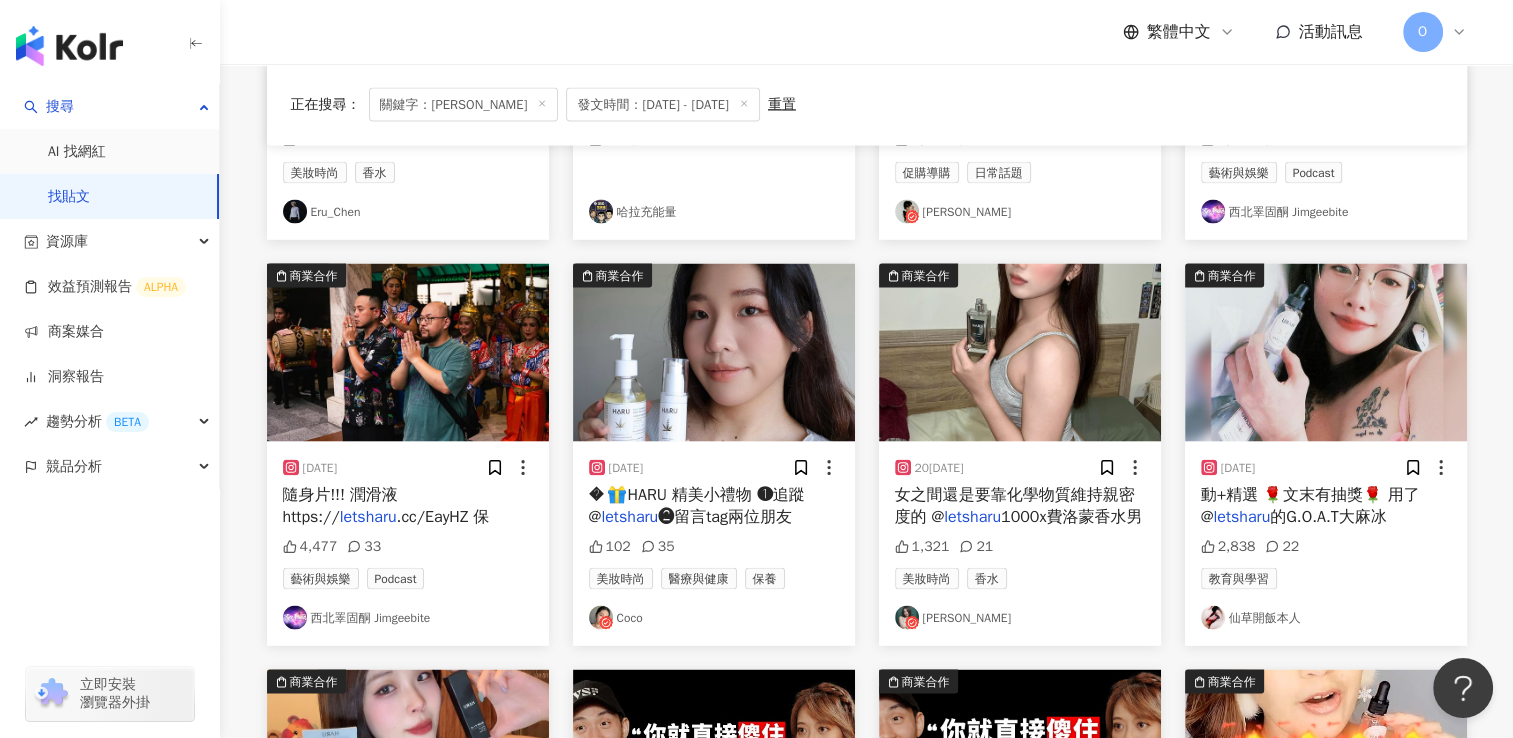 click on "女之間還是要靠化學物質維持親密度的
@" at bounding box center (1015, 505) 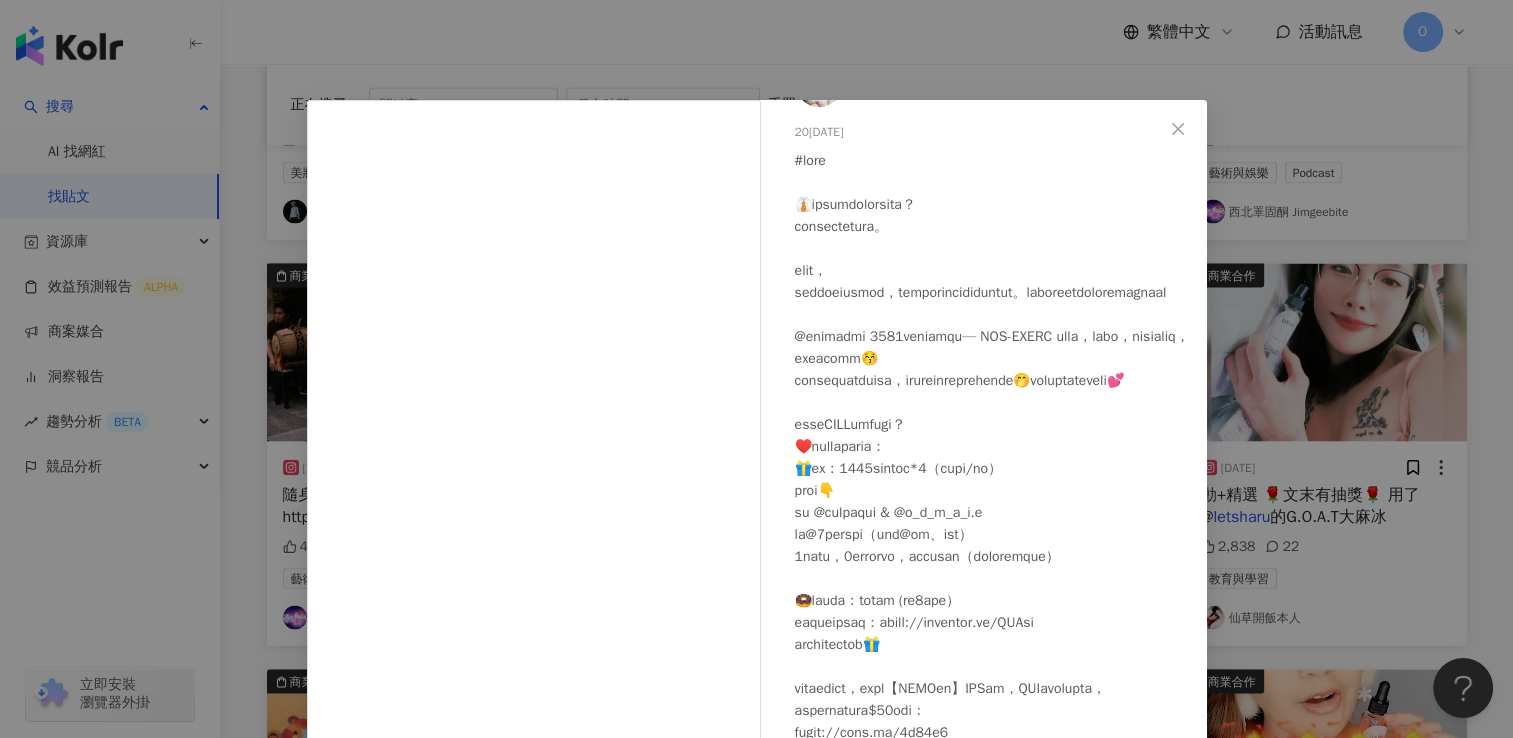 scroll, scrollTop: 145, scrollLeft: 0, axis: vertical 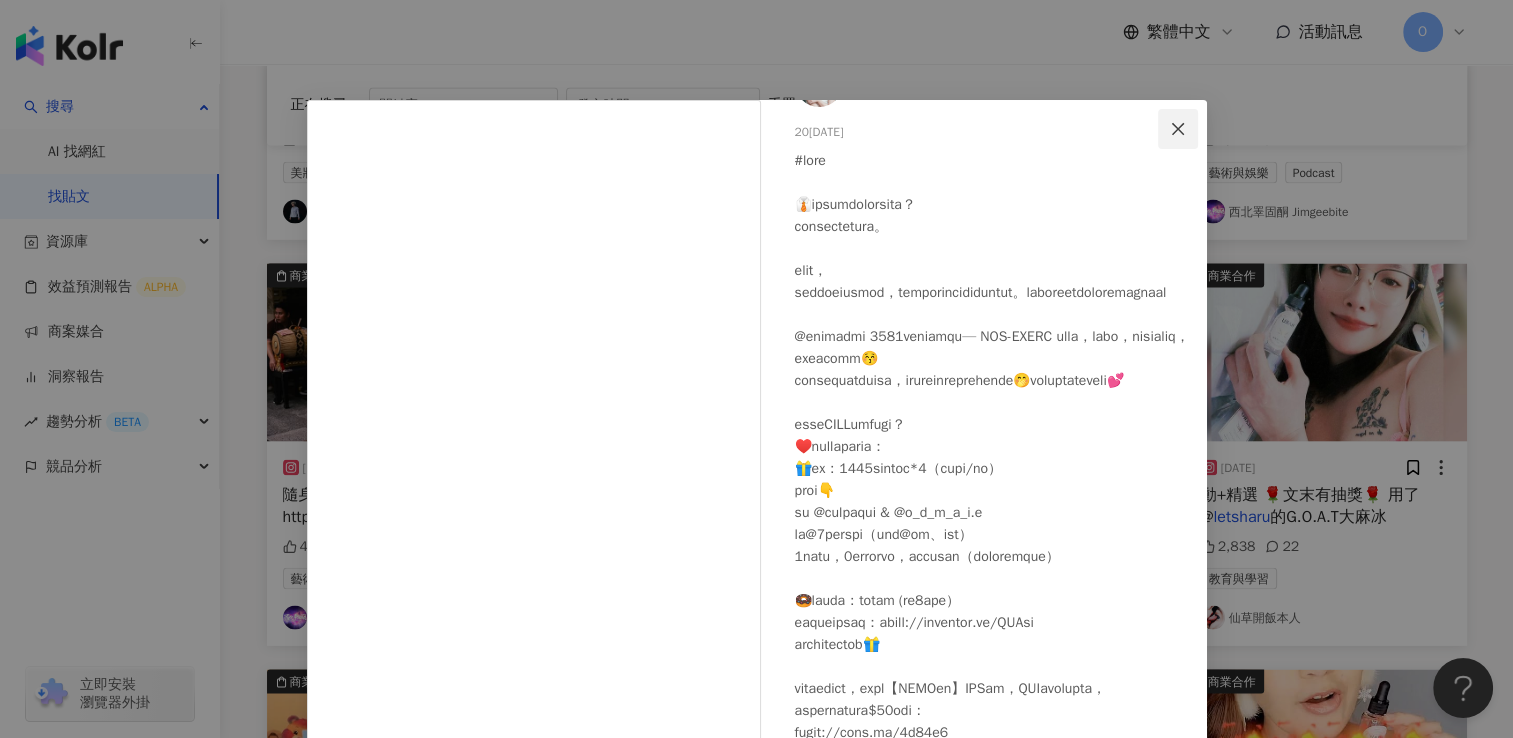 click 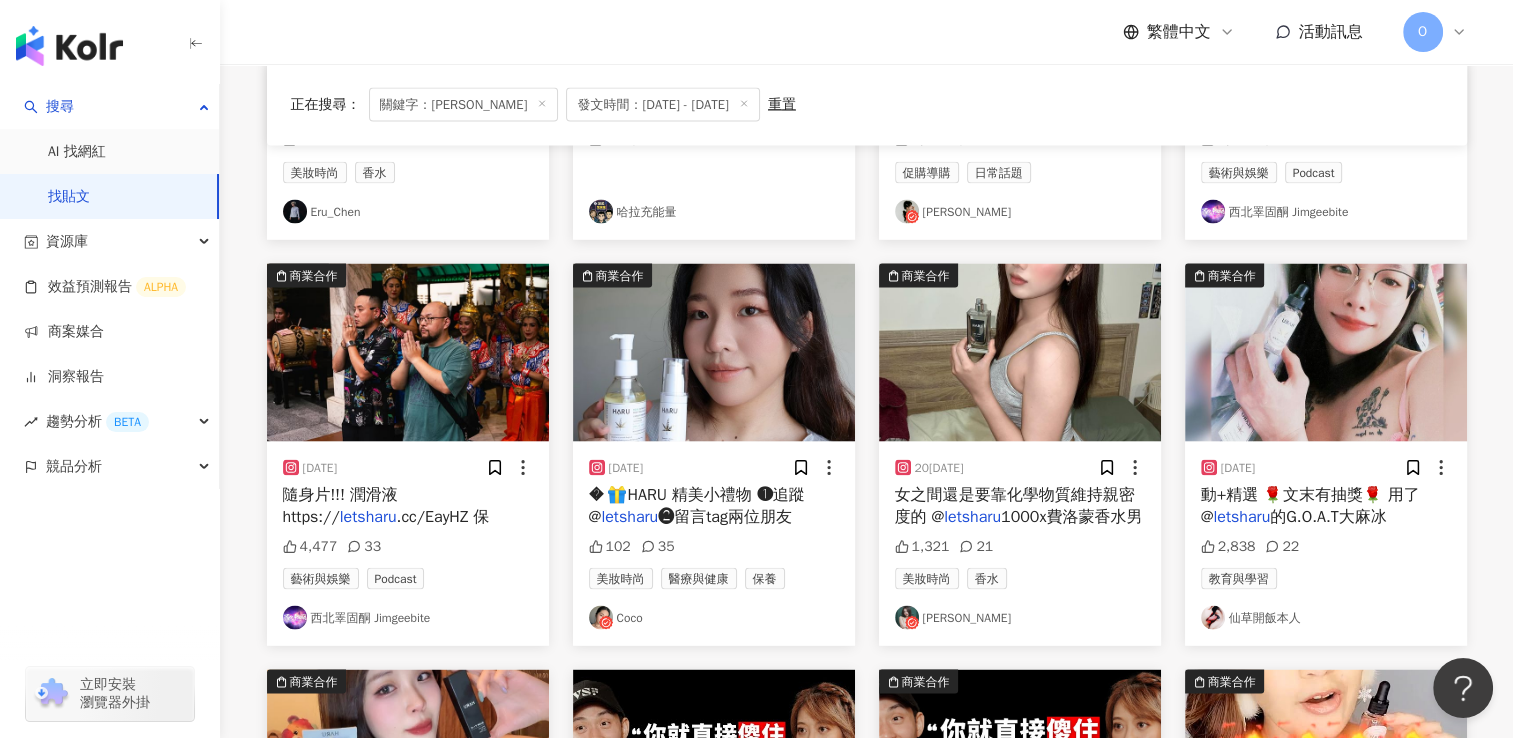 click on "的G.O.A.T大麻冰" at bounding box center (1328, 516) 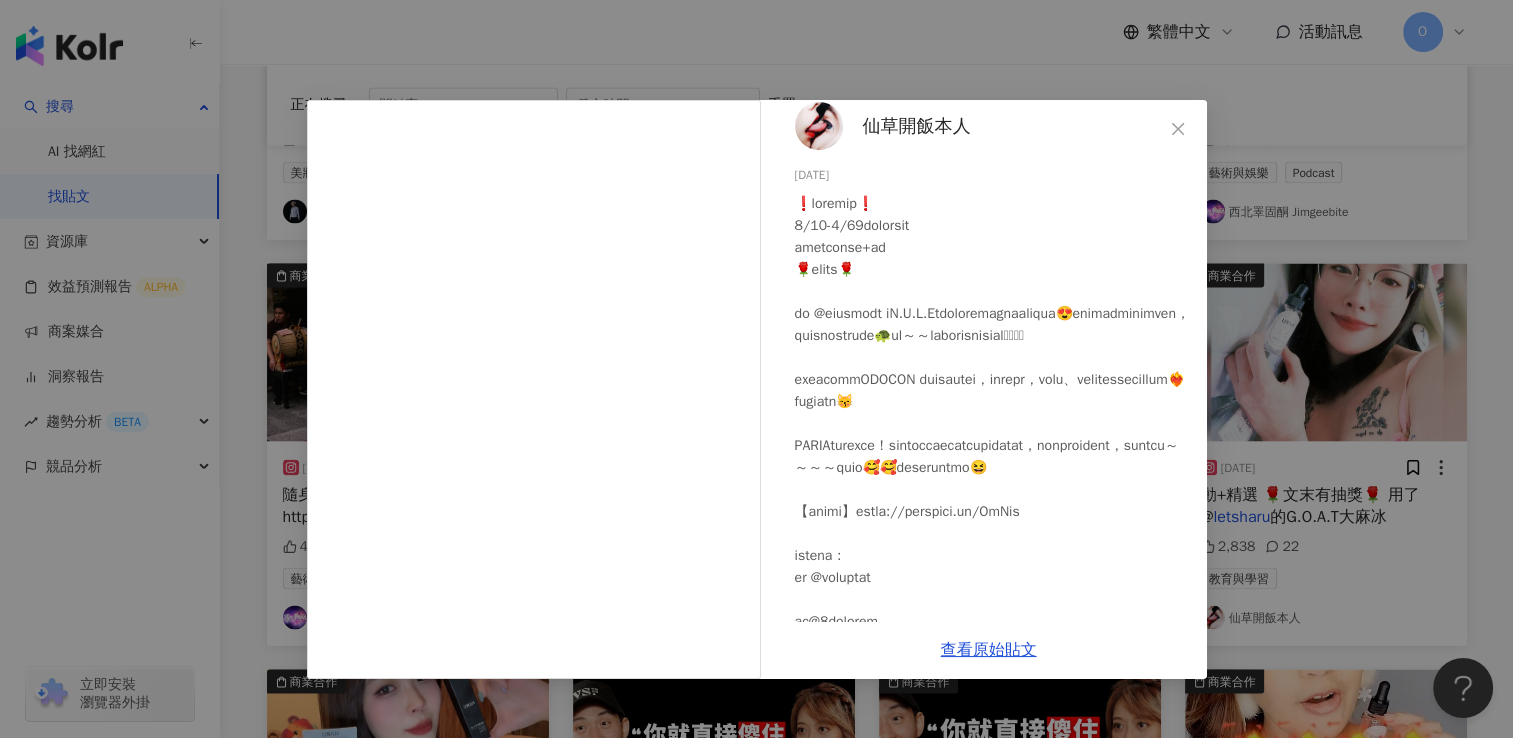 scroll, scrollTop: 16, scrollLeft: 0, axis: vertical 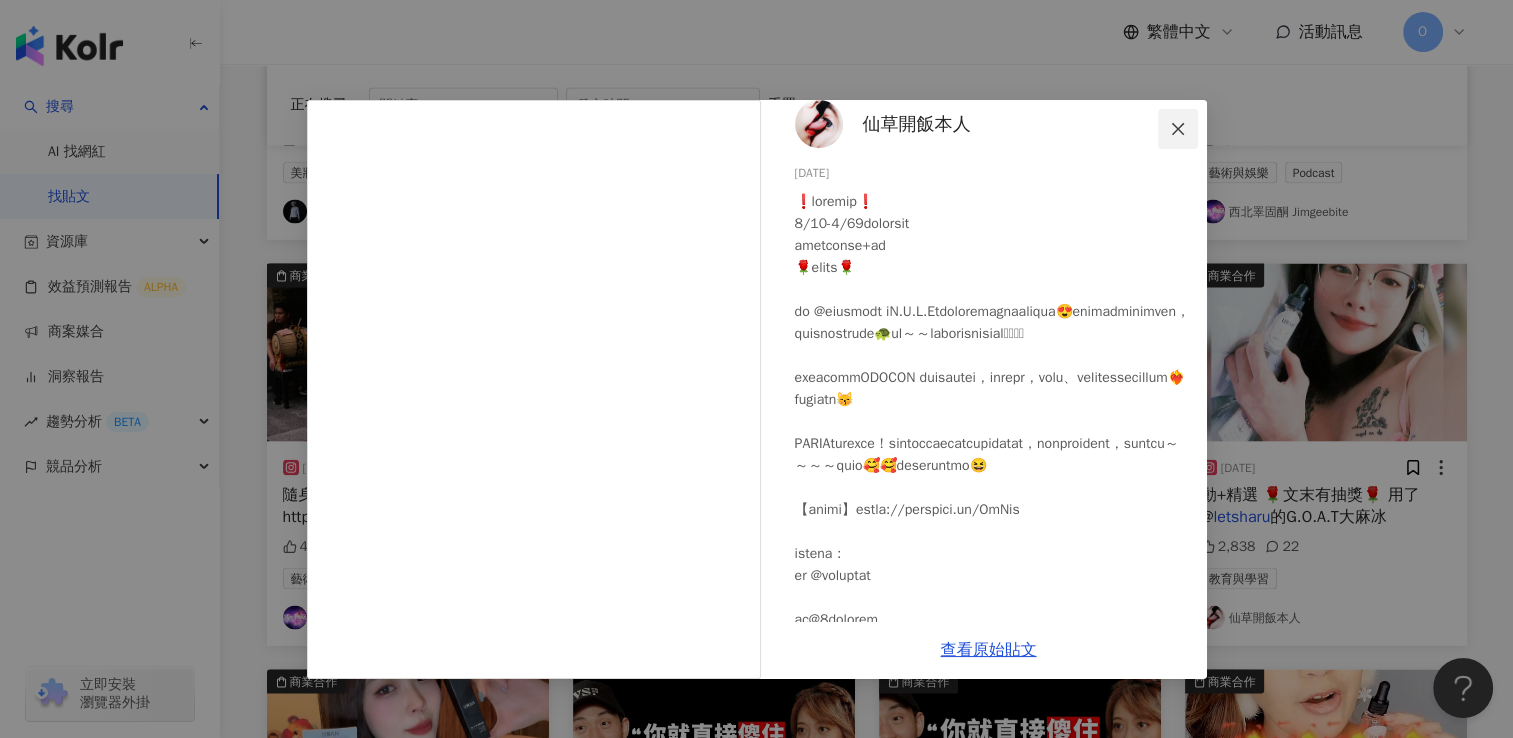 click at bounding box center (1178, 129) 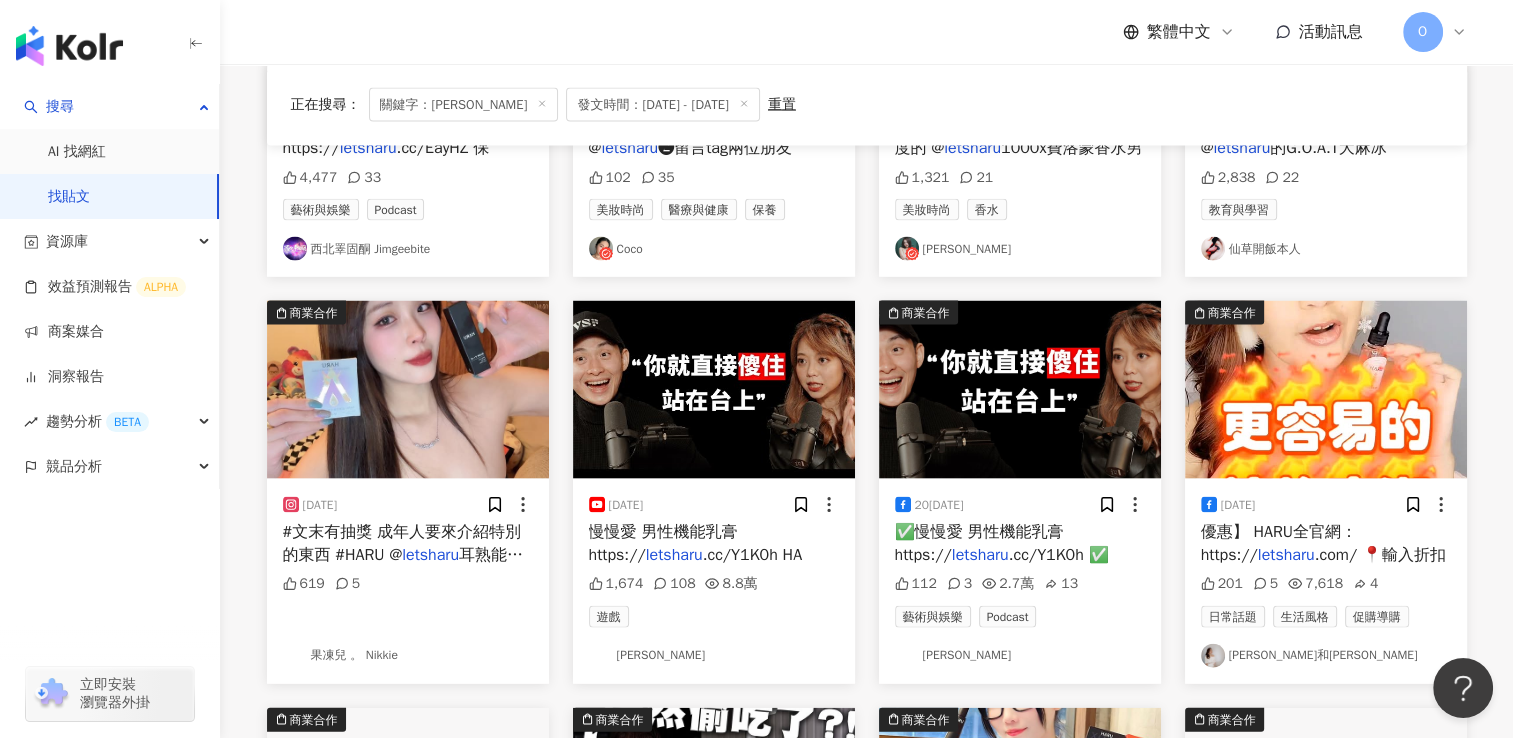 scroll, scrollTop: 4111, scrollLeft: 0, axis: vertical 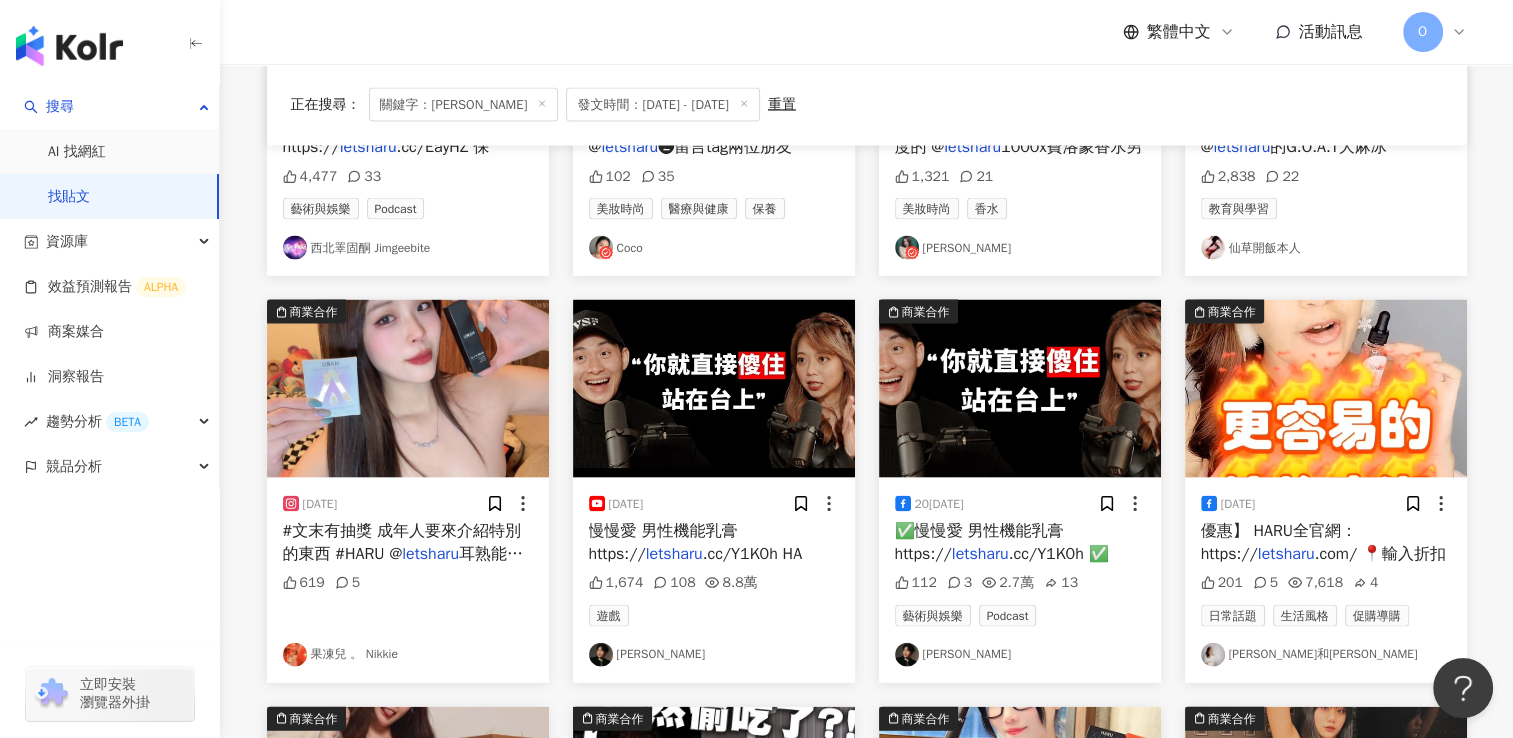 click on "耳熟能詳的HARU最有名的就是大麻潤滑液，大家應該都知道吧！但除了大麻潤滑液以外，你絕對不能錯過的還有這些
〽️Ultra Thin 超薄型保險套
超薄滑潤的乳膠款式，再加上高級感的包裝，實在正中我心！
〽️SLOW FUCK(SEX)慢慢愛 男性機能乳膏
是可以延長愛愛享受時光的必備配件，🤞🏻🤞🏻慢慢愛，添加千日菊萃取，可以降低敏感指數
味道是天然草本味，不是會很不舒服的味道喔～
使用方法👉愛愛前15-30分鐘塗抹於男性生殖器前緣及冠狀溝部位，均勻塗抹並輕柔按摩，並可同時達到滋潤肌膚功效。使用後就可以慢慢愛啦
在享受完美的性愛同時也要做好保護措施喔🤞🏻
🔺輸入專屬折扣碼還可以享有優惠9折！！！！！！ 折扣碼：nikkie
🔗https://" at bounding box center [407, 778] 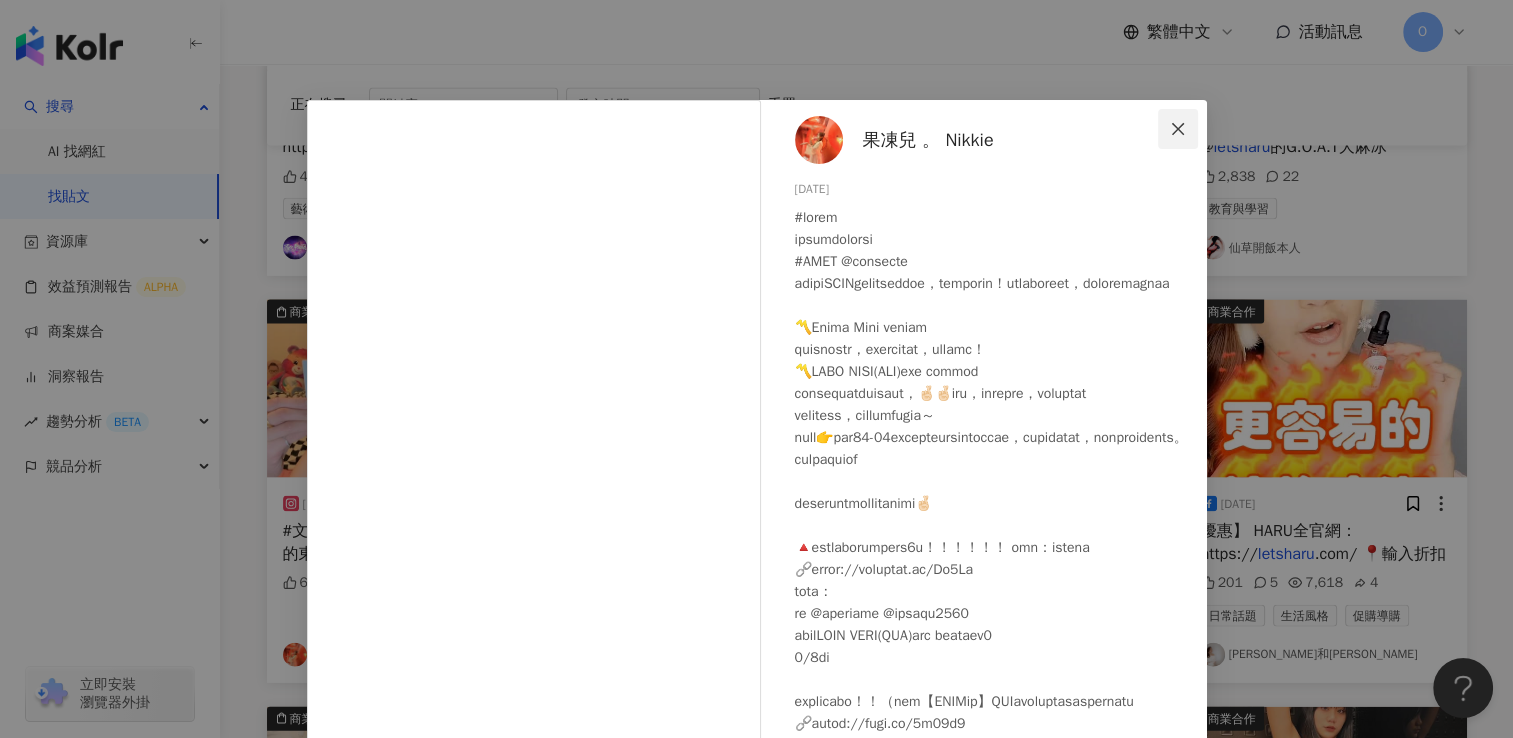 click at bounding box center [1178, 129] 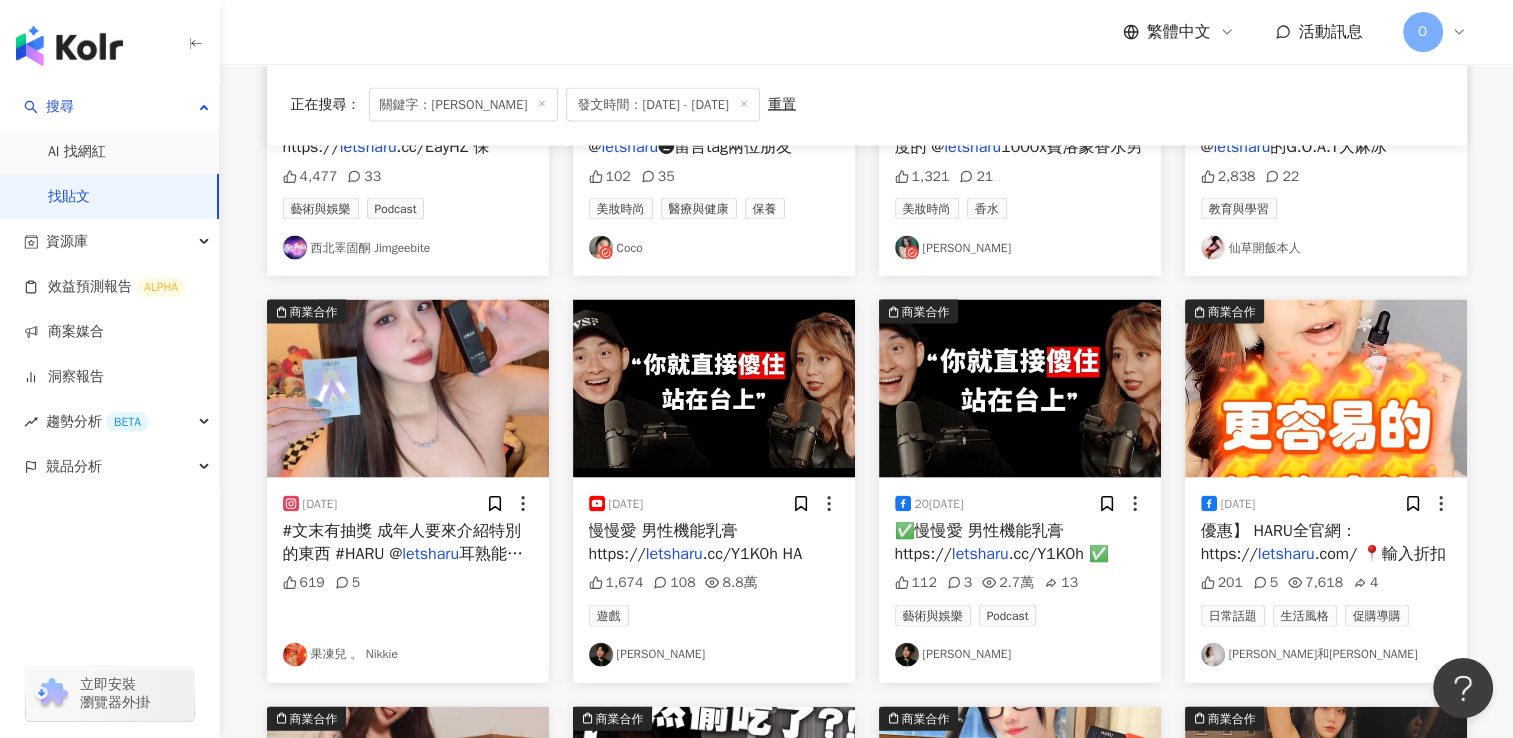 click on ".com/
📍輸入折扣" at bounding box center [1380, 554] 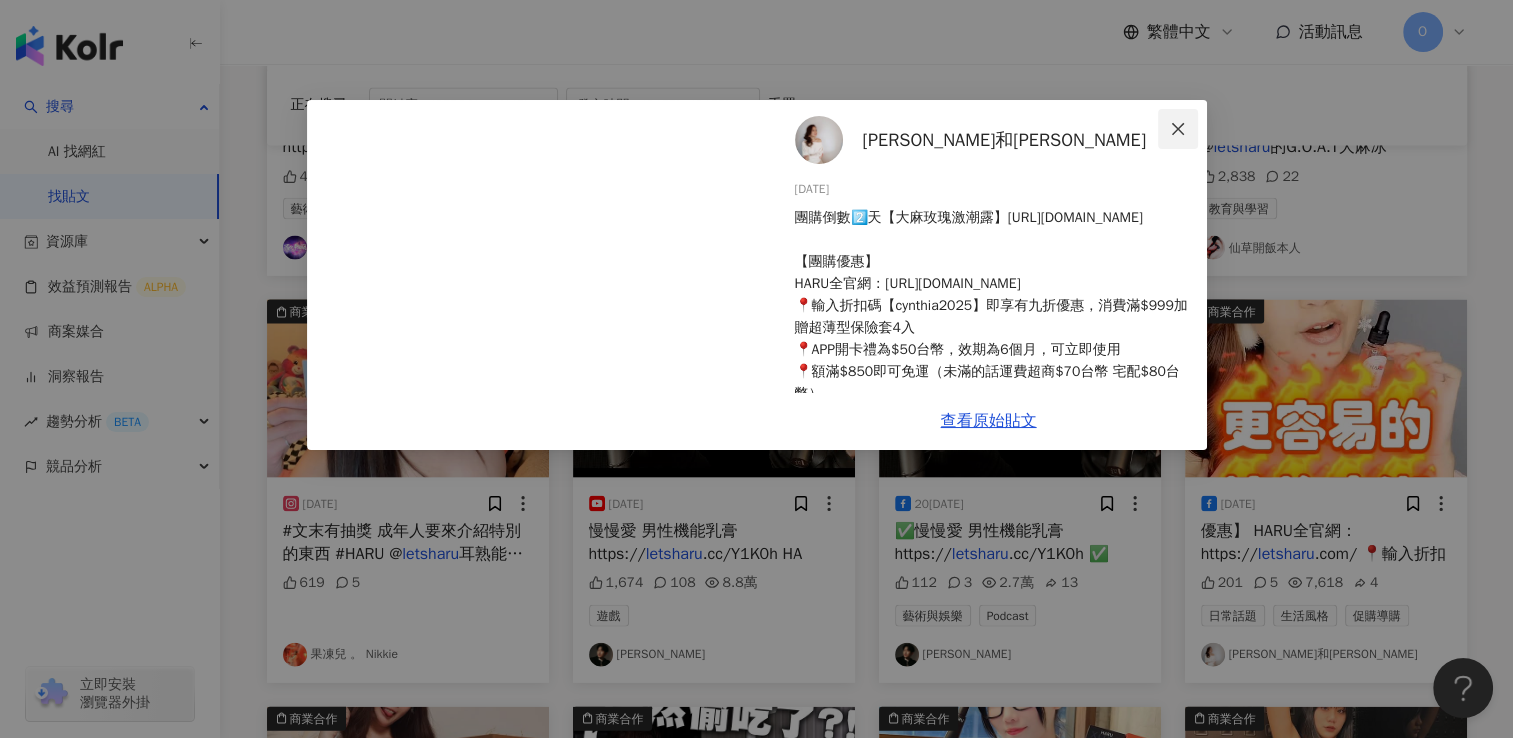 click 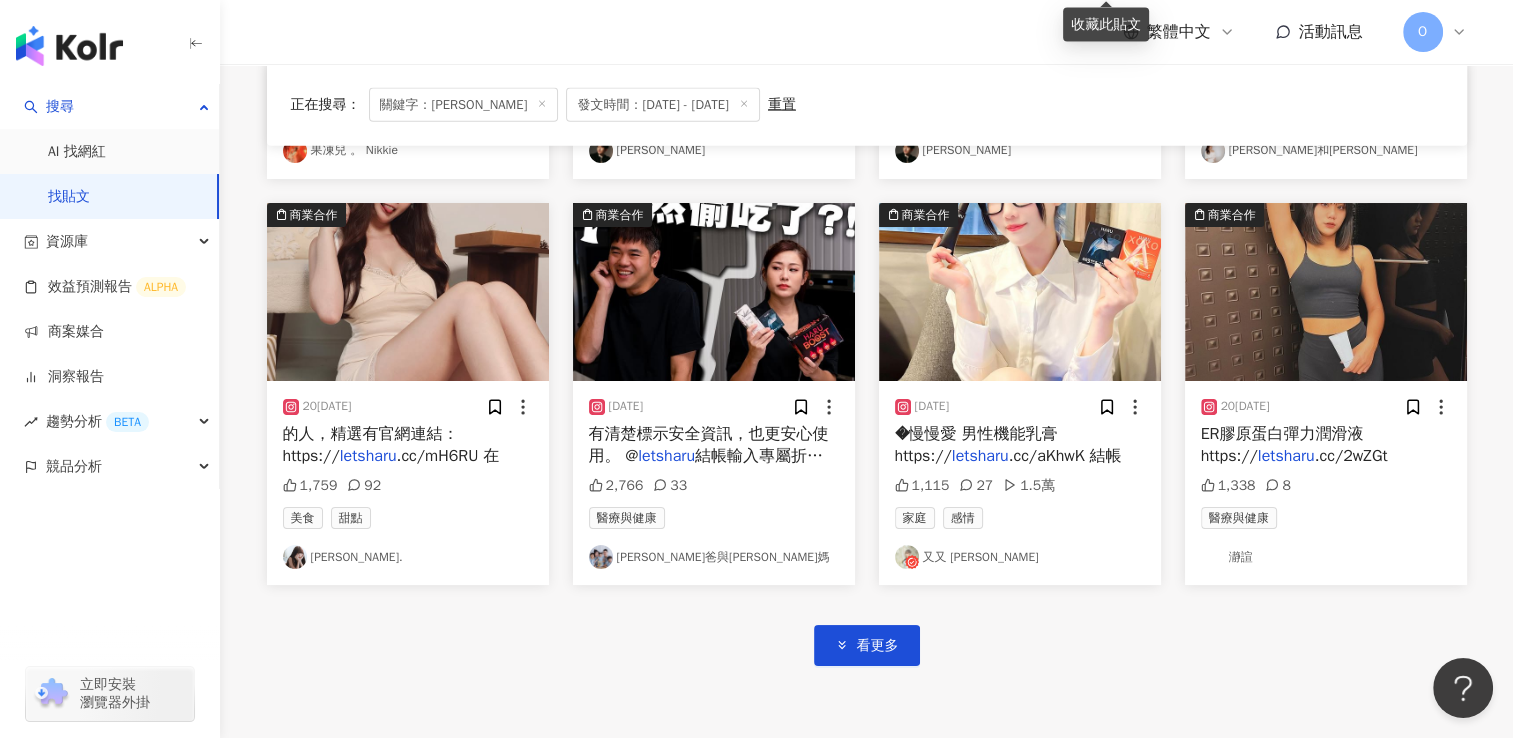 scroll, scrollTop: 4619, scrollLeft: 0, axis: vertical 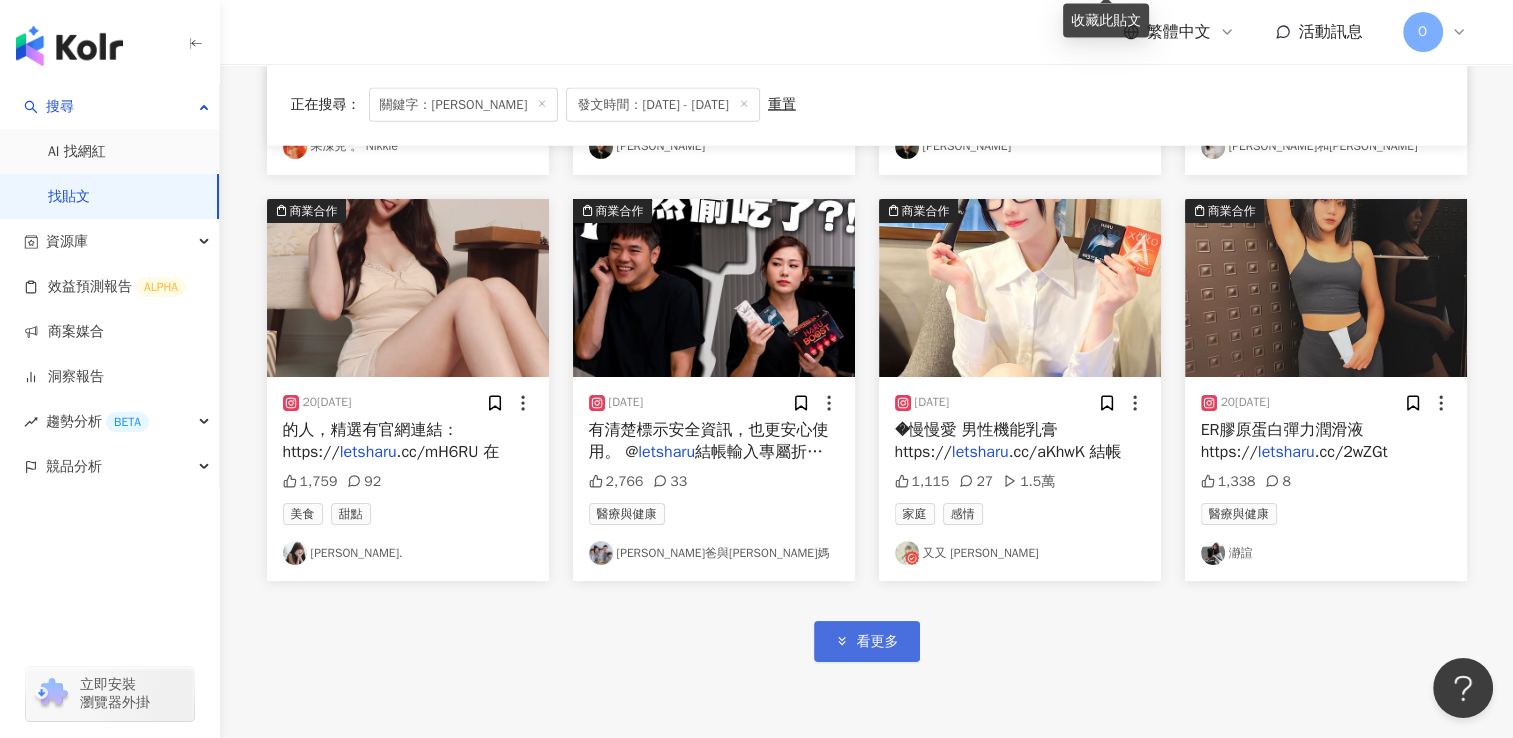 click 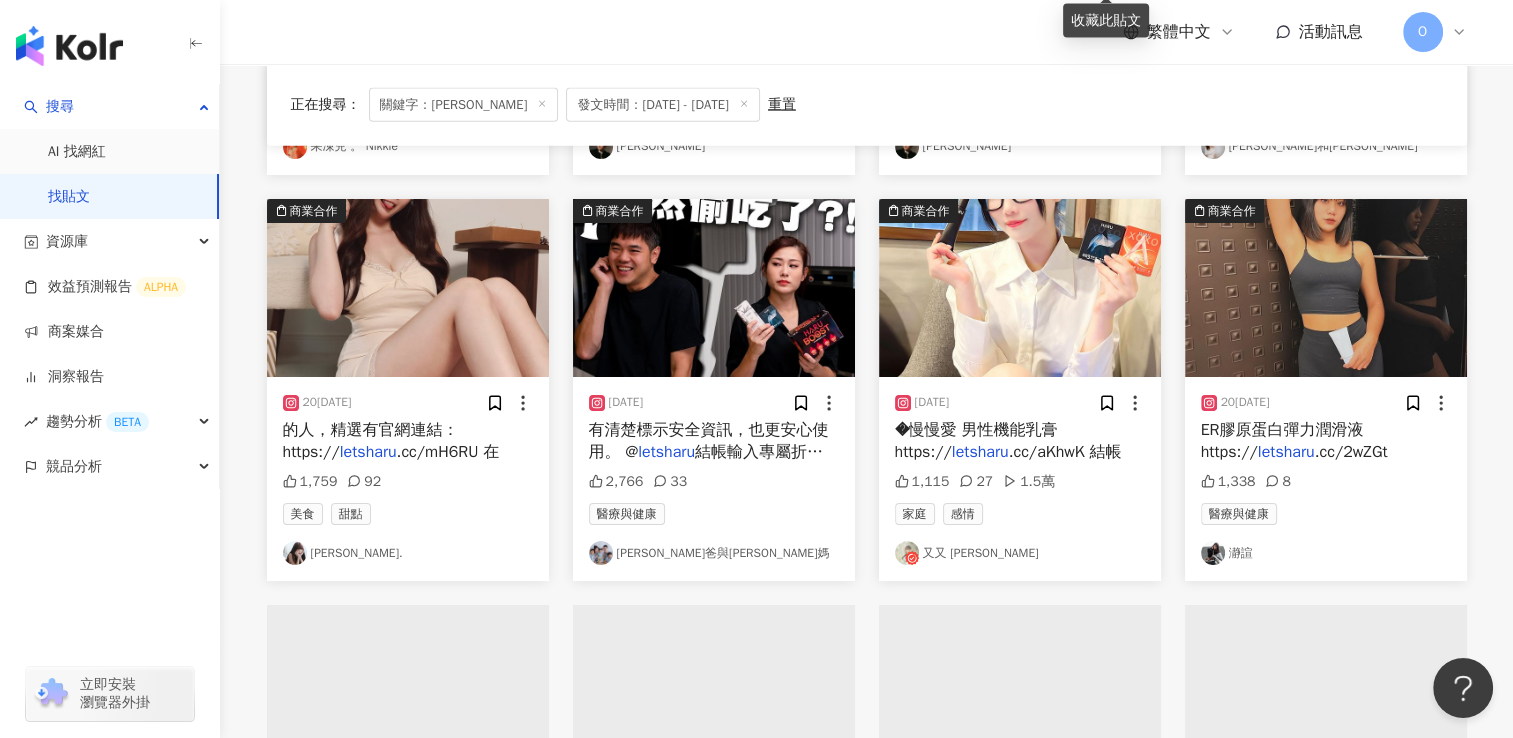 click on ".cc/mH6RU
在" at bounding box center (448, 452) 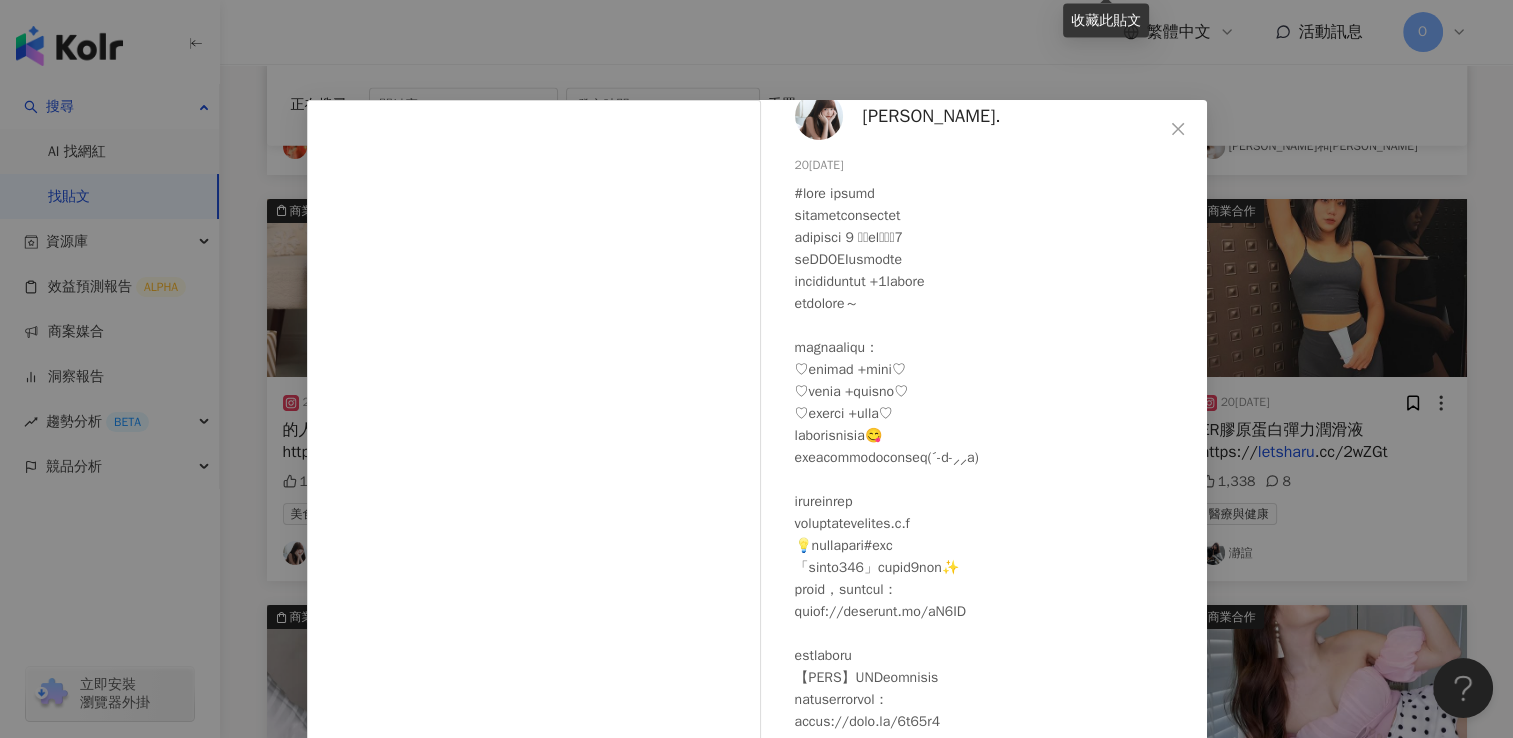 scroll, scrollTop: 18, scrollLeft: 0, axis: vertical 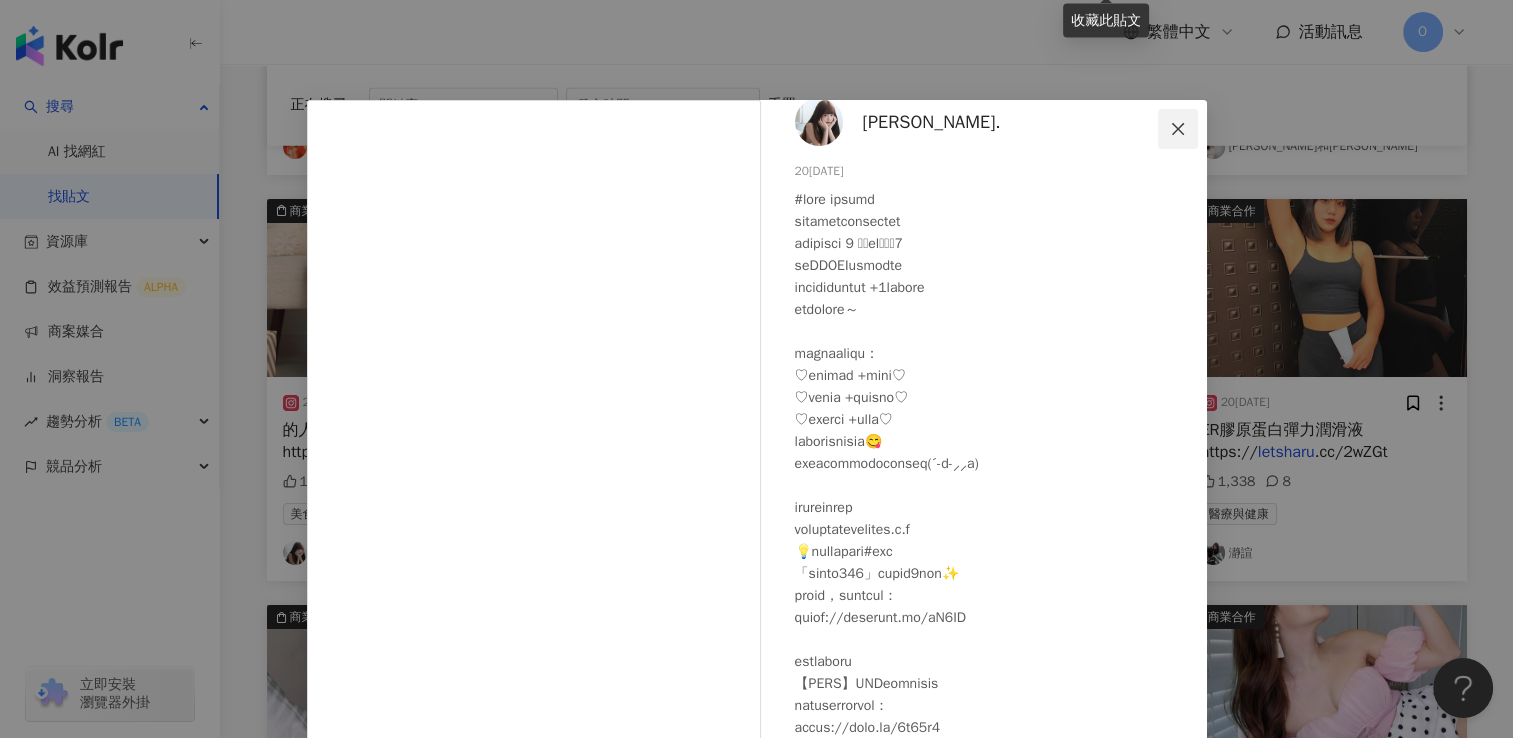 click at bounding box center [1178, 129] 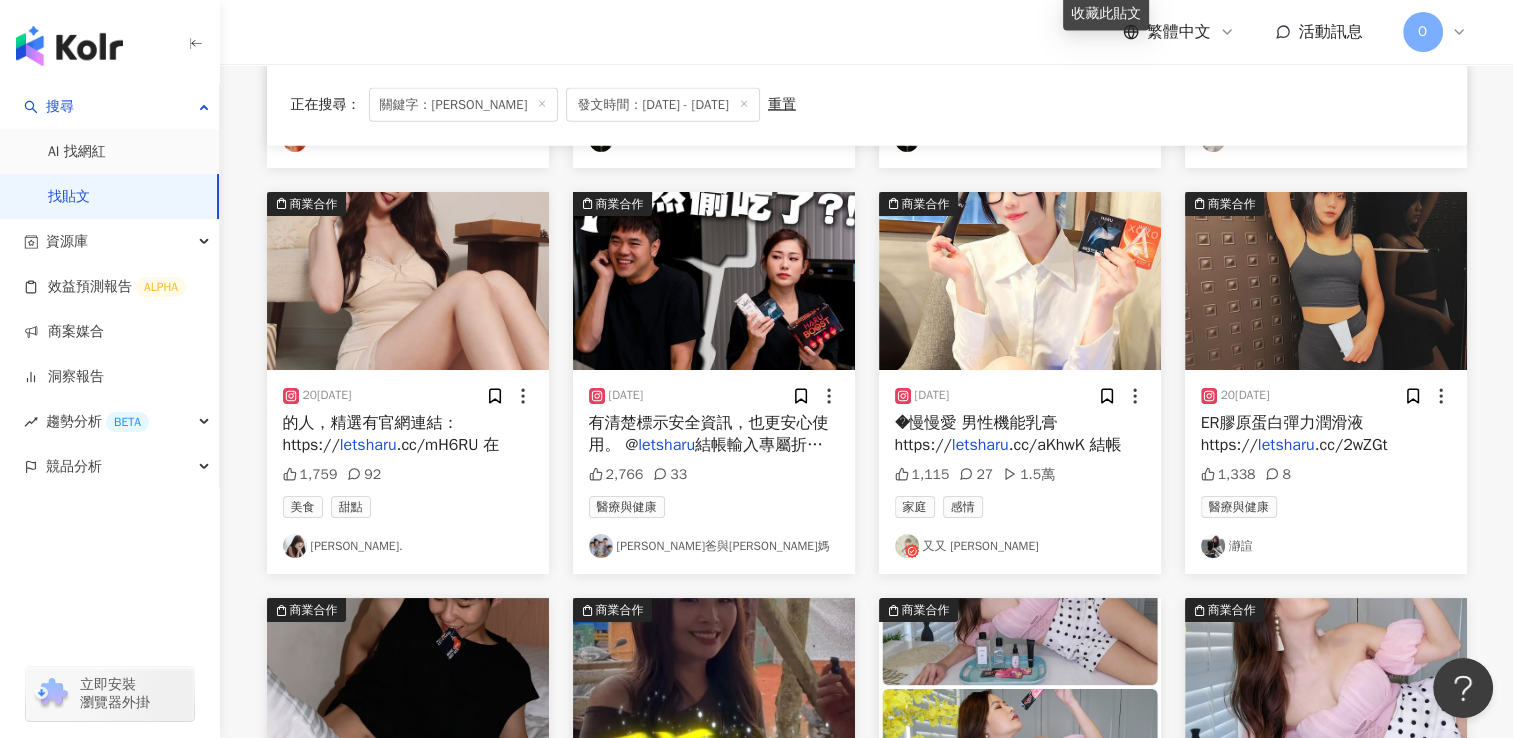 scroll, scrollTop: 4627, scrollLeft: 0, axis: vertical 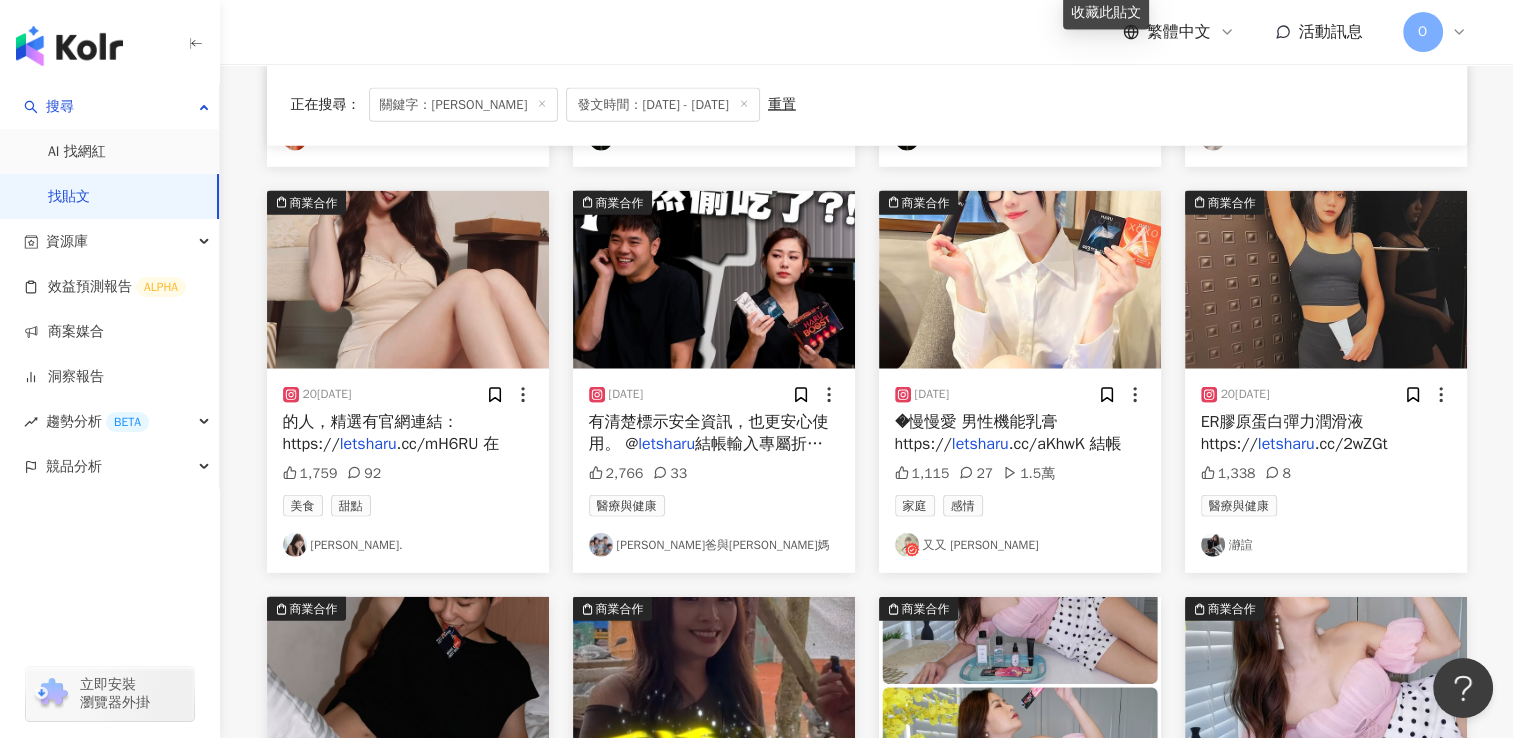 click on ".cc/2wZGt" at bounding box center (1351, 444) 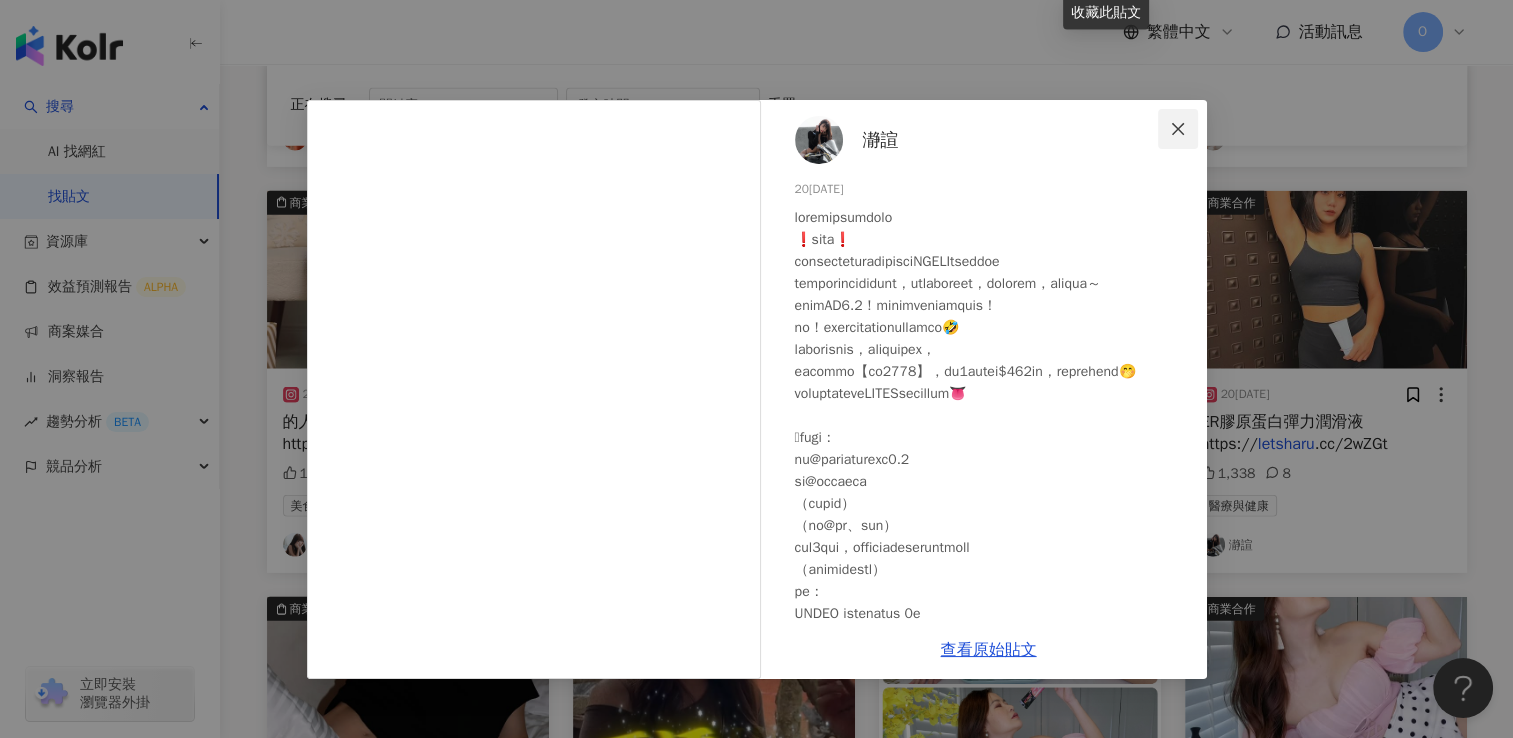 click 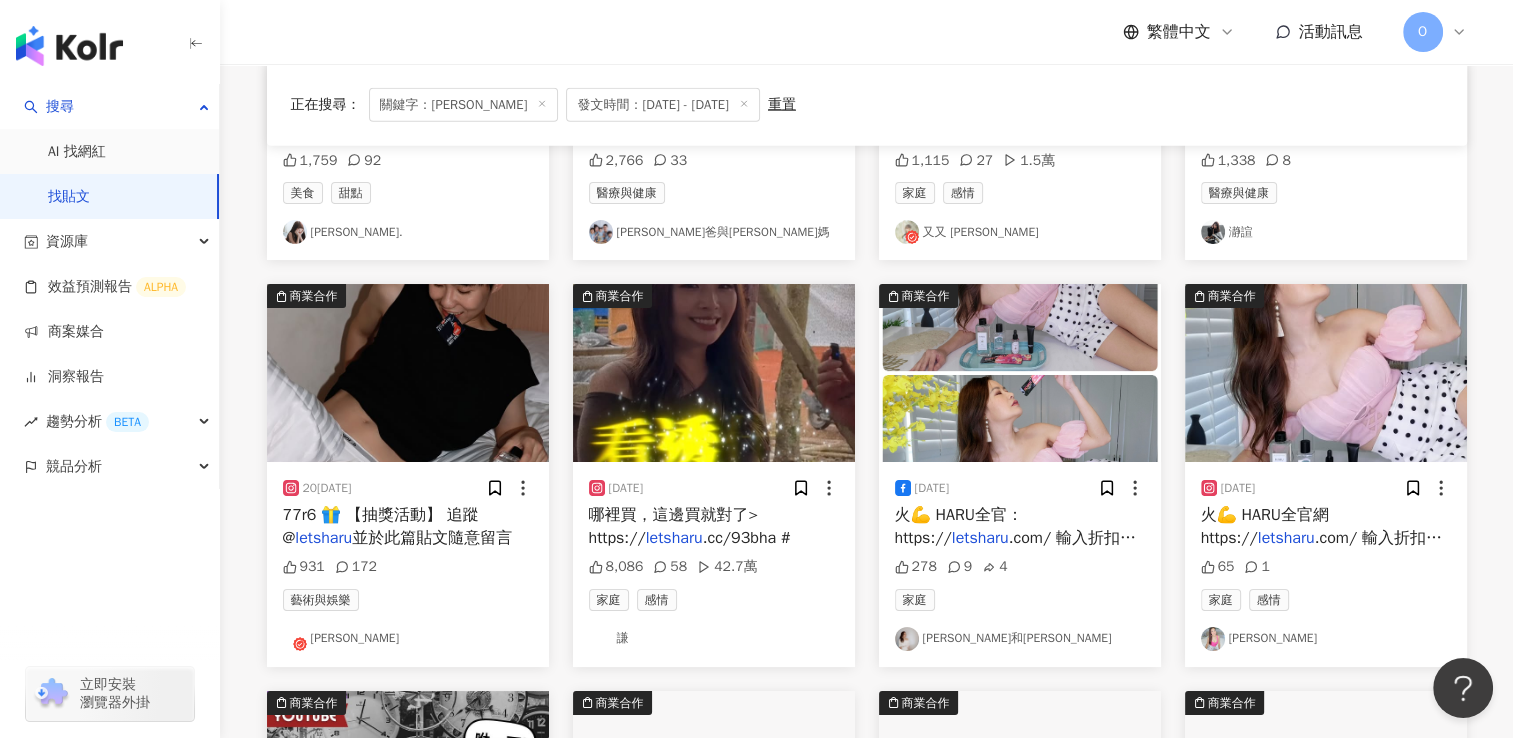 scroll, scrollTop: 4942, scrollLeft: 0, axis: vertical 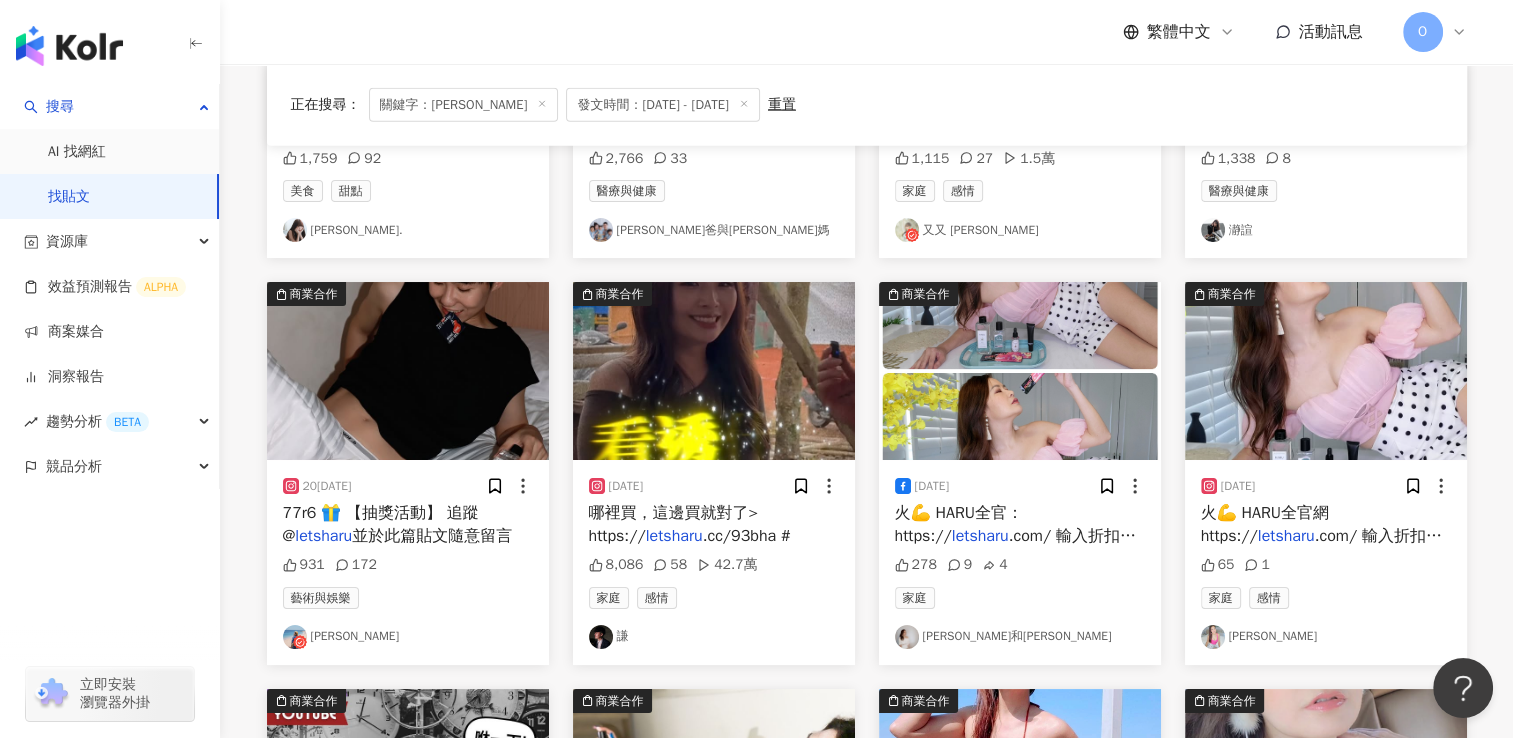 click on "並於此篇貼文隨意留言" at bounding box center (432, 536) 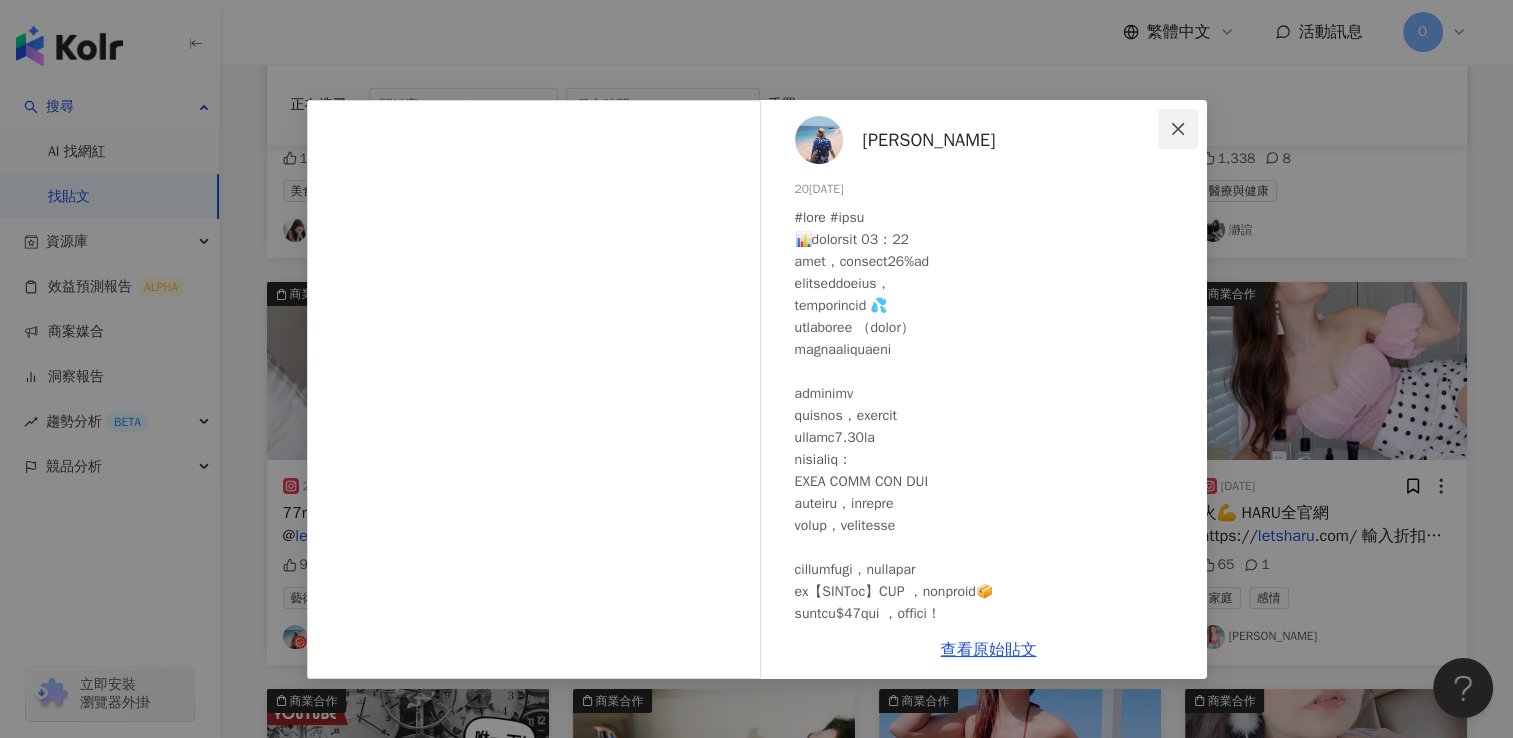 click at bounding box center [1178, 129] 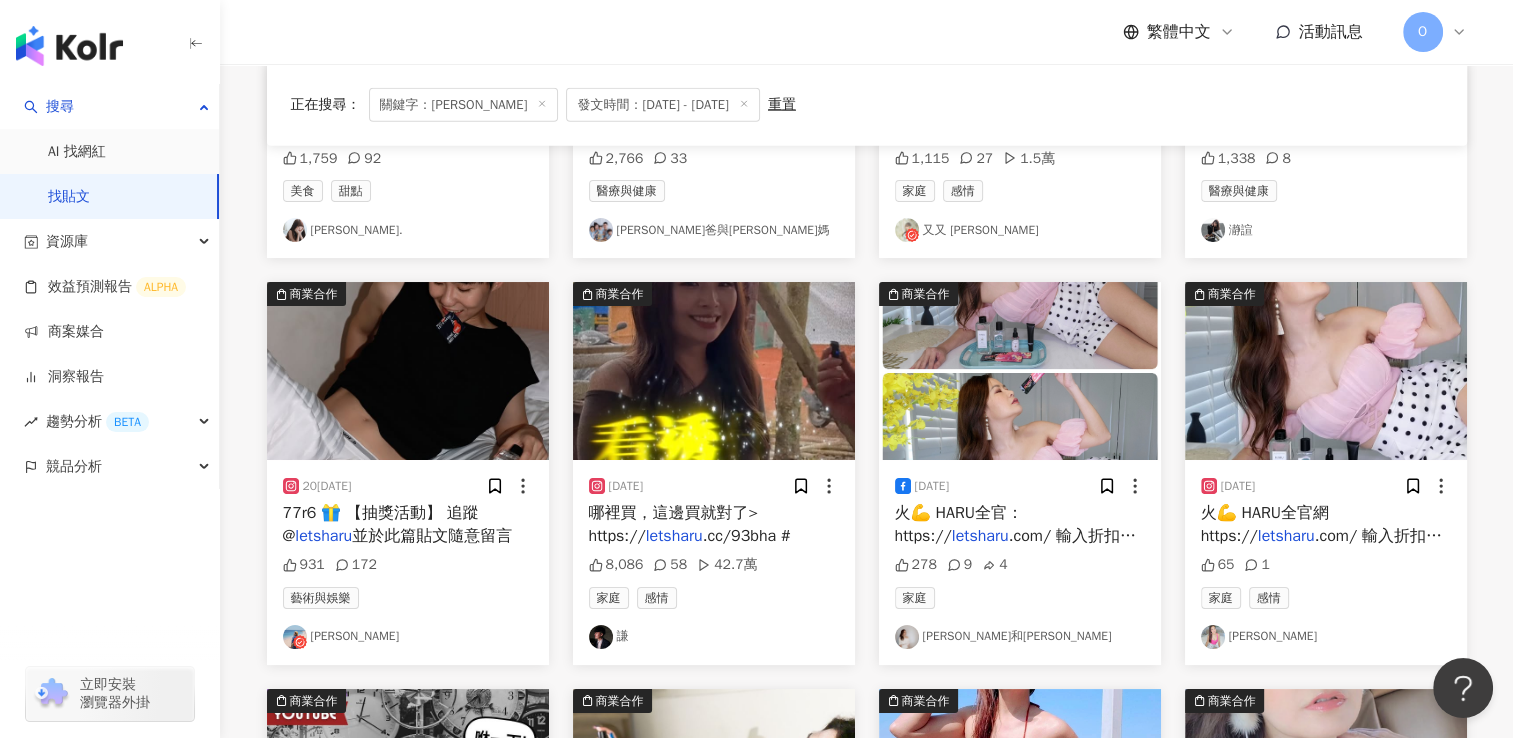 click on "哪裡買，這邊買就對了> https:// letsharu .cc/93bha
#" at bounding box center (714, 524) 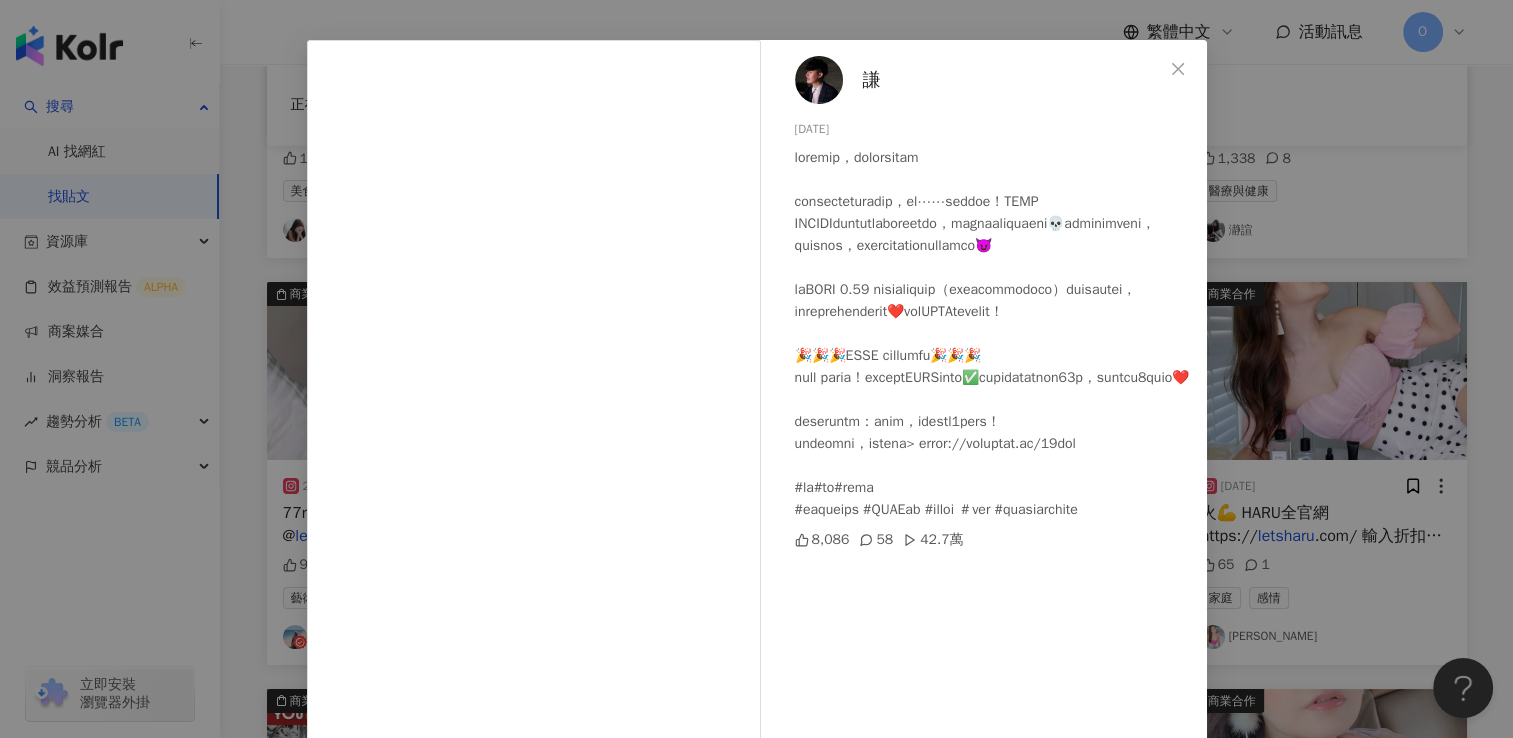 scroll, scrollTop: 160, scrollLeft: 0, axis: vertical 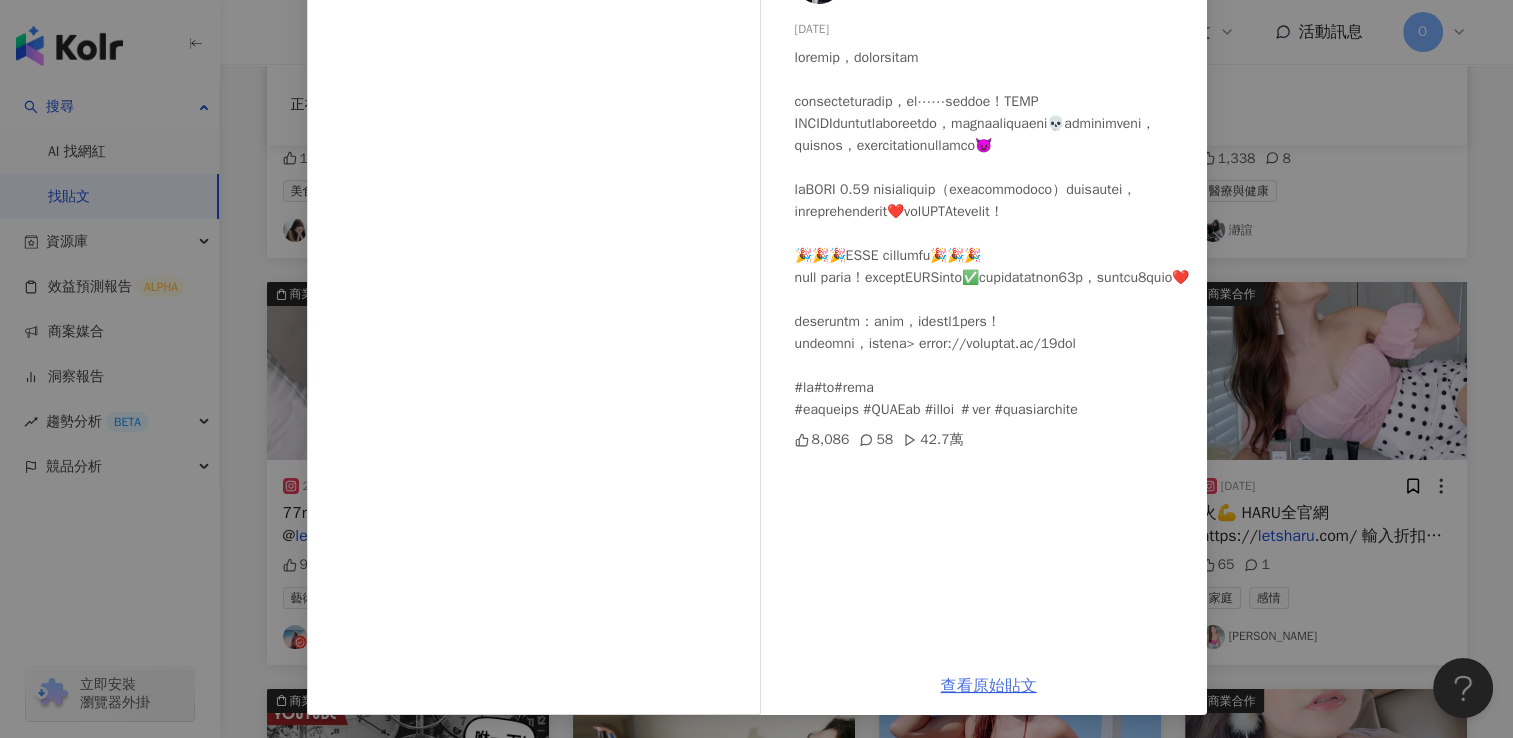 click on "查看原始貼文" at bounding box center (989, 686) 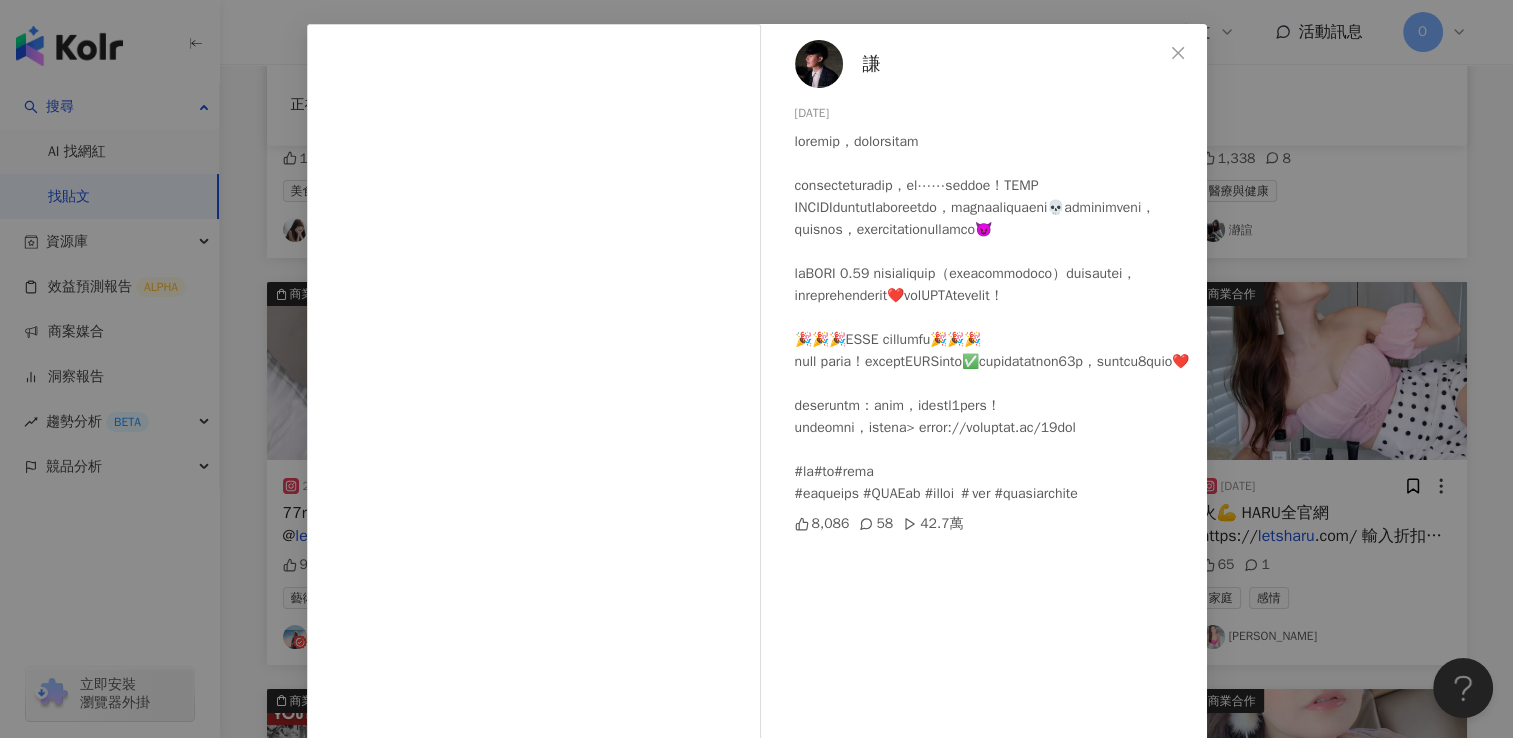 scroll, scrollTop: 0, scrollLeft: 0, axis: both 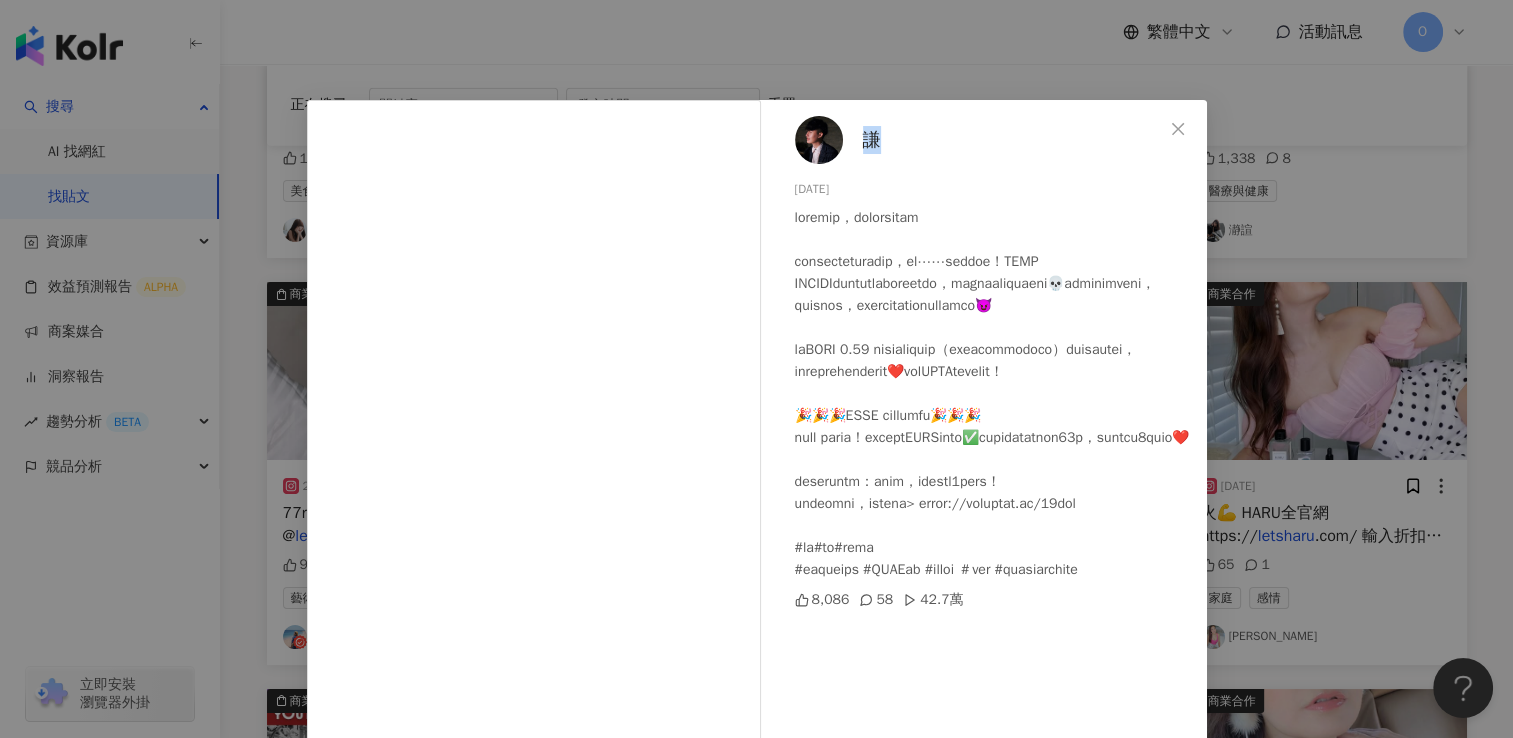 drag, startPoint x: 904, startPoint y: 134, endPoint x: 847, endPoint y: 149, distance: 58.940647 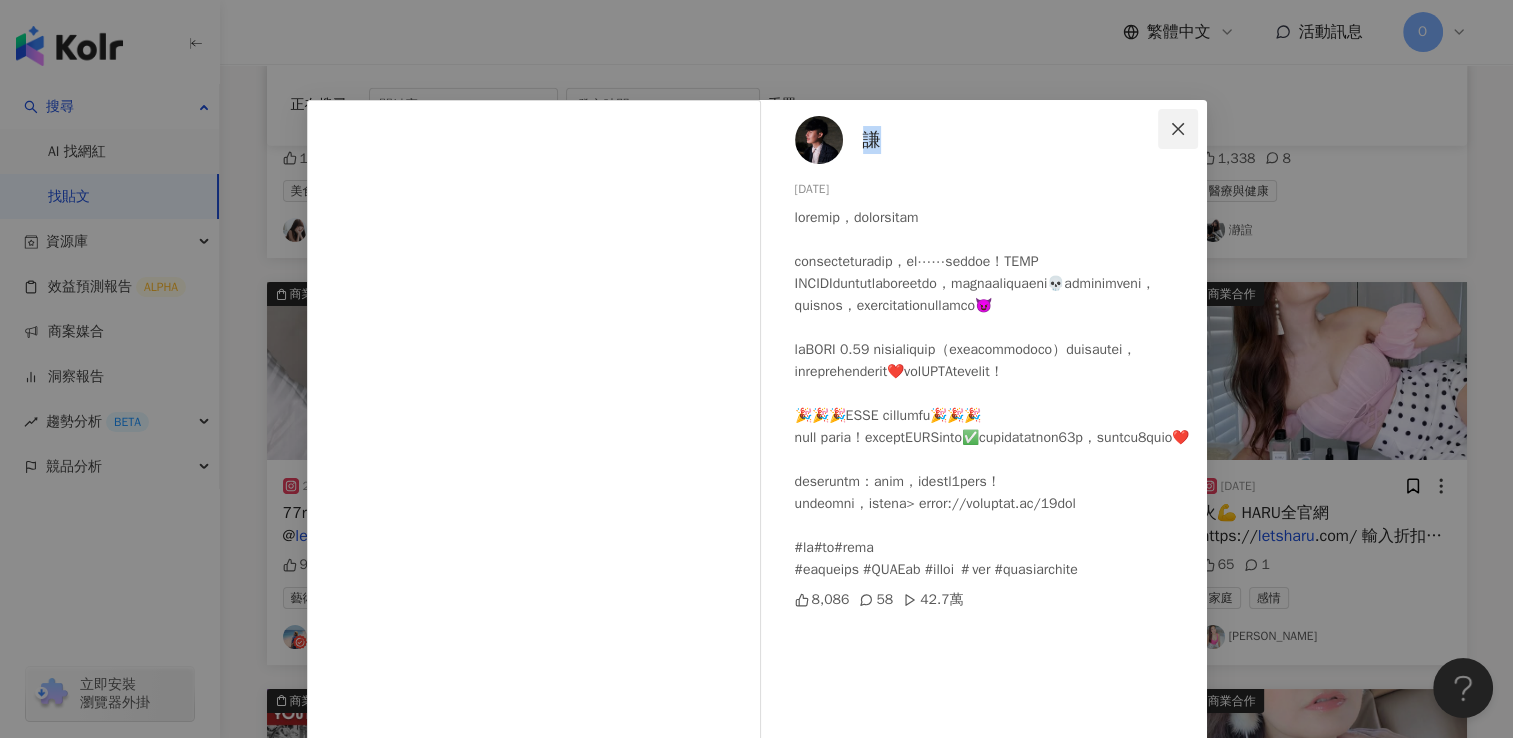 click at bounding box center [1178, 129] 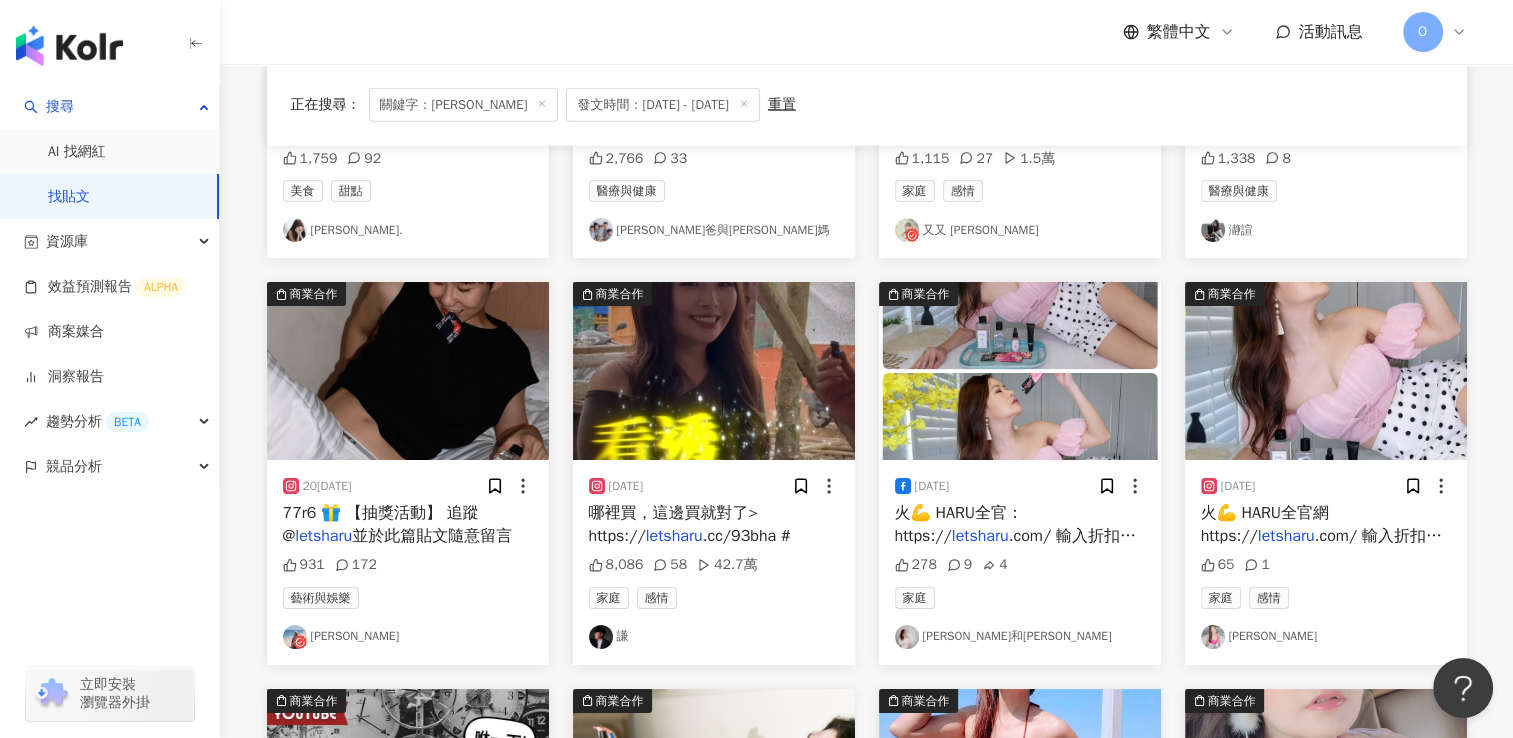 click on ".com/
輸入折扣碼【" at bounding box center (1015, 547) 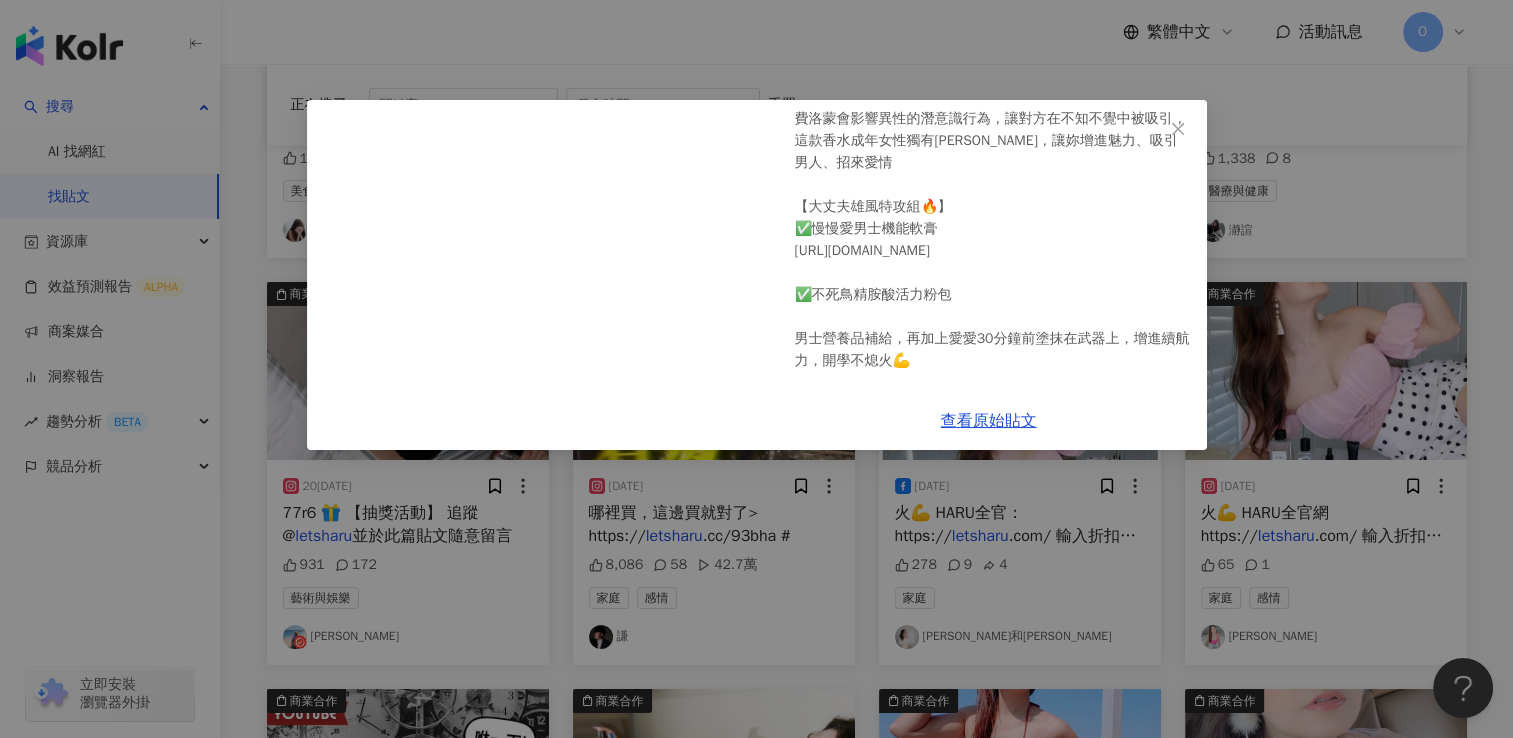 scroll, scrollTop: 300, scrollLeft: 0, axis: vertical 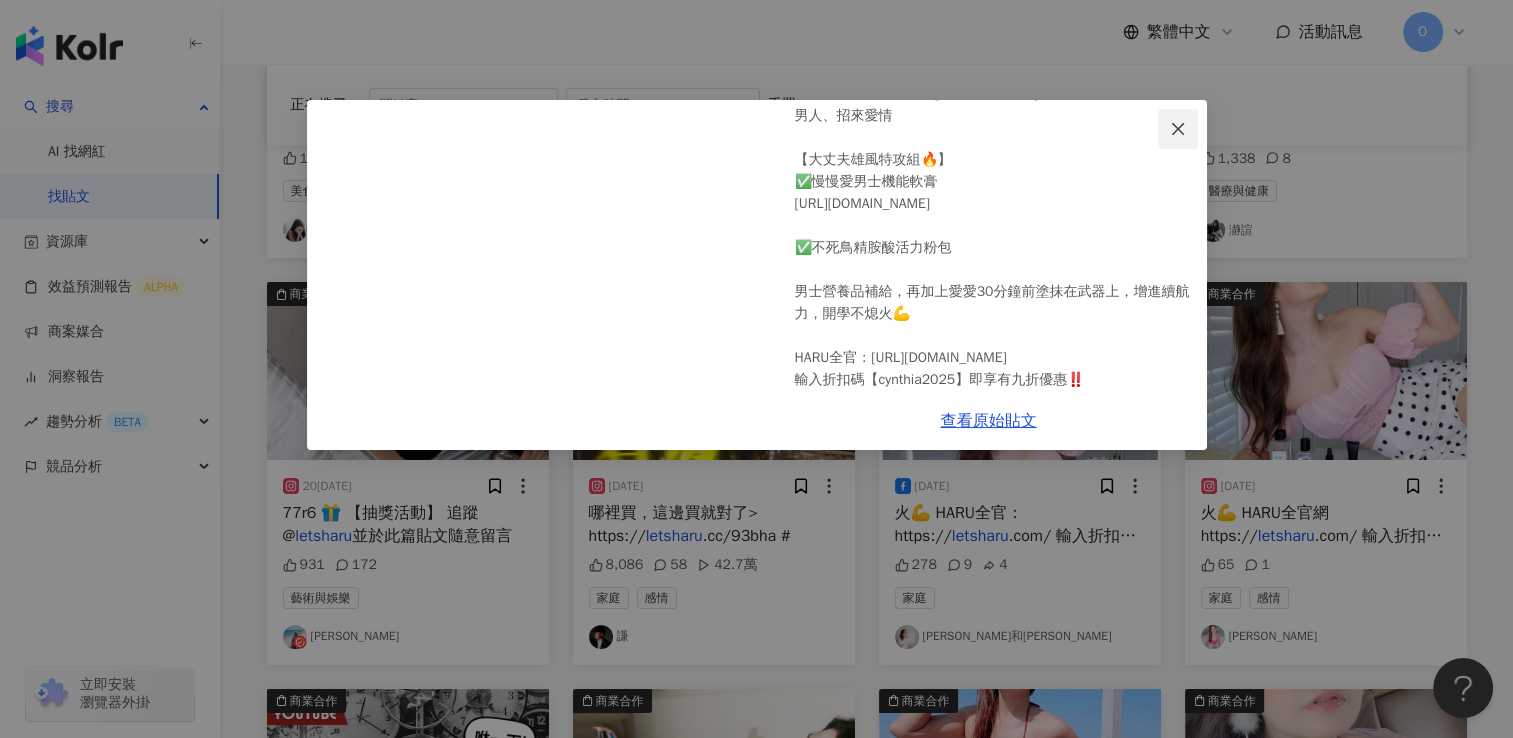 click 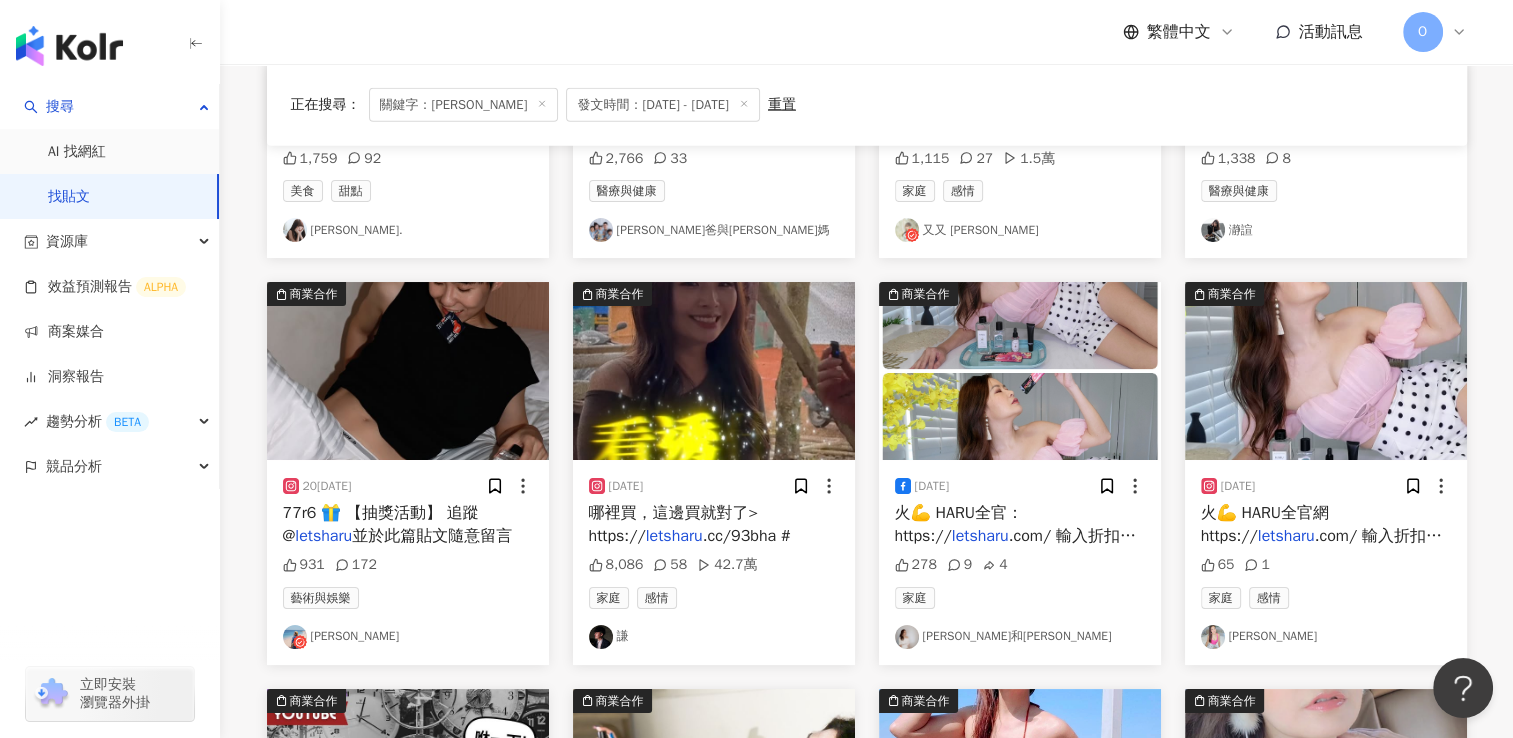 click on ".com/
輸入折扣碼【" at bounding box center (1321, 547) 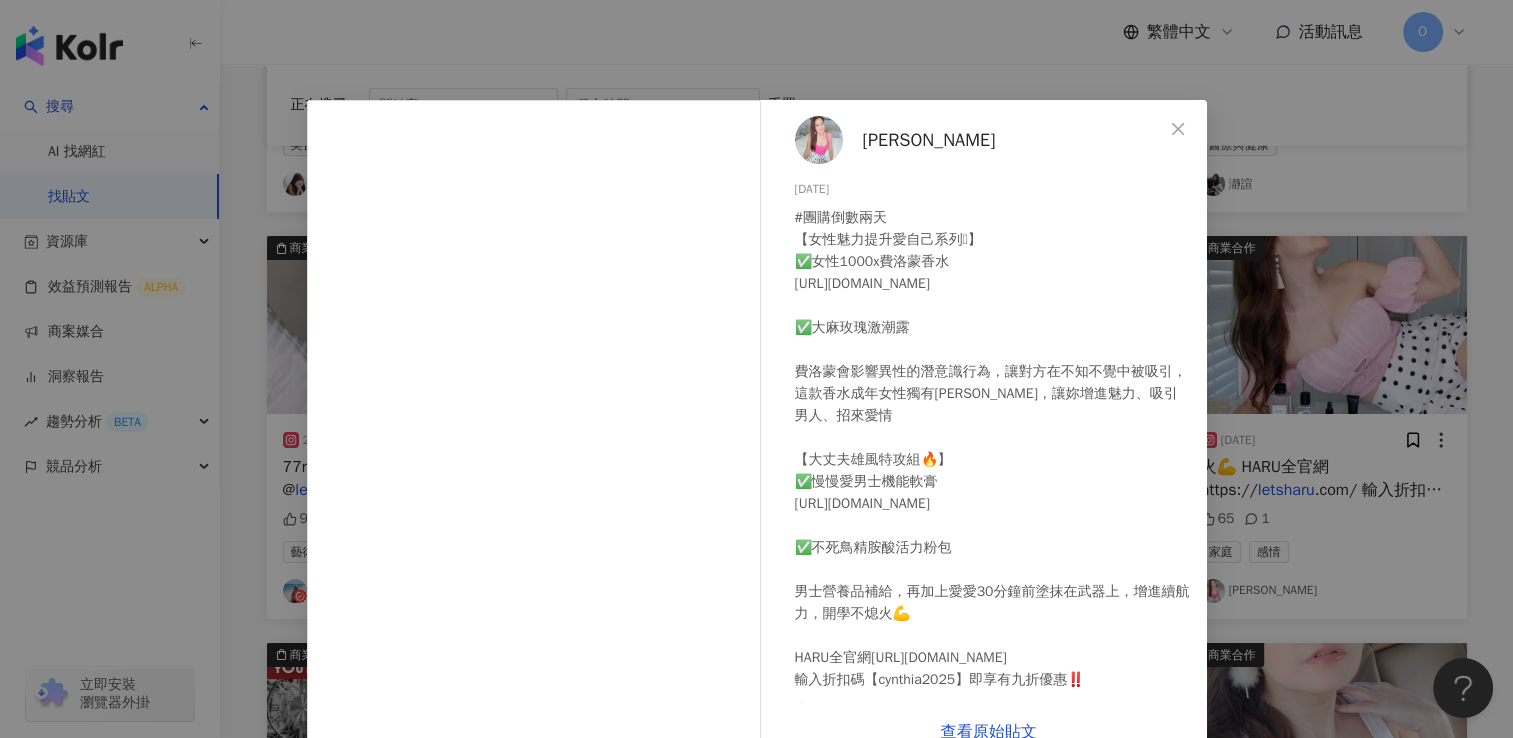 scroll, scrollTop: 4989, scrollLeft: 0, axis: vertical 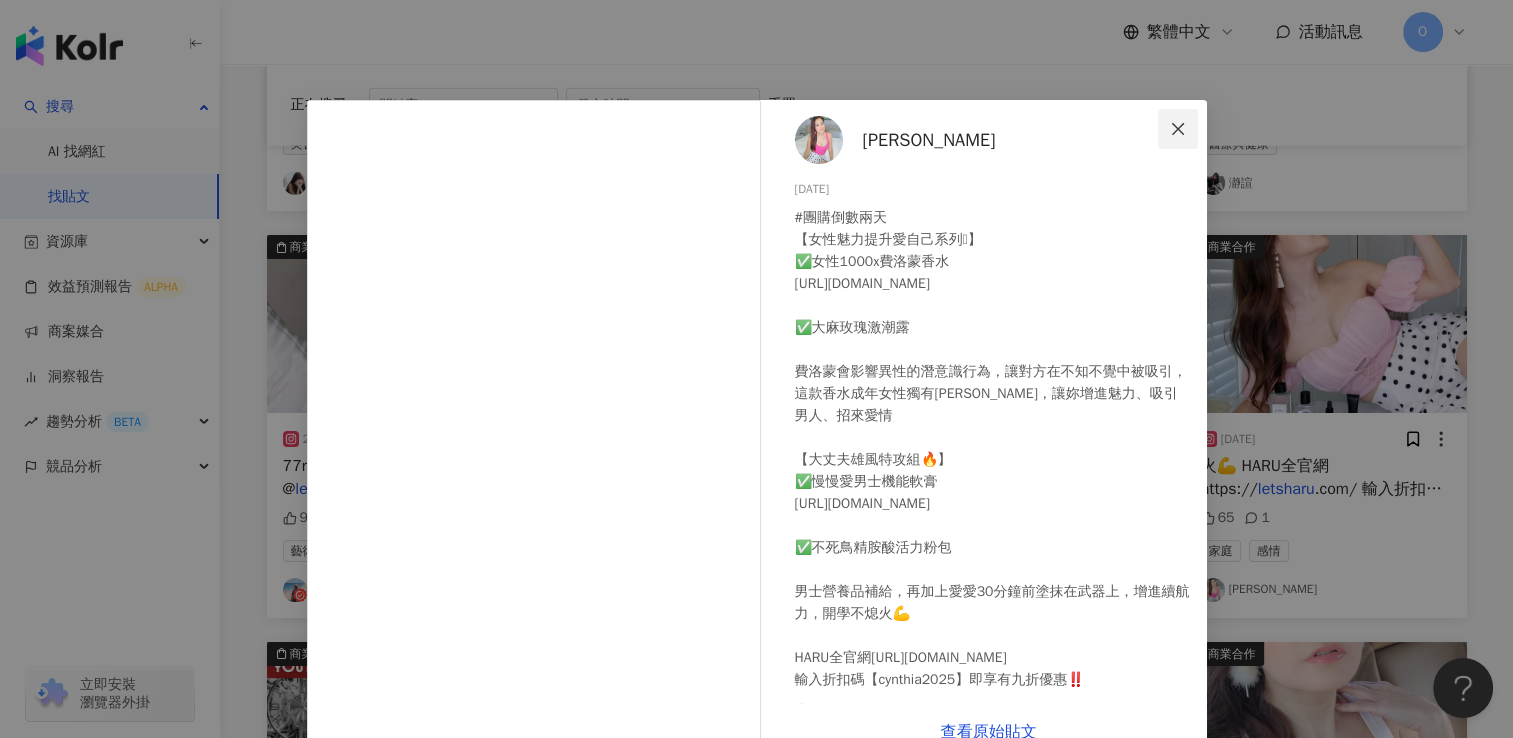click 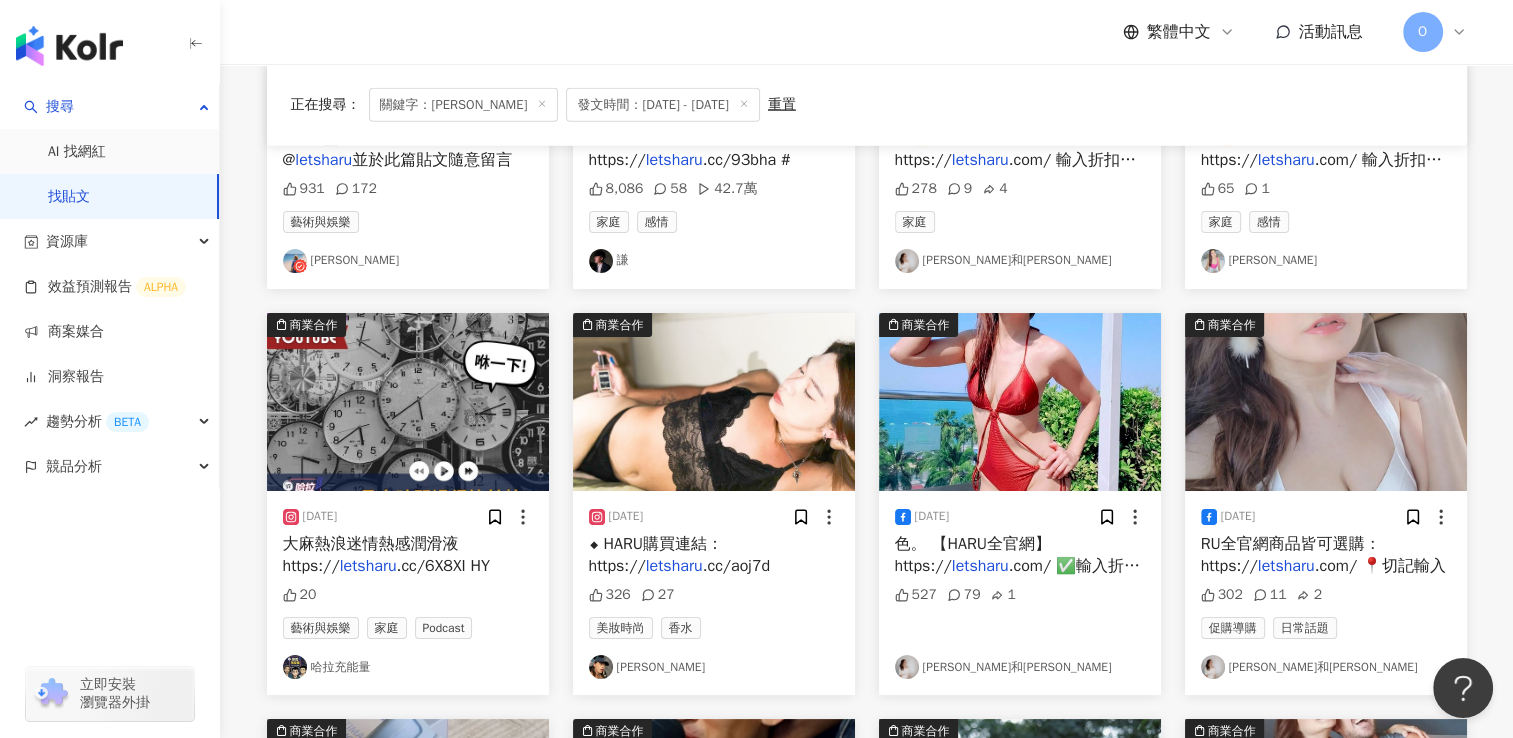 scroll, scrollTop: 5319, scrollLeft: 0, axis: vertical 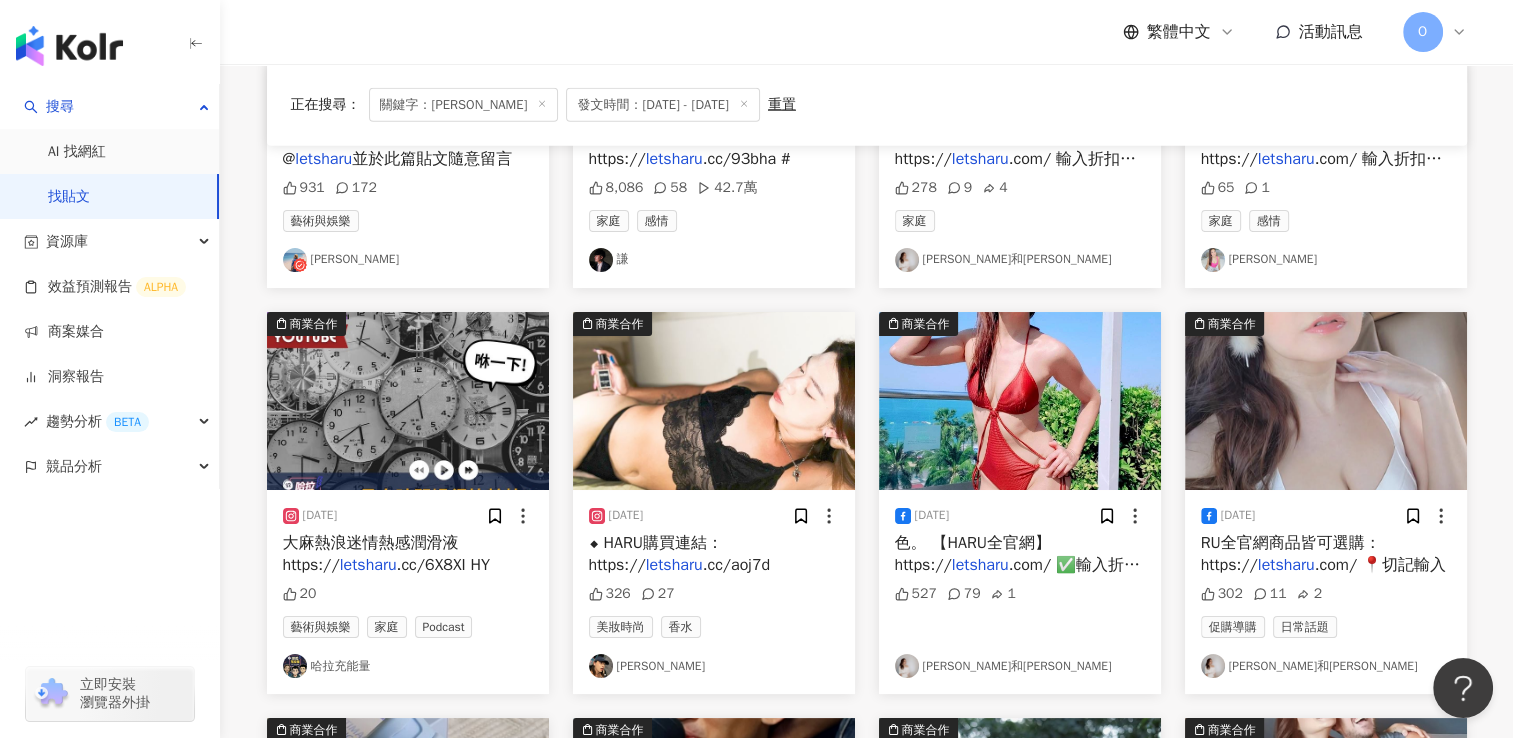 click on "大麻熱浪迷情熱感潤滑液
https:// letsharu .cc/6X8XI
HY" at bounding box center [408, 554] 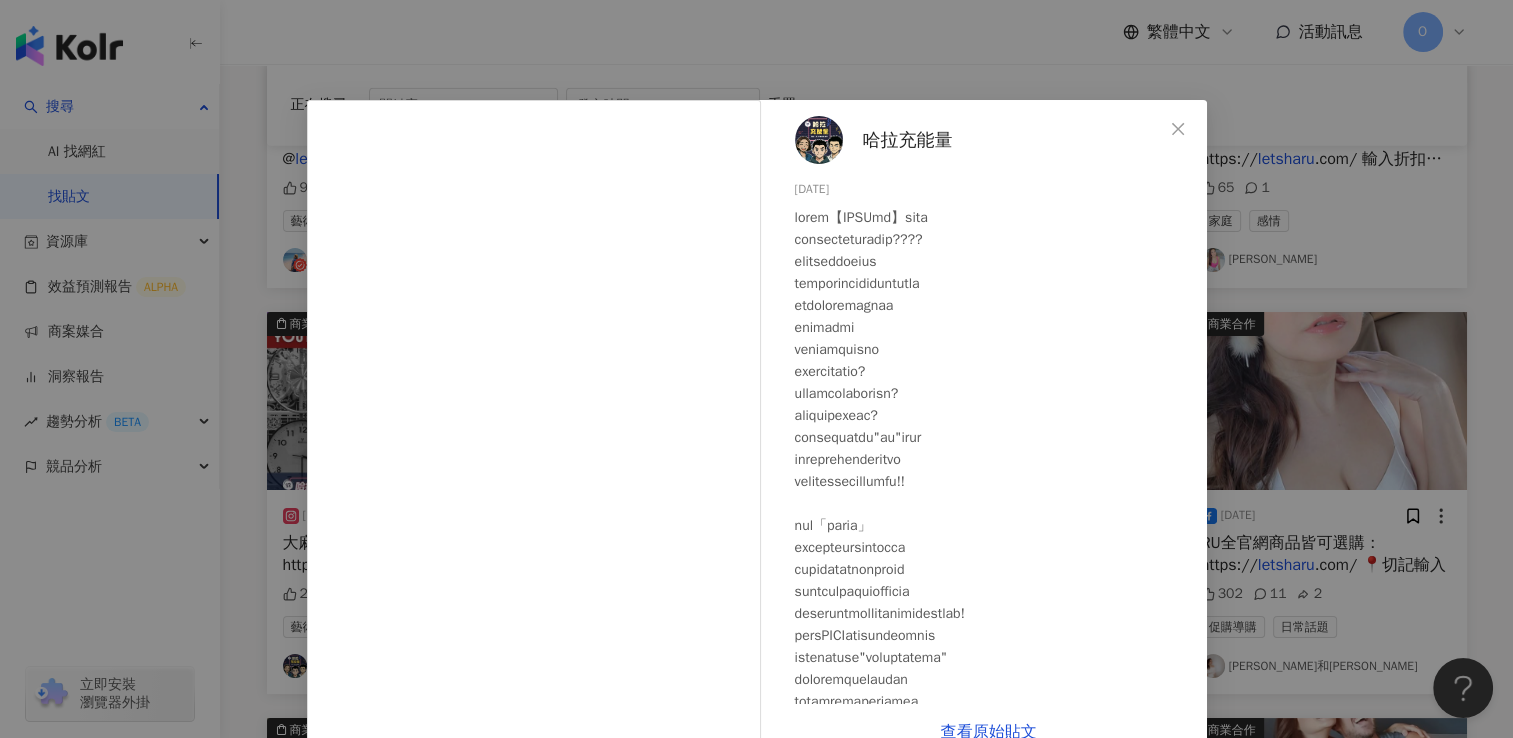 scroll, scrollTop: 523, scrollLeft: 0, axis: vertical 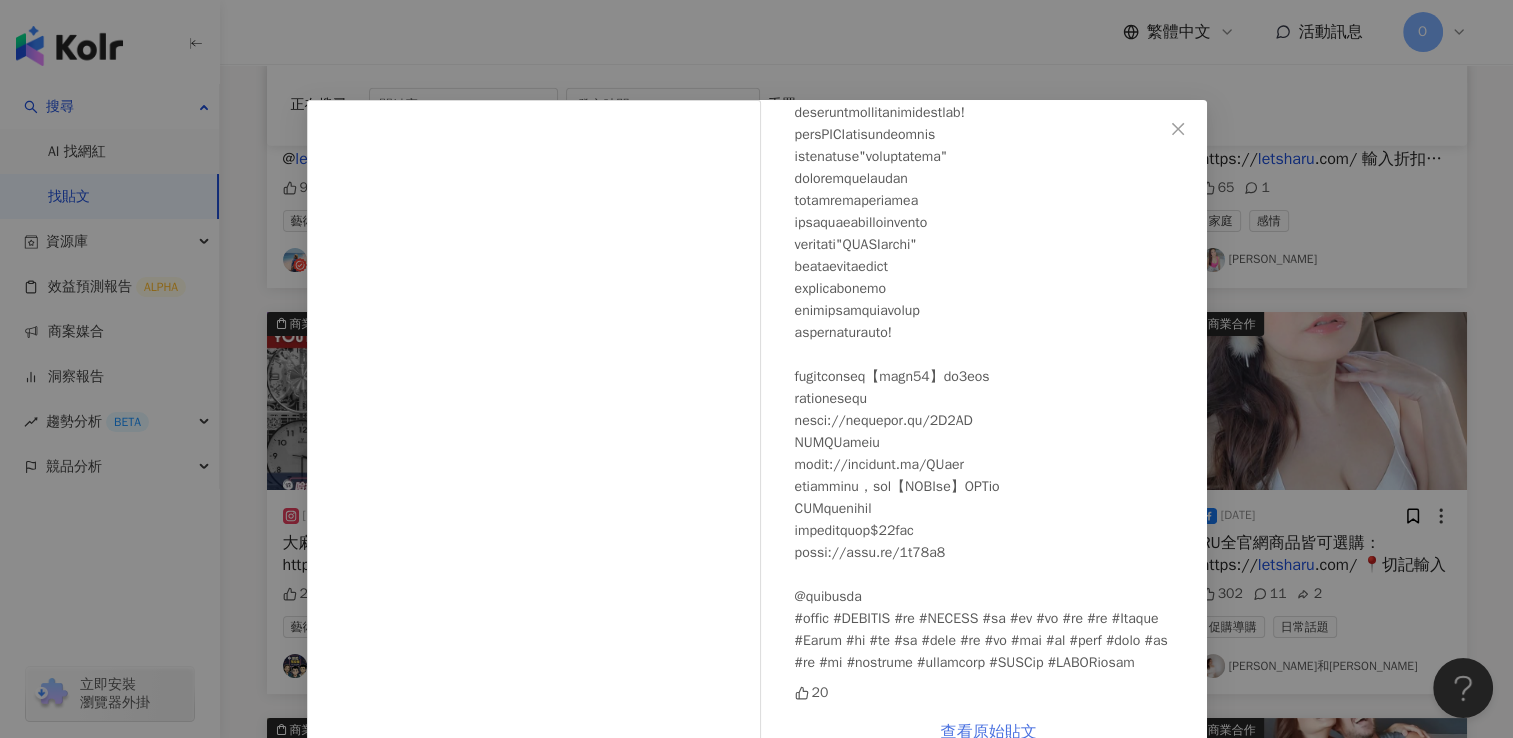 click on "查看原始貼文" at bounding box center (989, 732) 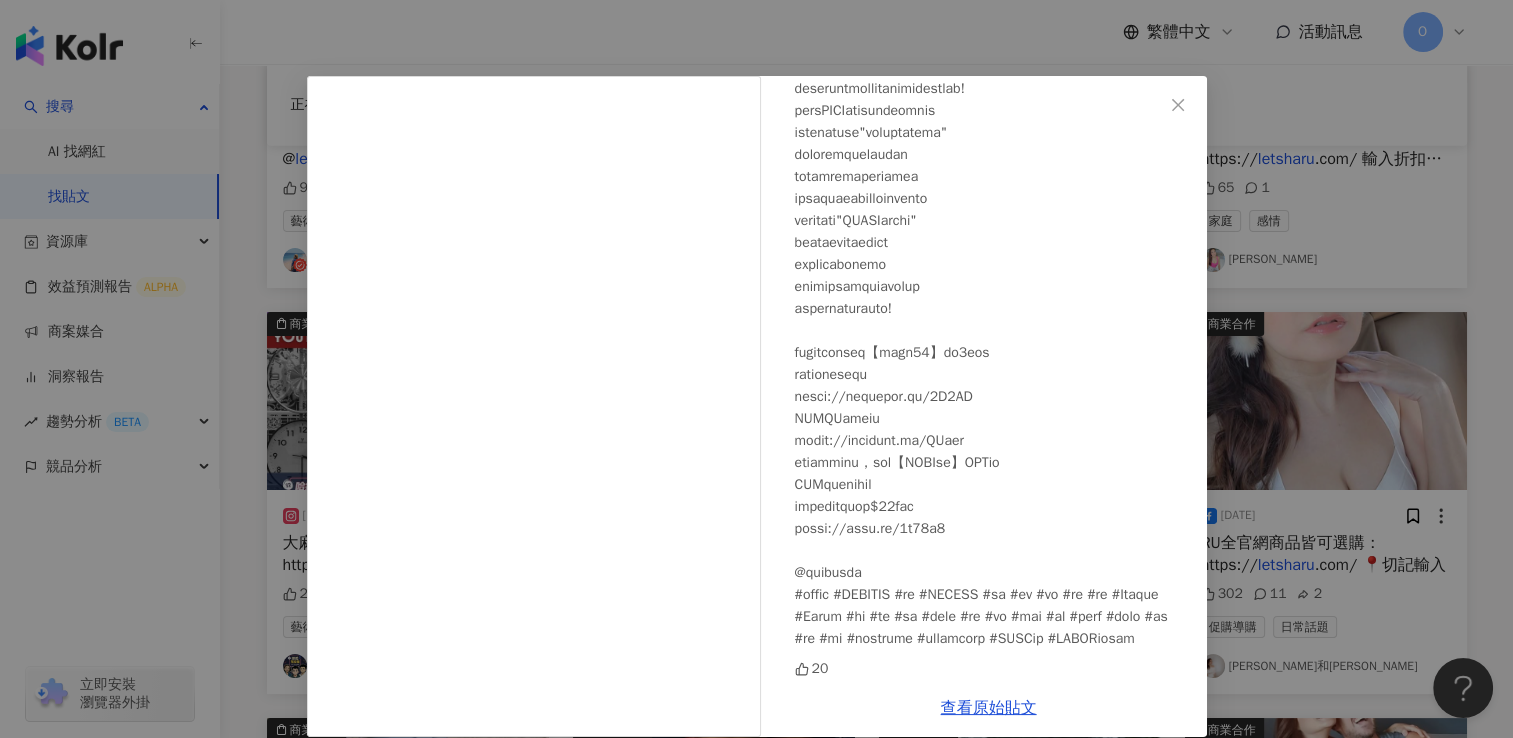 scroll, scrollTop: 46, scrollLeft: 0, axis: vertical 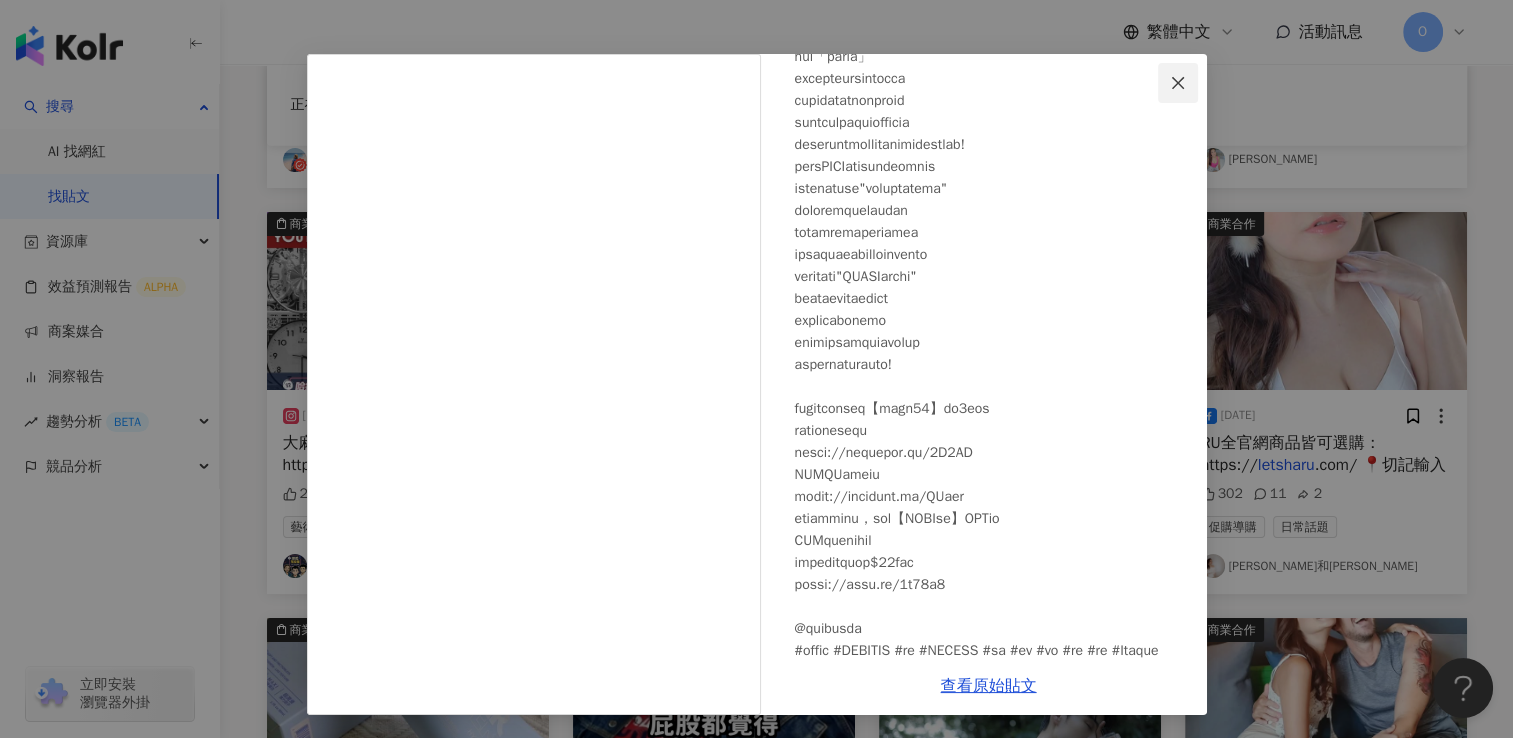 click 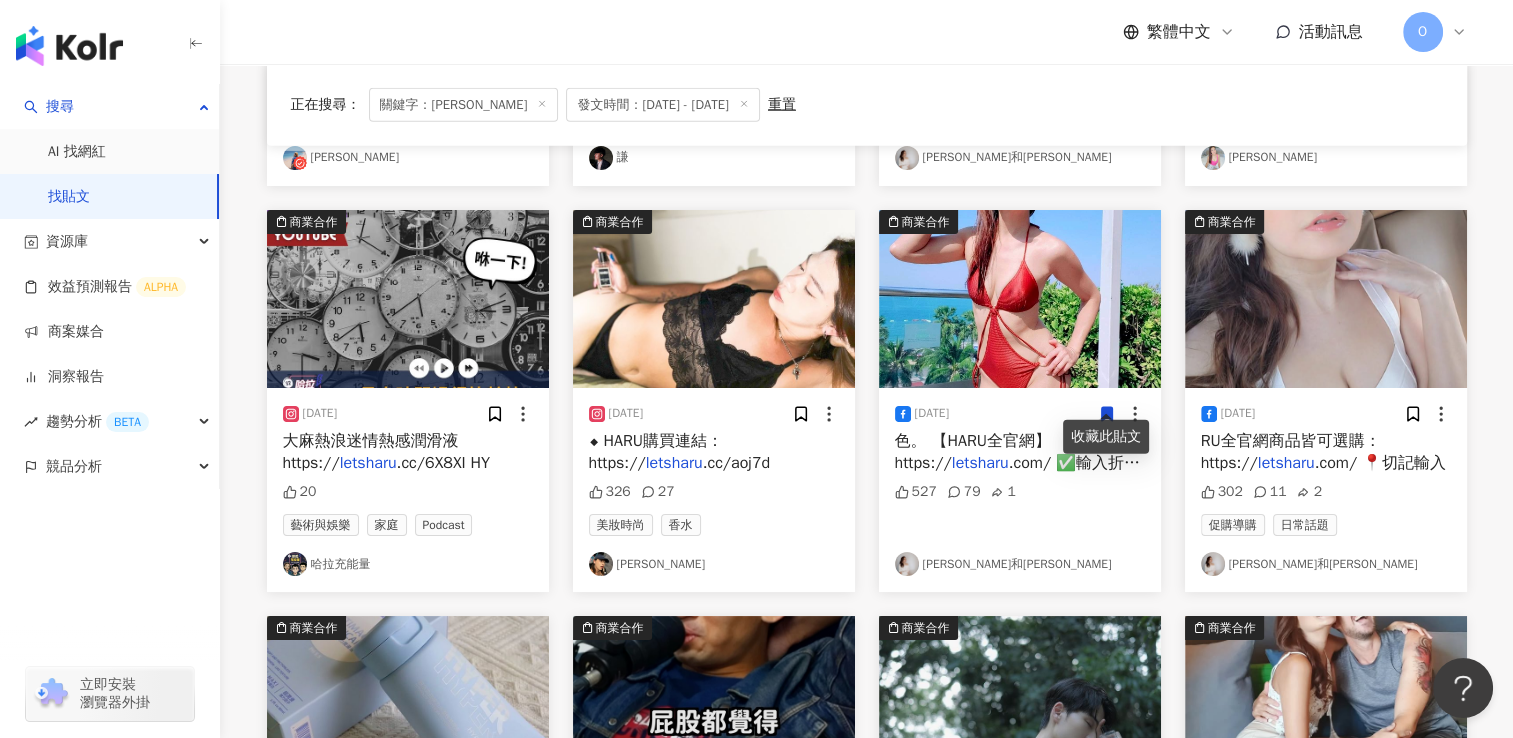 scroll, scrollTop: 5422, scrollLeft: 0, axis: vertical 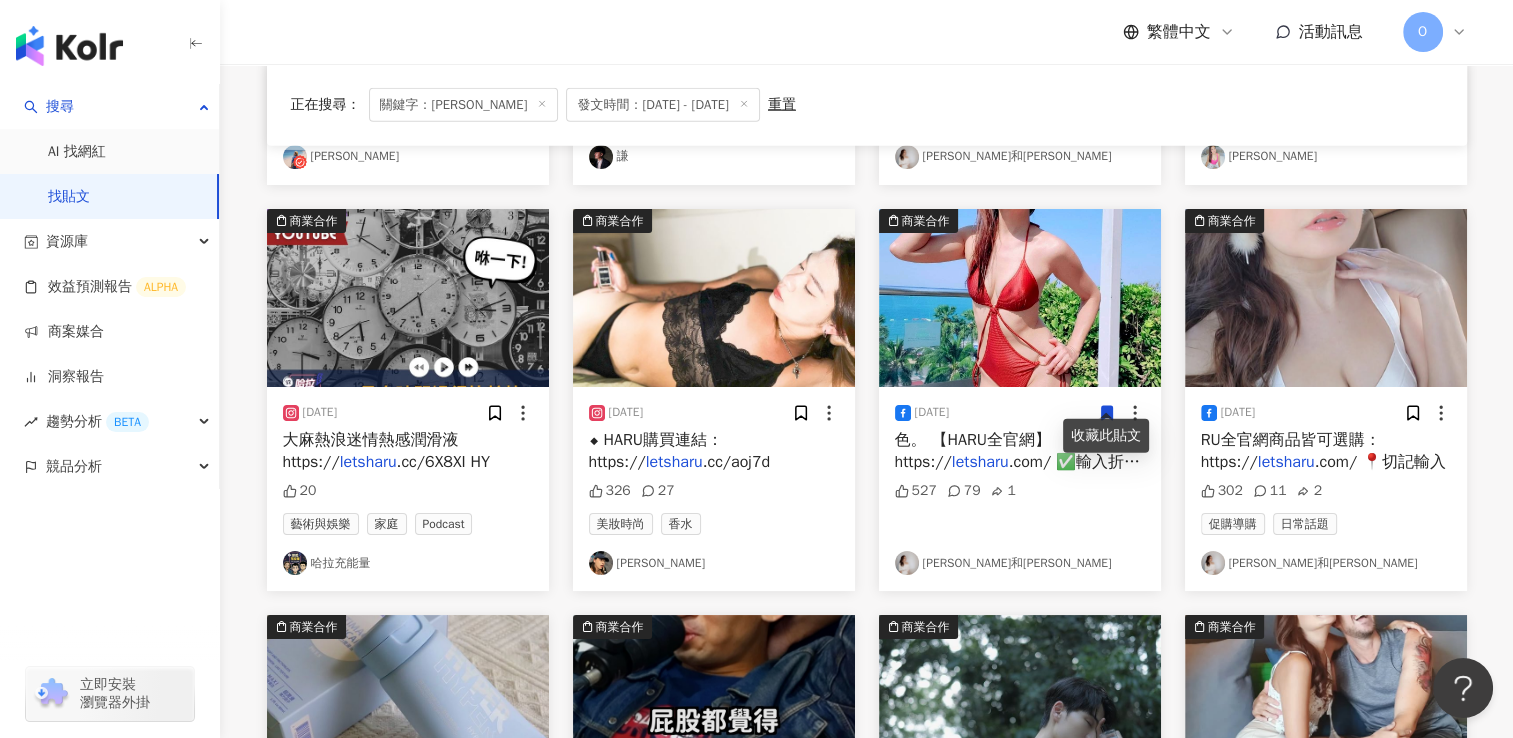 click on "326 27" at bounding box center (714, 491) 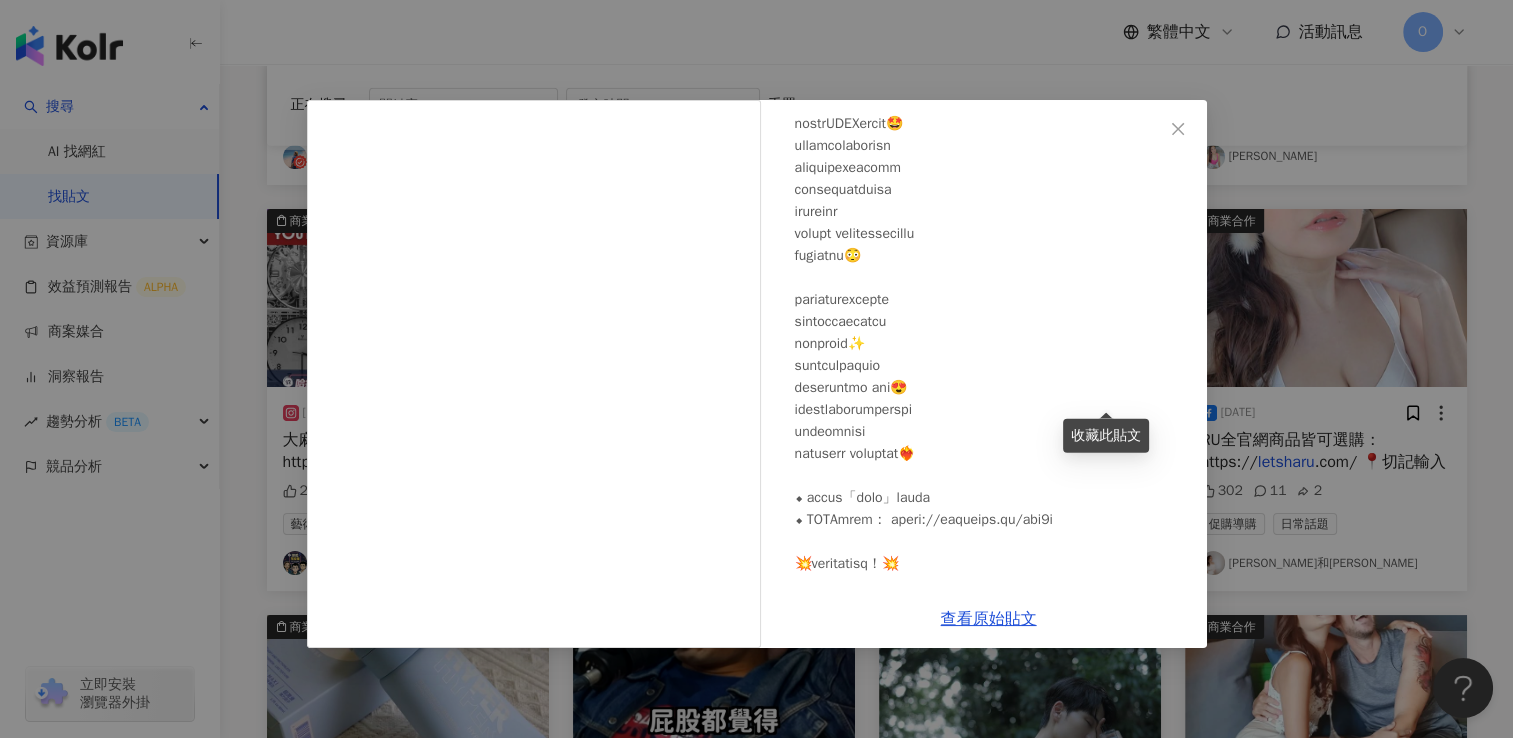 scroll, scrollTop: 504, scrollLeft: 0, axis: vertical 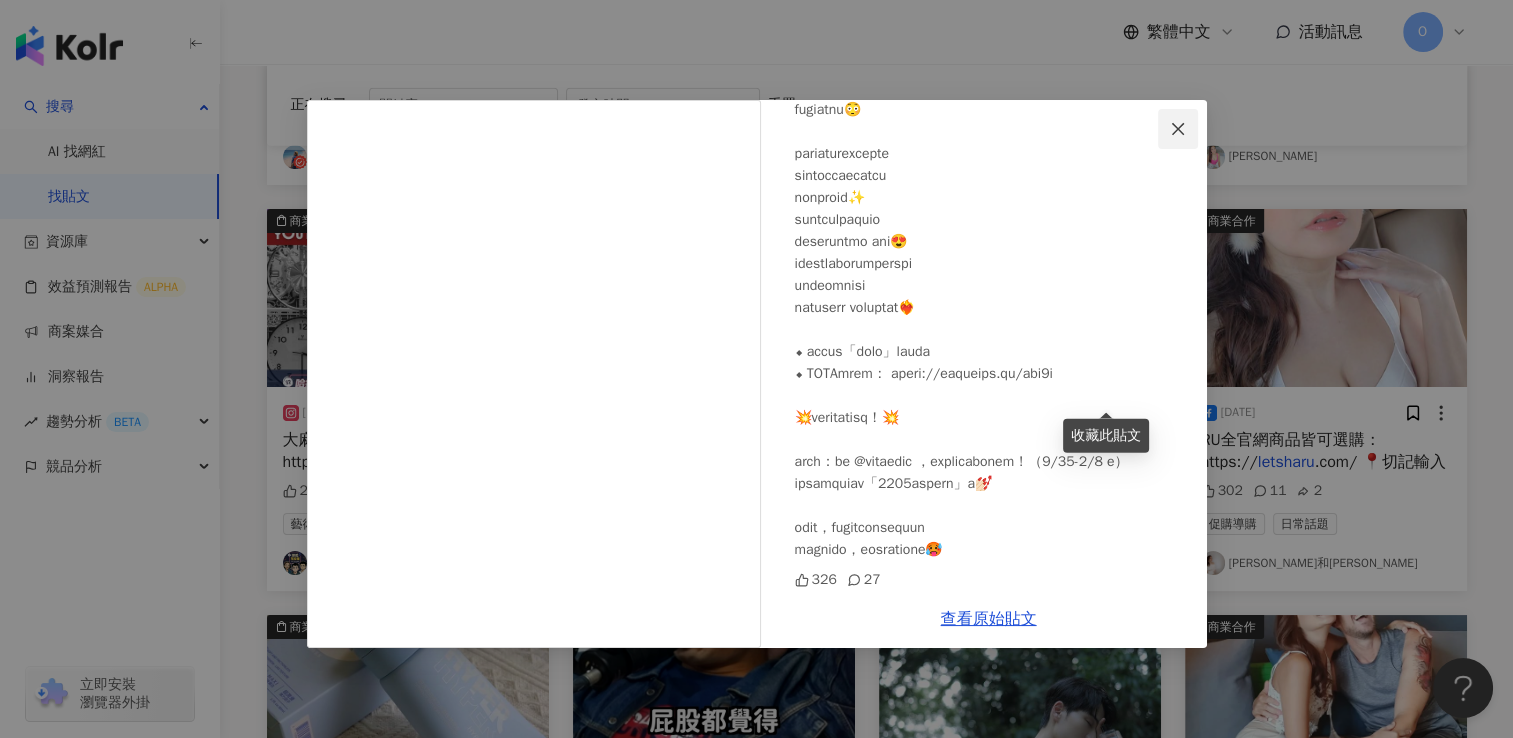 click 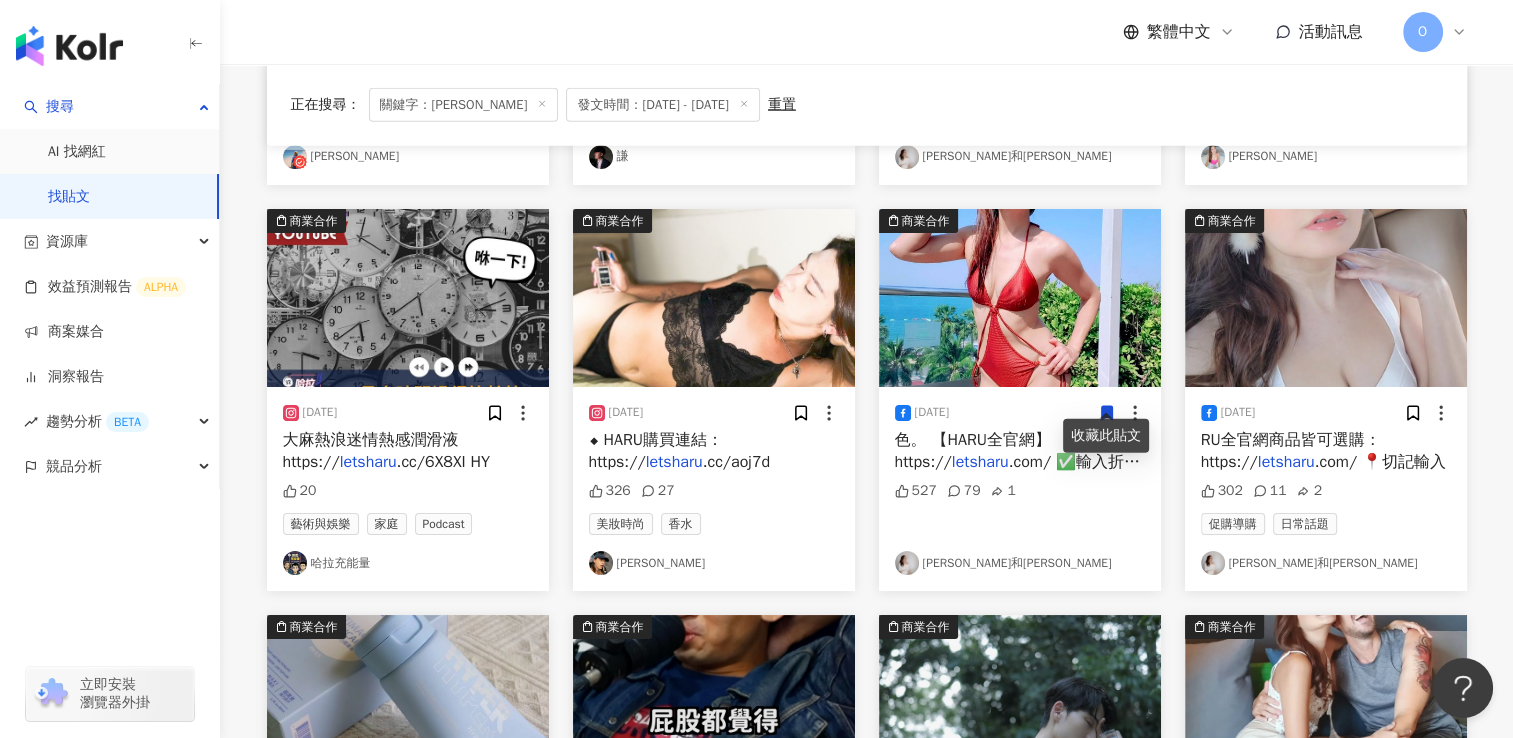 click on "色。
【HARU全官網】https://" at bounding box center (973, 451) 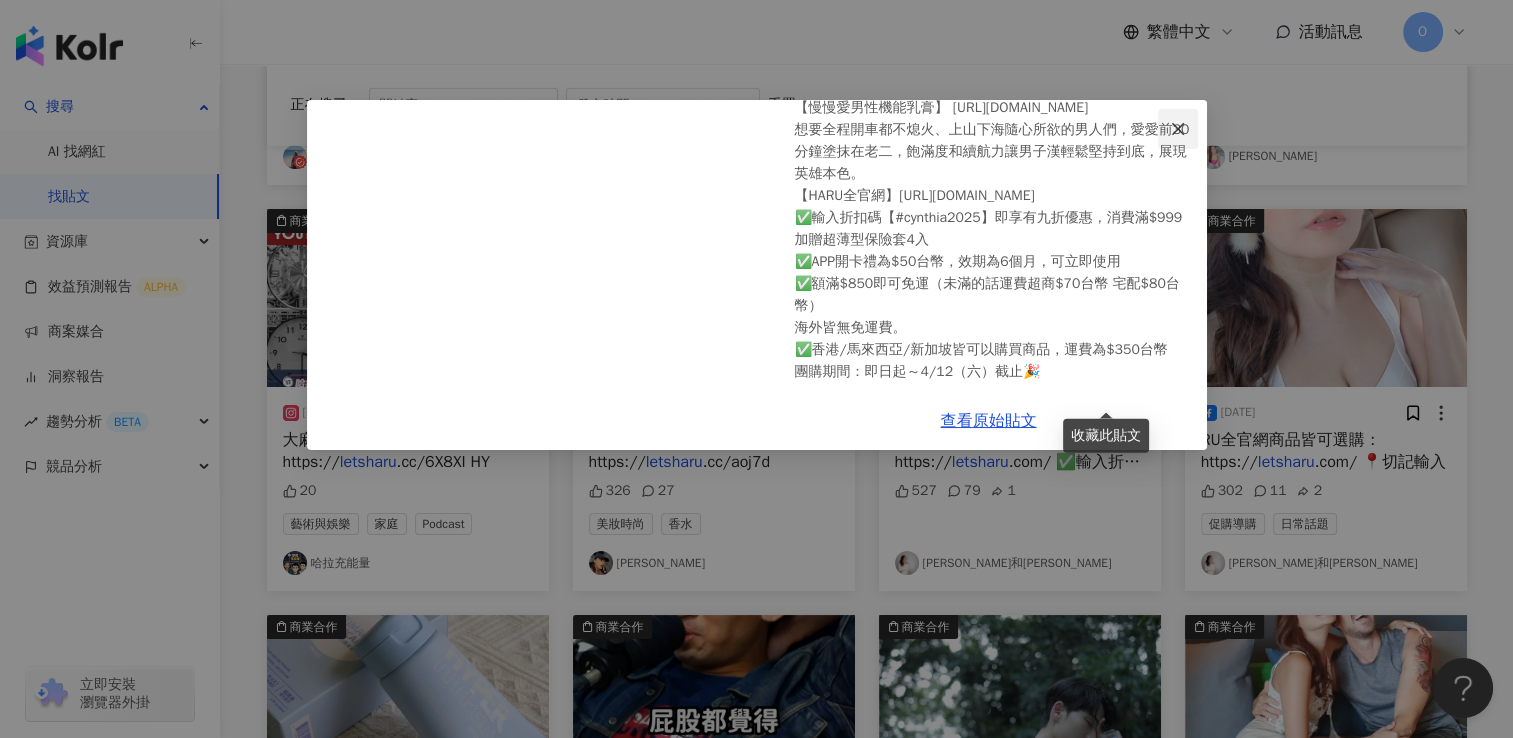 scroll, scrollTop: 240, scrollLeft: 0, axis: vertical 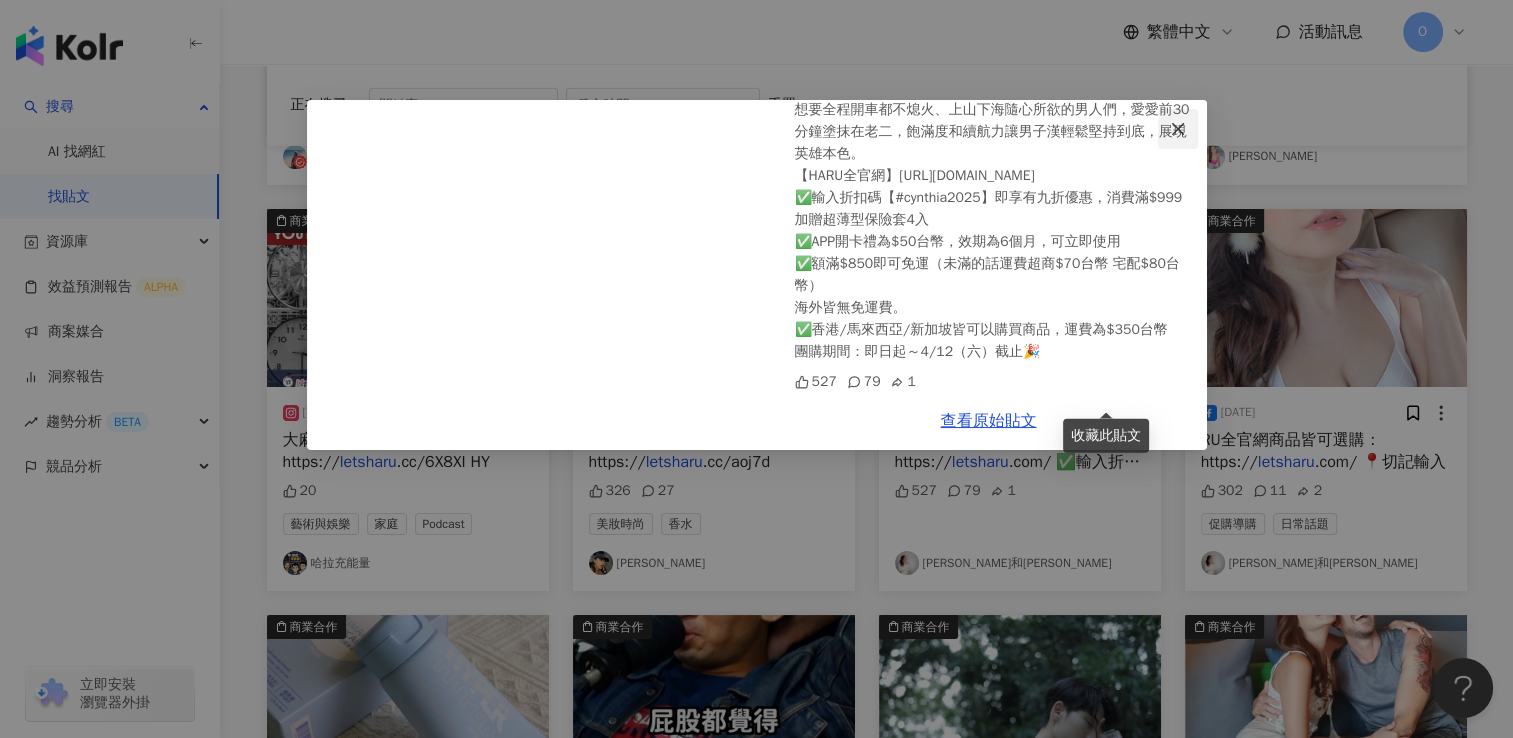 click 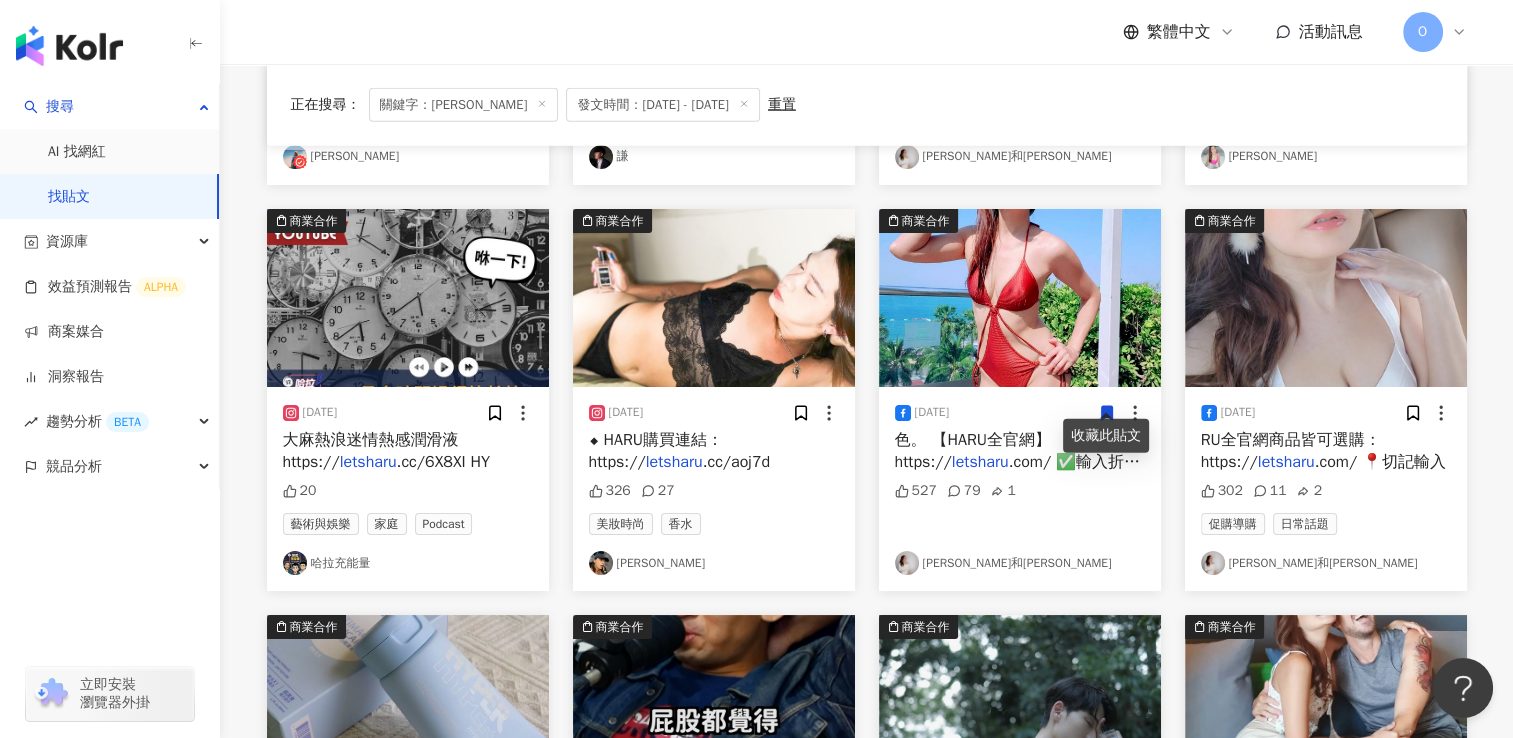 click on ".com/
📍切記輸入" at bounding box center (1380, 462) 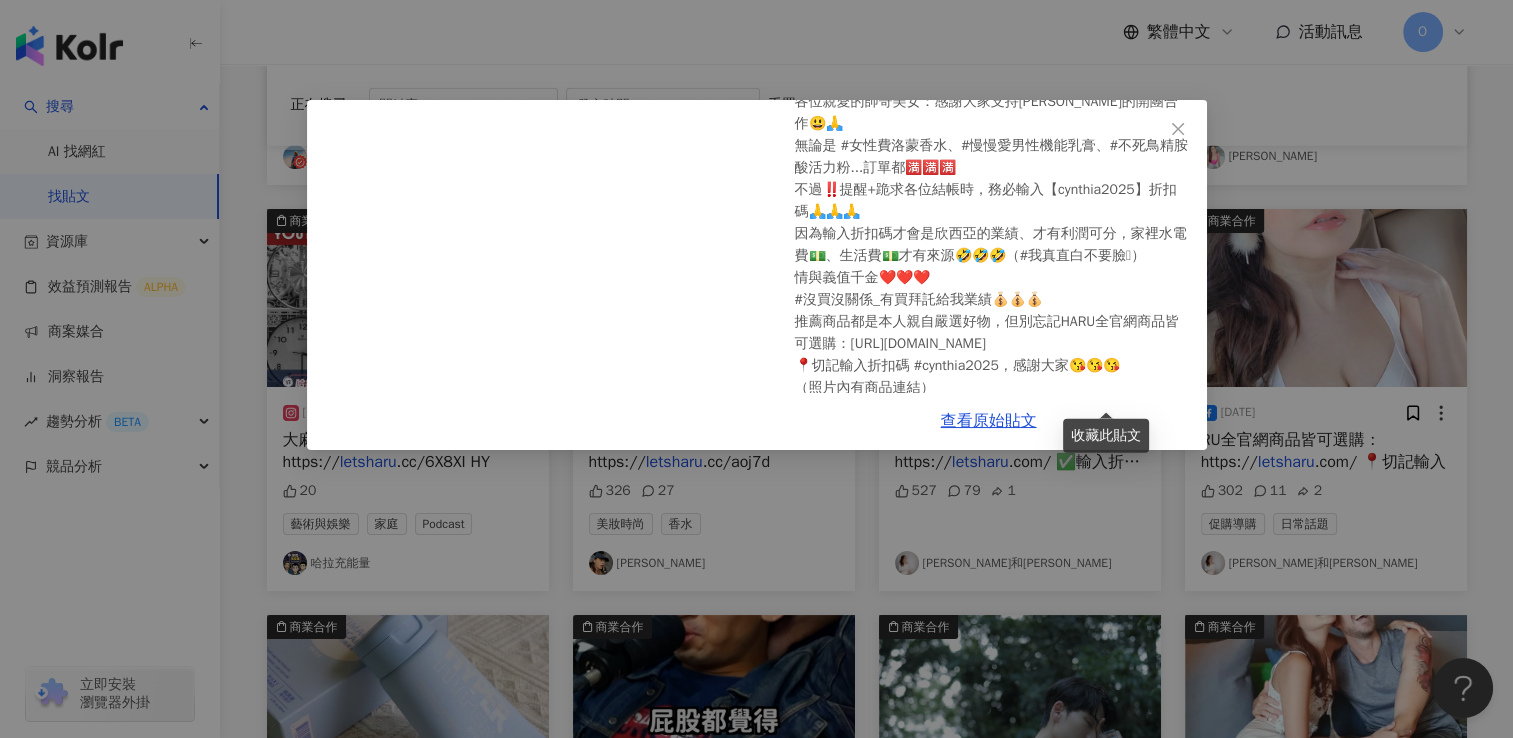 scroll, scrollTop: 196, scrollLeft: 0, axis: vertical 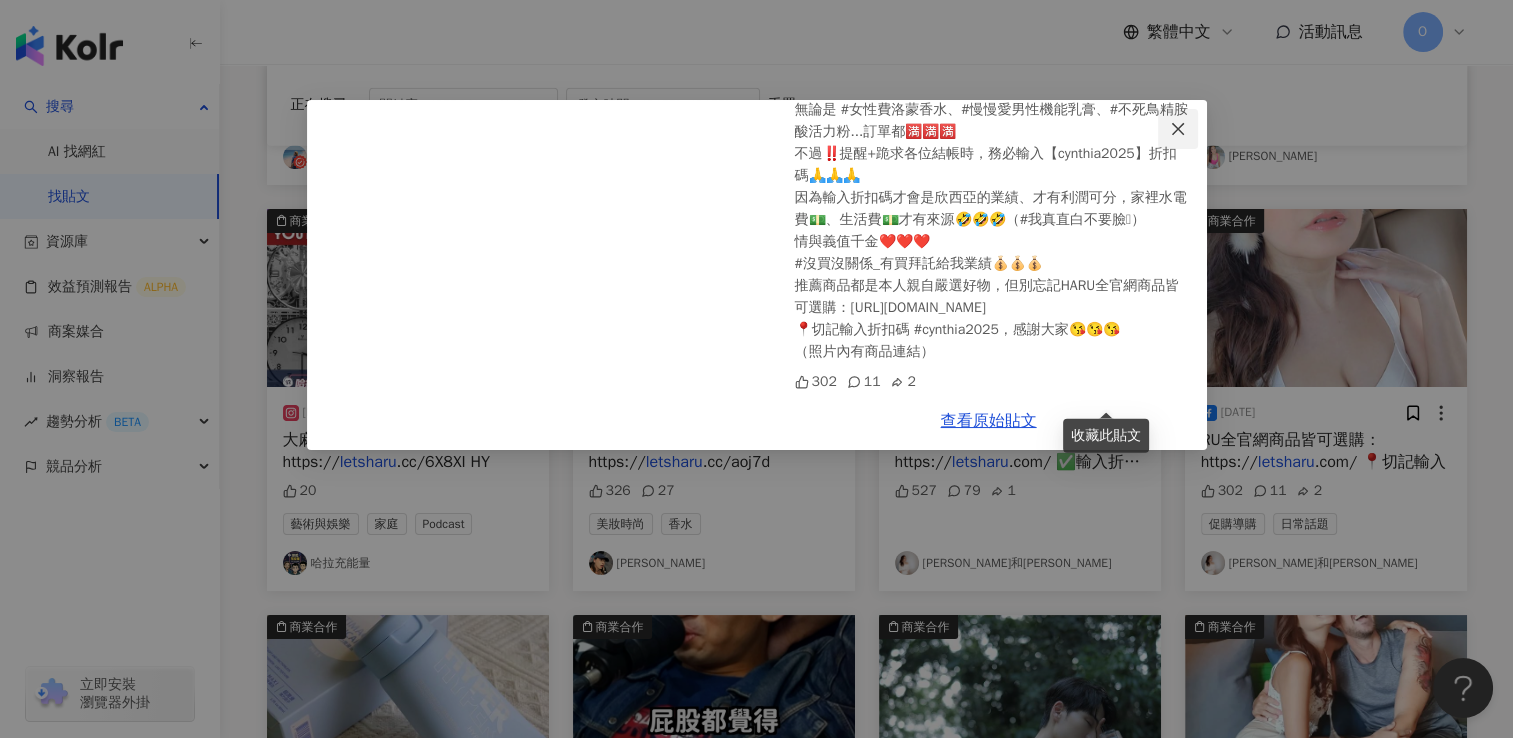 drag, startPoint x: 1163, startPoint y: 121, endPoint x: 1167, endPoint y: 141, distance: 20.396078 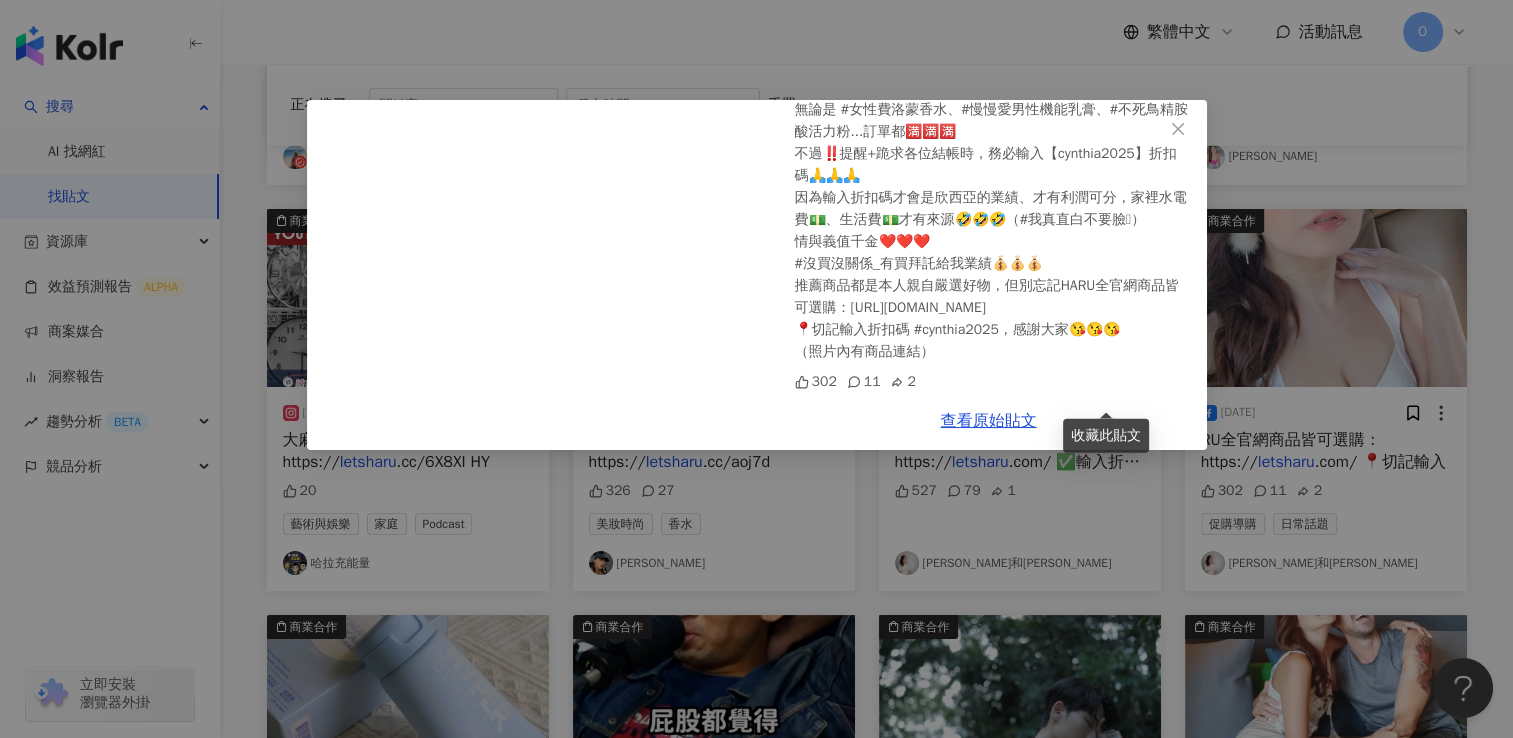 click at bounding box center [1178, 129] 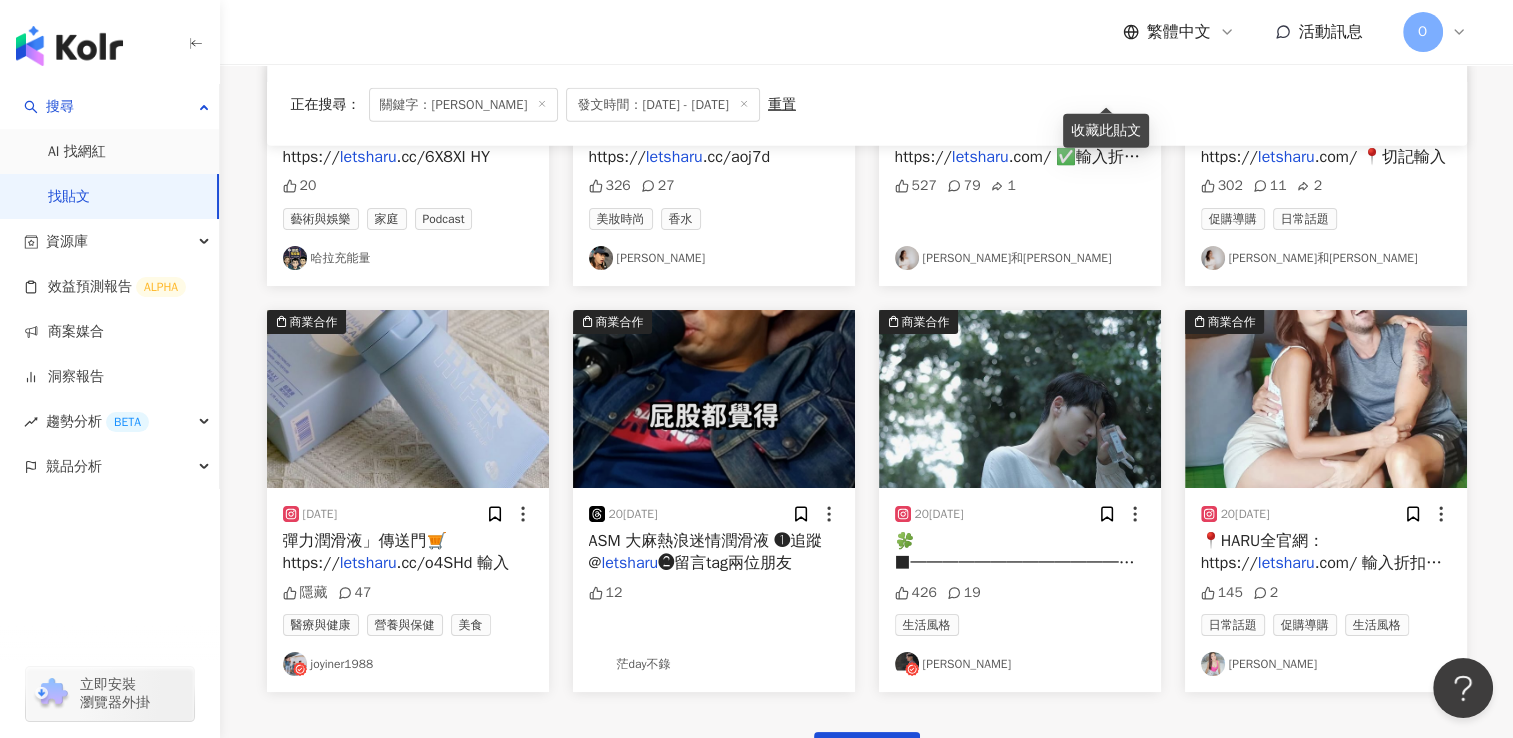 scroll, scrollTop: 5730, scrollLeft: 0, axis: vertical 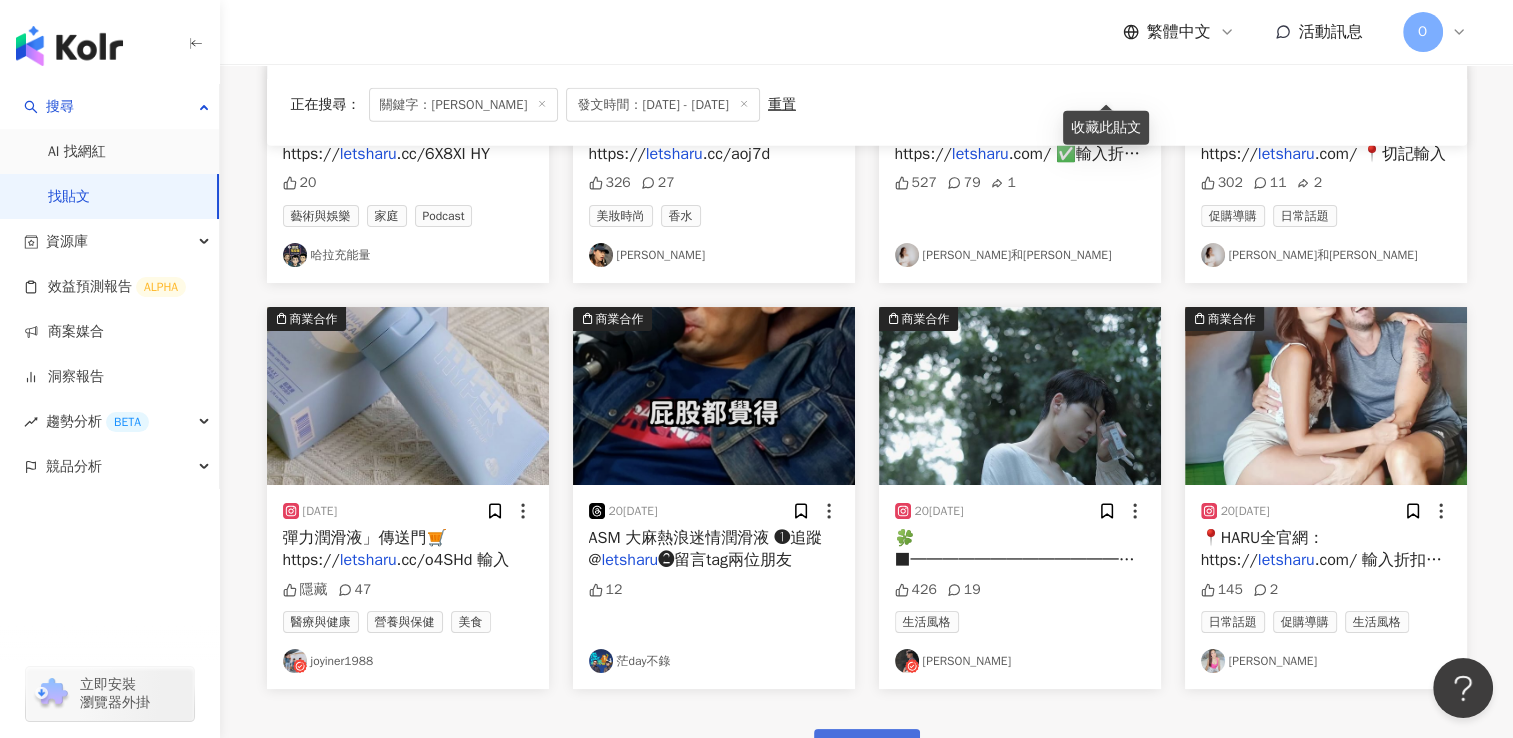 click on "看更多" at bounding box center [878, 751] 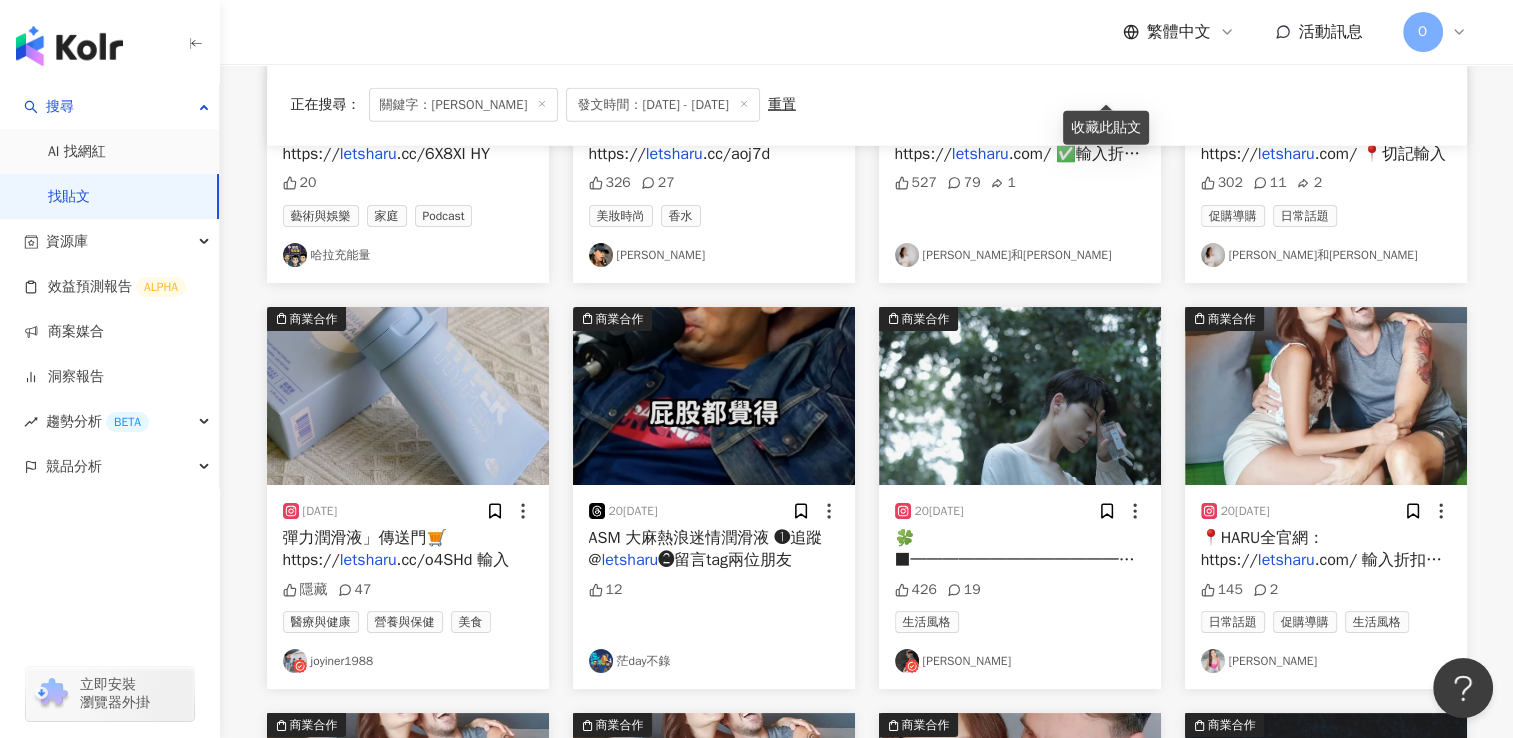 click on ".cc/o4SHd
輸入" at bounding box center (453, 560) 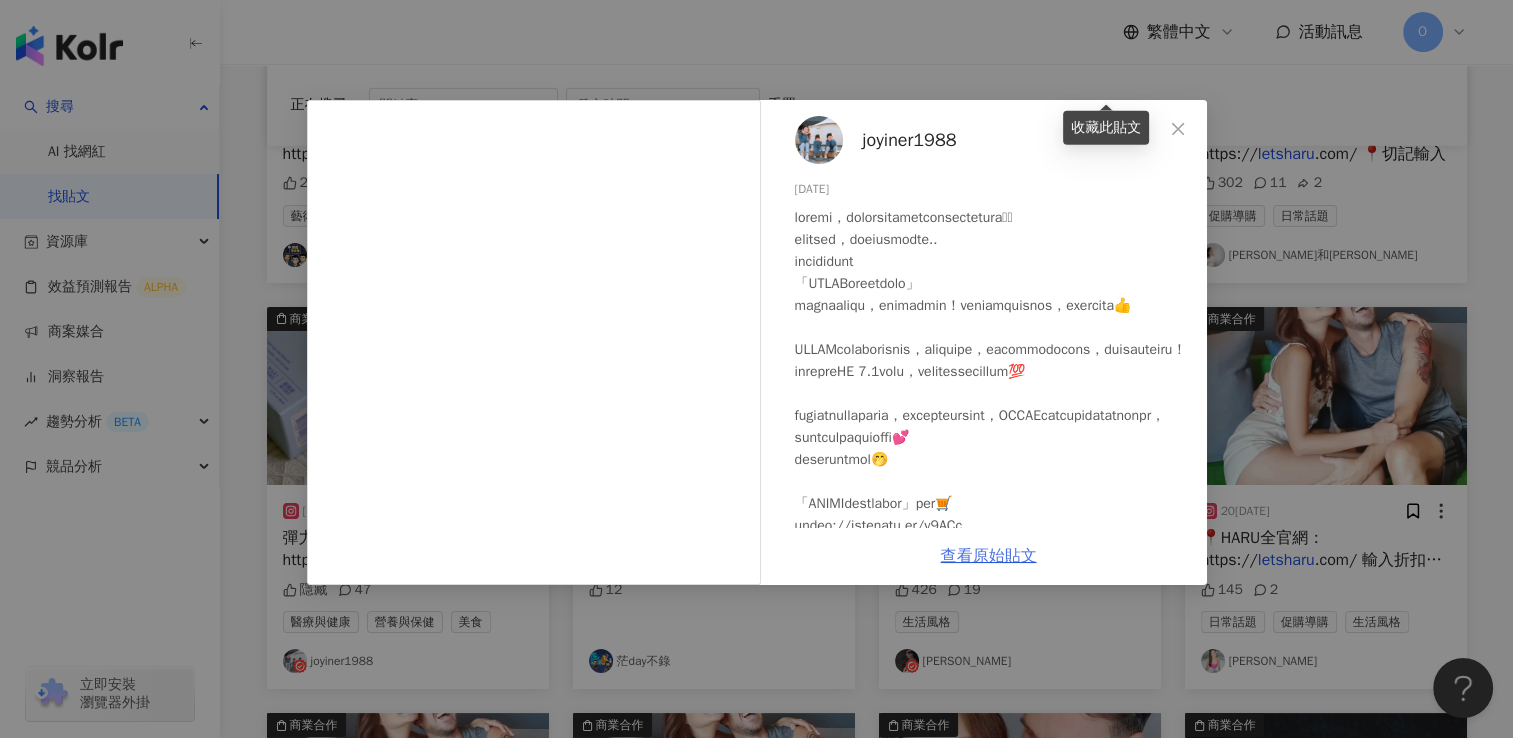 click on "查看原始貼文" at bounding box center (989, 556) 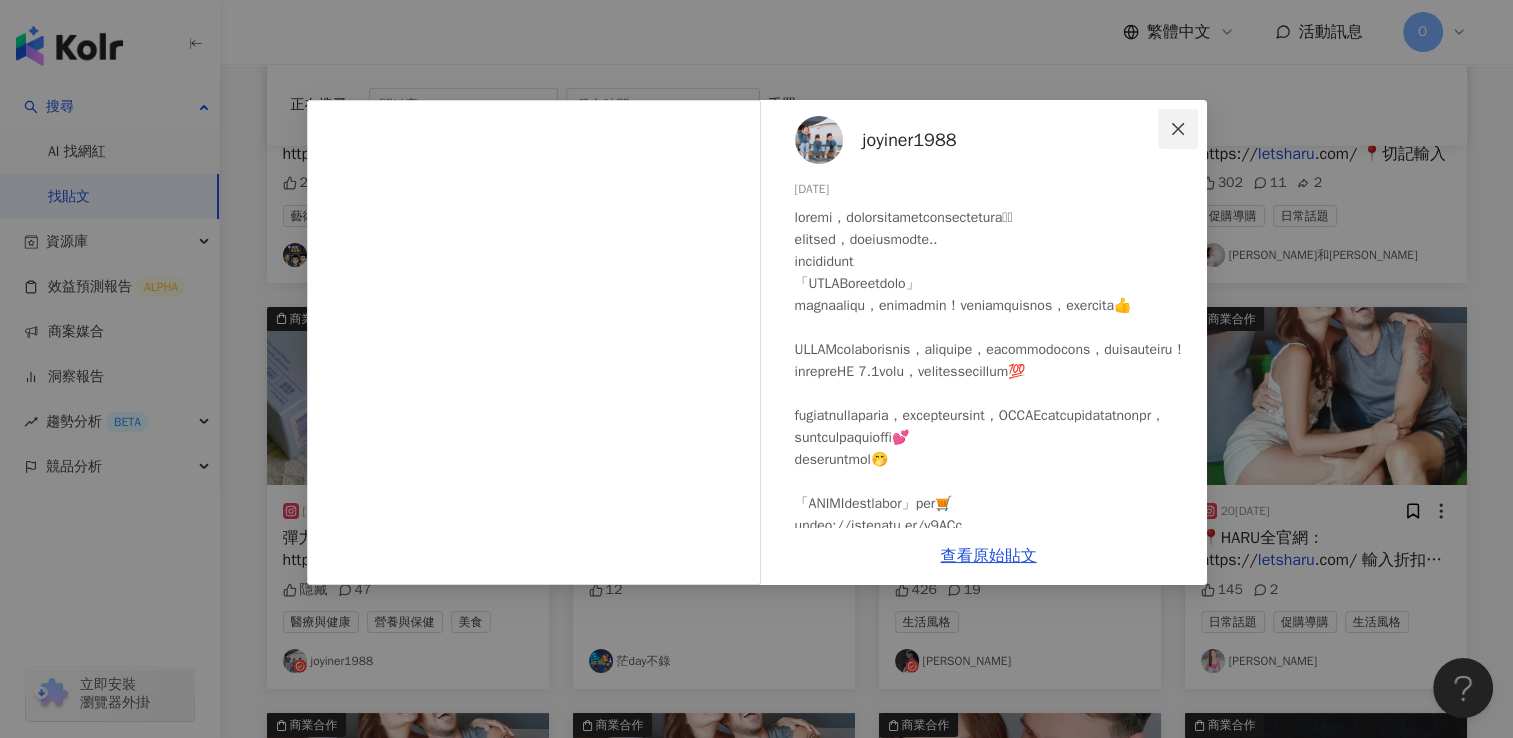 click at bounding box center [1178, 129] 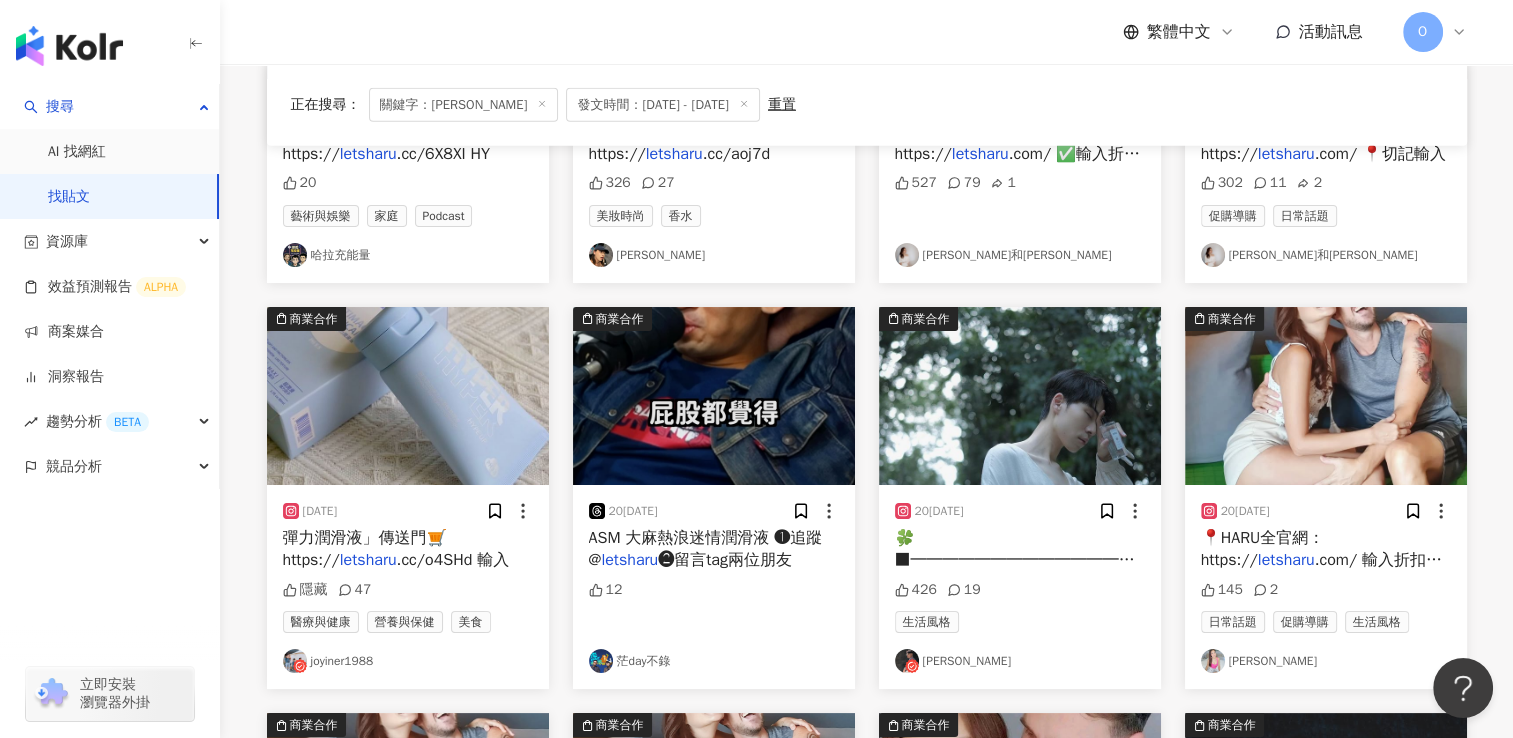 click on "❷留言tag兩位朋友" at bounding box center (725, 560) 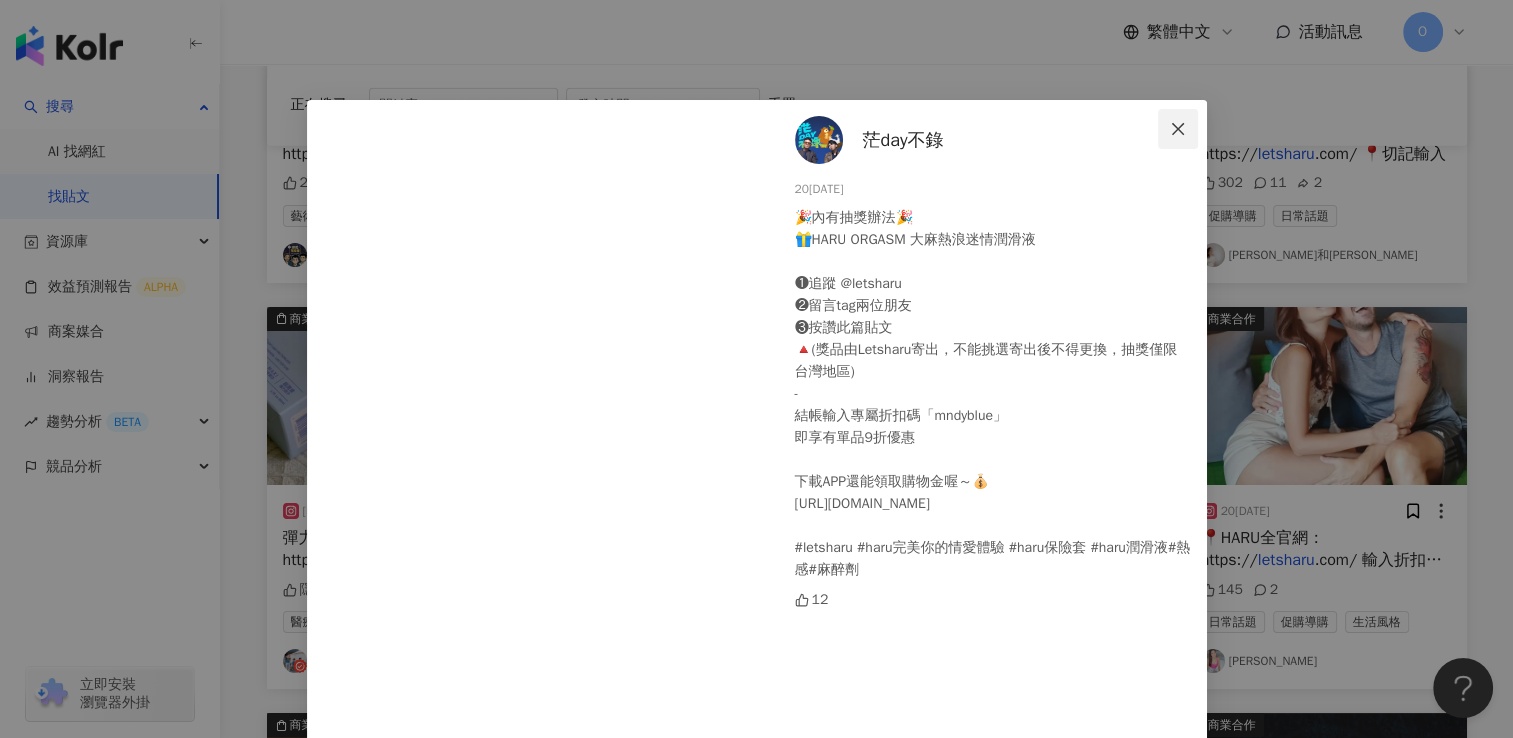 click at bounding box center [1178, 129] 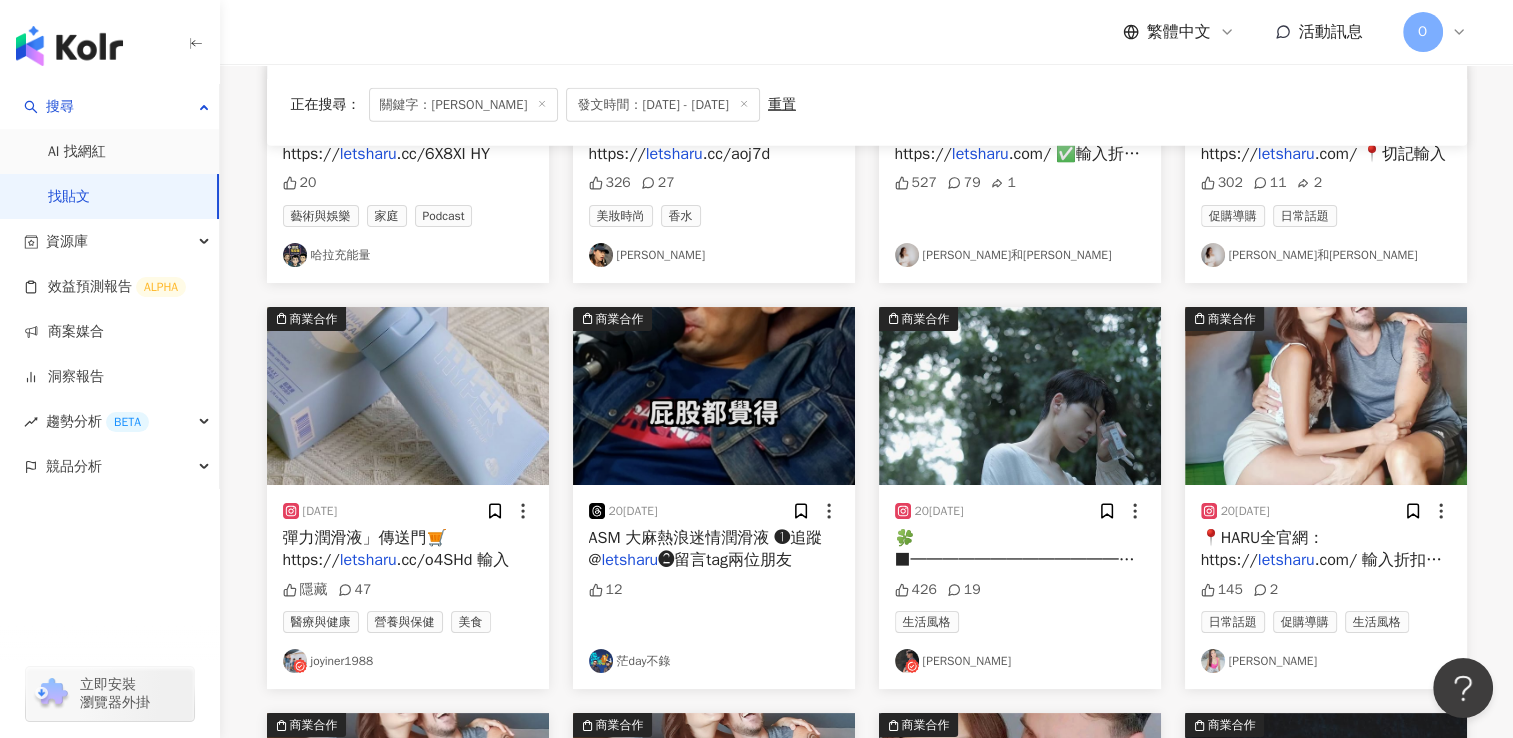 click on "🍀
■━━━━━━━━━━━━━━━━━□
┃ @" at bounding box center [1047, 560] 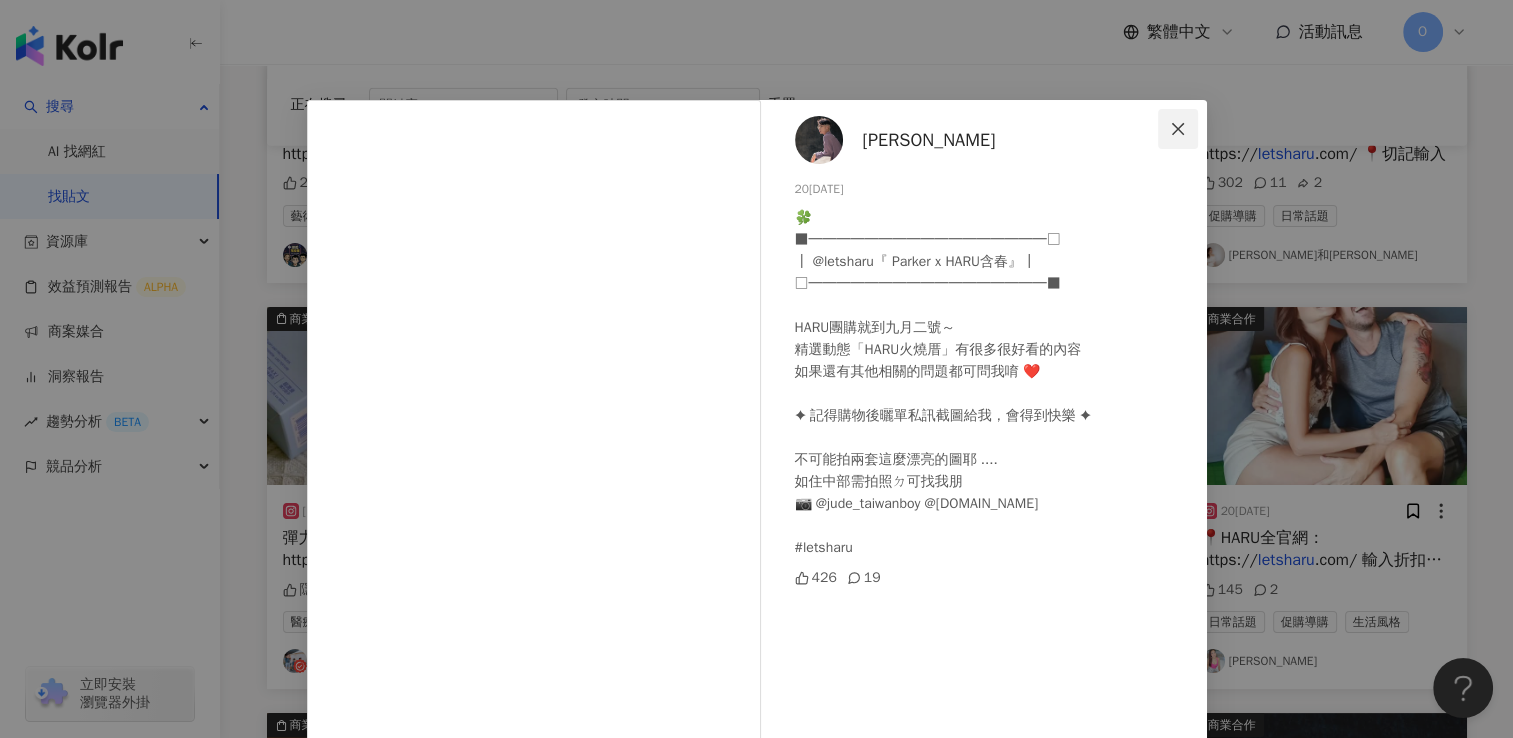 click 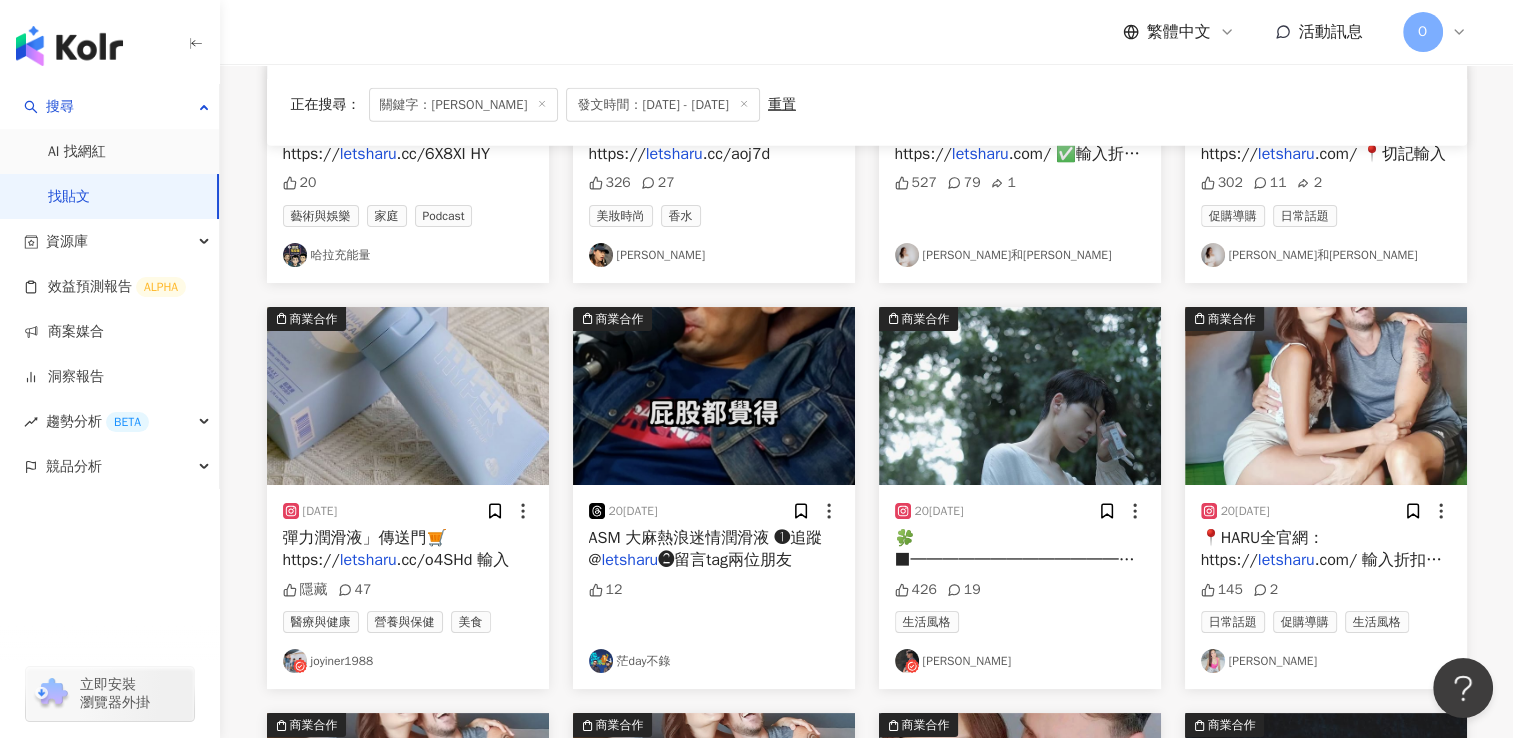 click on ".com/
輸入折扣碼【" at bounding box center [1321, 571] 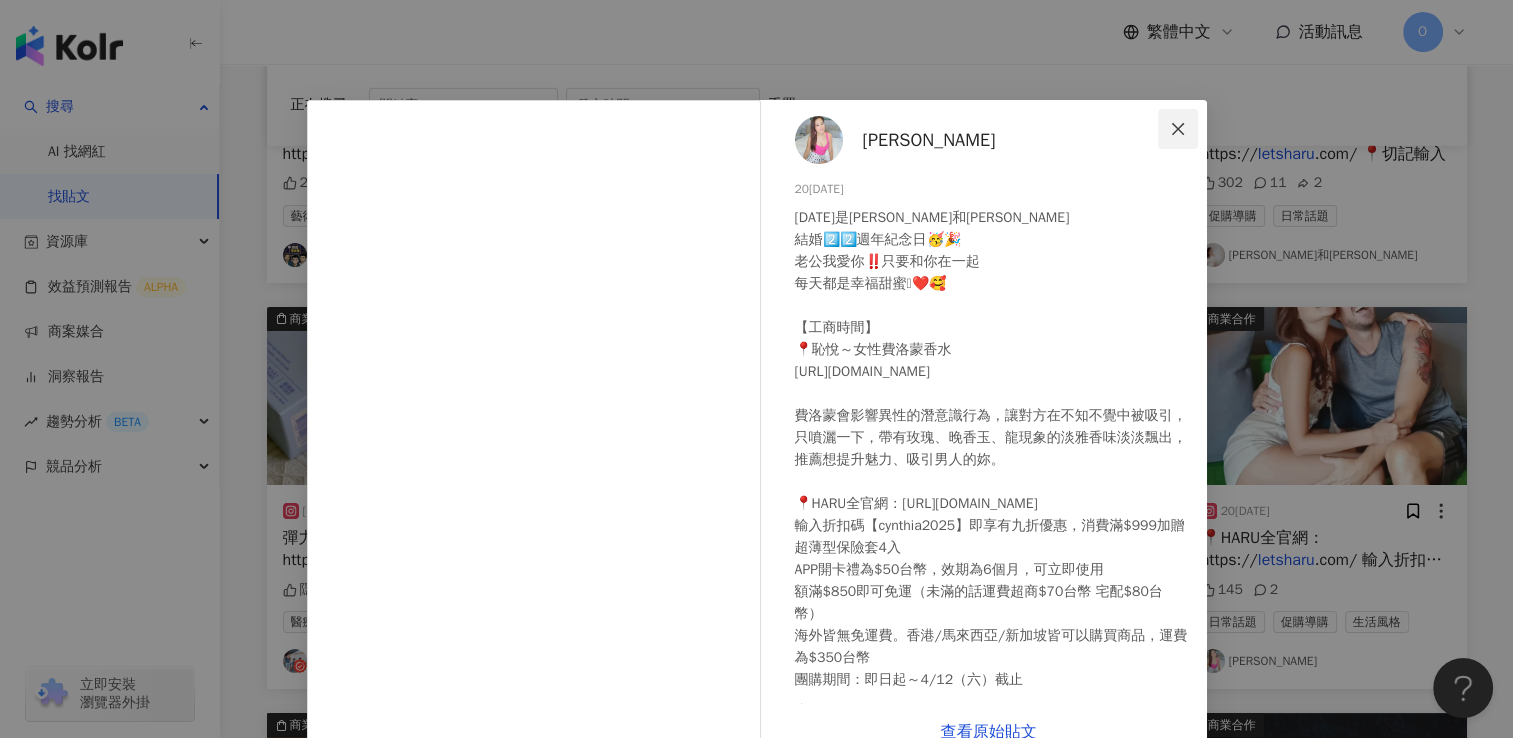 click at bounding box center [1178, 129] 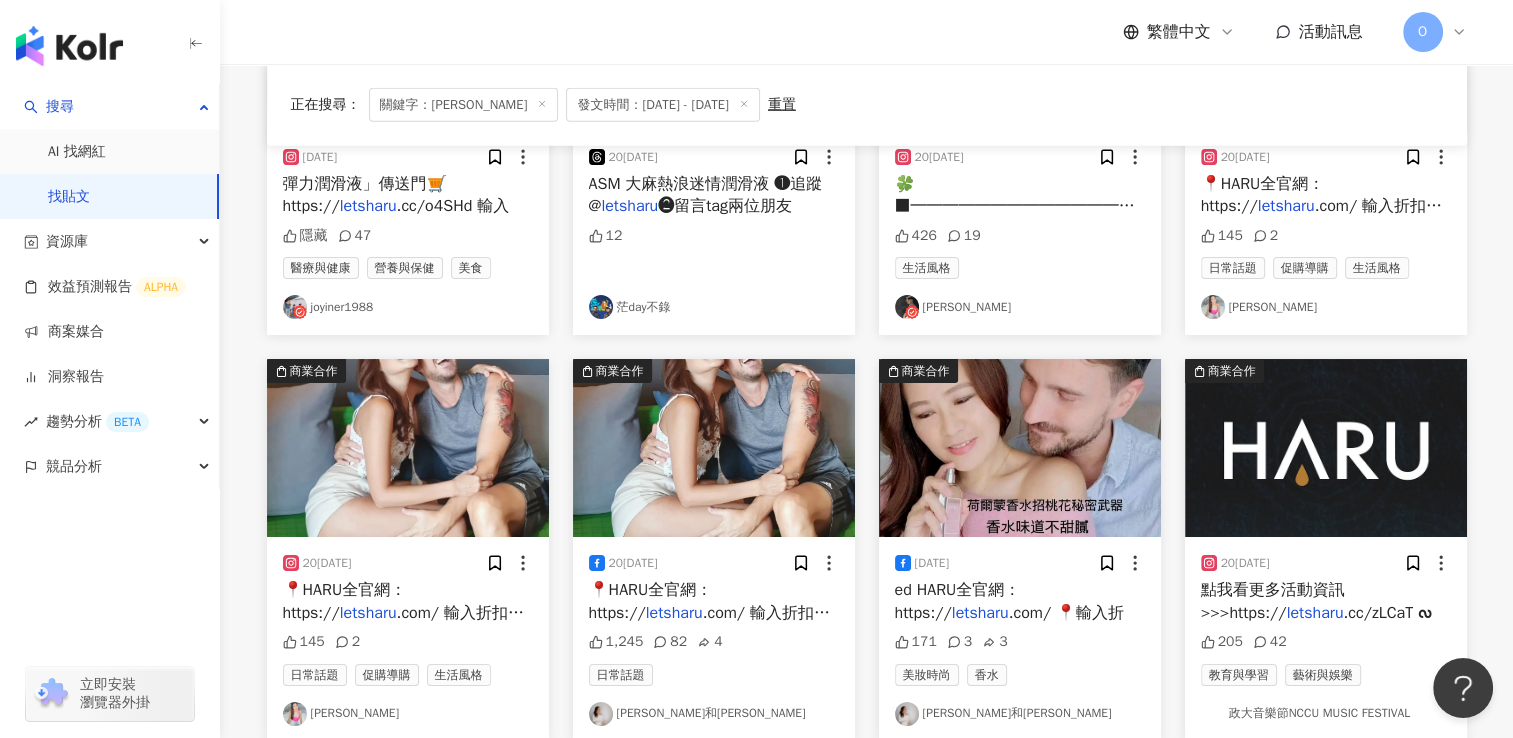 scroll, scrollTop: 6130, scrollLeft: 0, axis: vertical 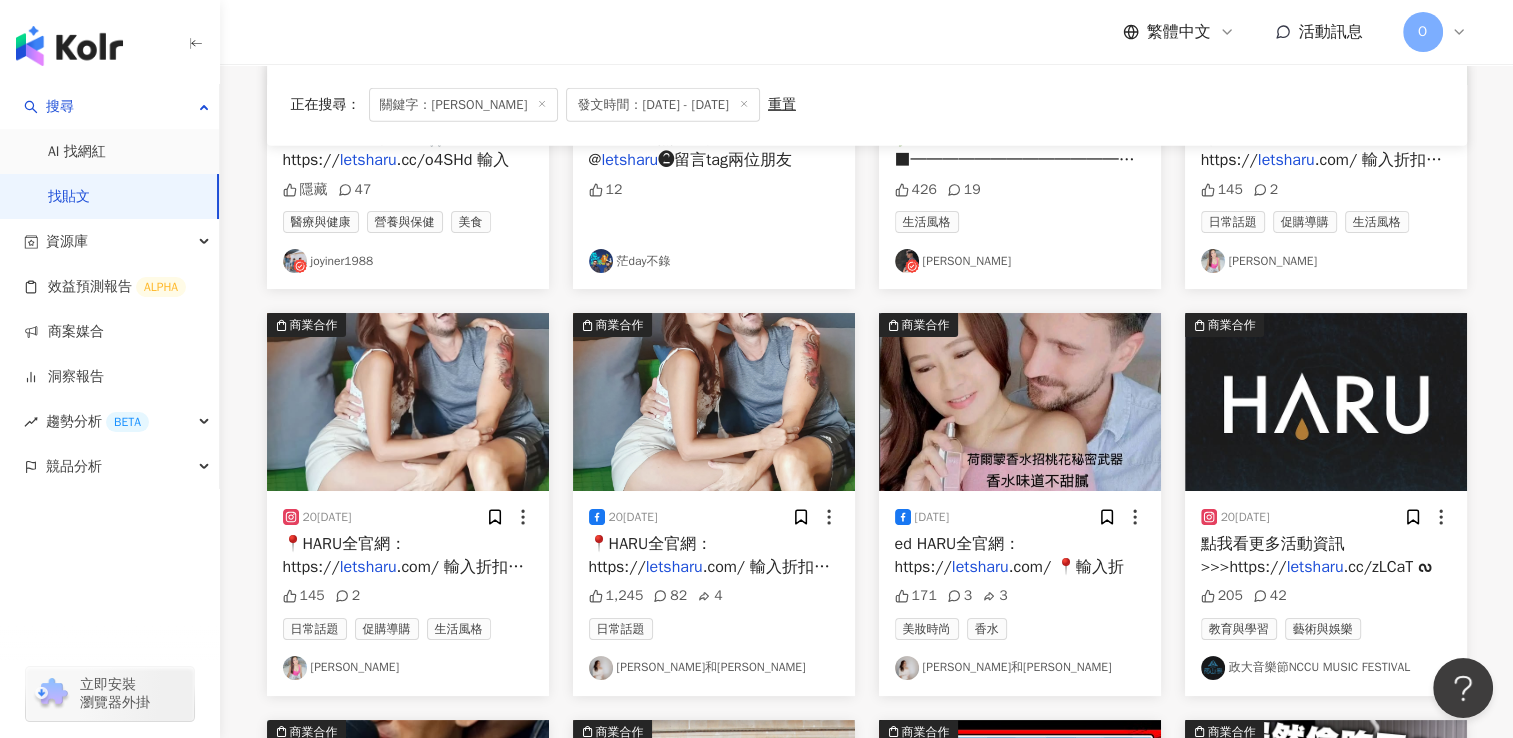 click on ".com/
📍輸入折" at bounding box center [1066, 567] 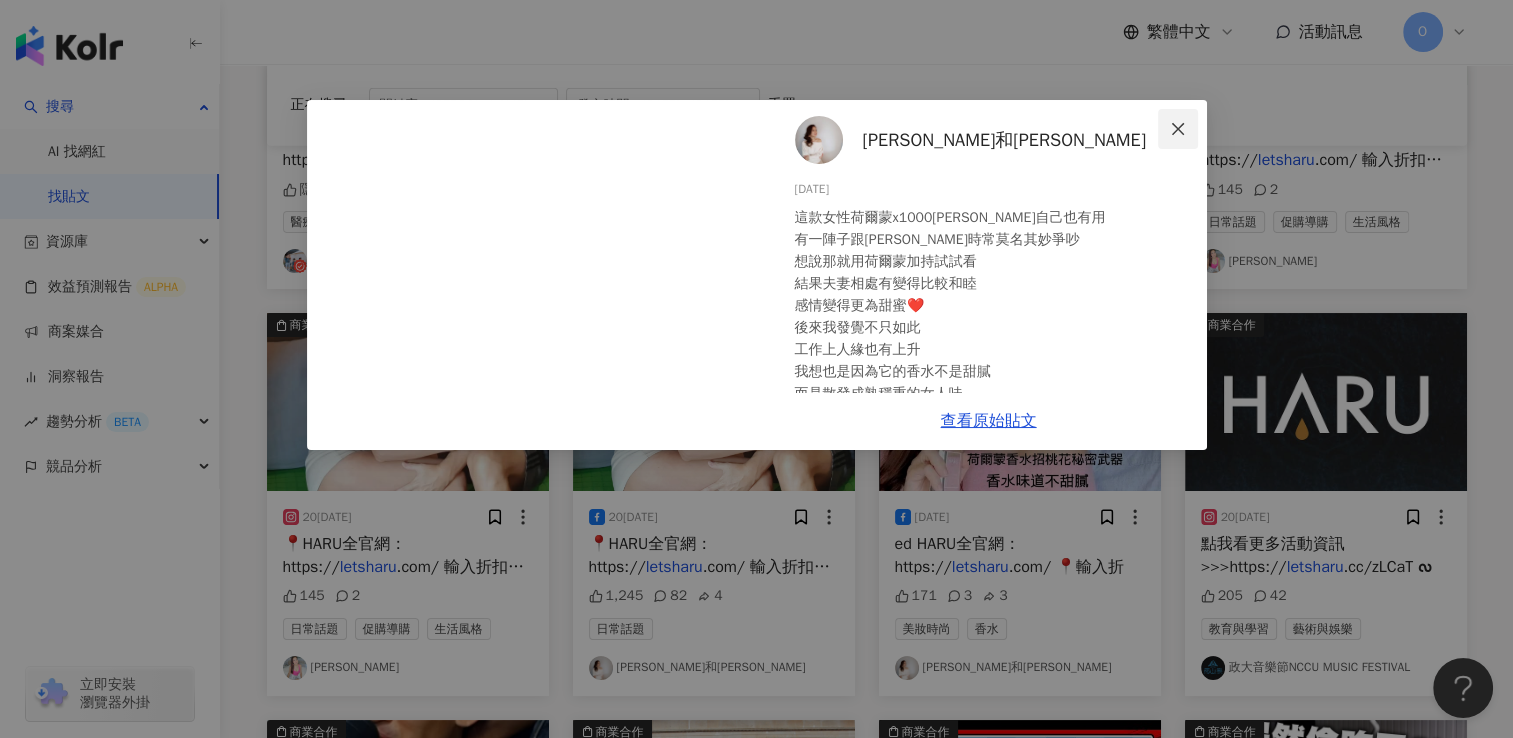 click 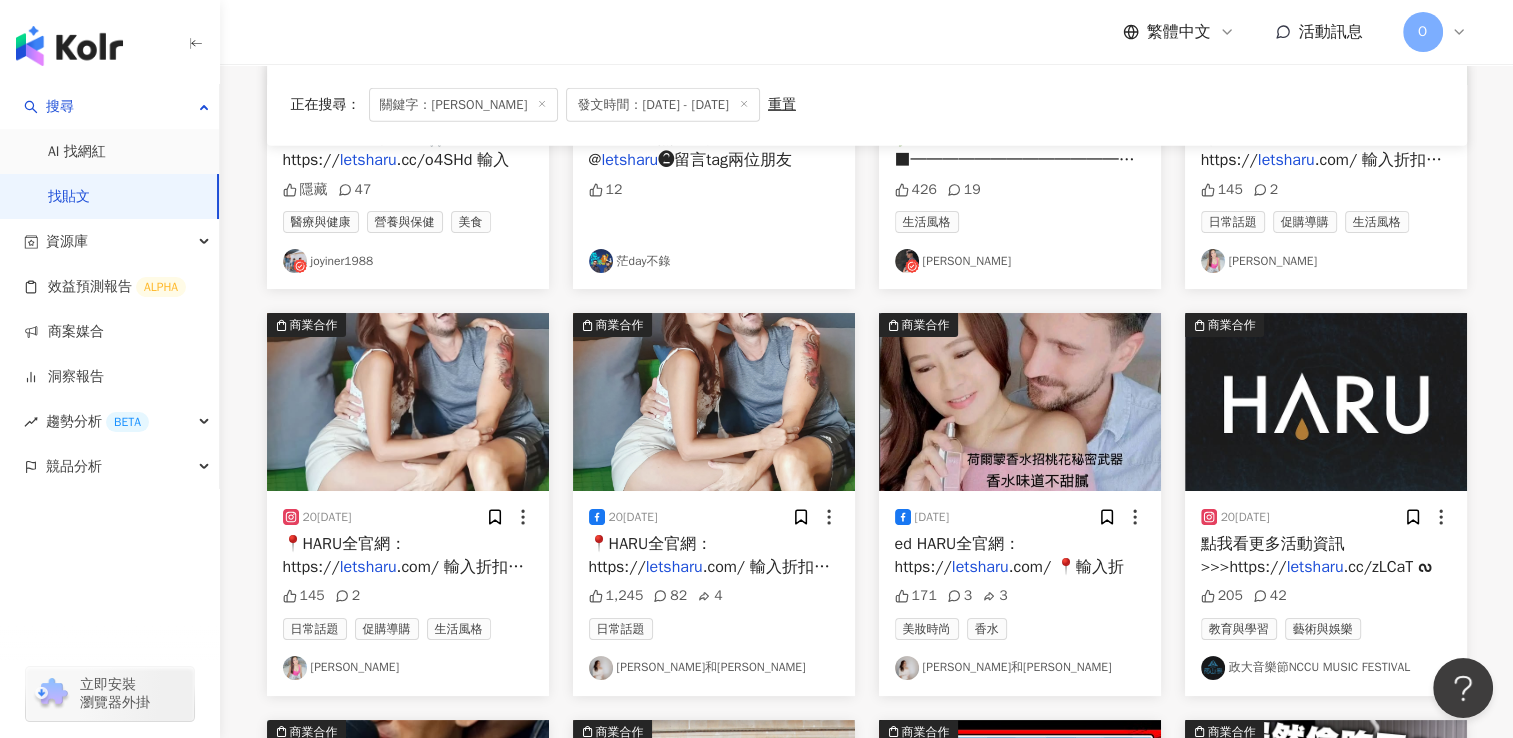 click on ".cc/zLCaT
ᔓ" at bounding box center [1387, 567] 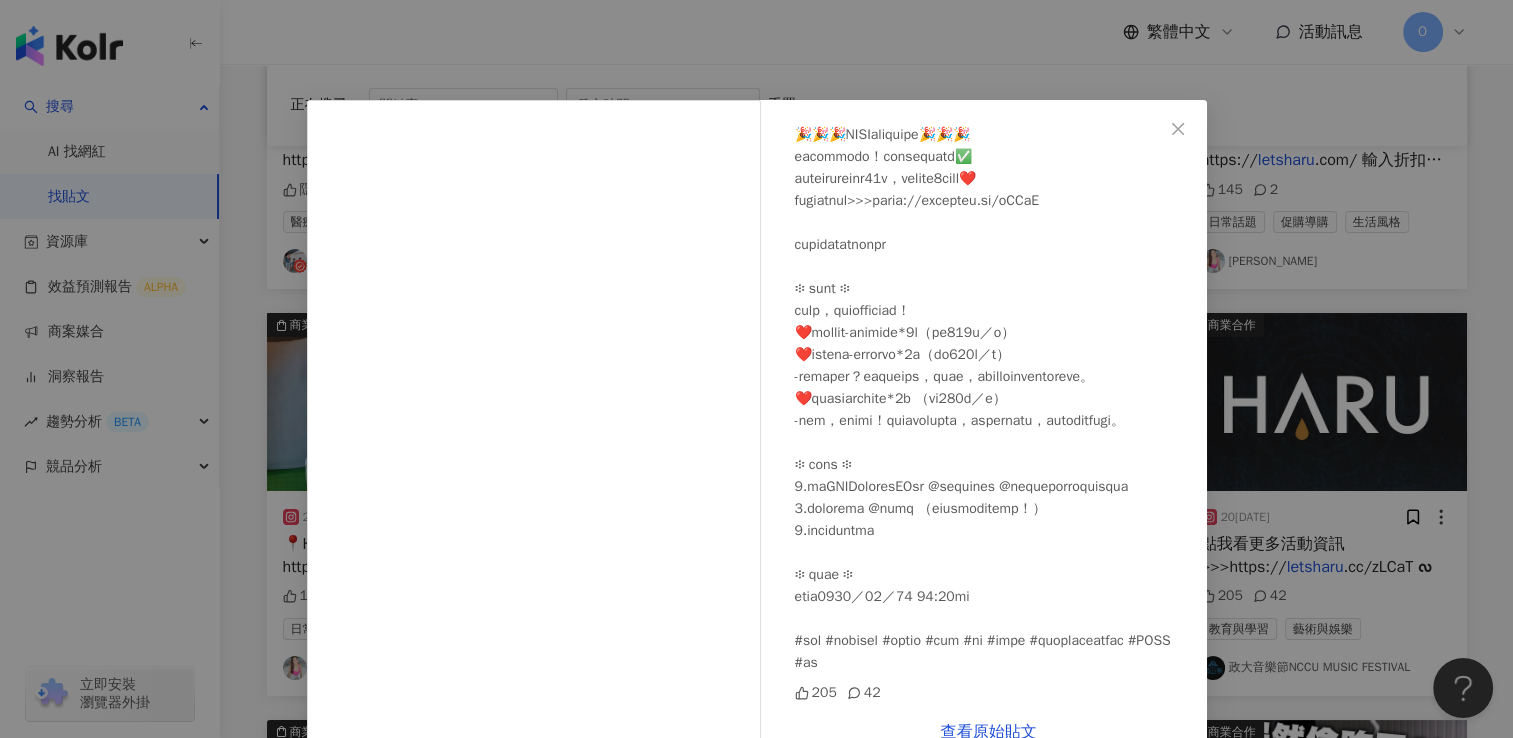 scroll, scrollTop: 468, scrollLeft: 0, axis: vertical 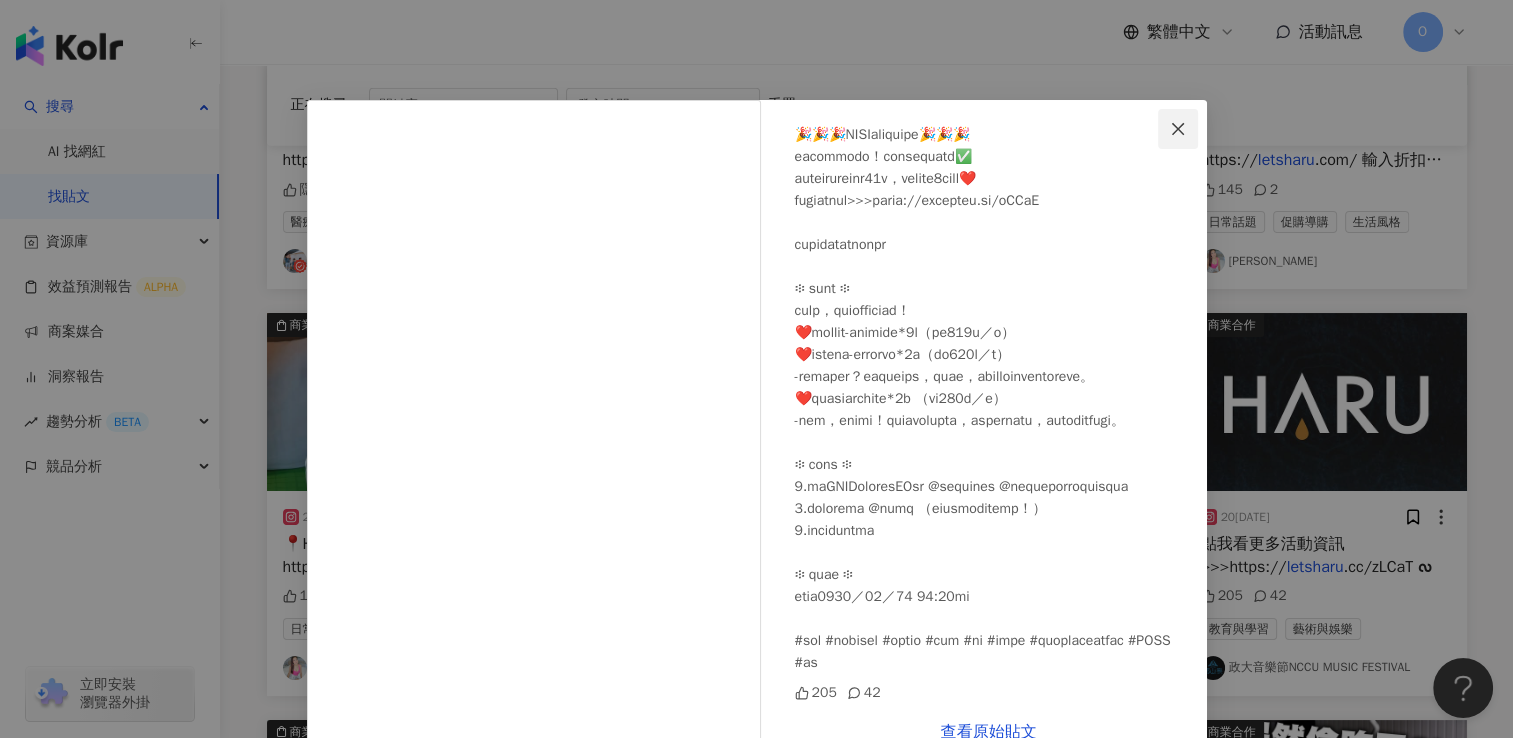 click 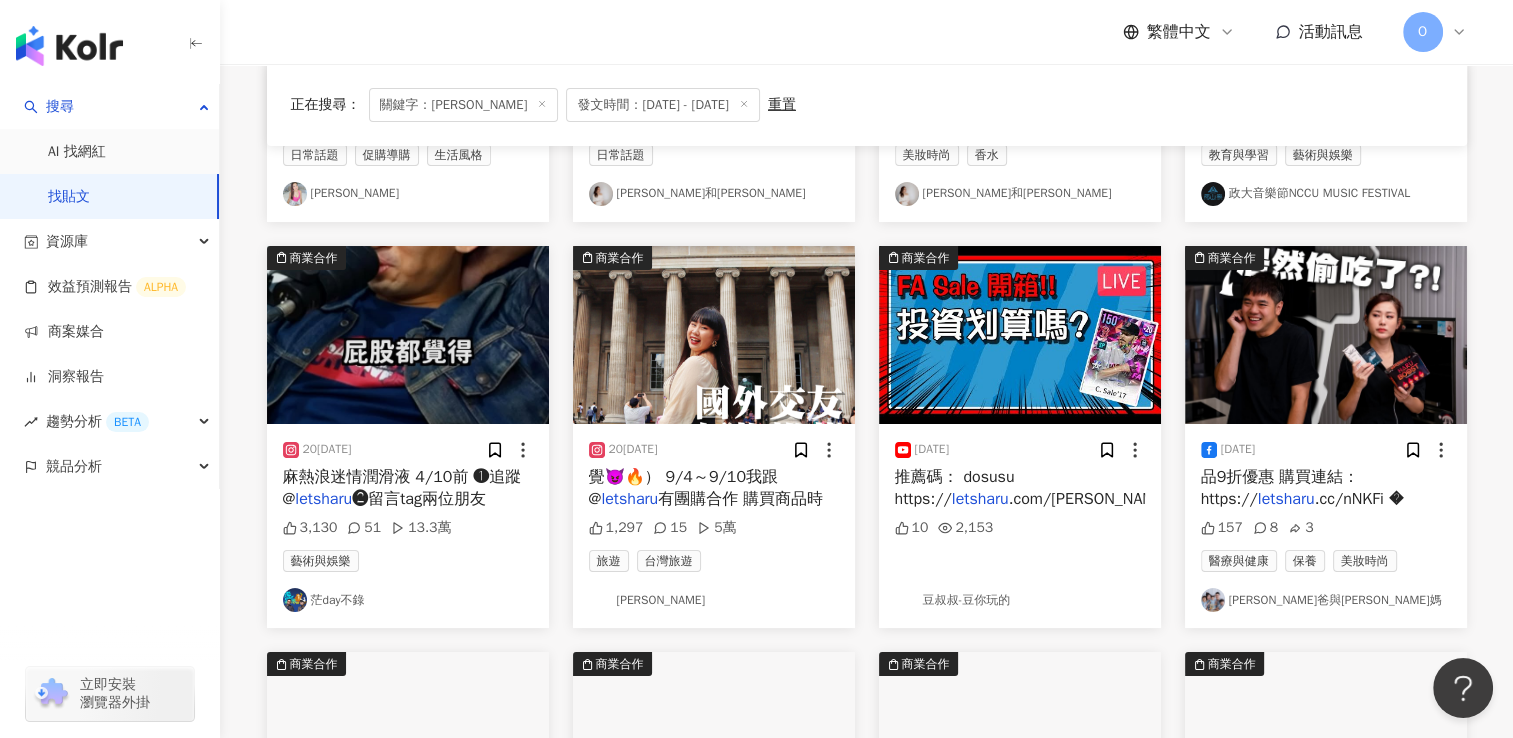 scroll, scrollTop: 6610, scrollLeft: 0, axis: vertical 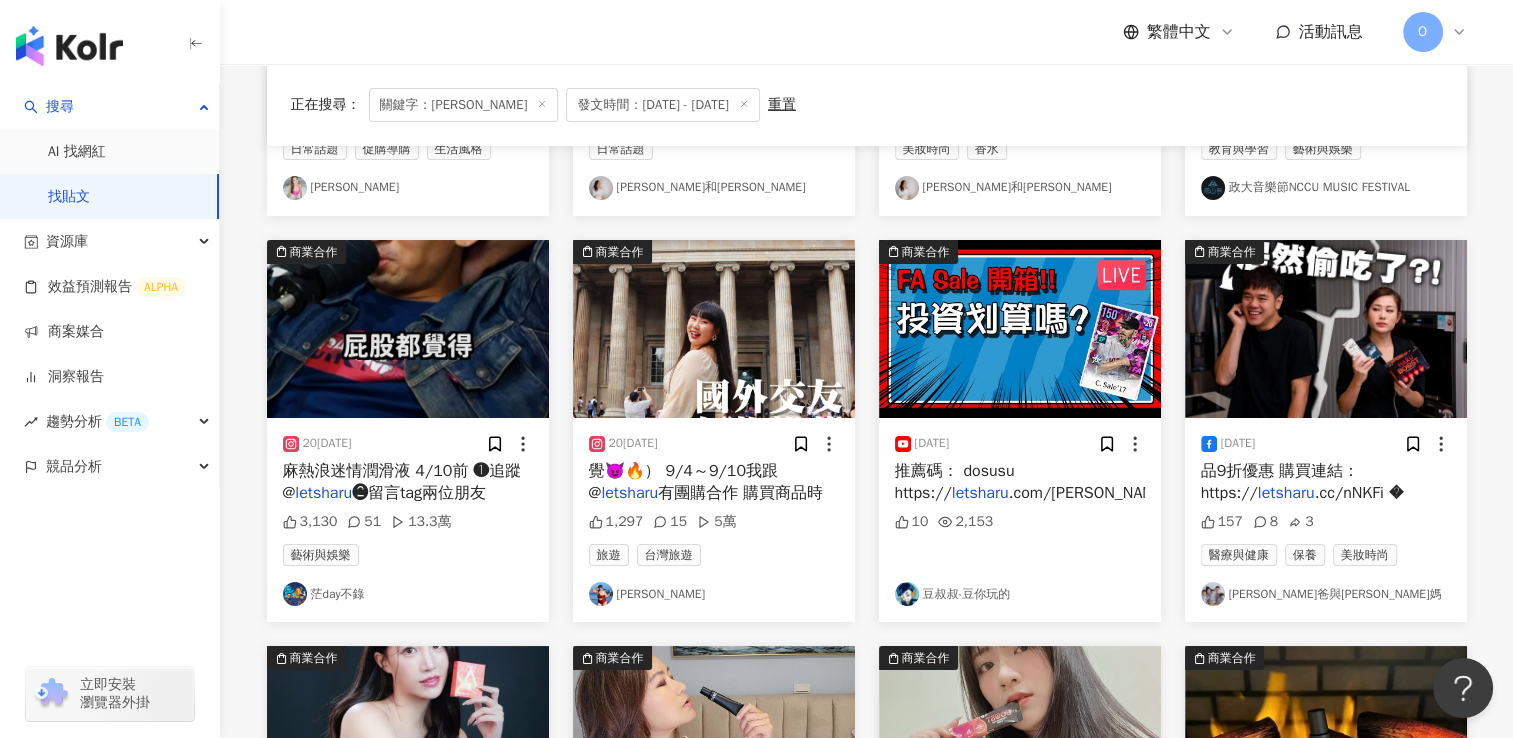 click on "有團購合作
購買商品時" at bounding box center [740, 493] 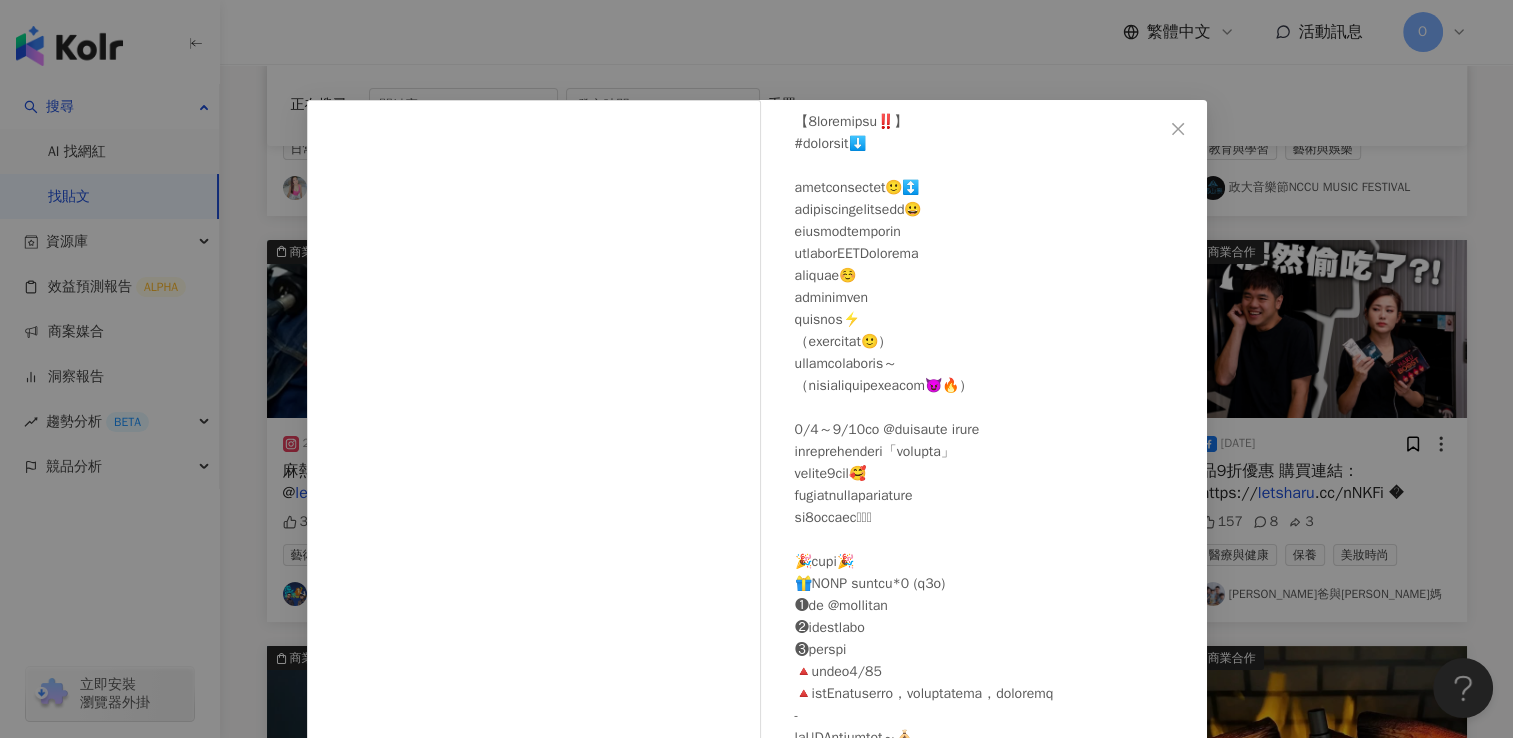 scroll, scrollTop: 0, scrollLeft: 0, axis: both 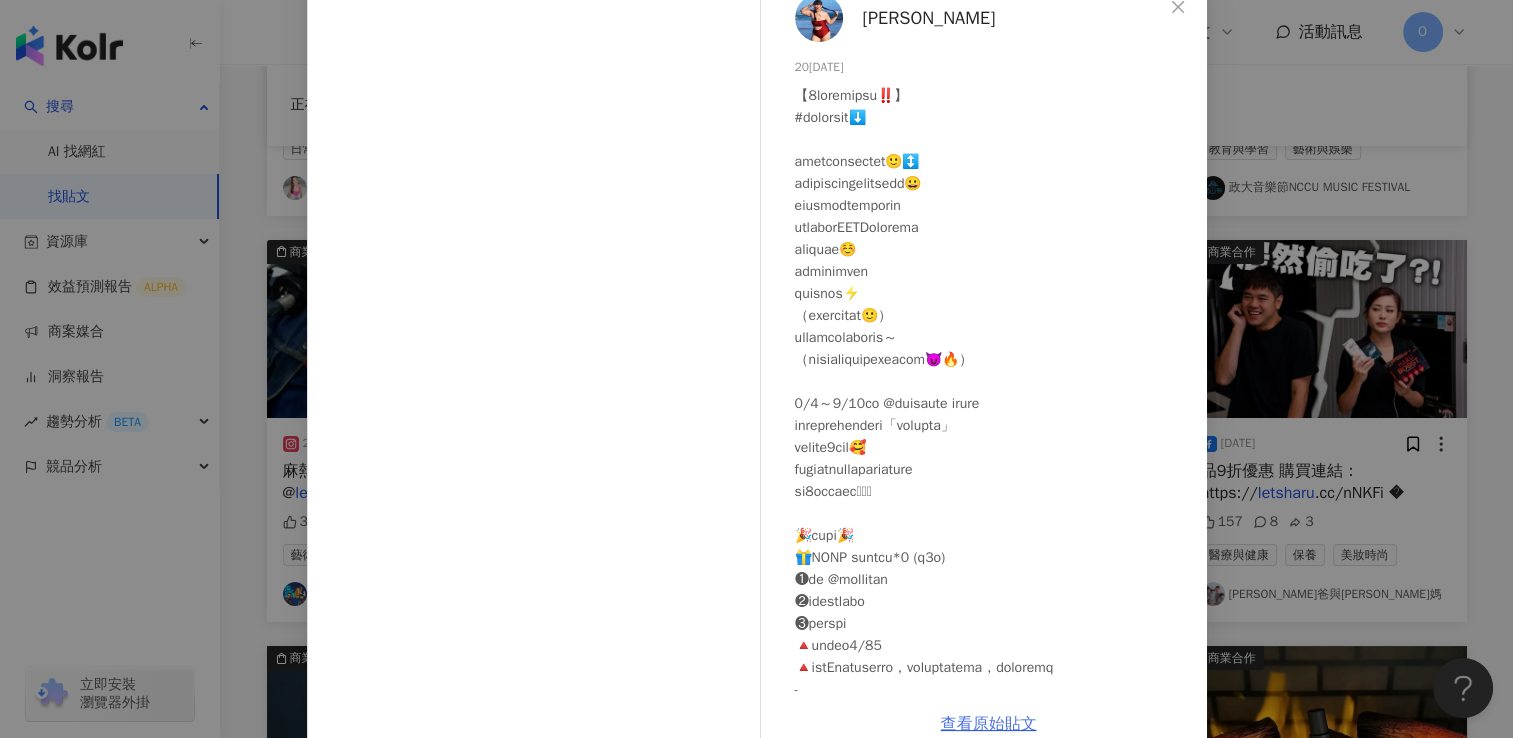 click on "查看原始貼文" at bounding box center (989, 724) 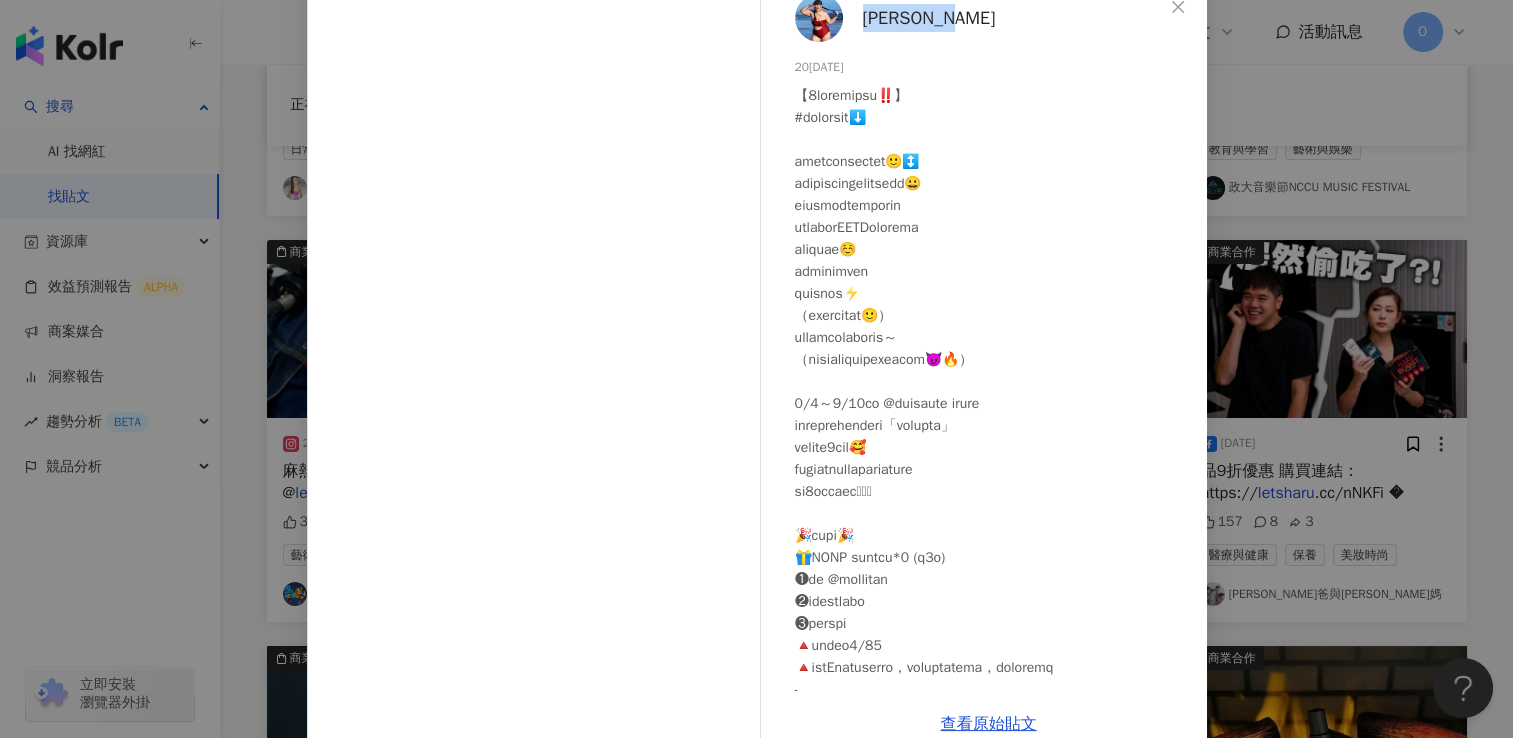drag, startPoint x: 949, startPoint y: 26, endPoint x: 852, endPoint y: 34, distance: 97.32934 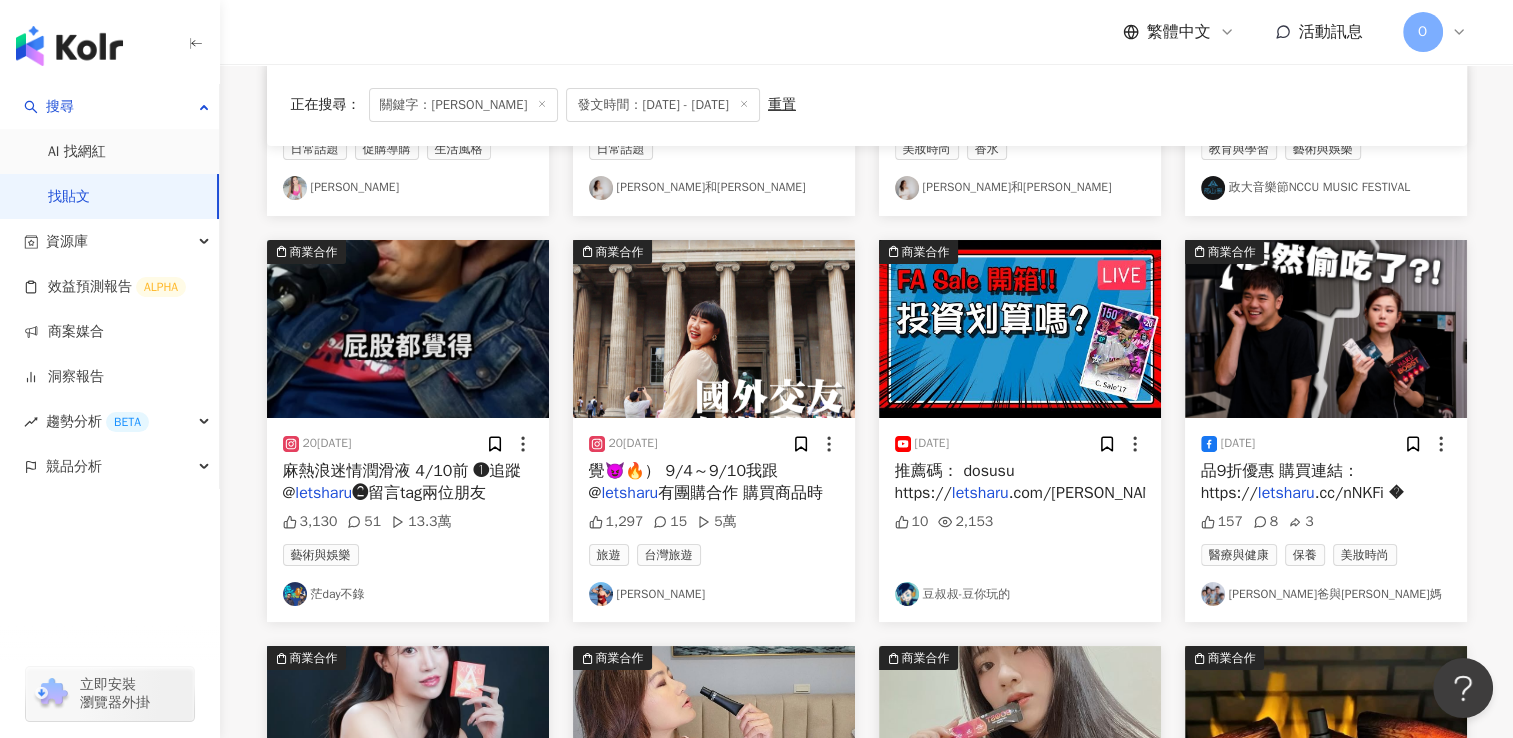 click on ".com/[PERSON_NAME]" at bounding box center [1089, 493] 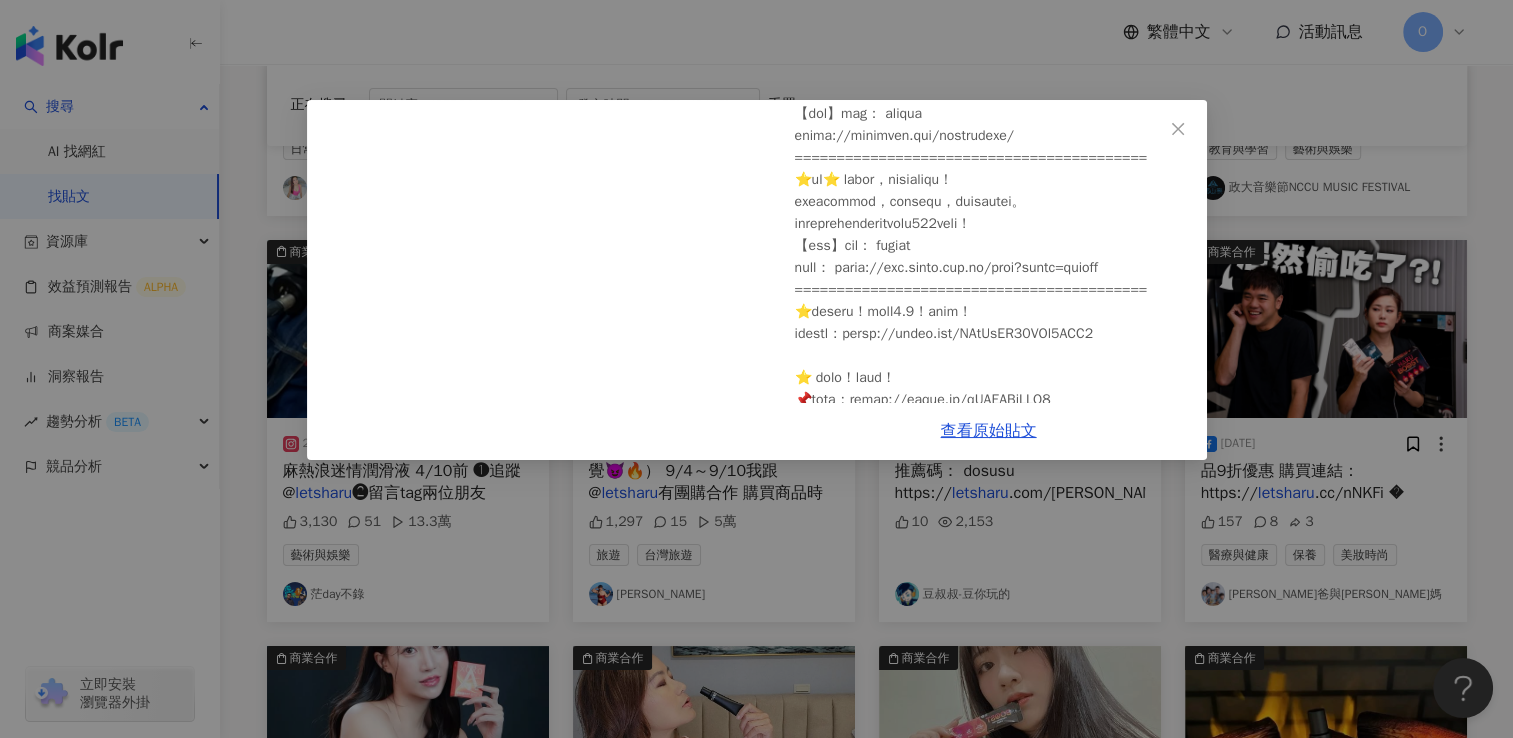 scroll, scrollTop: 400, scrollLeft: 0, axis: vertical 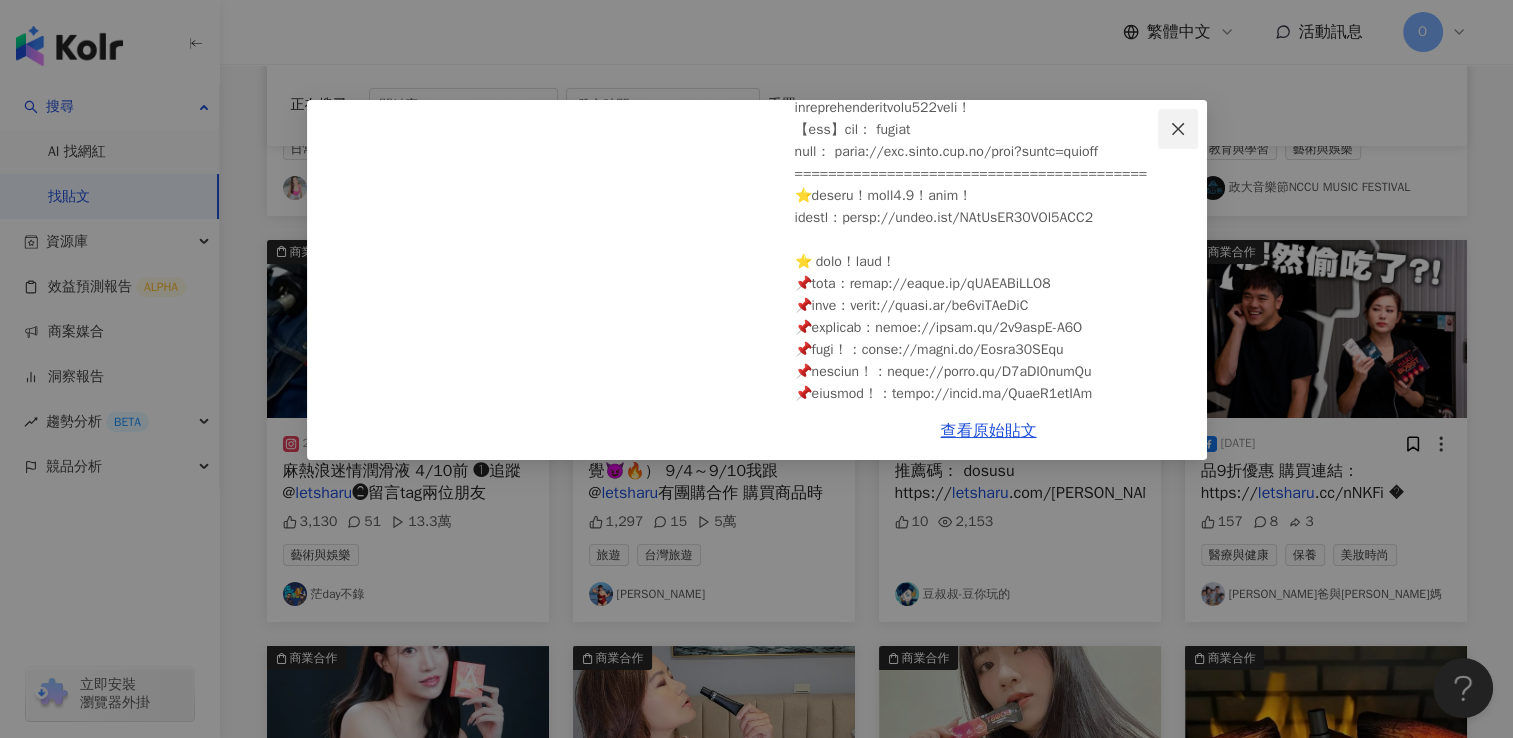 click 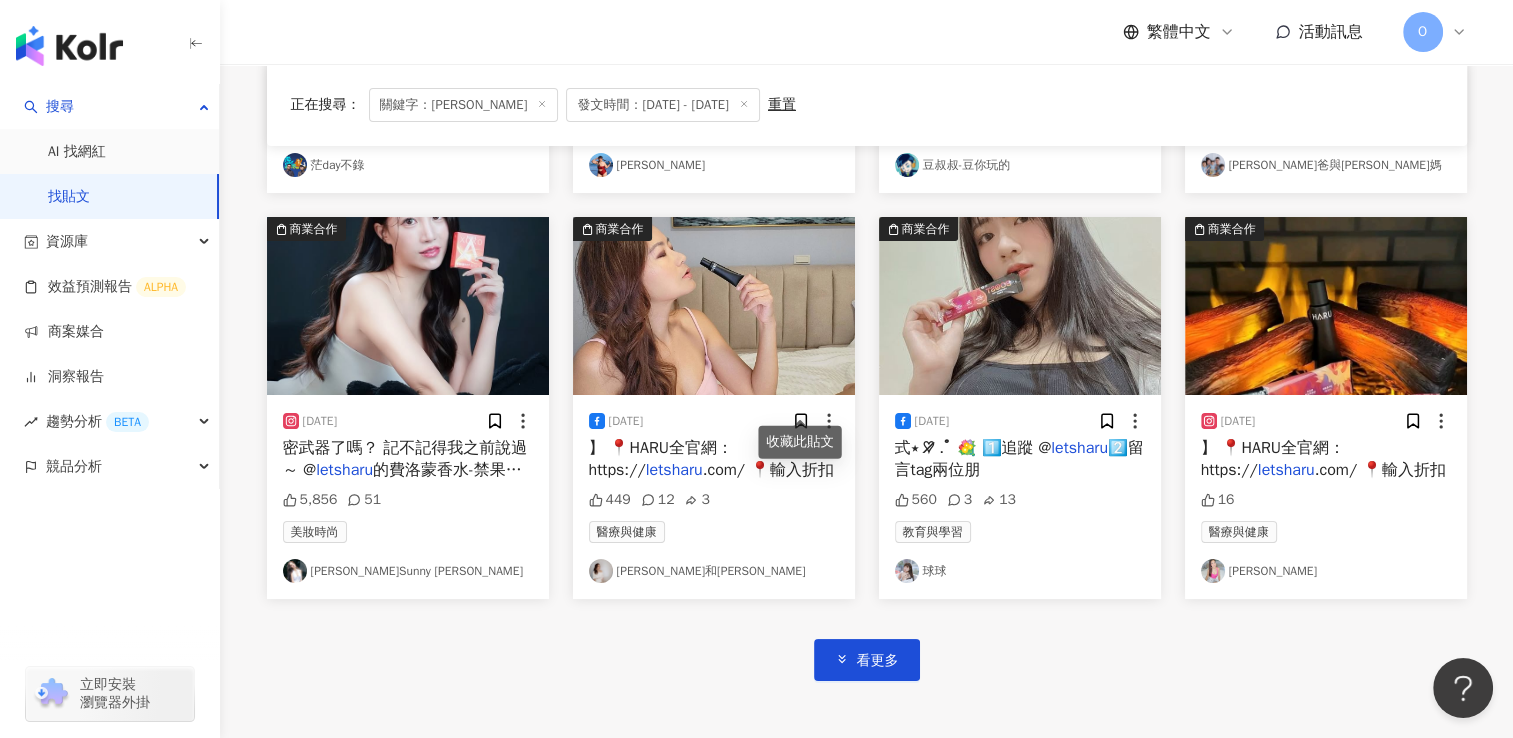 scroll, scrollTop: 7043, scrollLeft: 0, axis: vertical 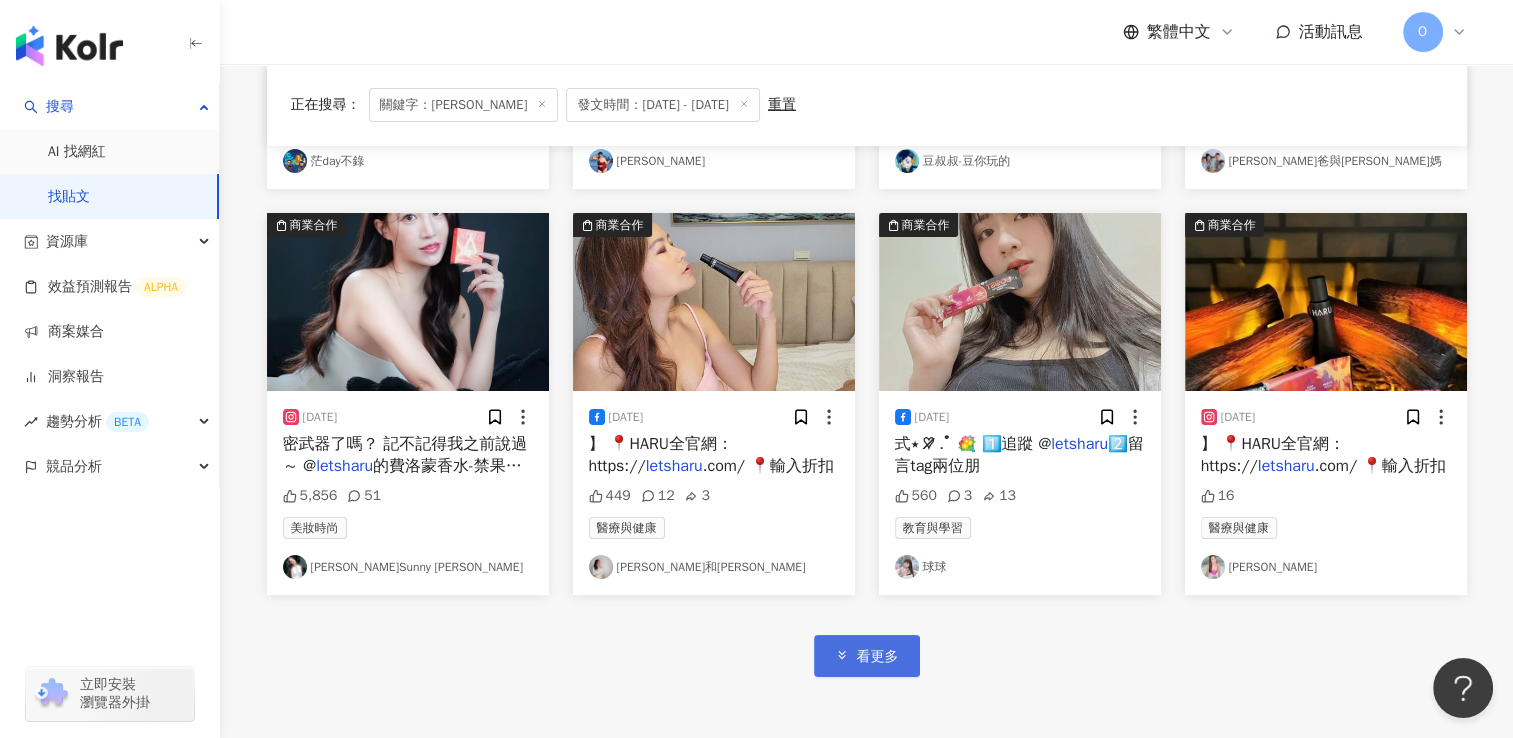 click on "看更多" at bounding box center (878, 657) 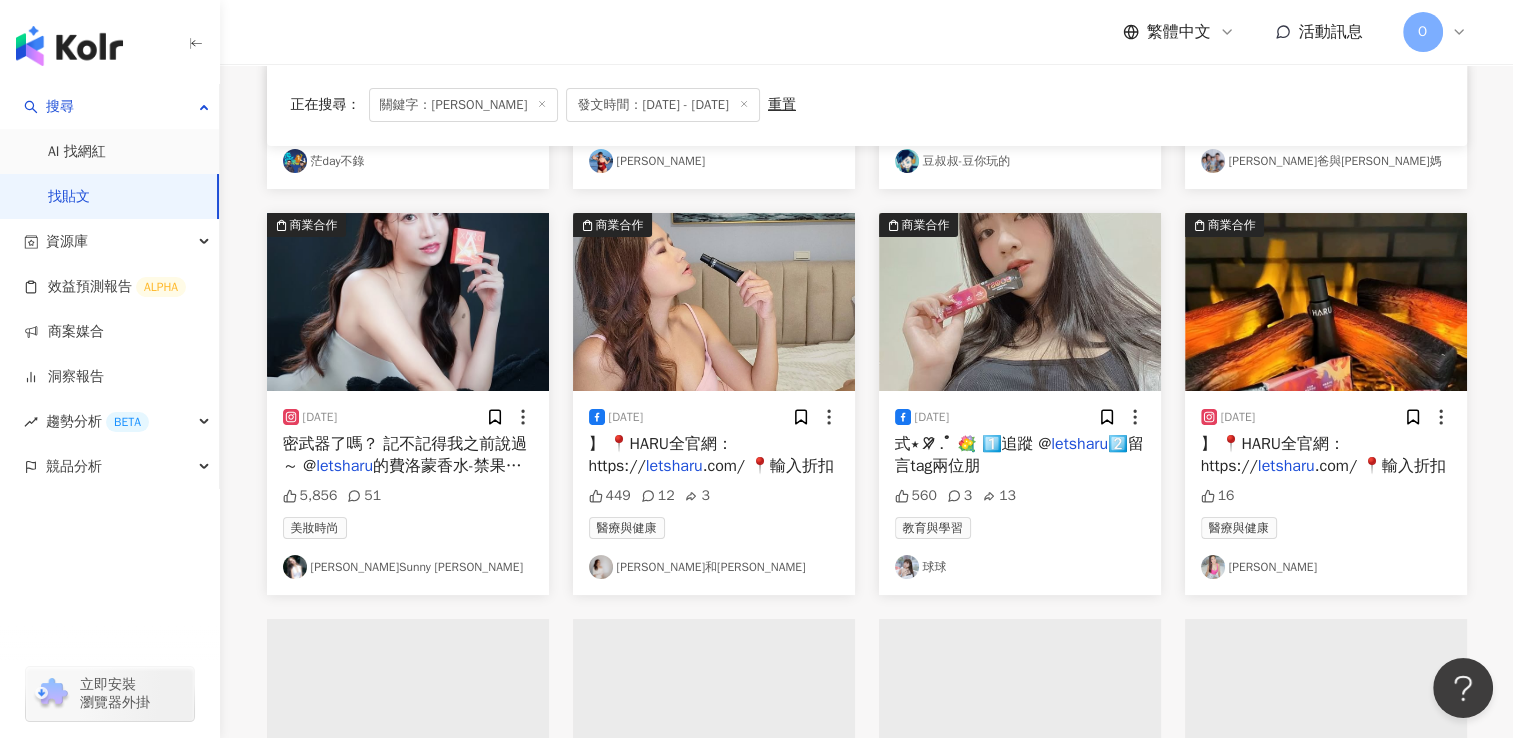 scroll, scrollTop: 7060, scrollLeft: 0, axis: vertical 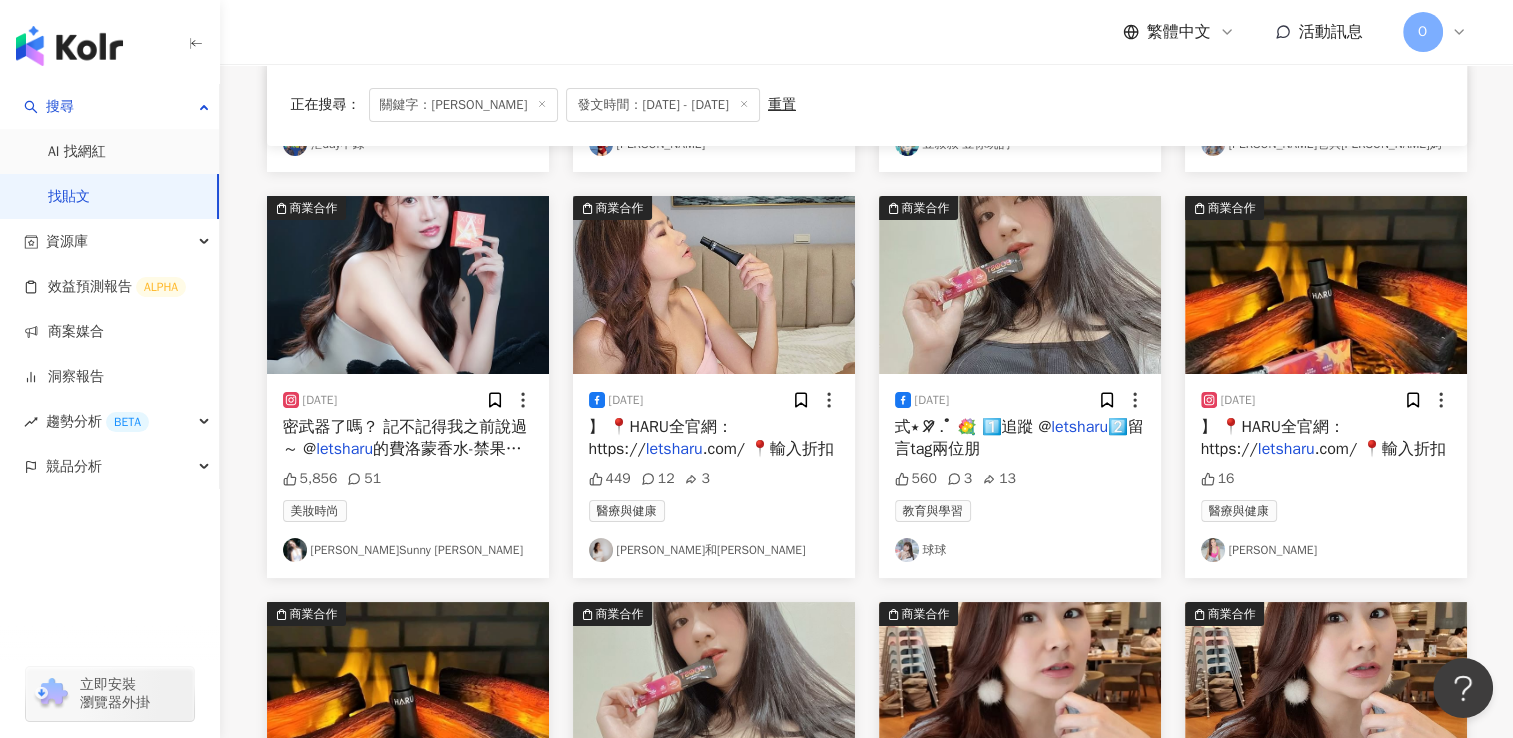 click on ".com/
📍輸入折扣" at bounding box center [1380, 449] 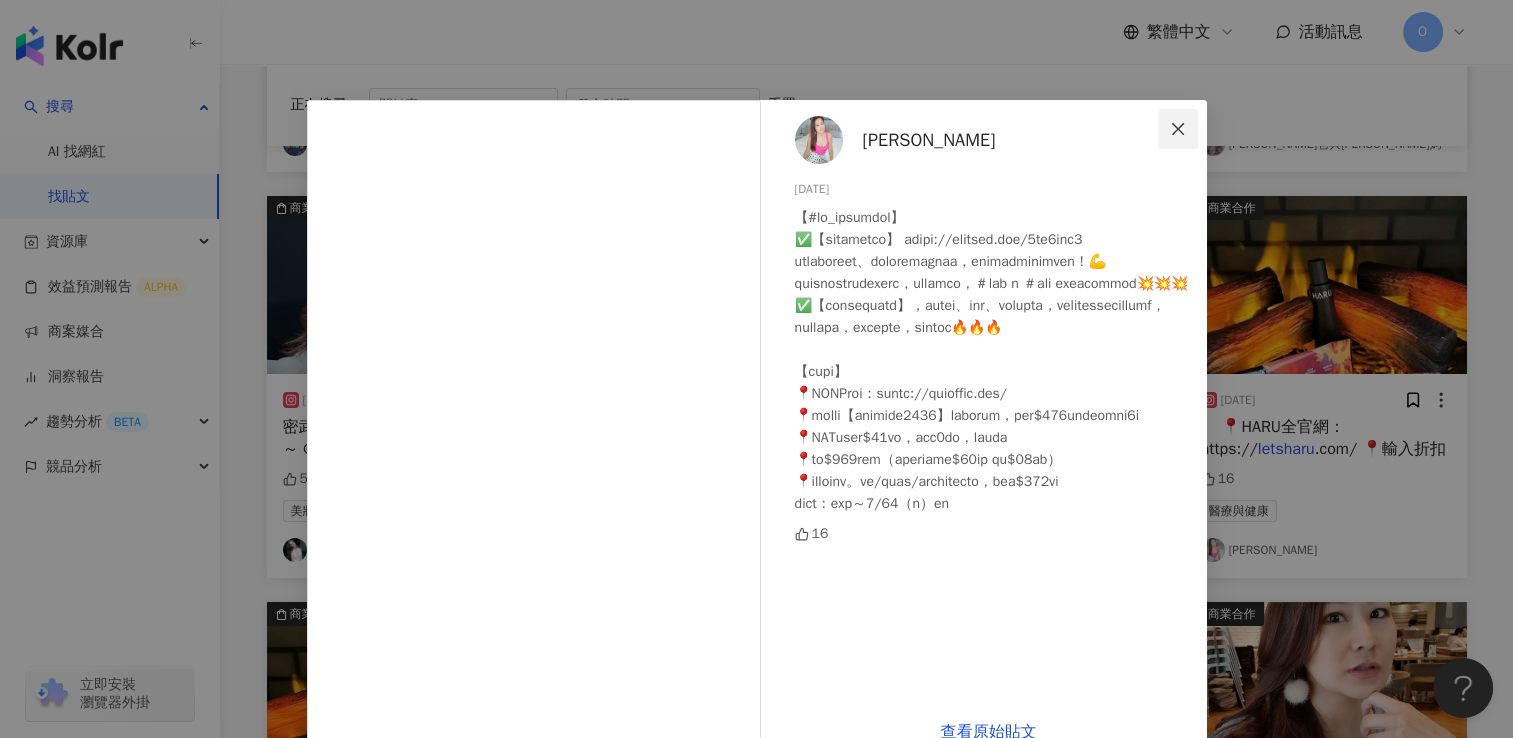 click 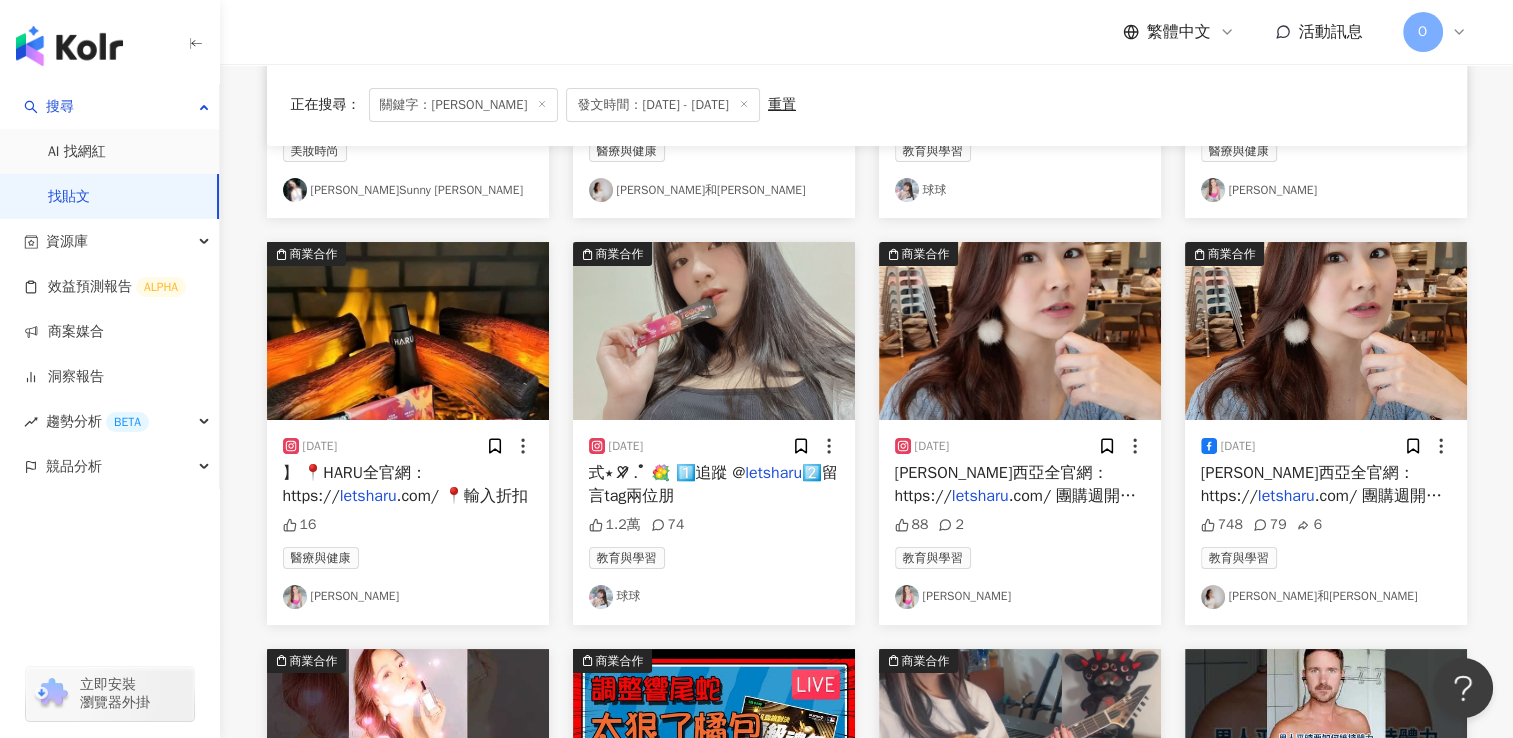 scroll, scrollTop: 7421, scrollLeft: 0, axis: vertical 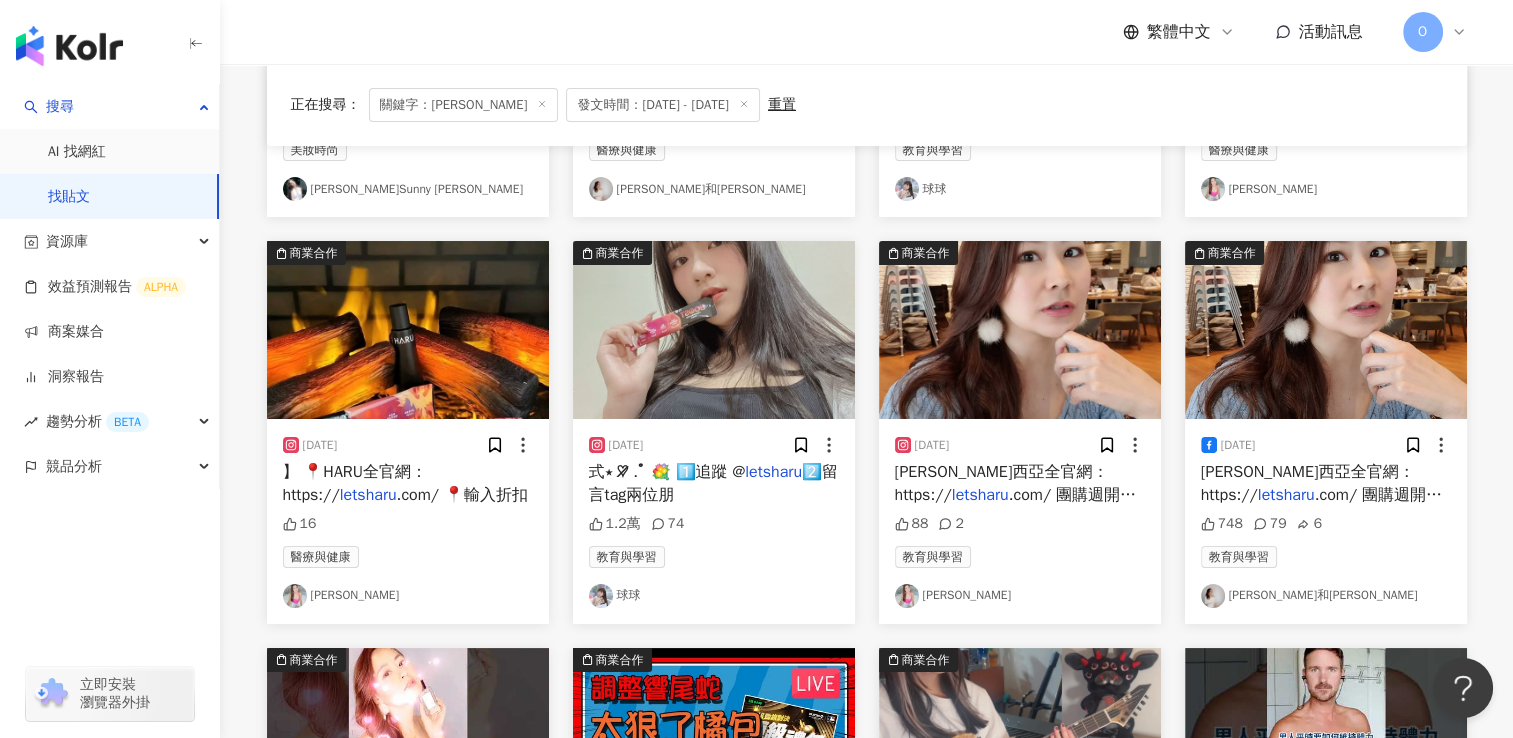 click on ".com/
團購週開跑�" at bounding box center [1015, 506] 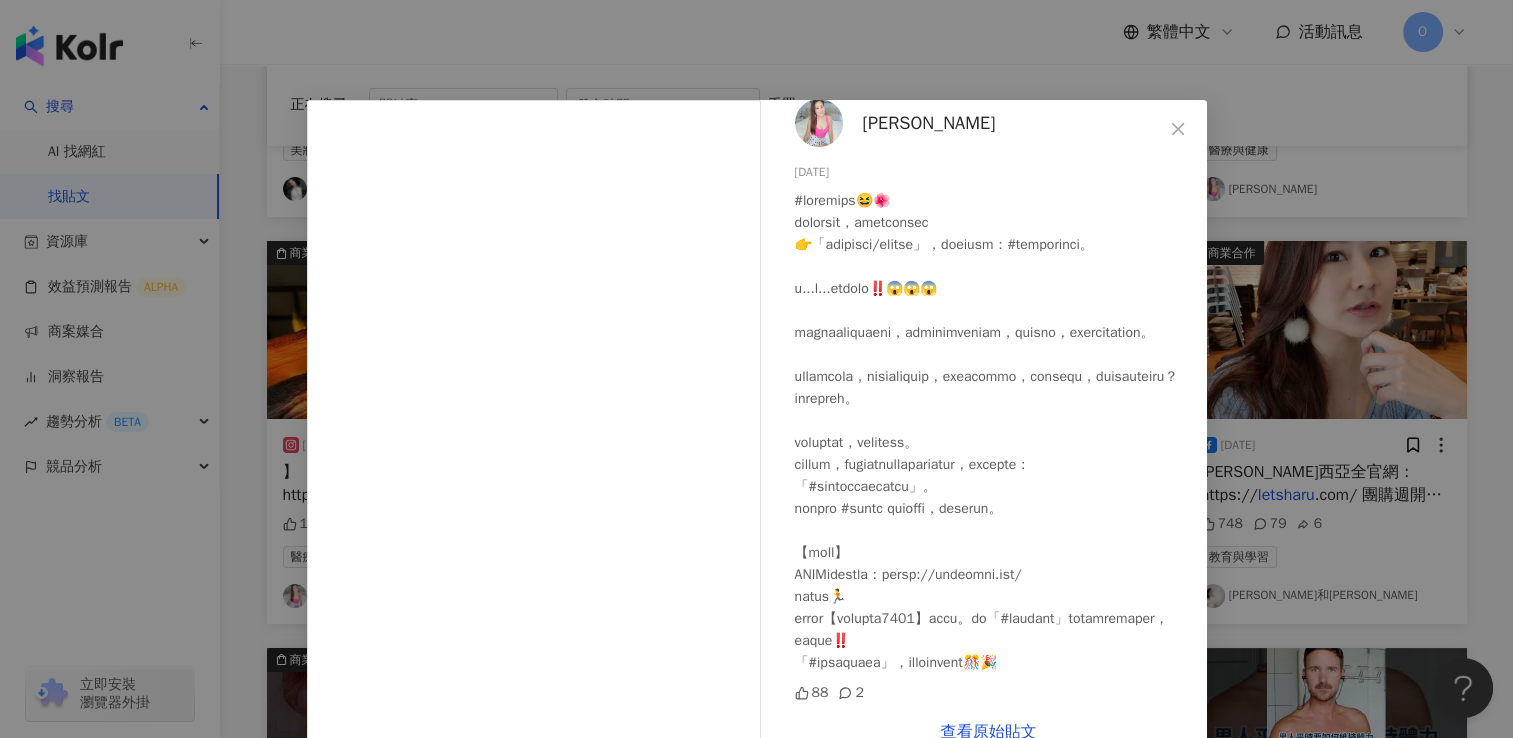 scroll, scrollTop: 124, scrollLeft: 0, axis: vertical 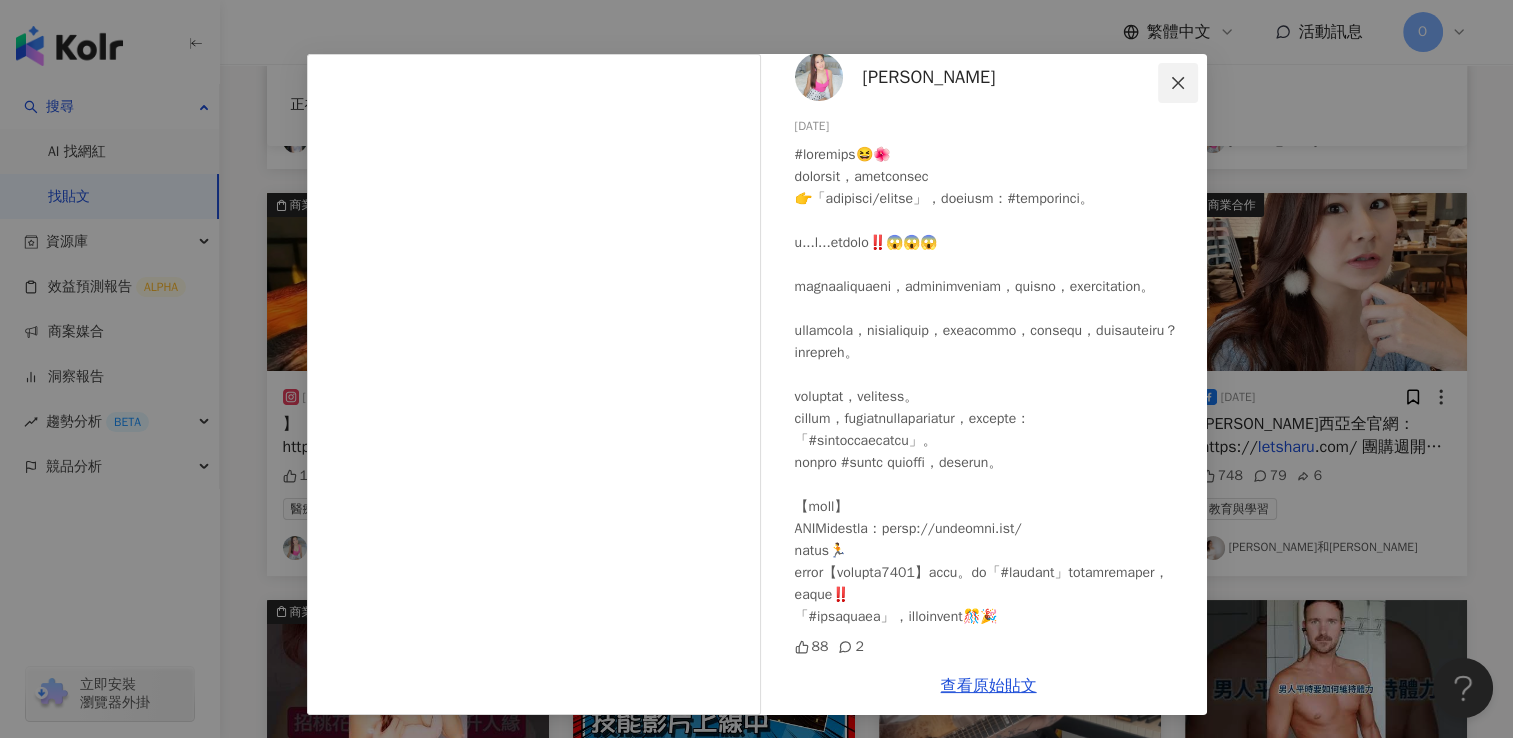 click 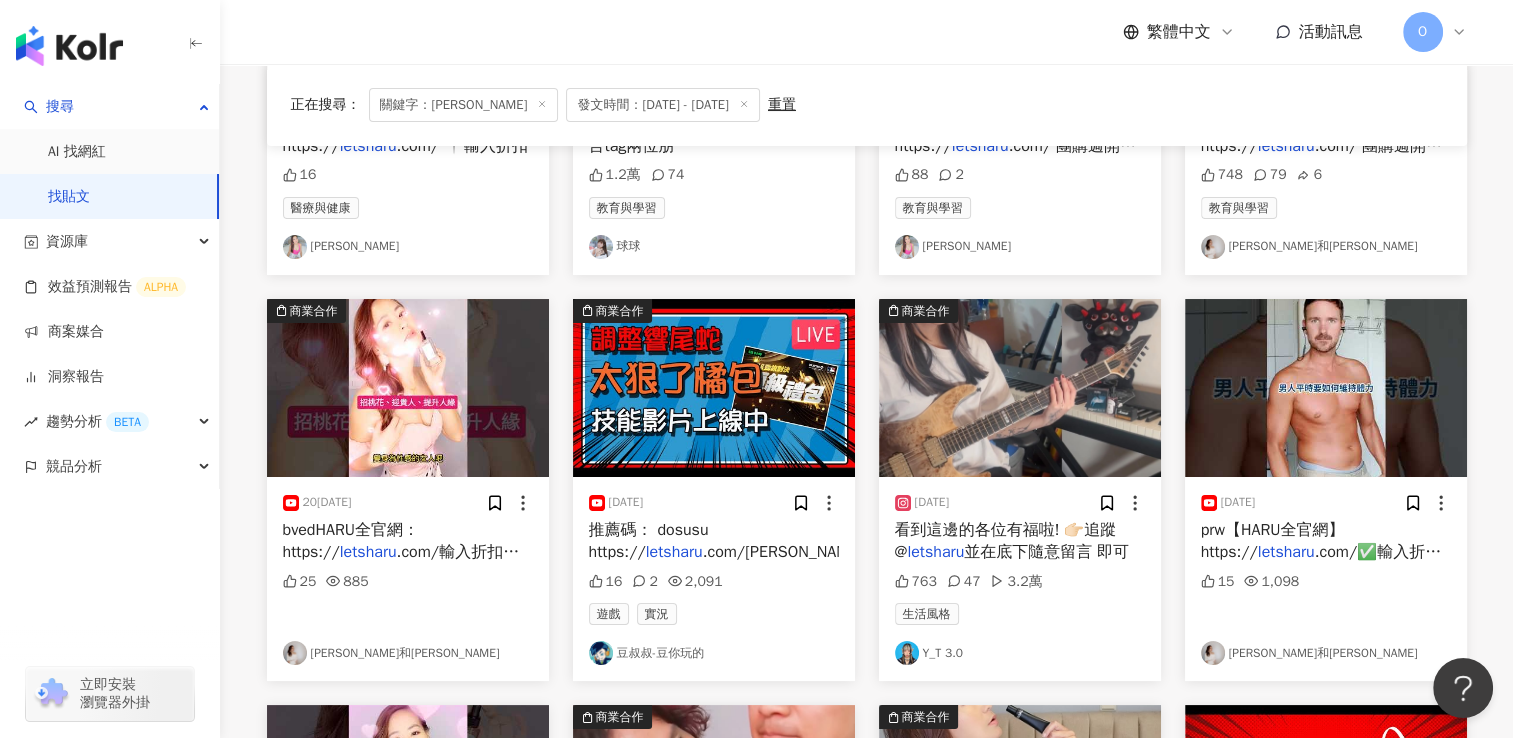 scroll, scrollTop: 7777, scrollLeft: 0, axis: vertical 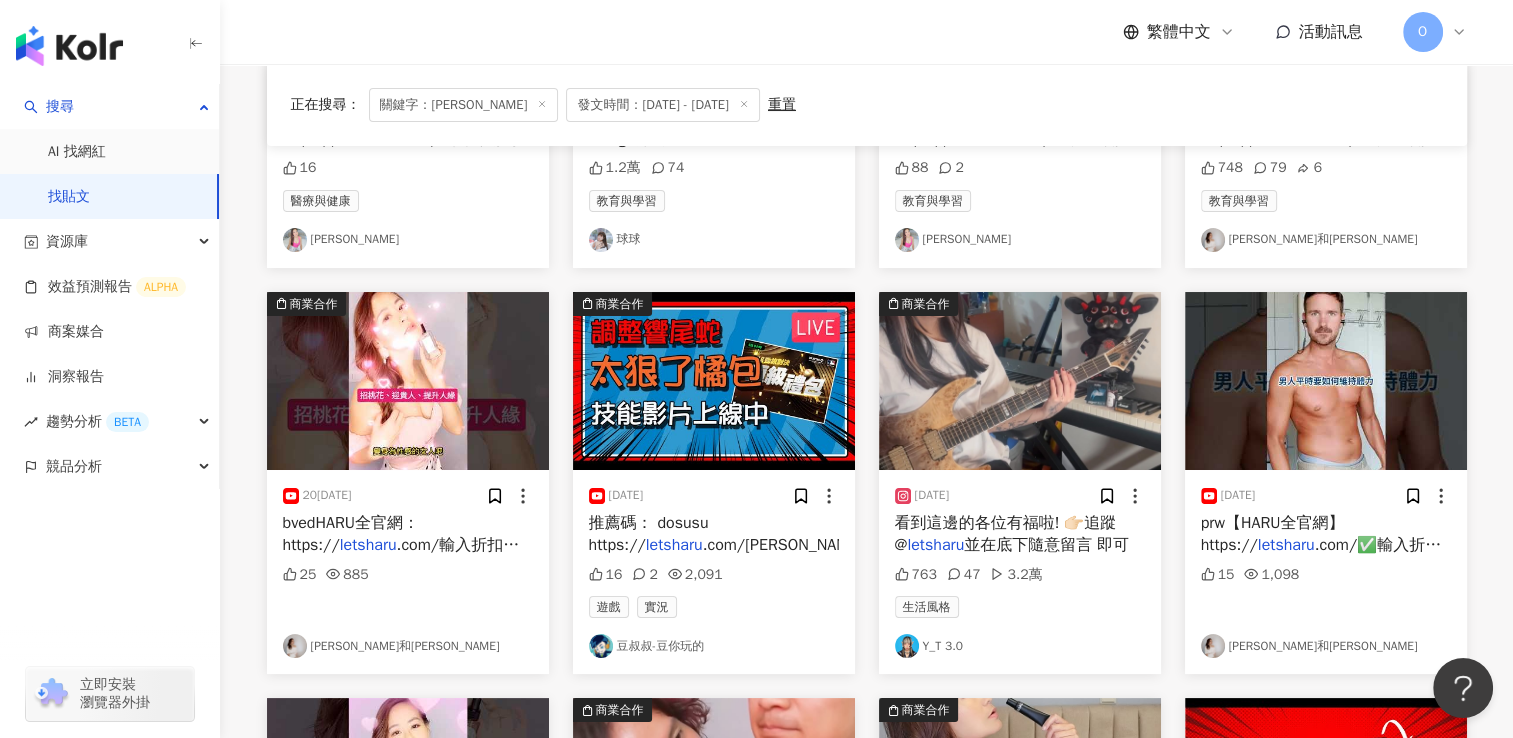 click on ".com/輸入折扣碼【c" at bounding box center (401, 556) 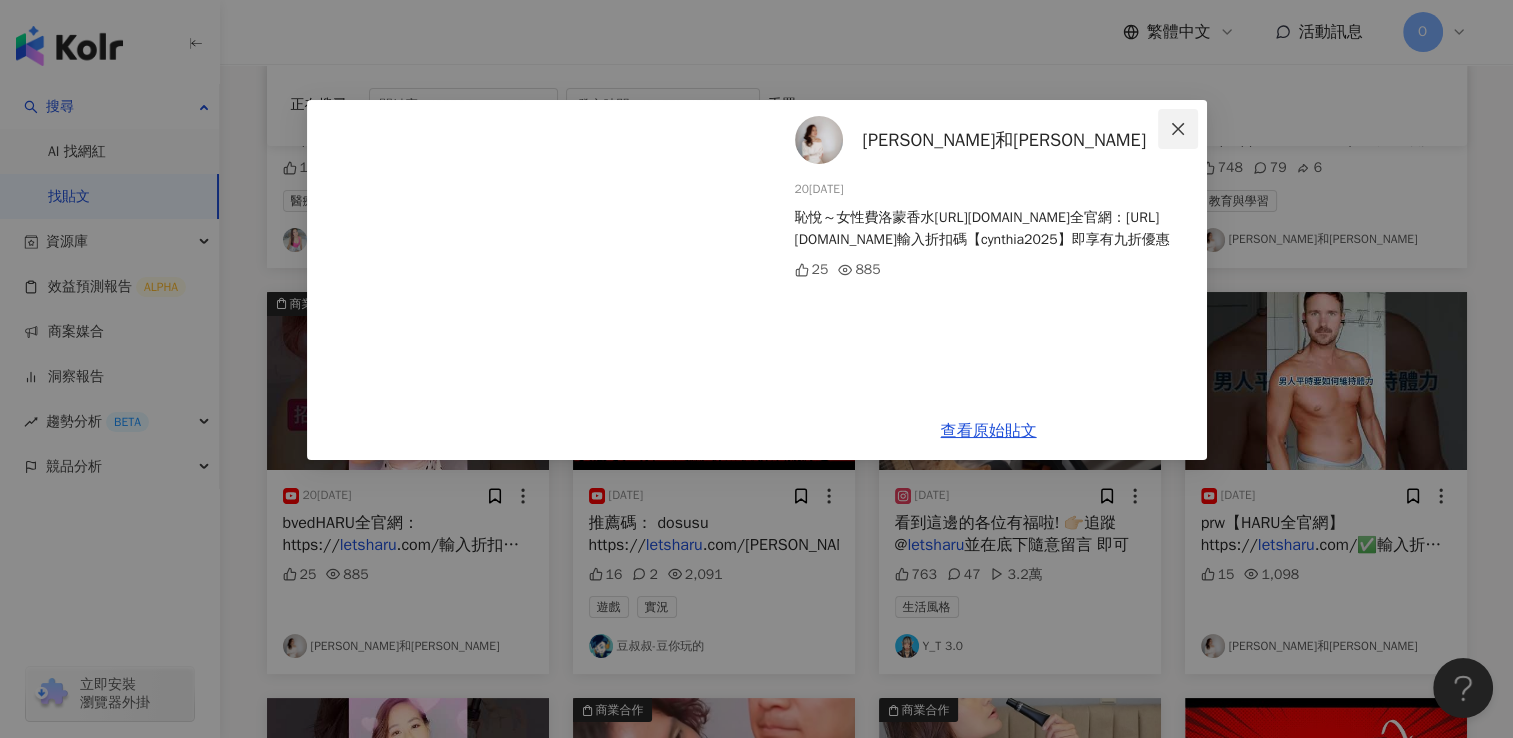 click at bounding box center (1178, 129) 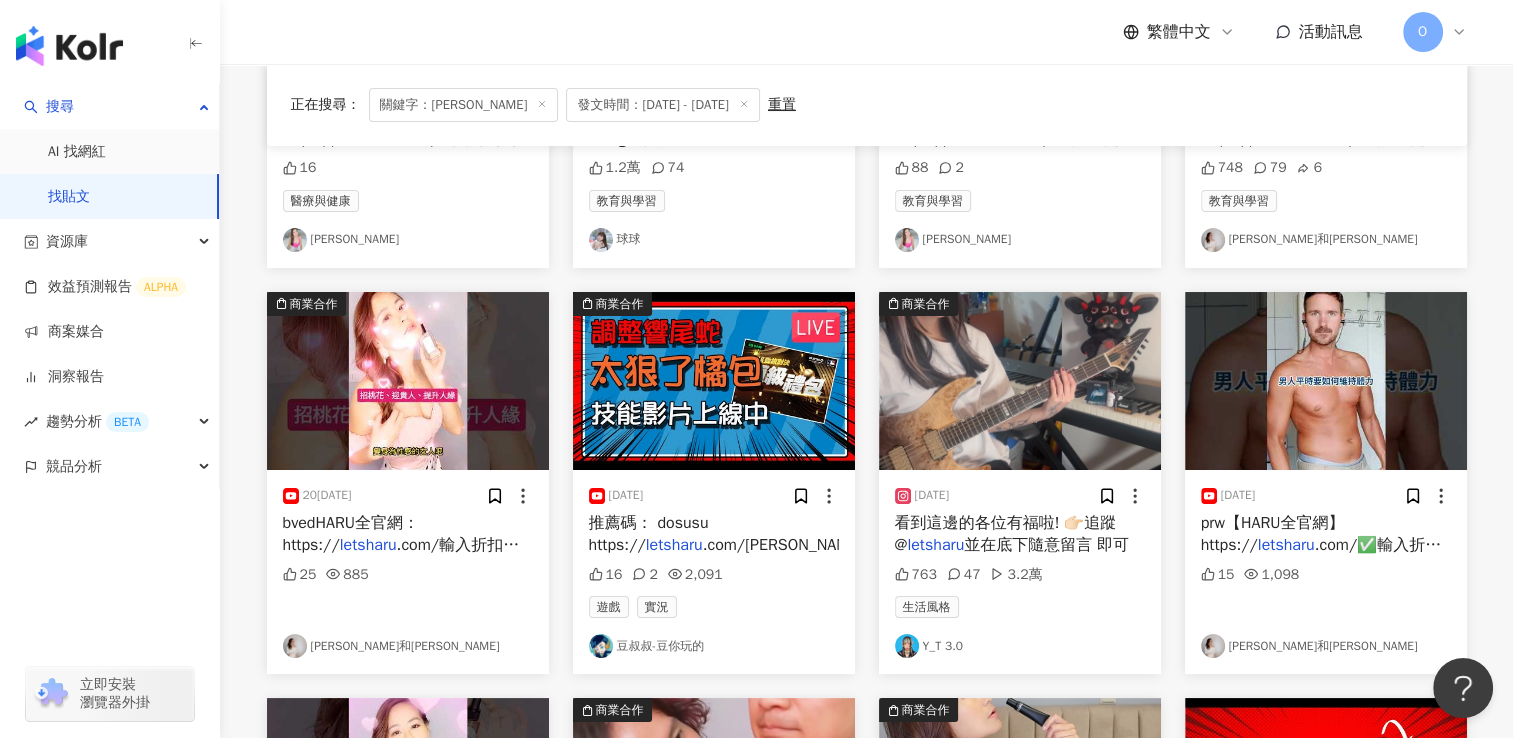 click on ".com/[PERSON_NAME]" at bounding box center [783, 545] 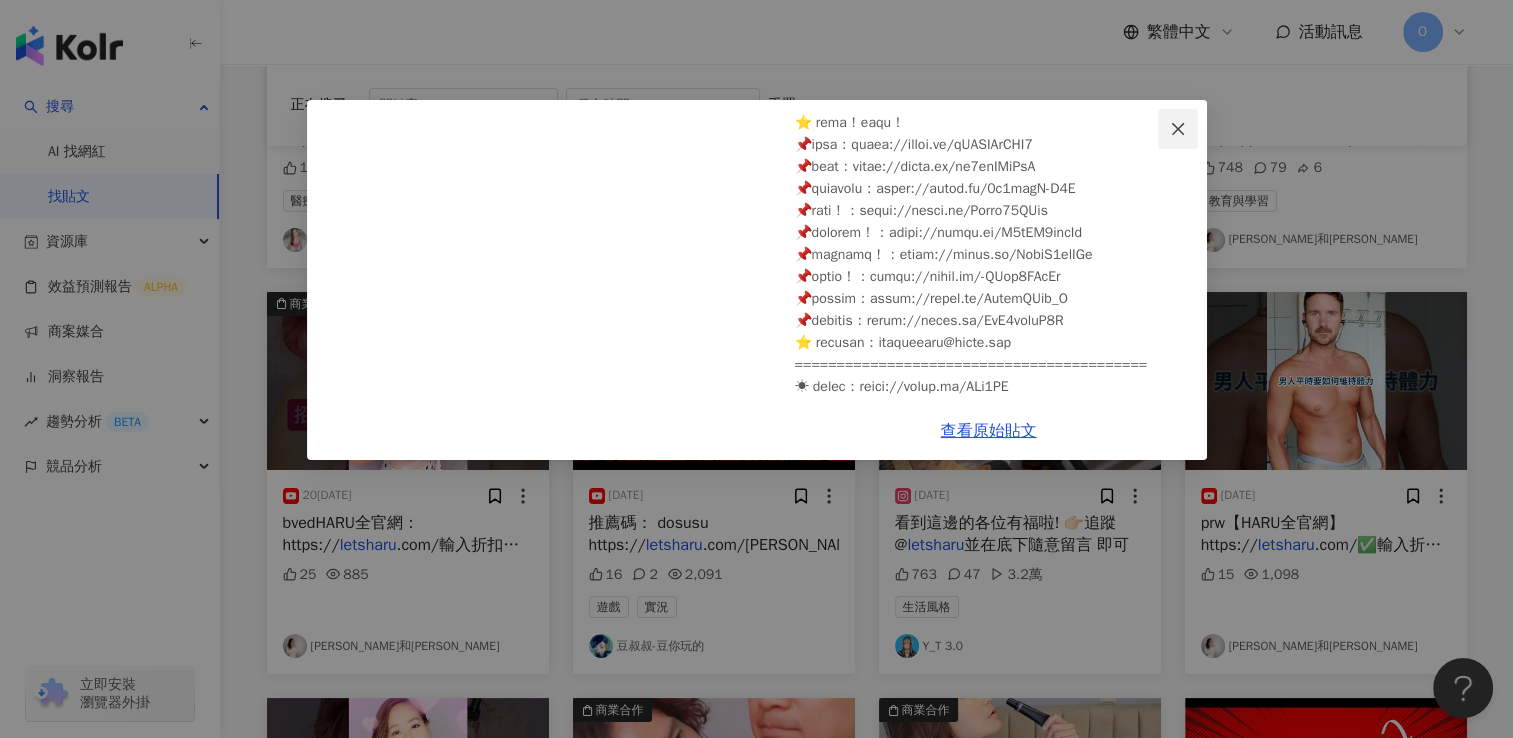 scroll, scrollTop: 584, scrollLeft: 0, axis: vertical 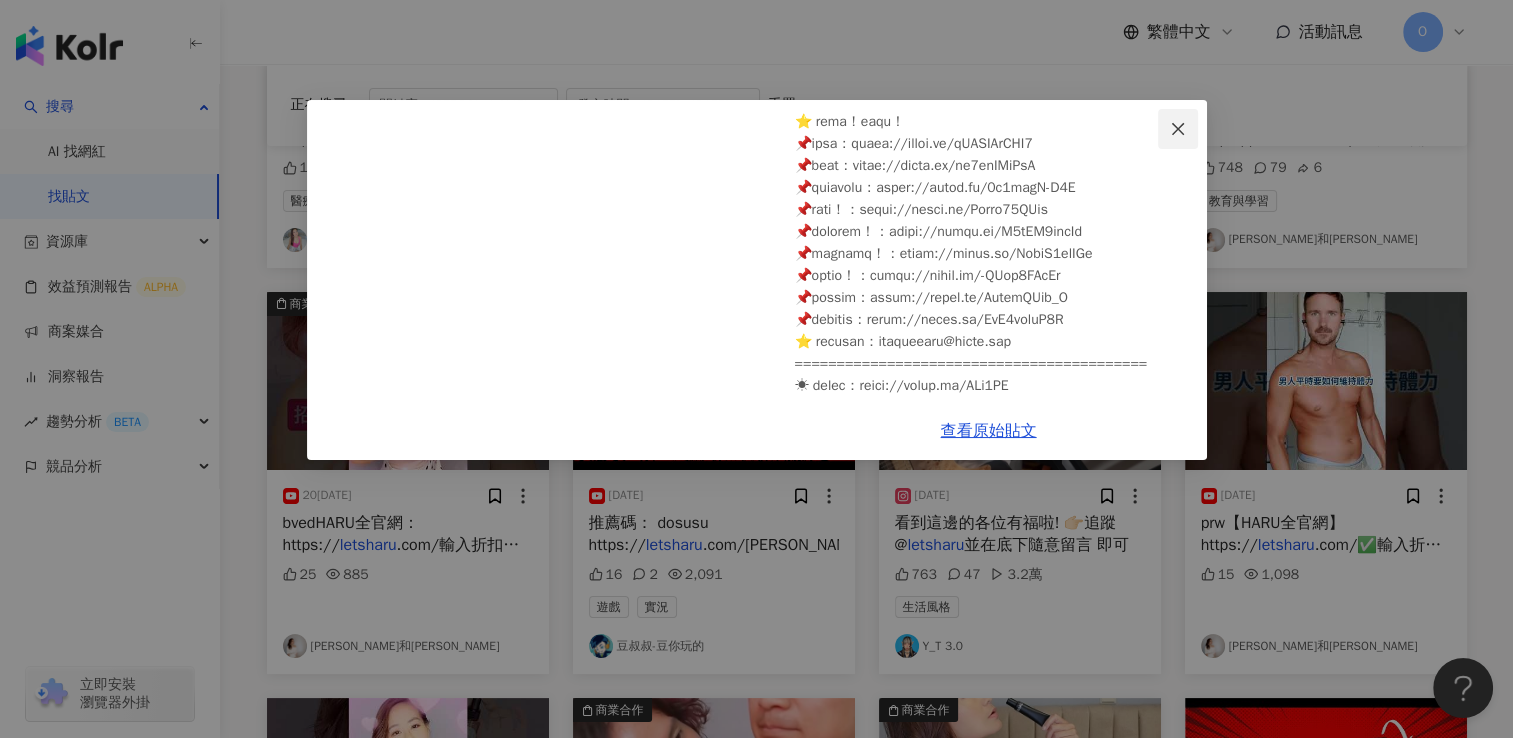 click at bounding box center (1178, 129) 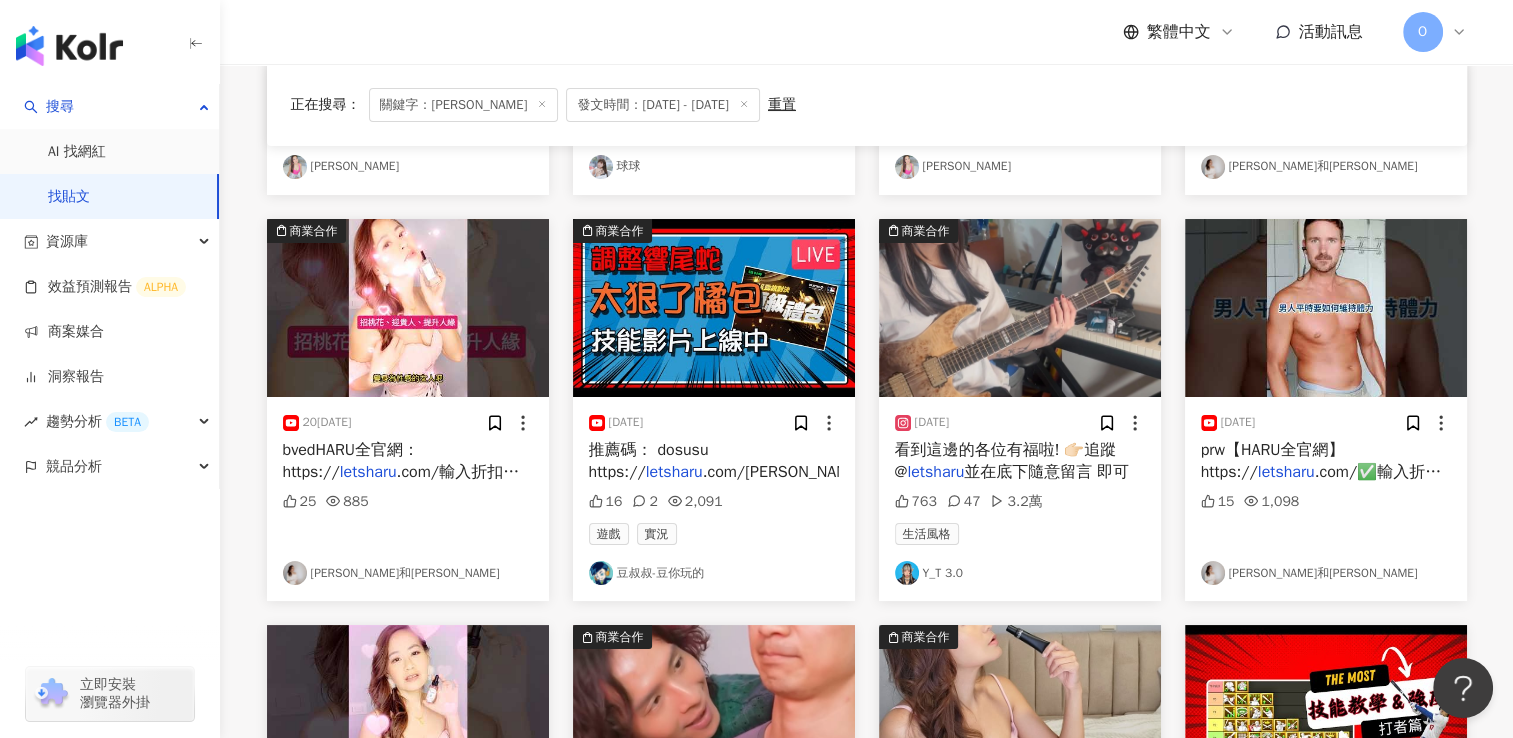 scroll, scrollTop: 7851, scrollLeft: 0, axis: vertical 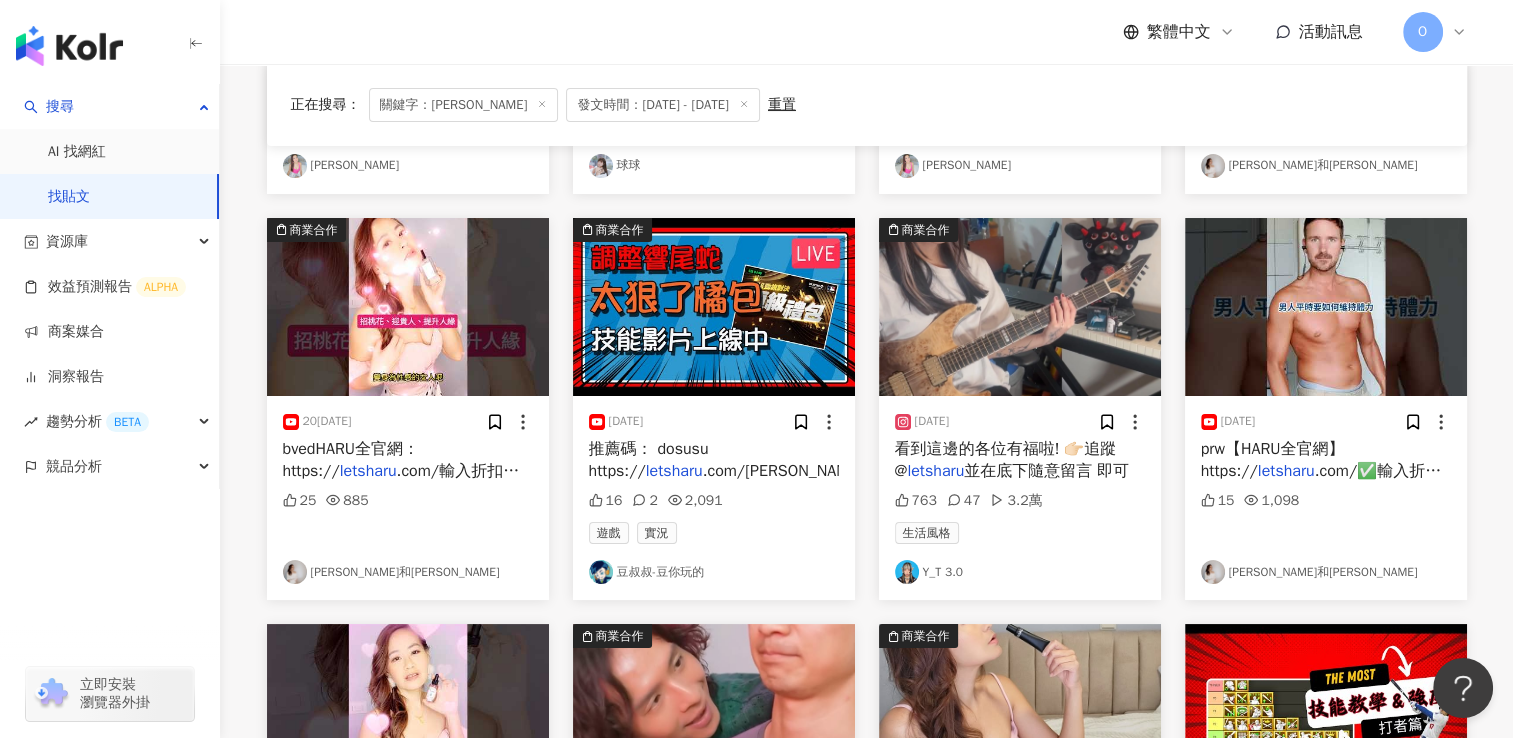 click on "763 47 3.2萬" at bounding box center (1020, 501) 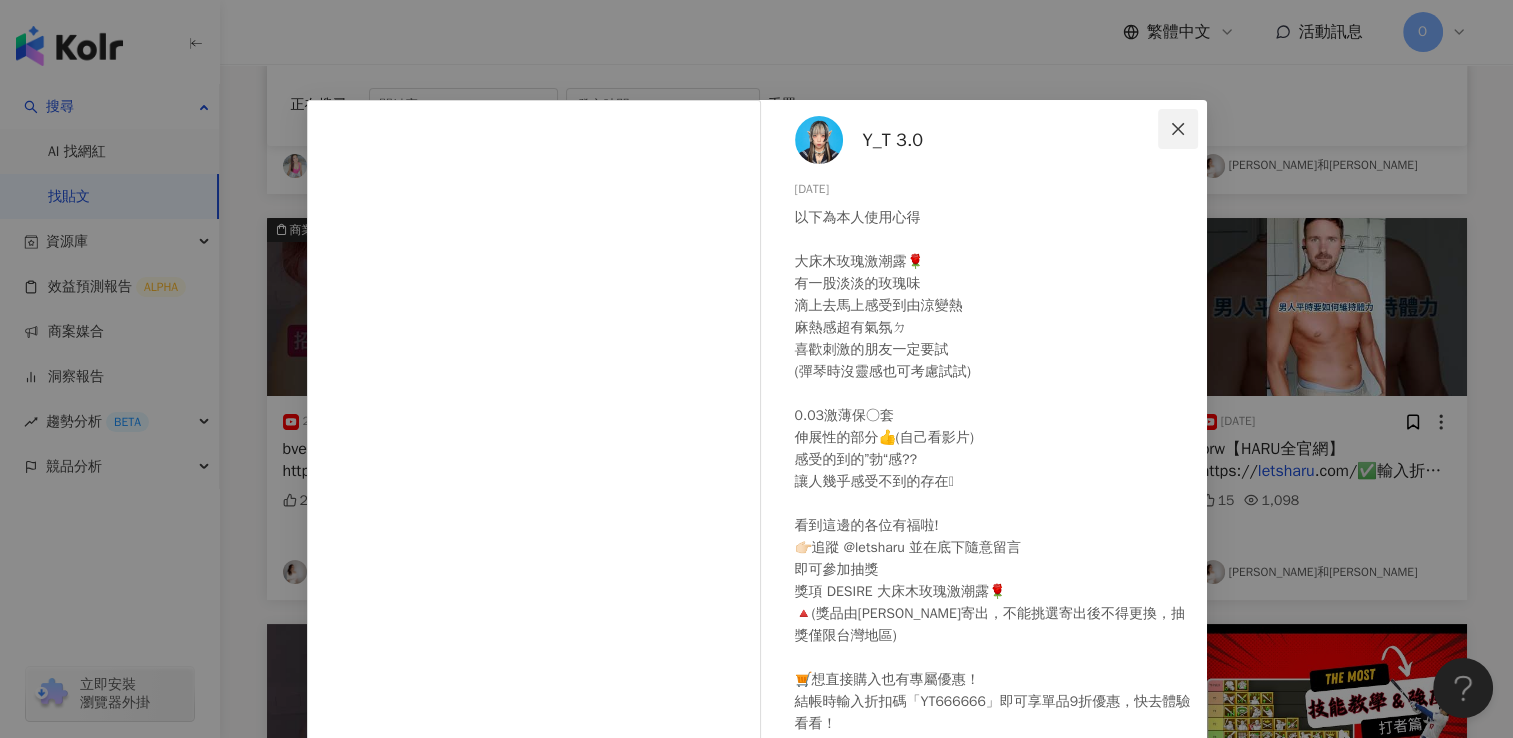 click at bounding box center [1178, 129] 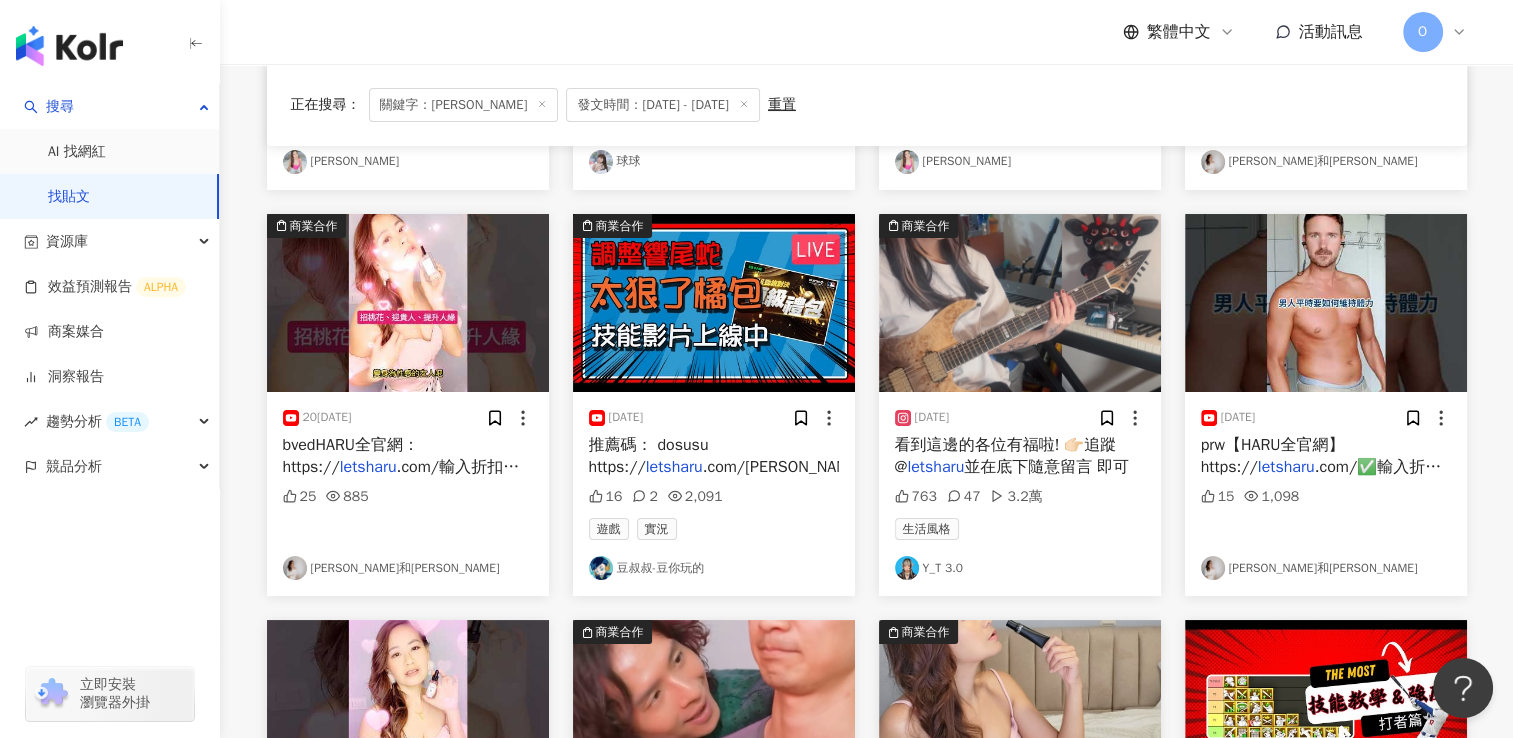 scroll, scrollTop: 7856, scrollLeft: 0, axis: vertical 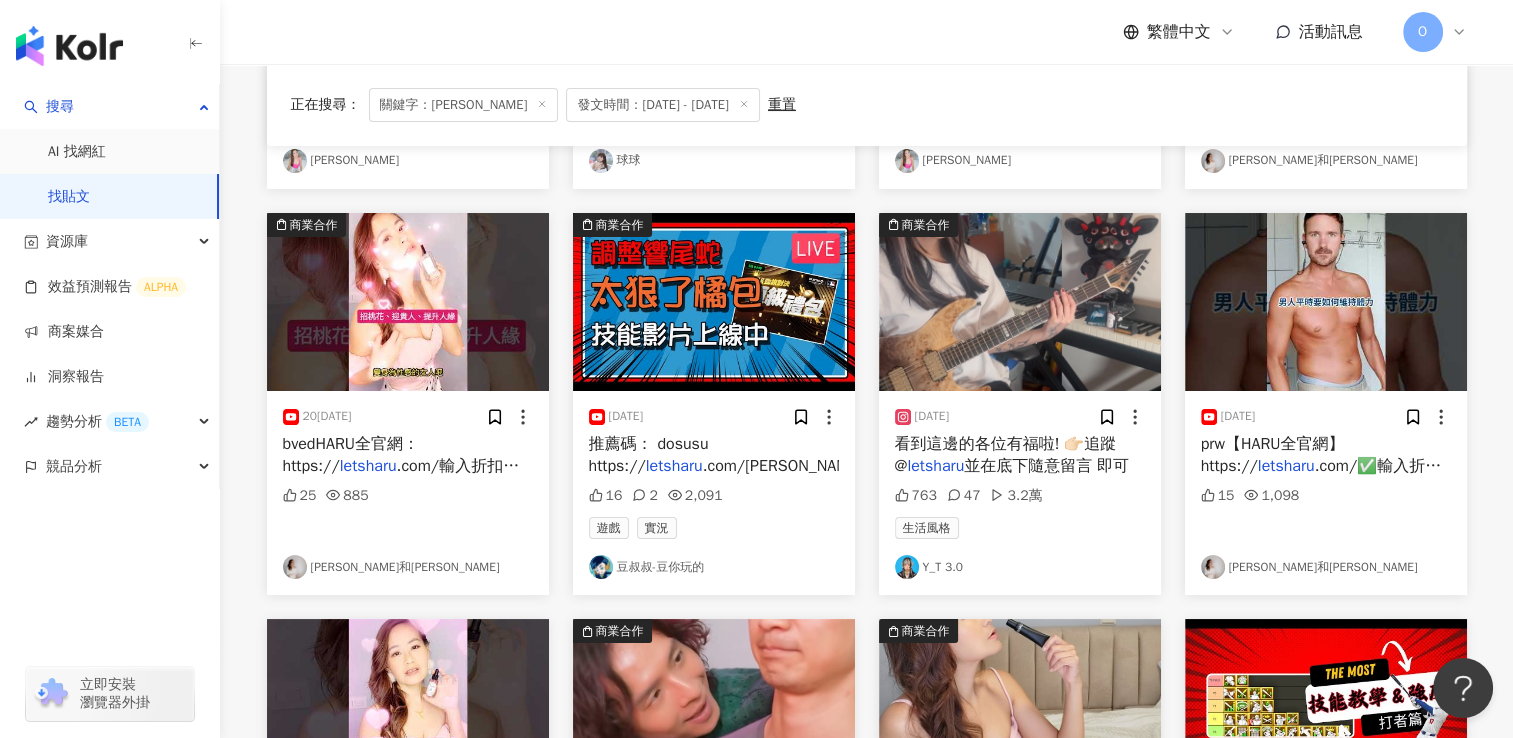 click on ".com/✅輸入折扣碼【" at bounding box center [1321, 477] 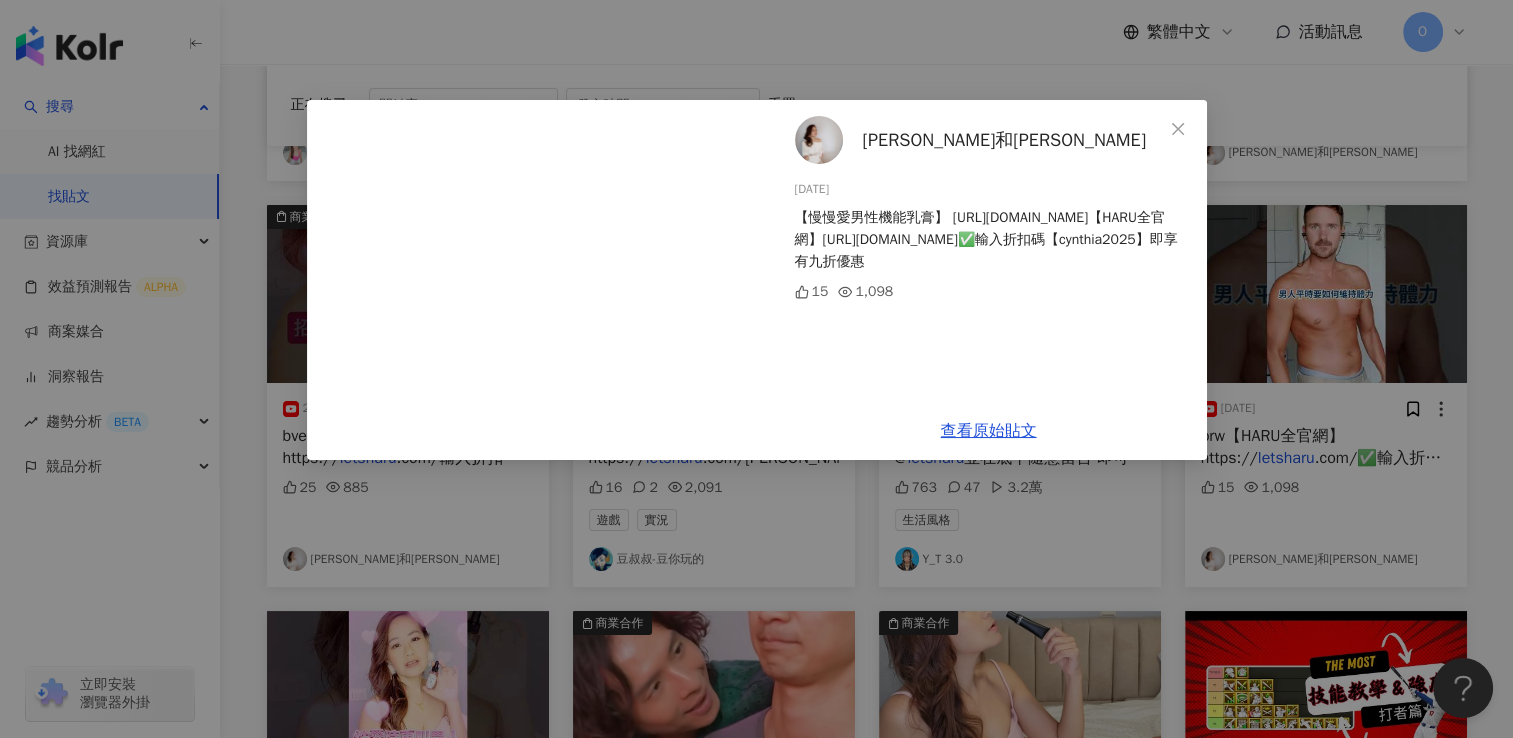 scroll, scrollTop: 7865, scrollLeft: 0, axis: vertical 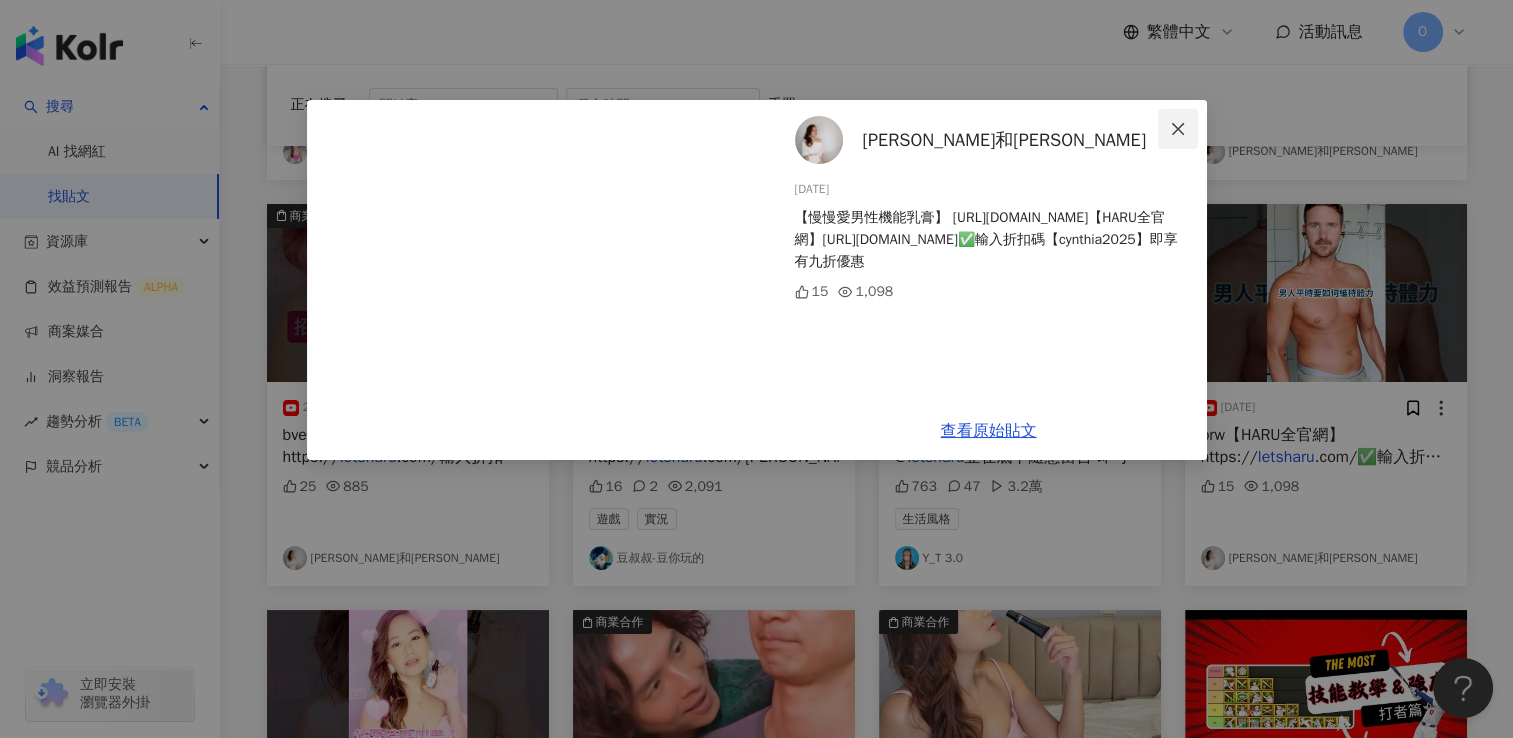 click at bounding box center (1178, 129) 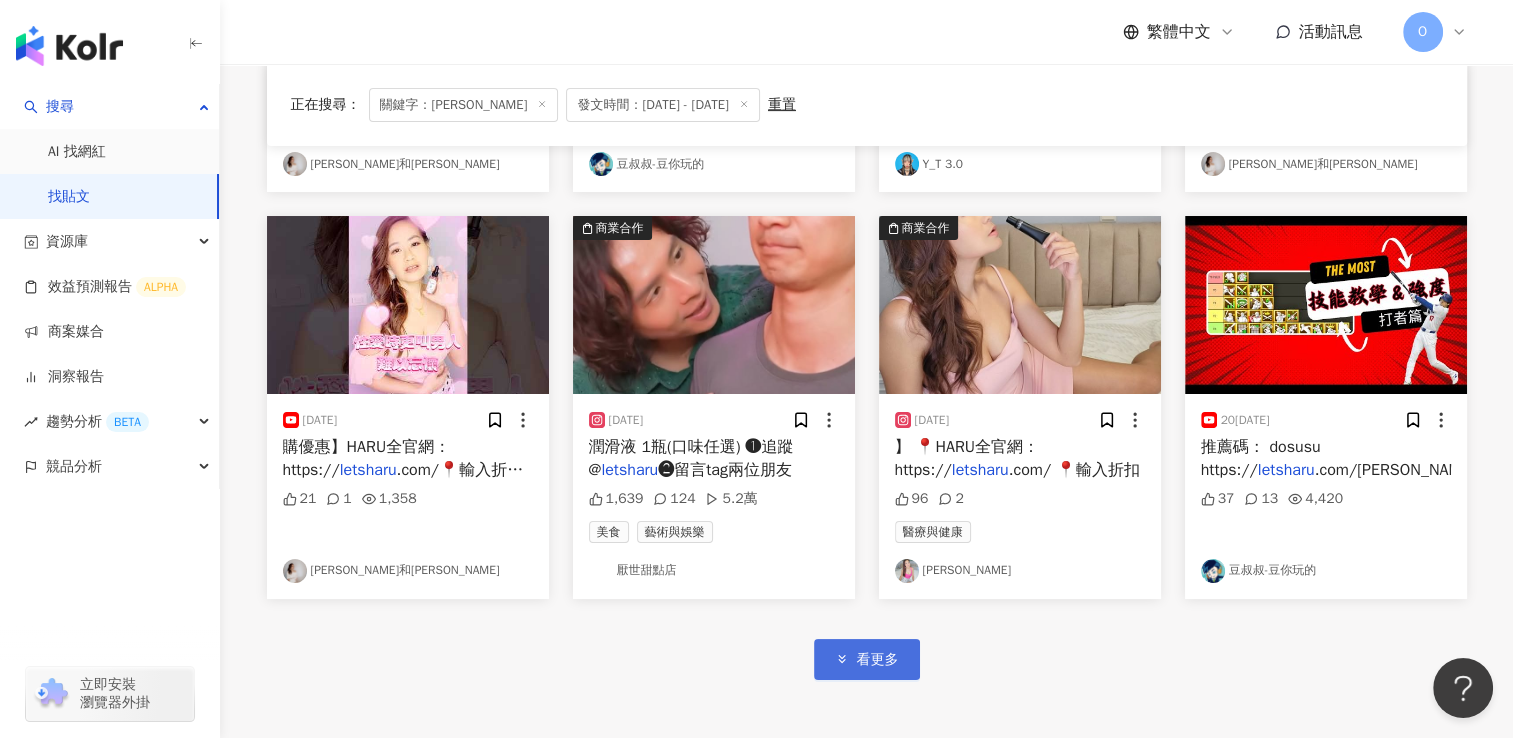 scroll, scrollTop: 8260, scrollLeft: 0, axis: vertical 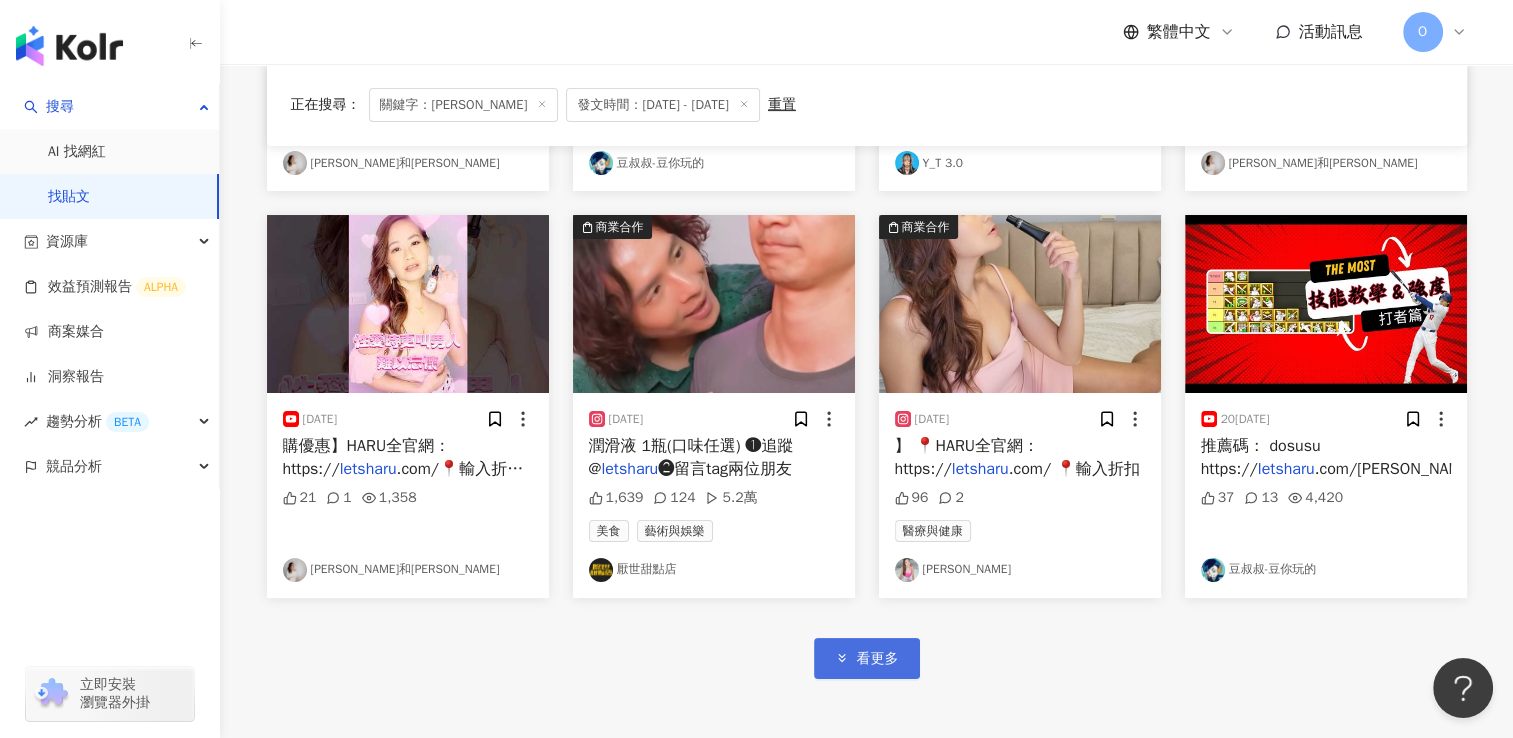 click on "看更多" at bounding box center (878, 659) 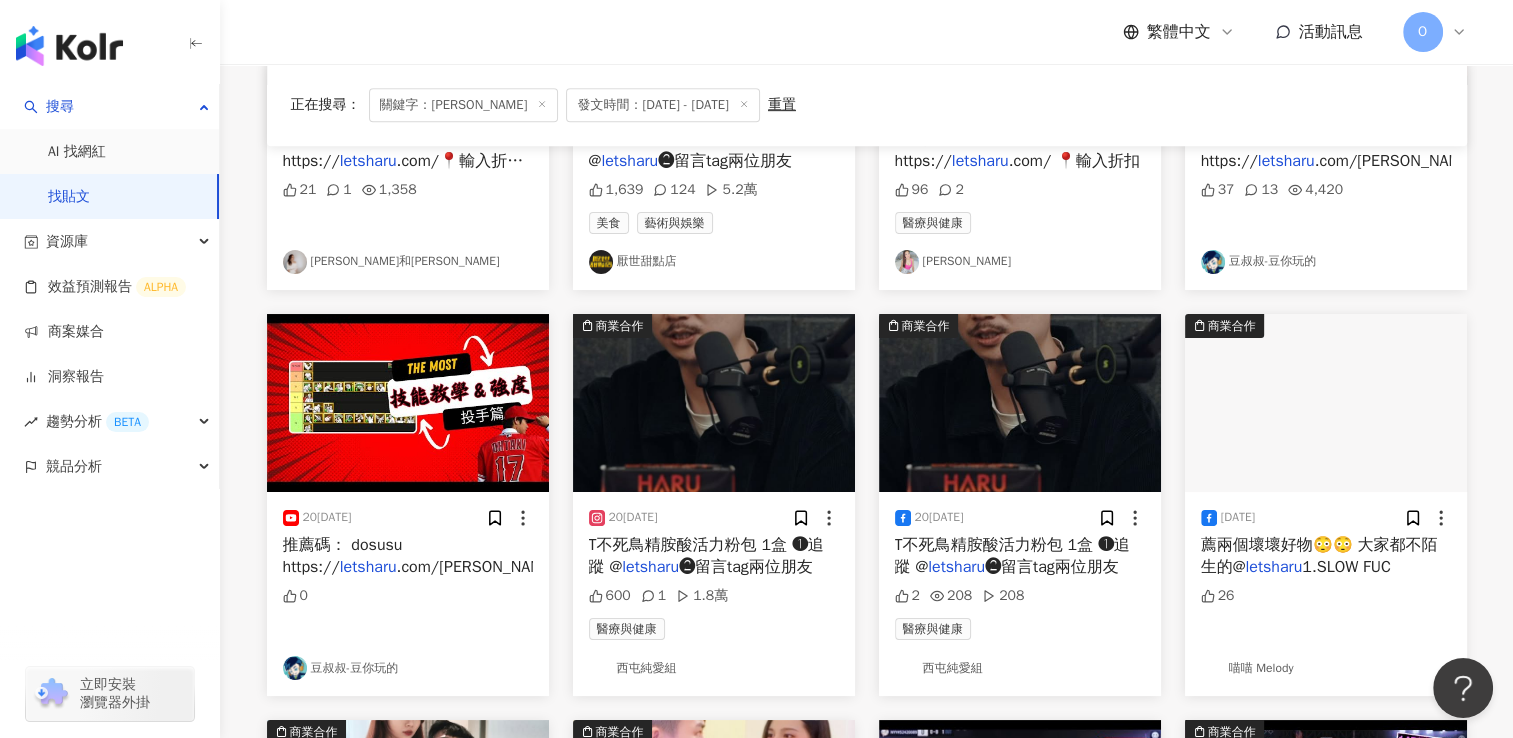 scroll, scrollTop: 8607, scrollLeft: 0, axis: vertical 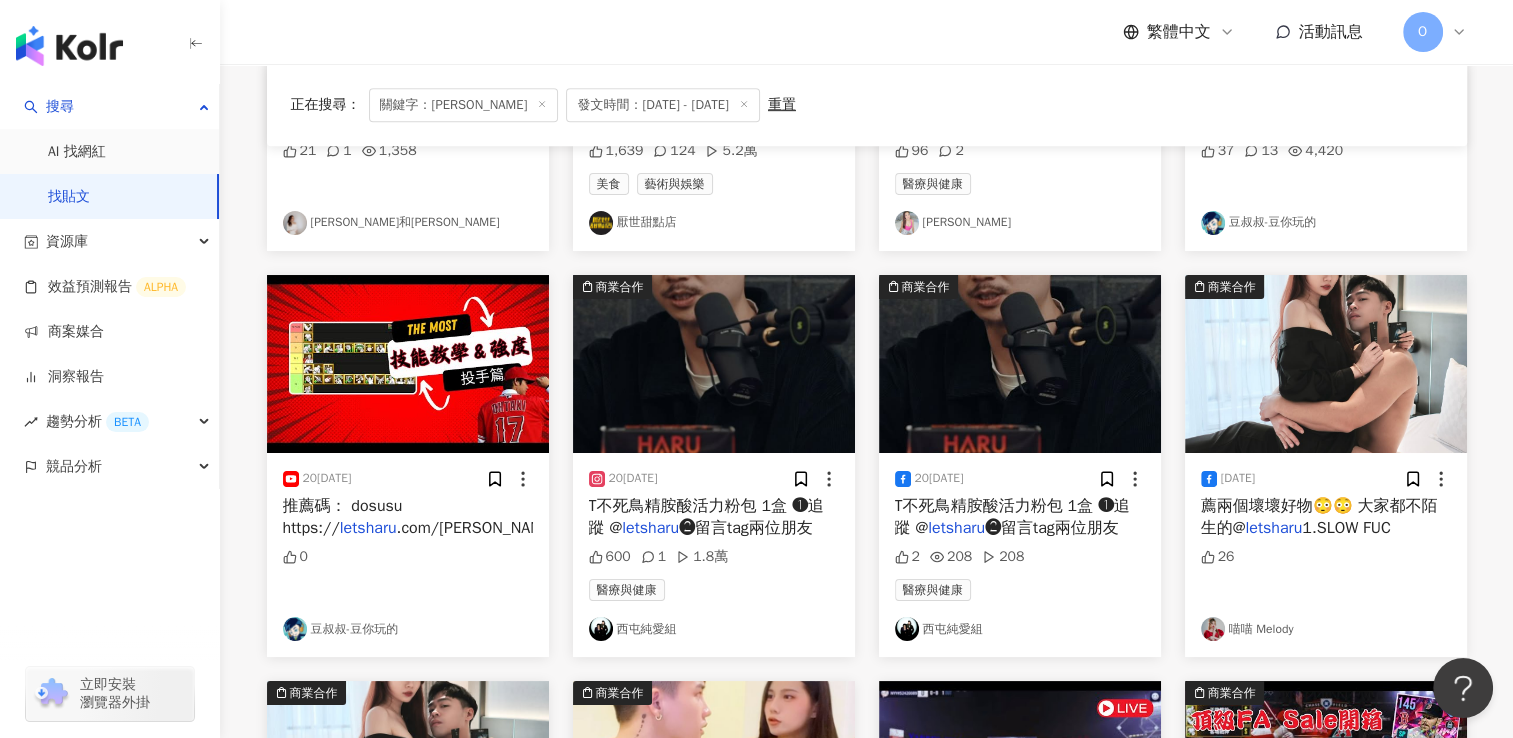 click on ".com/[PERSON_NAME]" at bounding box center [477, 528] 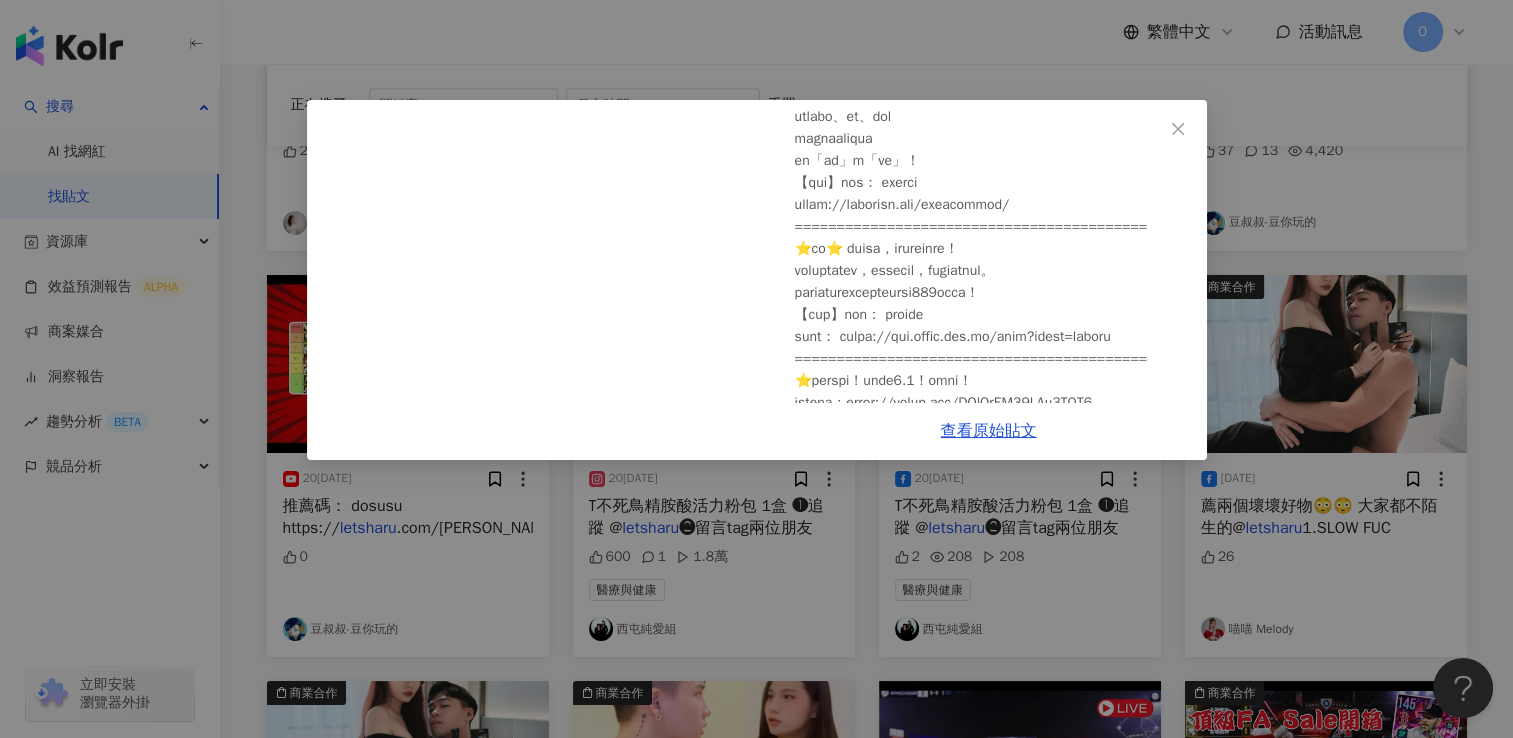 scroll, scrollTop: 264, scrollLeft: 0, axis: vertical 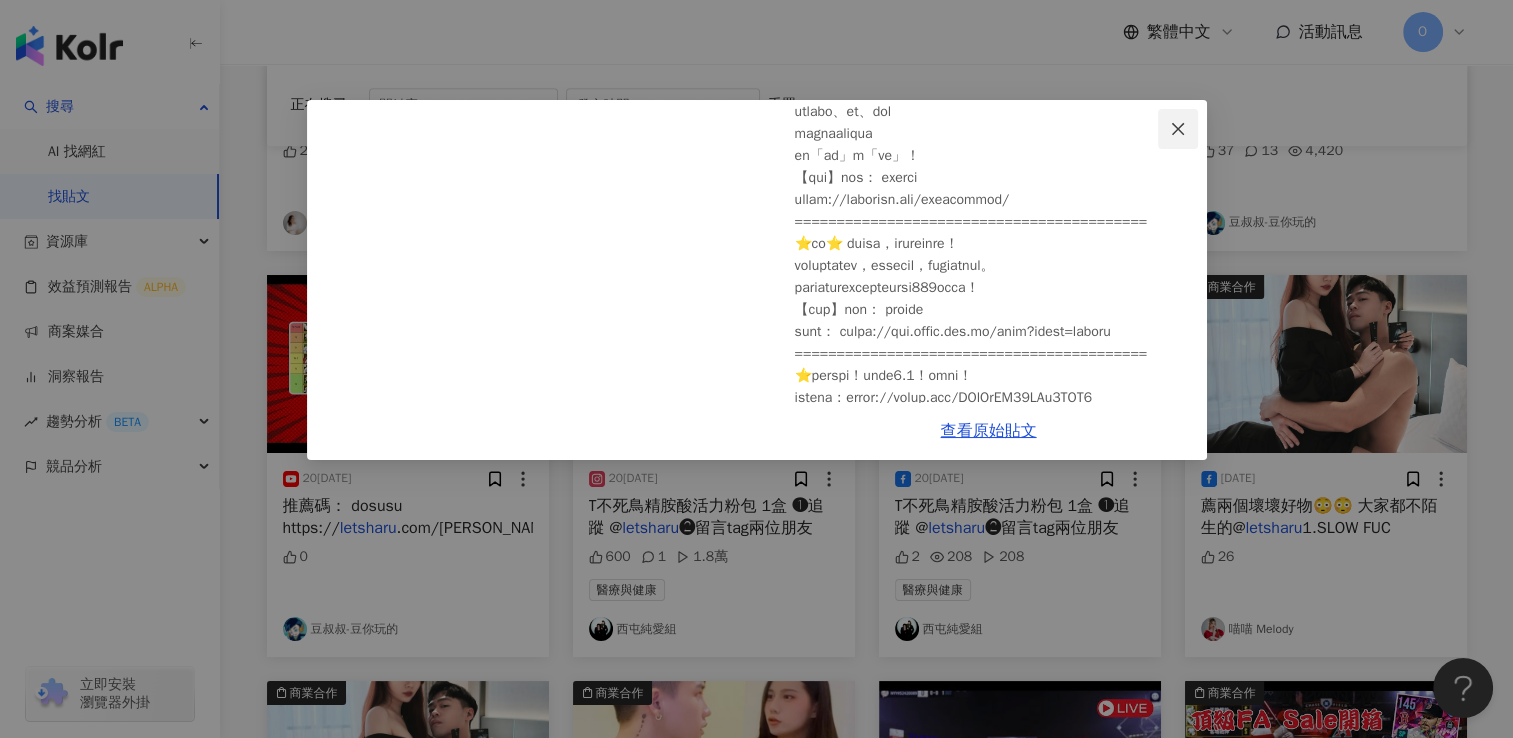 click at bounding box center (1178, 129) 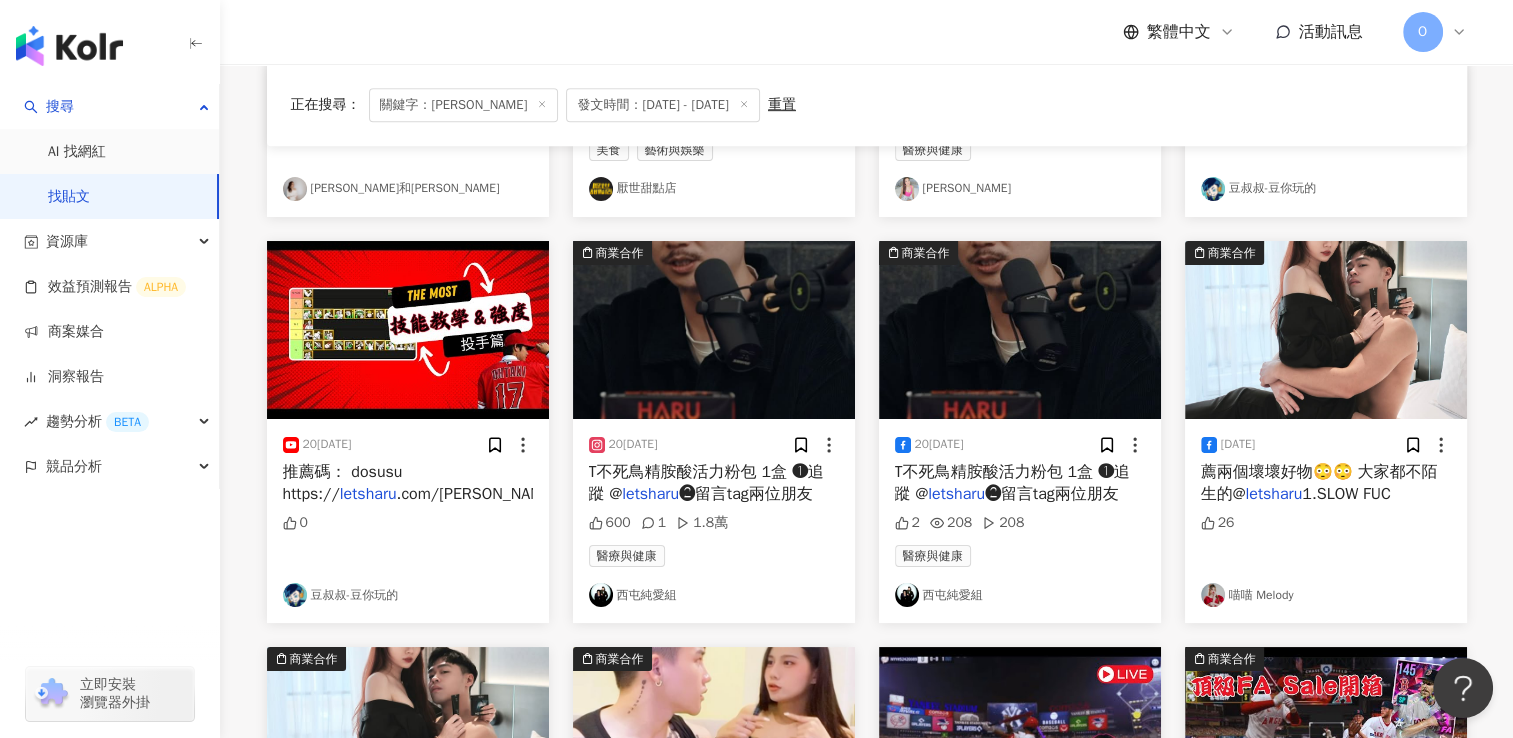 scroll, scrollTop: 8645, scrollLeft: 0, axis: vertical 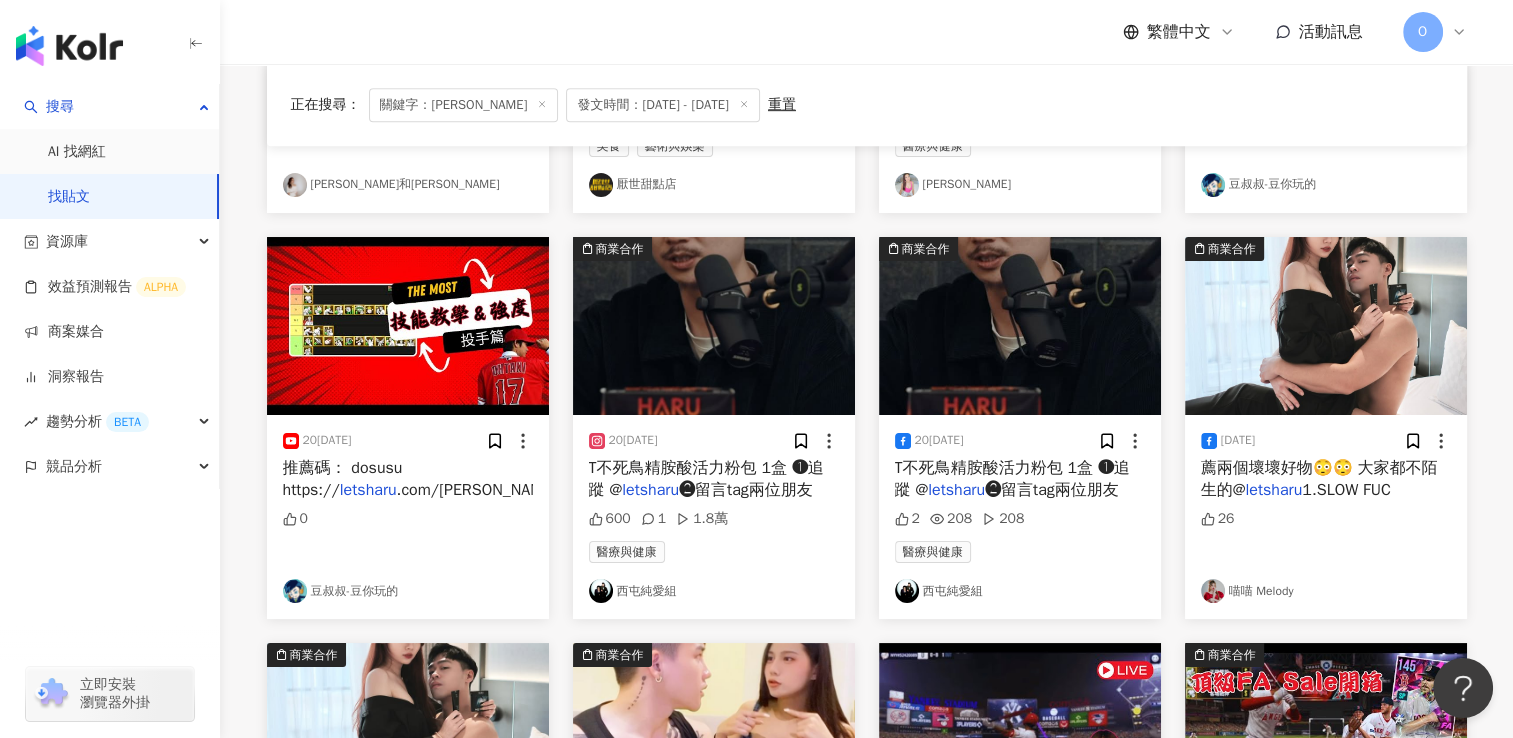 click on "❷留言tag兩位朋友" at bounding box center (746, 490) 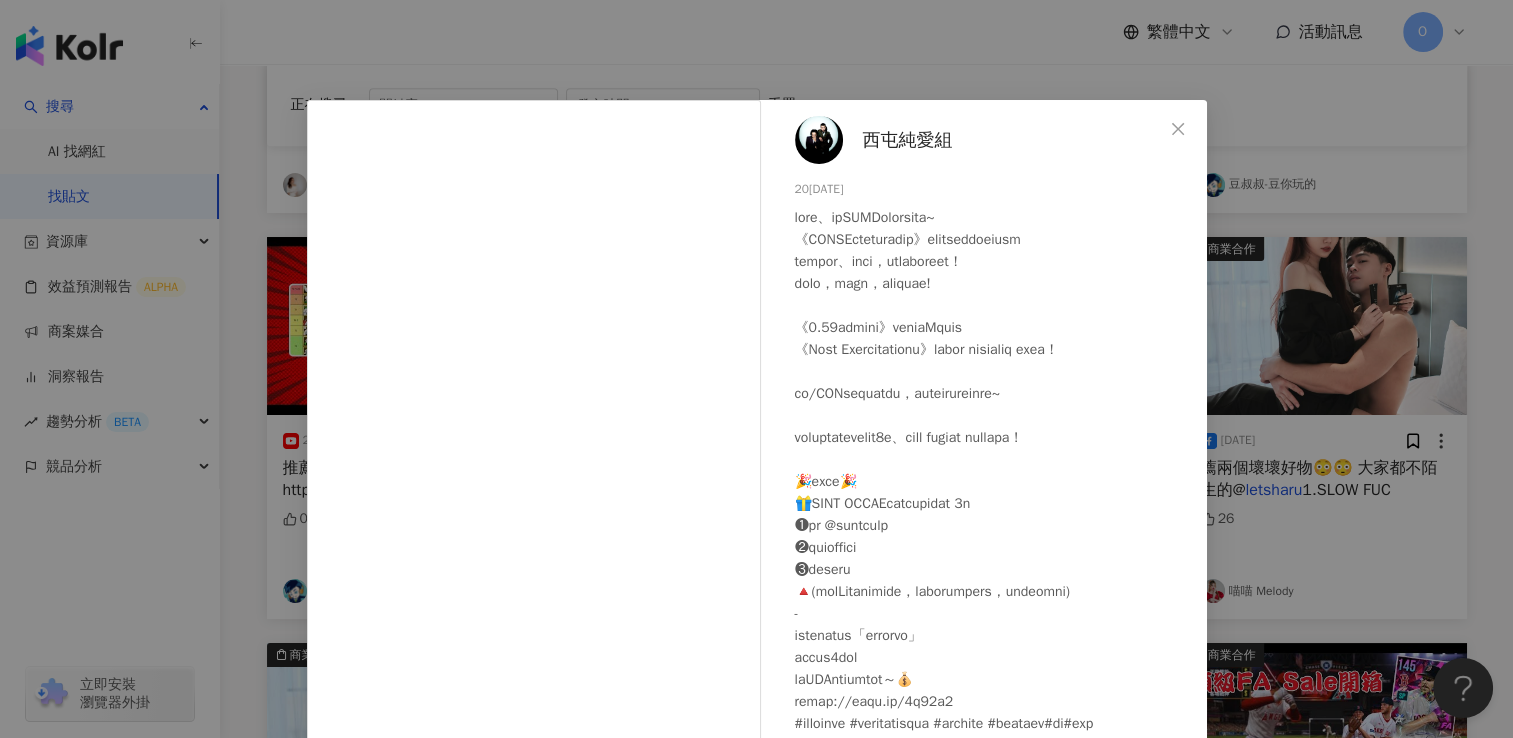 scroll, scrollTop: 57, scrollLeft: 0, axis: vertical 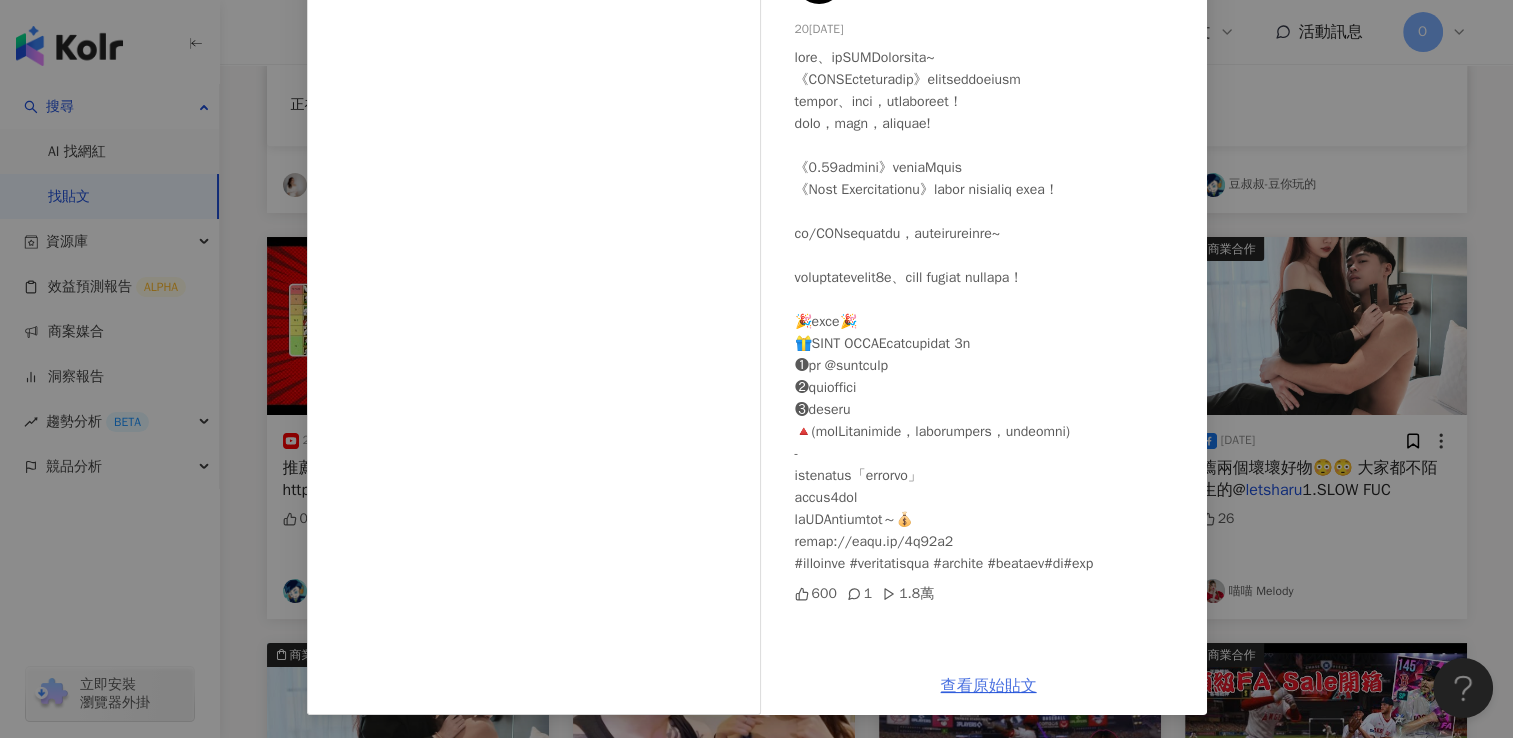 click on "查看原始貼文" at bounding box center (989, 686) 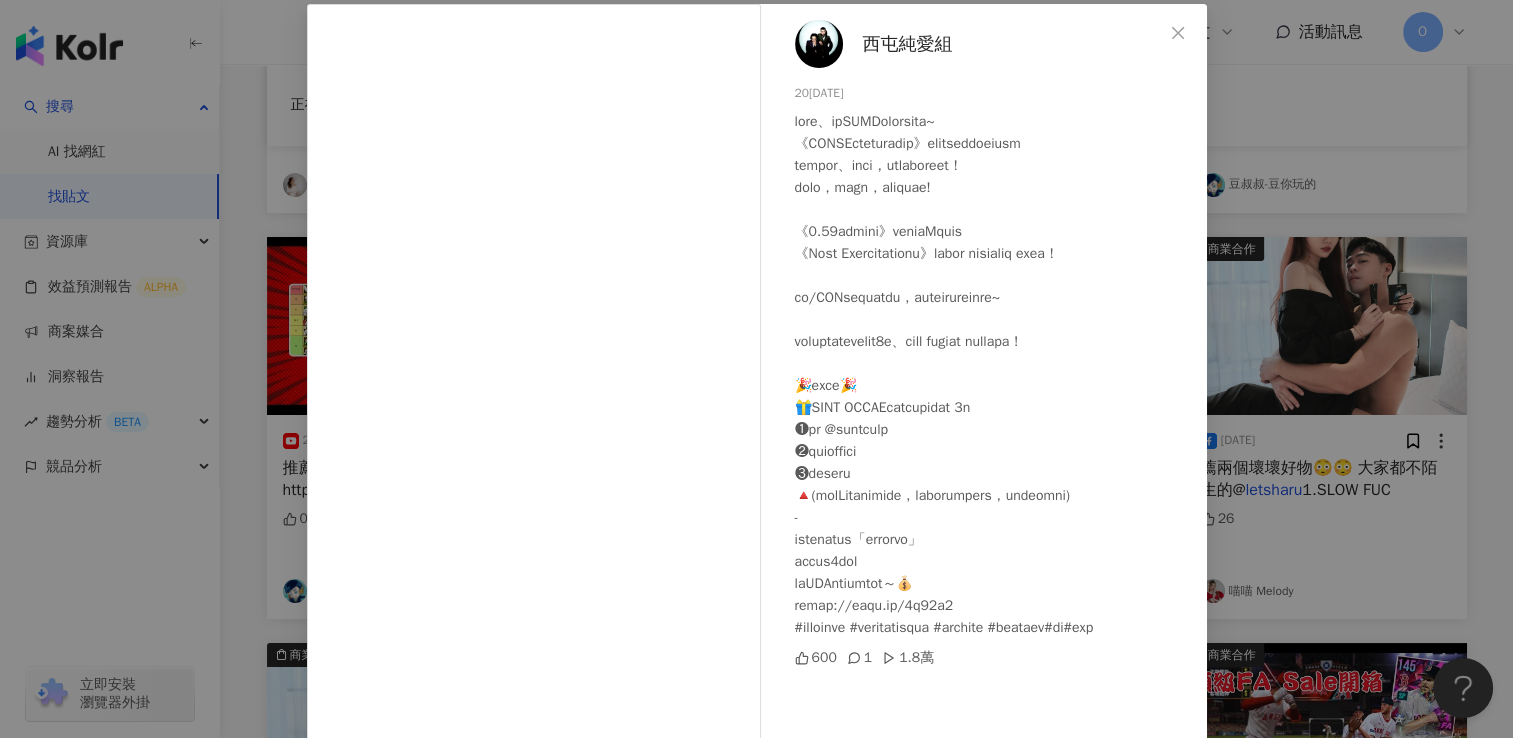 scroll, scrollTop: 0, scrollLeft: 0, axis: both 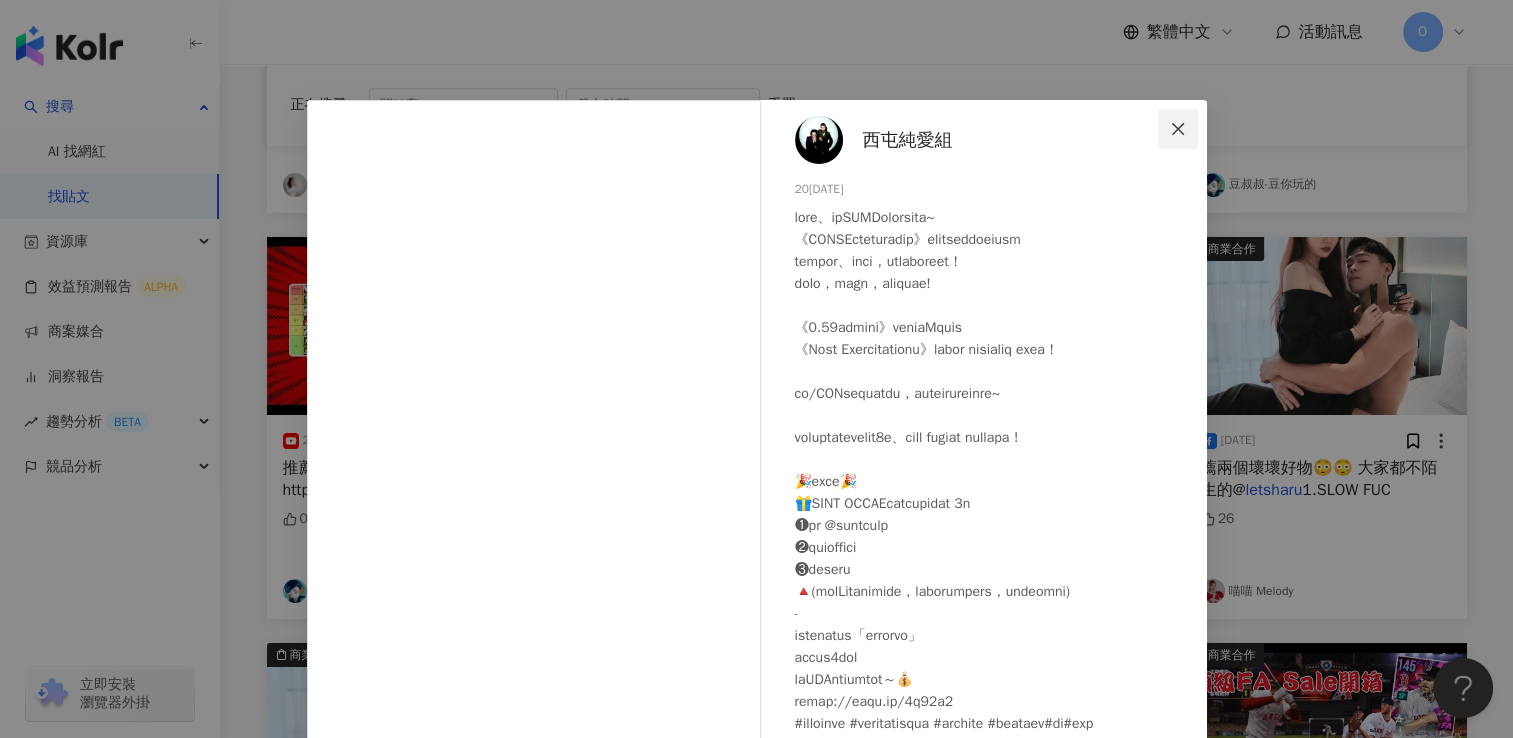 click 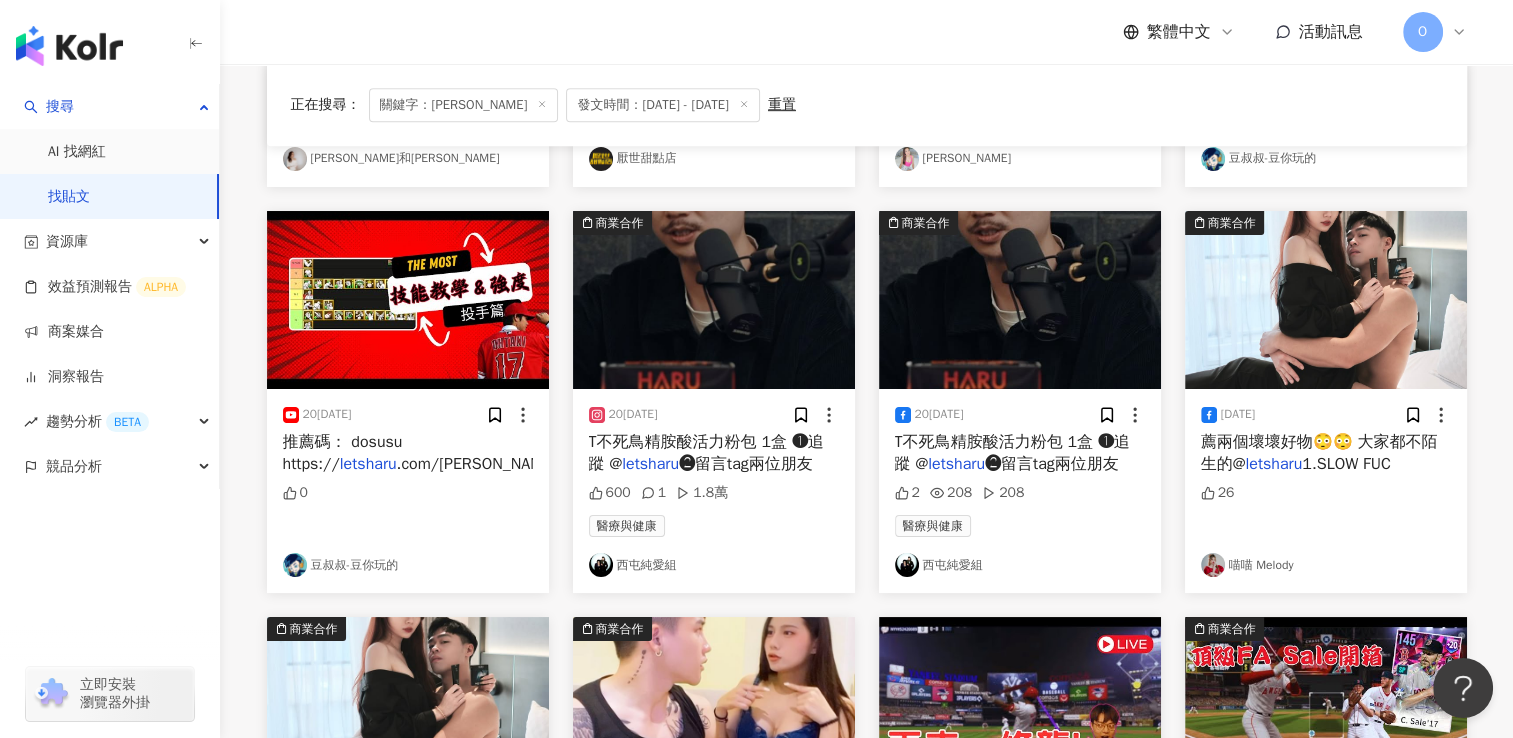 scroll, scrollTop: 8672, scrollLeft: 0, axis: vertical 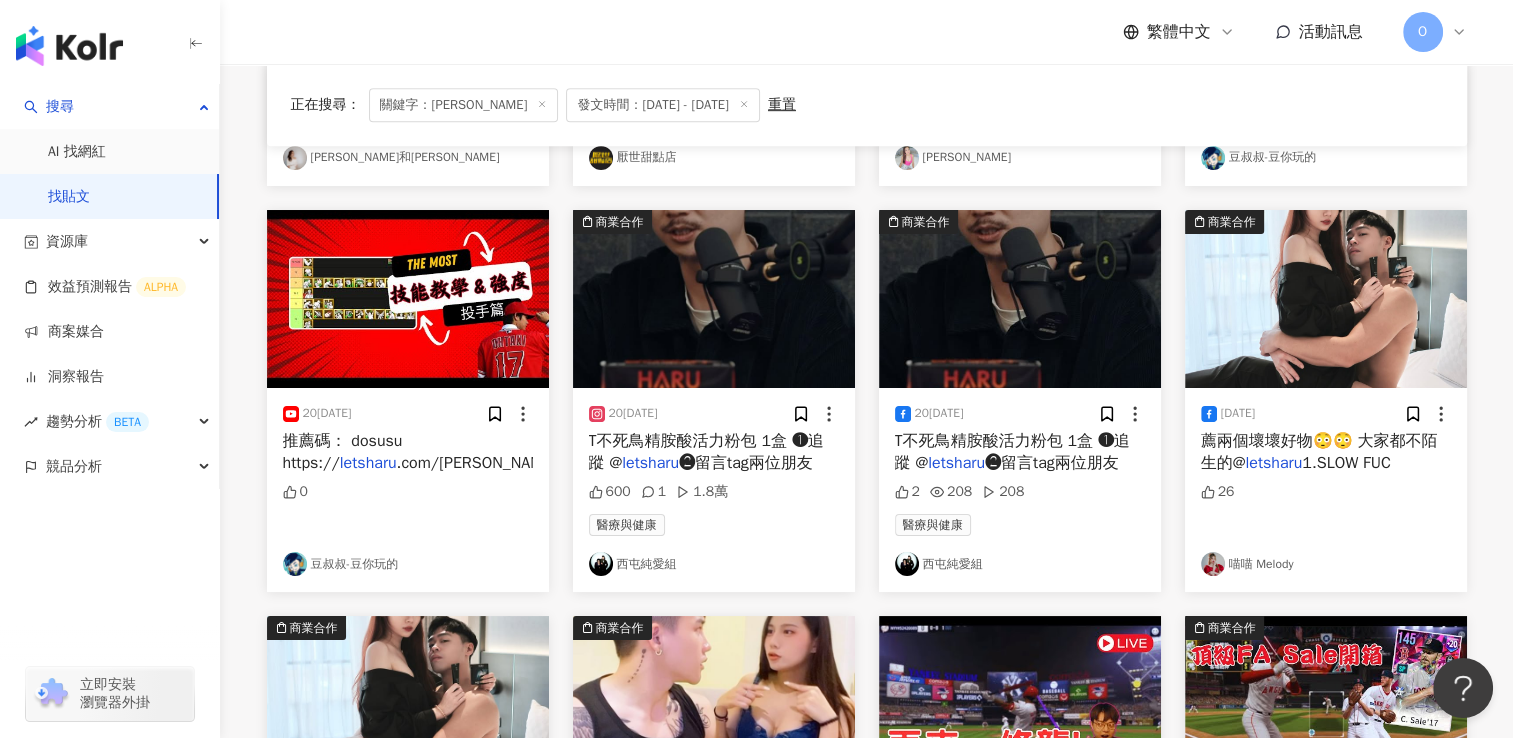 click on "❷留言tag兩位朋友" at bounding box center [1052, 463] 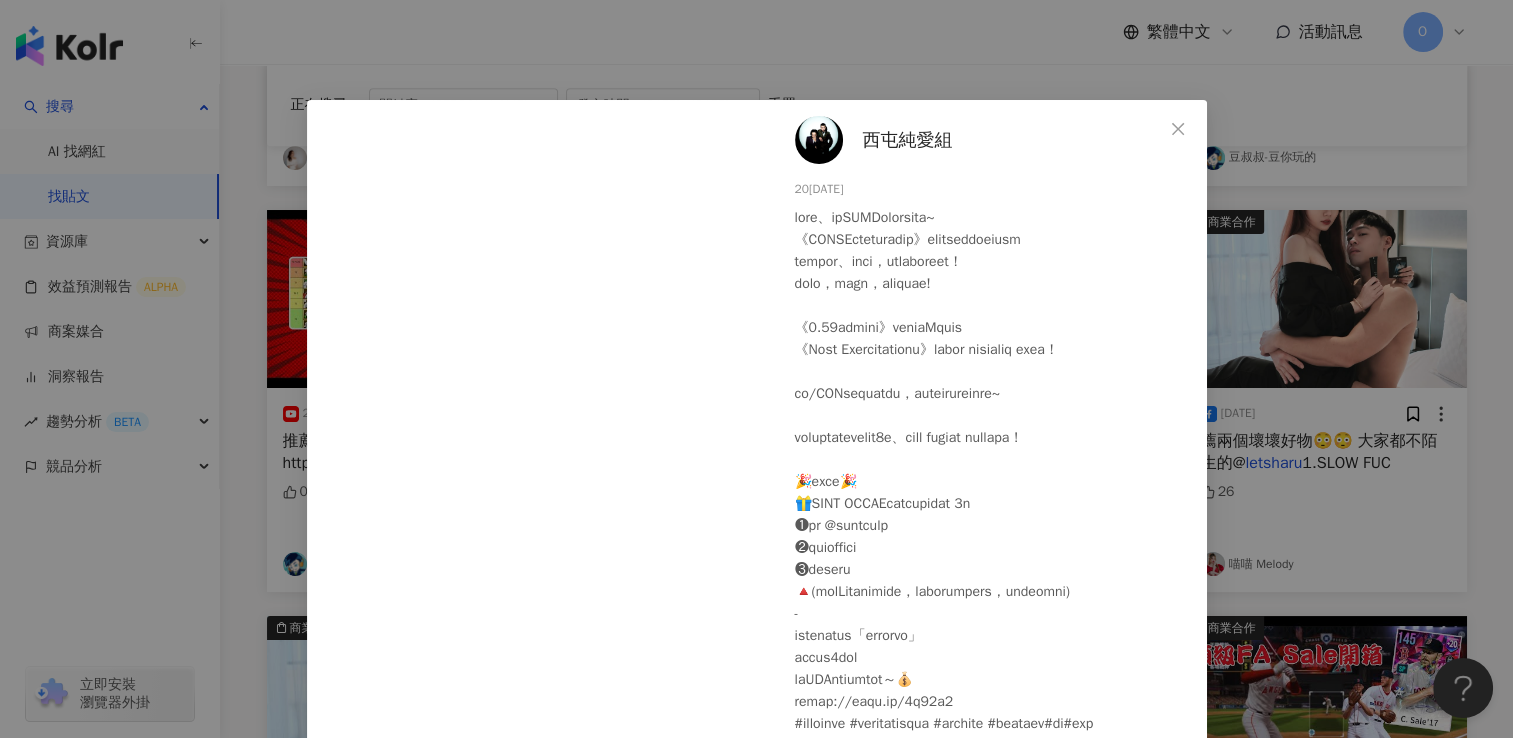 drag, startPoint x: 986, startPoint y: 415, endPoint x: 980, endPoint y: 460, distance: 45.39824 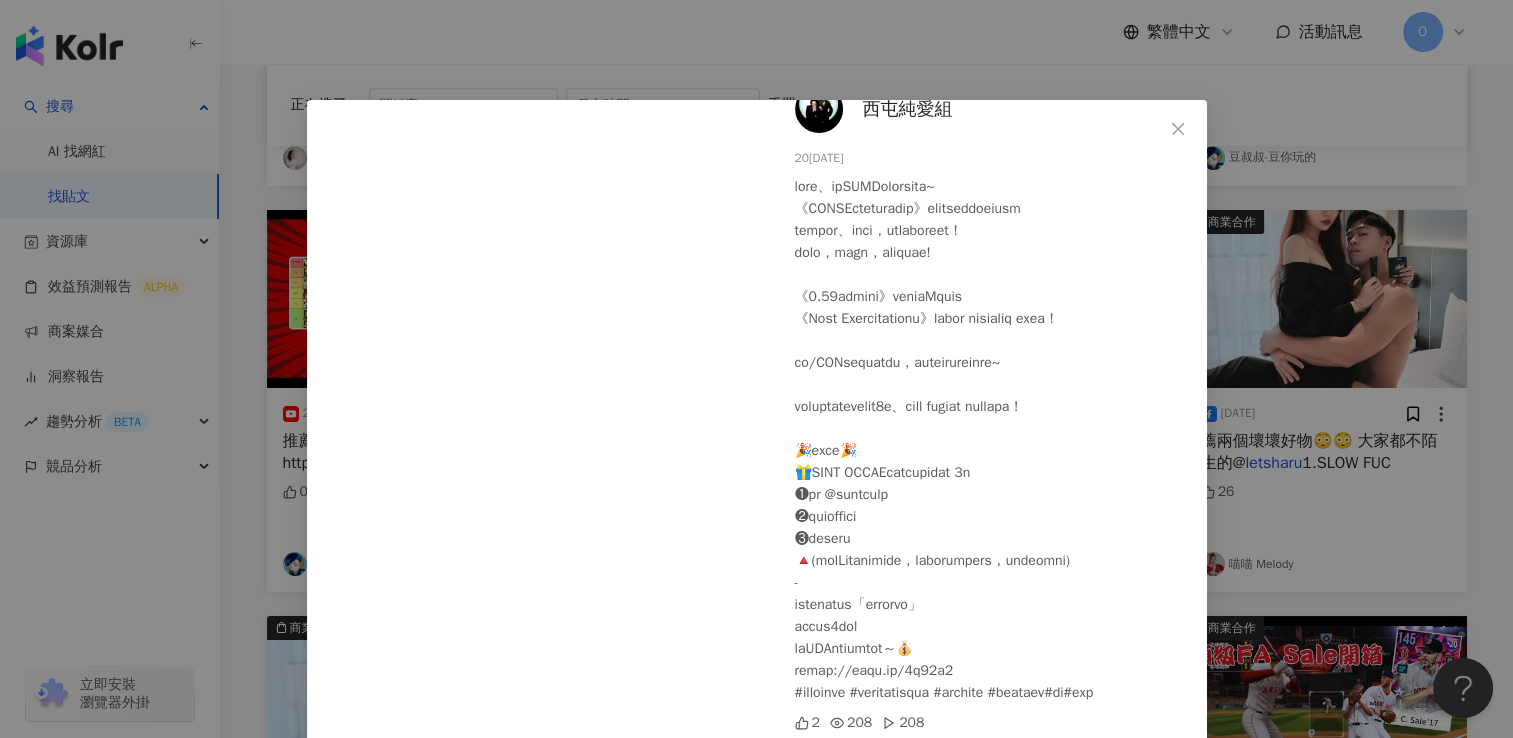 scroll, scrollTop: 141, scrollLeft: 0, axis: vertical 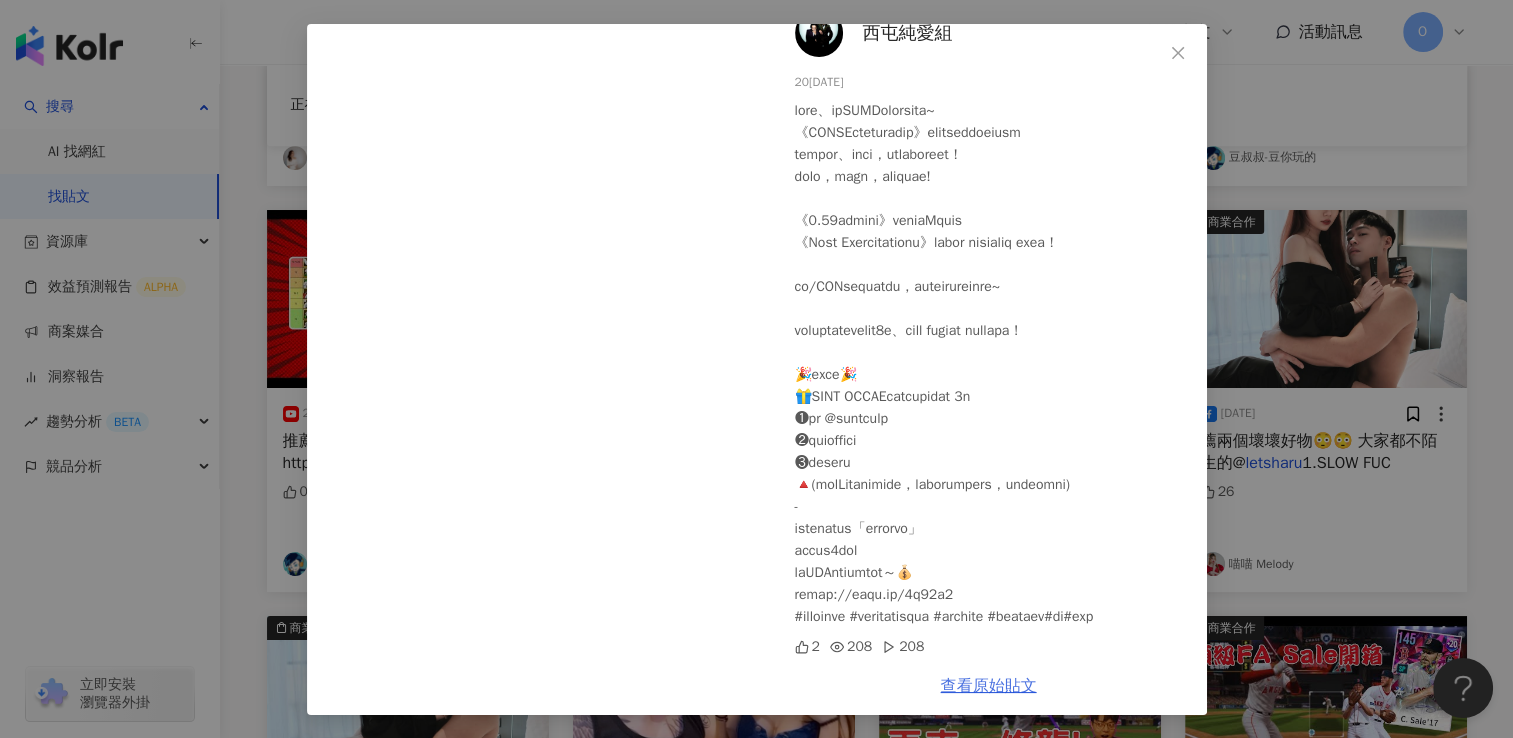 click on "查看原始貼文" at bounding box center [989, 686] 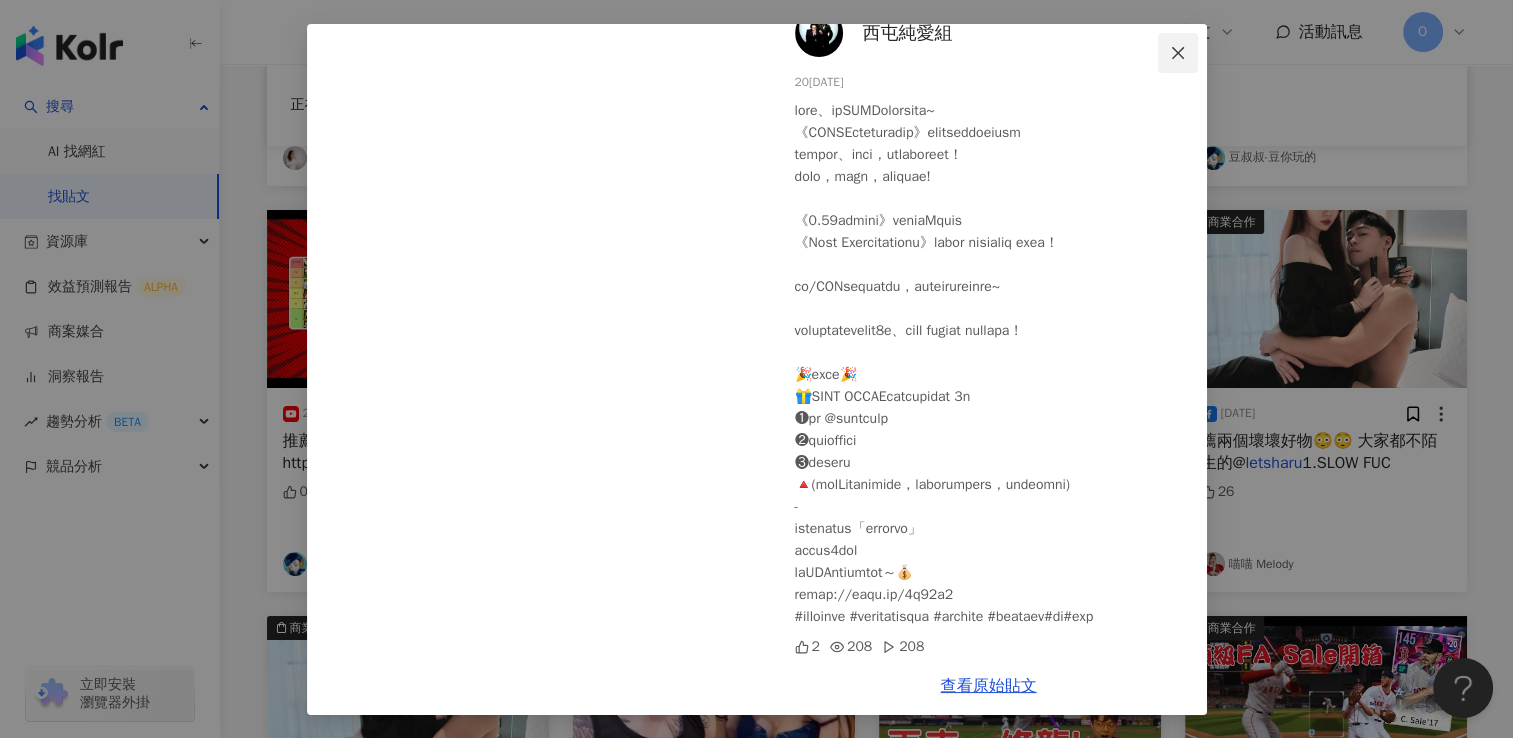click 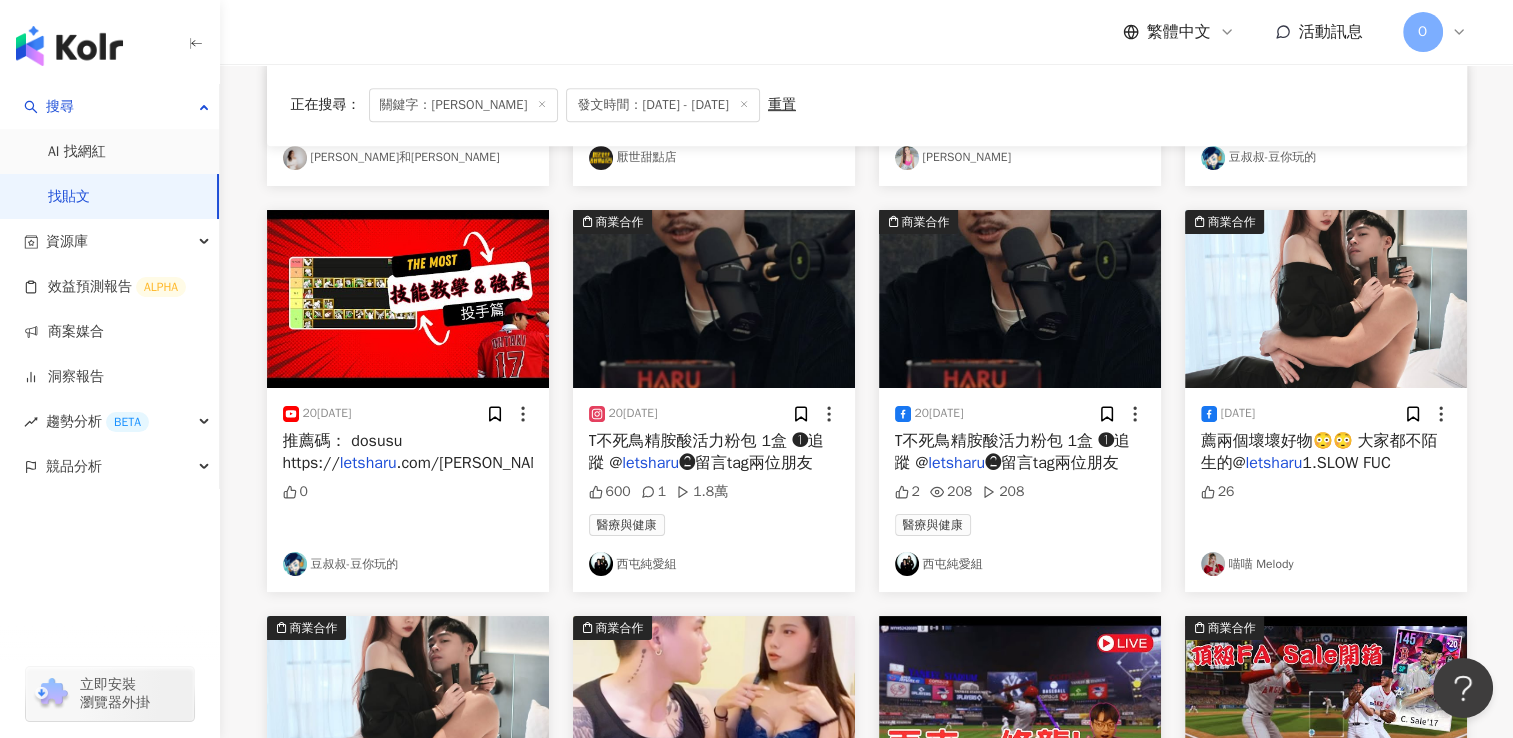 click on "薦兩個壞壞好物😳😳
大家都不陌生的@" at bounding box center [1319, 452] 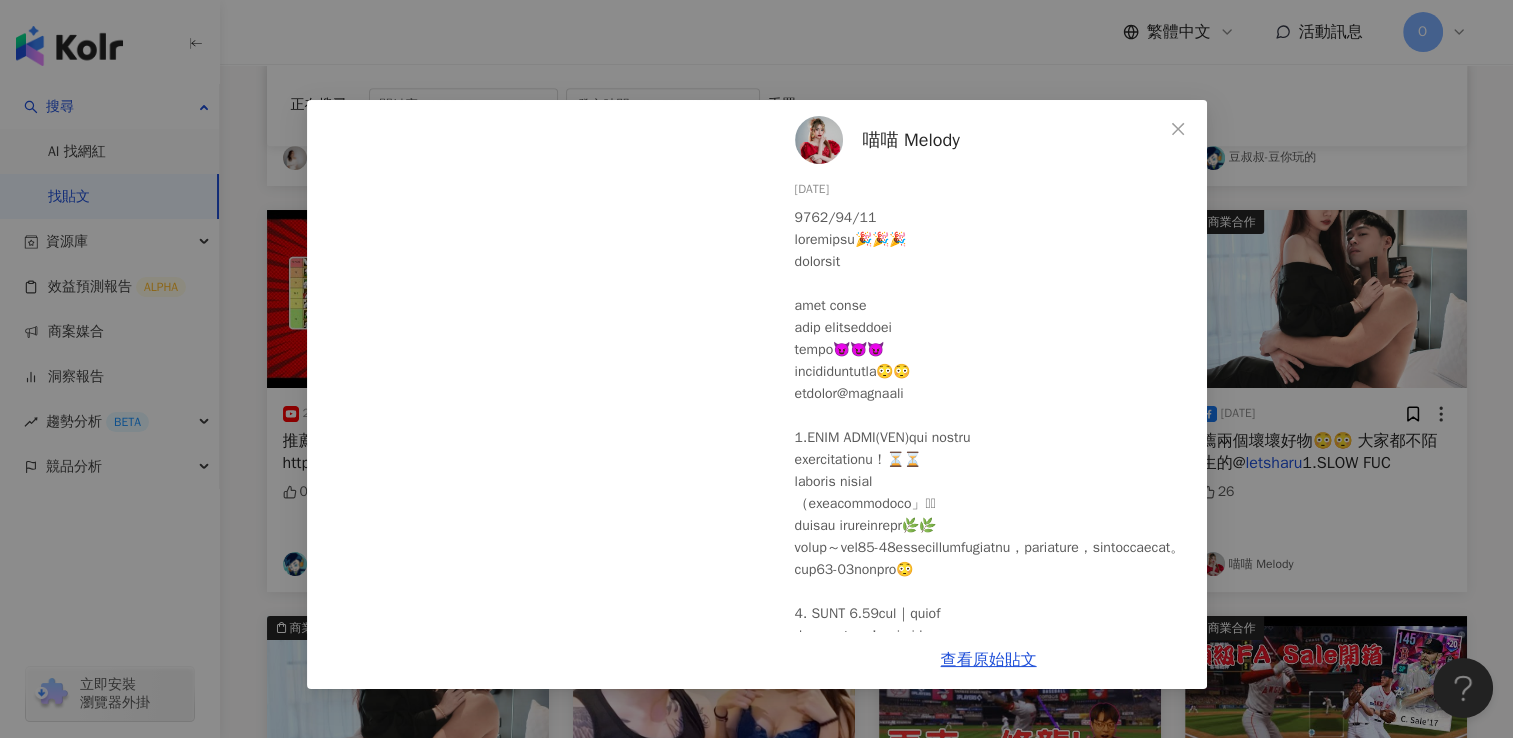 click at bounding box center (993, 625) 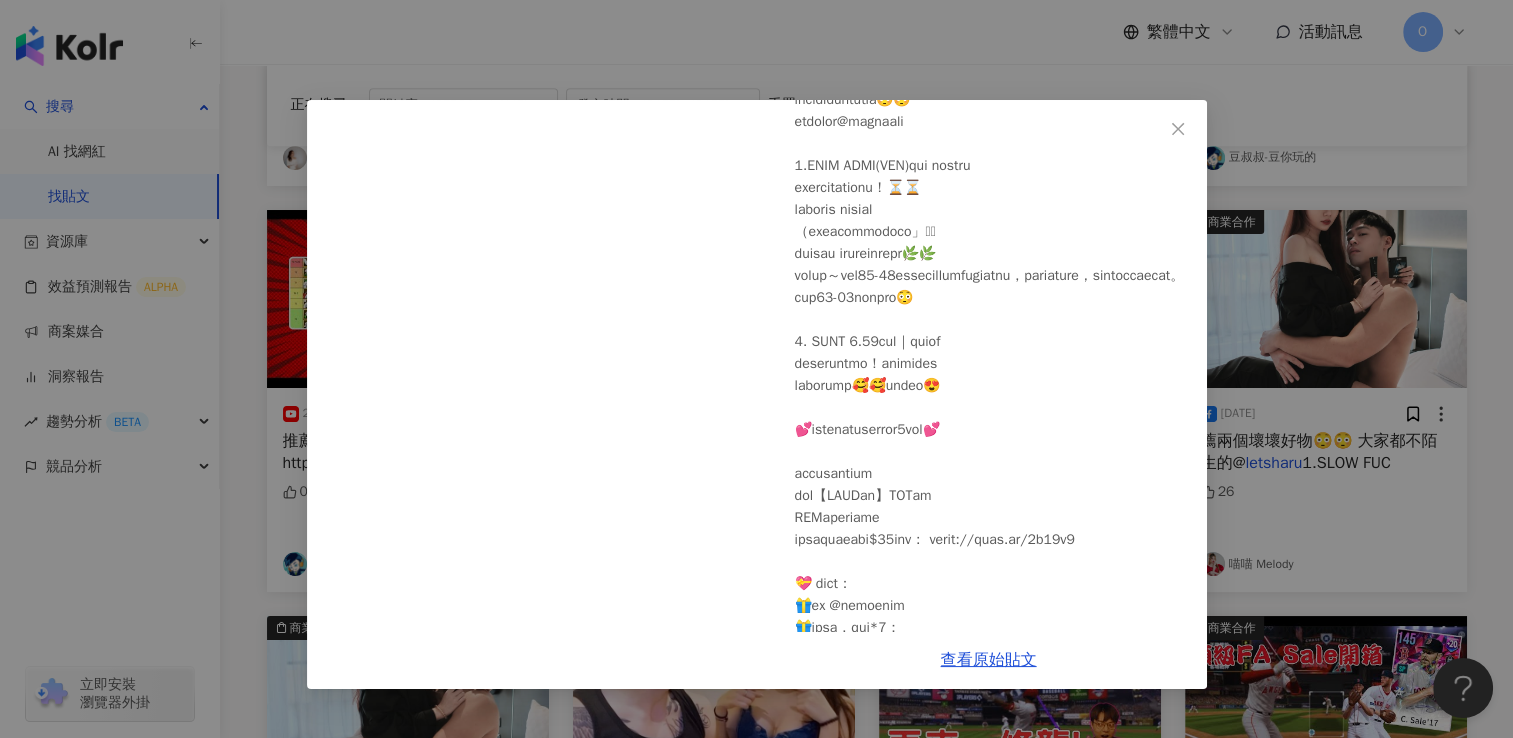 scroll, scrollTop: 278, scrollLeft: 0, axis: vertical 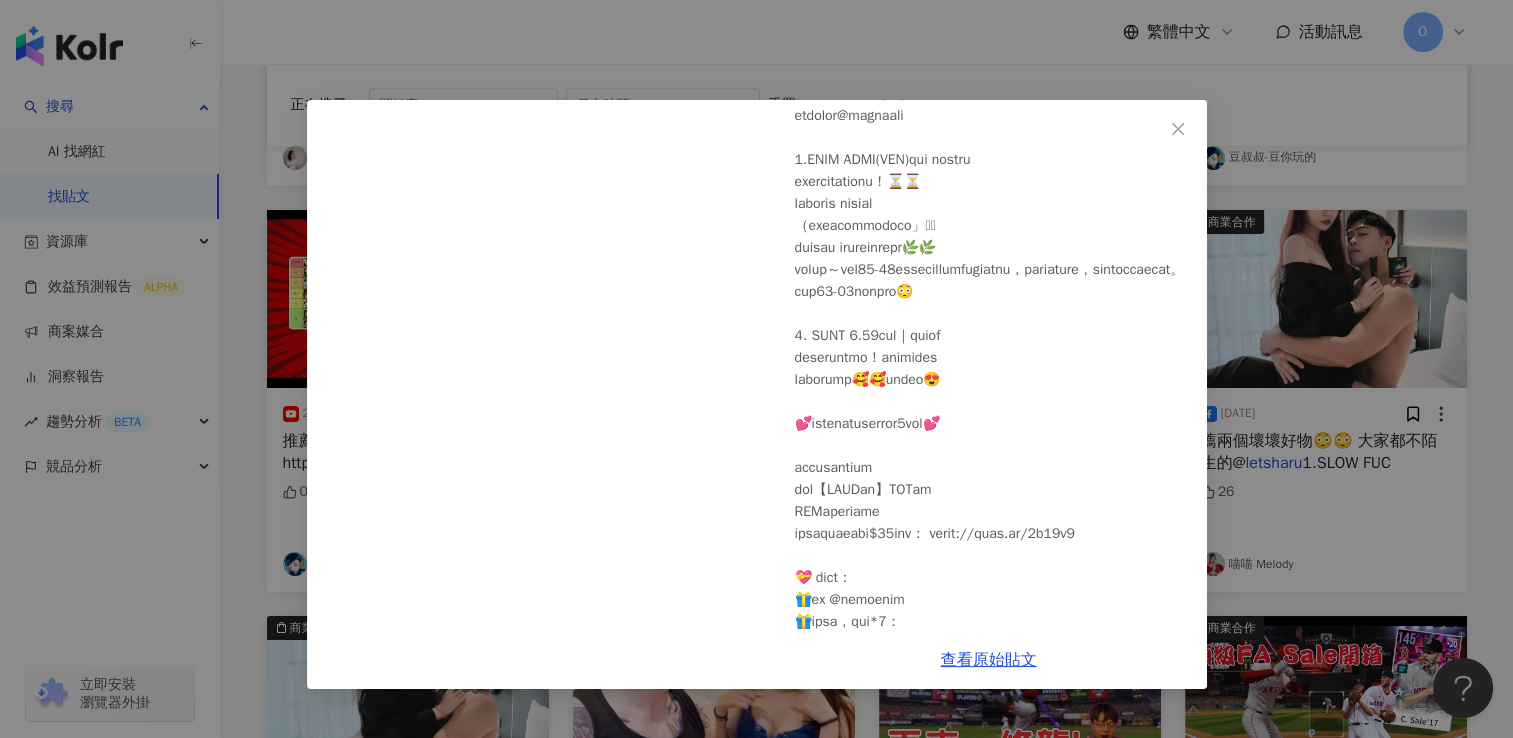drag, startPoint x: 1192, startPoint y: 484, endPoint x: 1319, endPoint y: 484, distance: 127 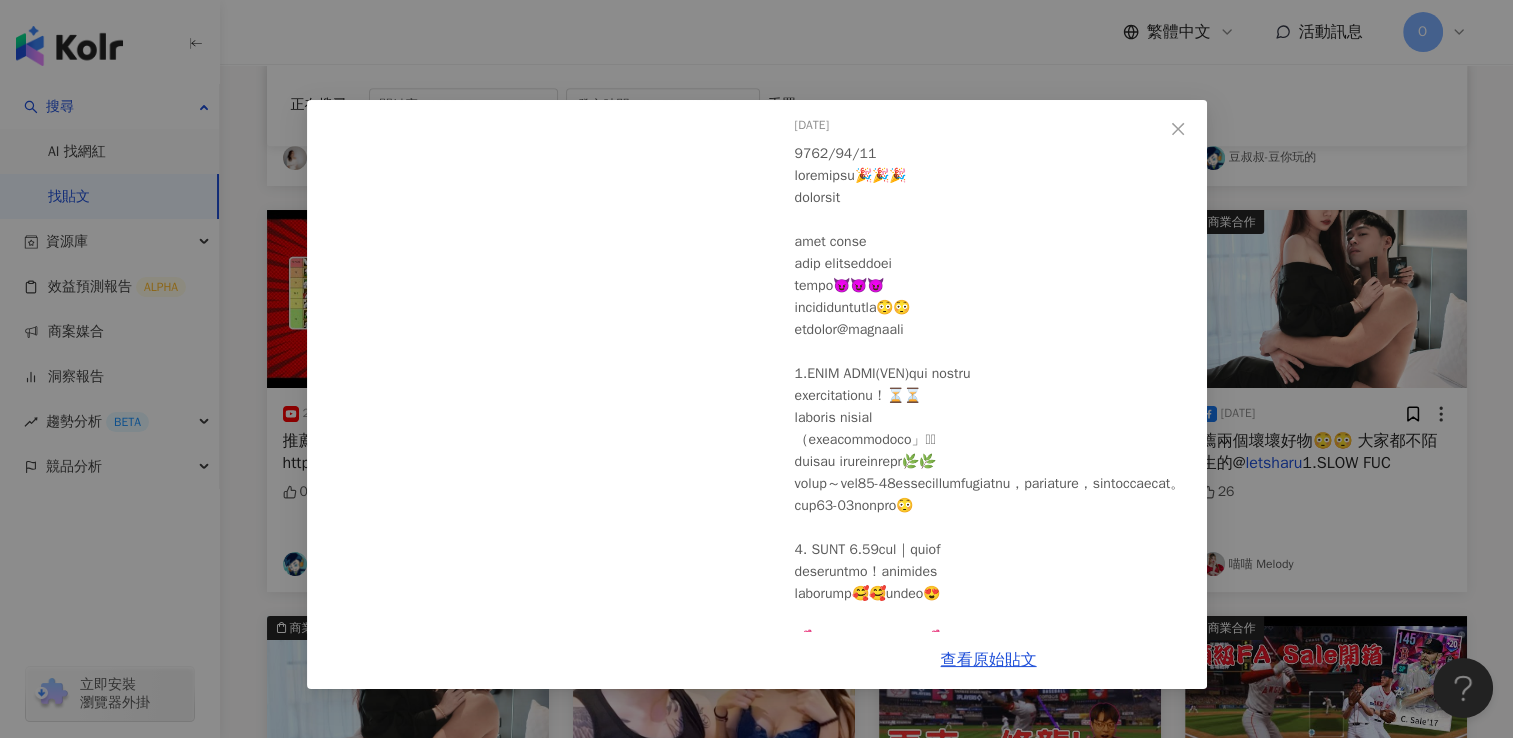 scroll, scrollTop: 100, scrollLeft: 0, axis: vertical 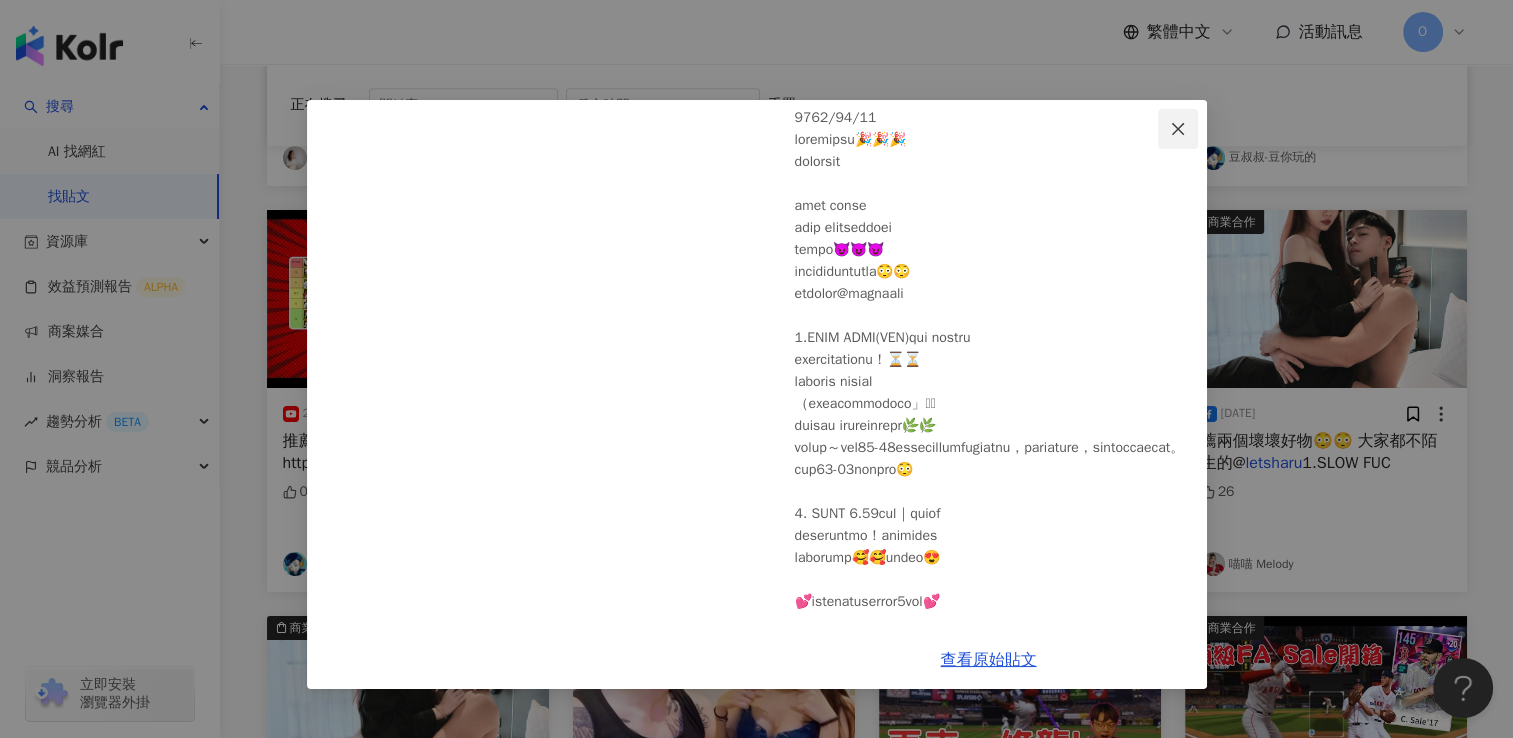 click 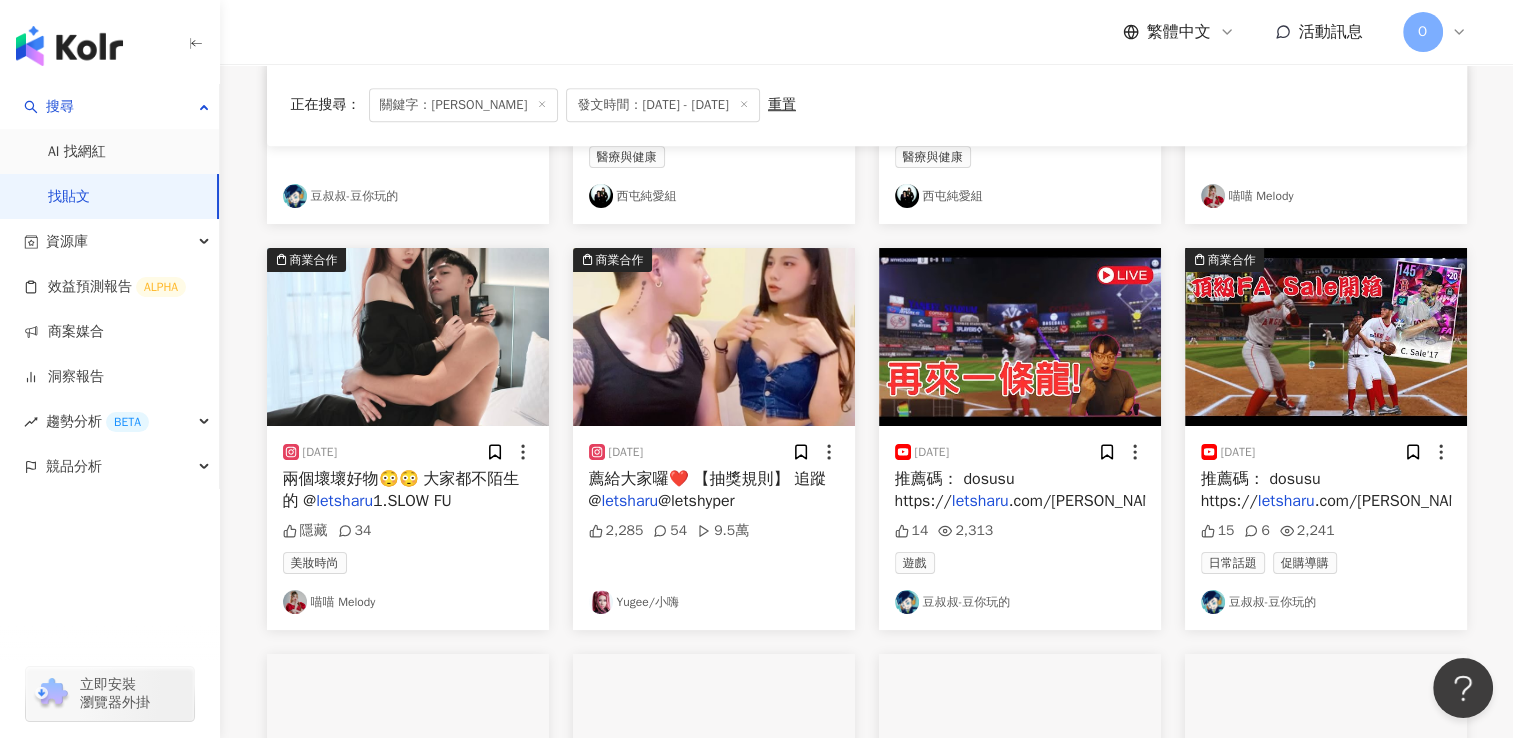 scroll, scrollTop: 9072, scrollLeft: 0, axis: vertical 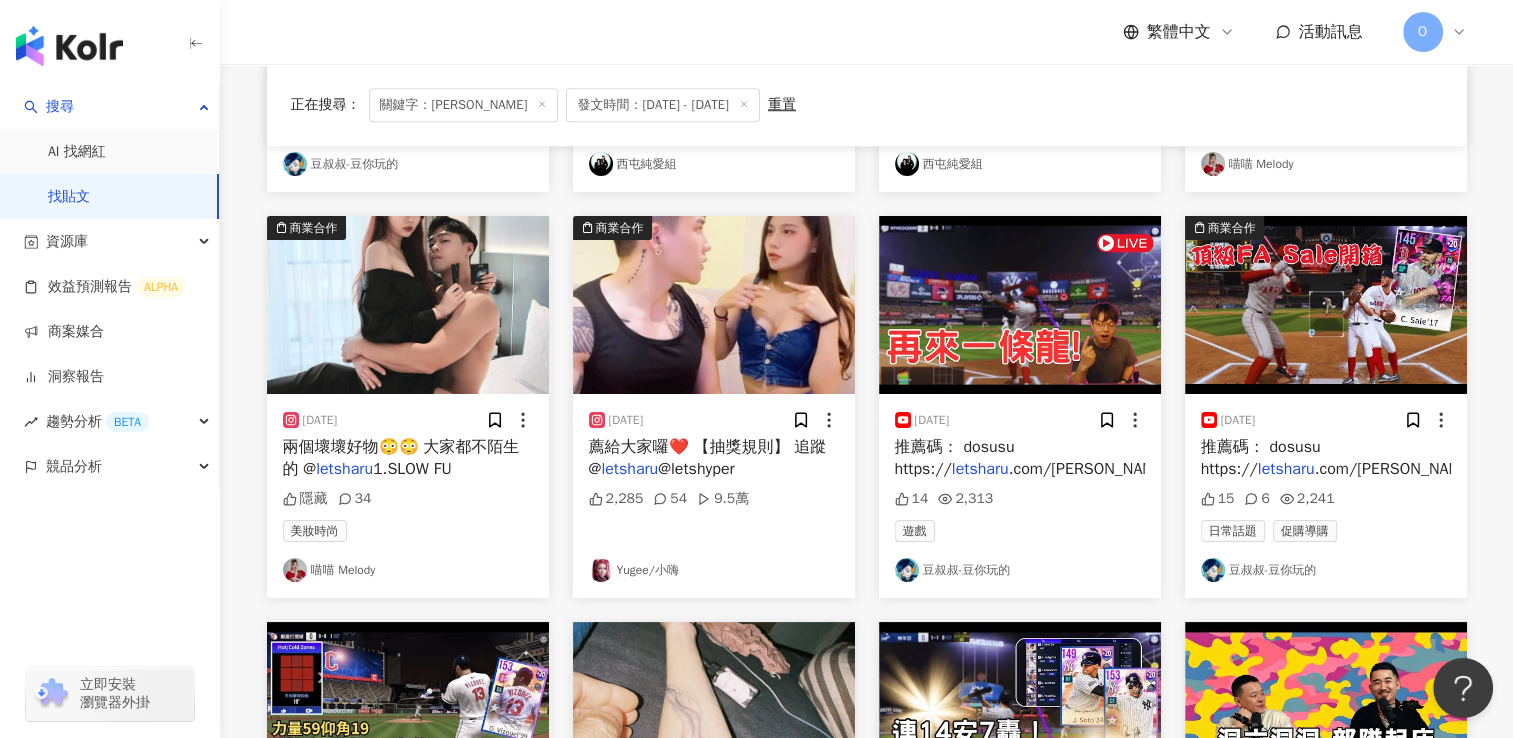 click on "2,285 54 9.5萬" at bounding box center (714, 518) 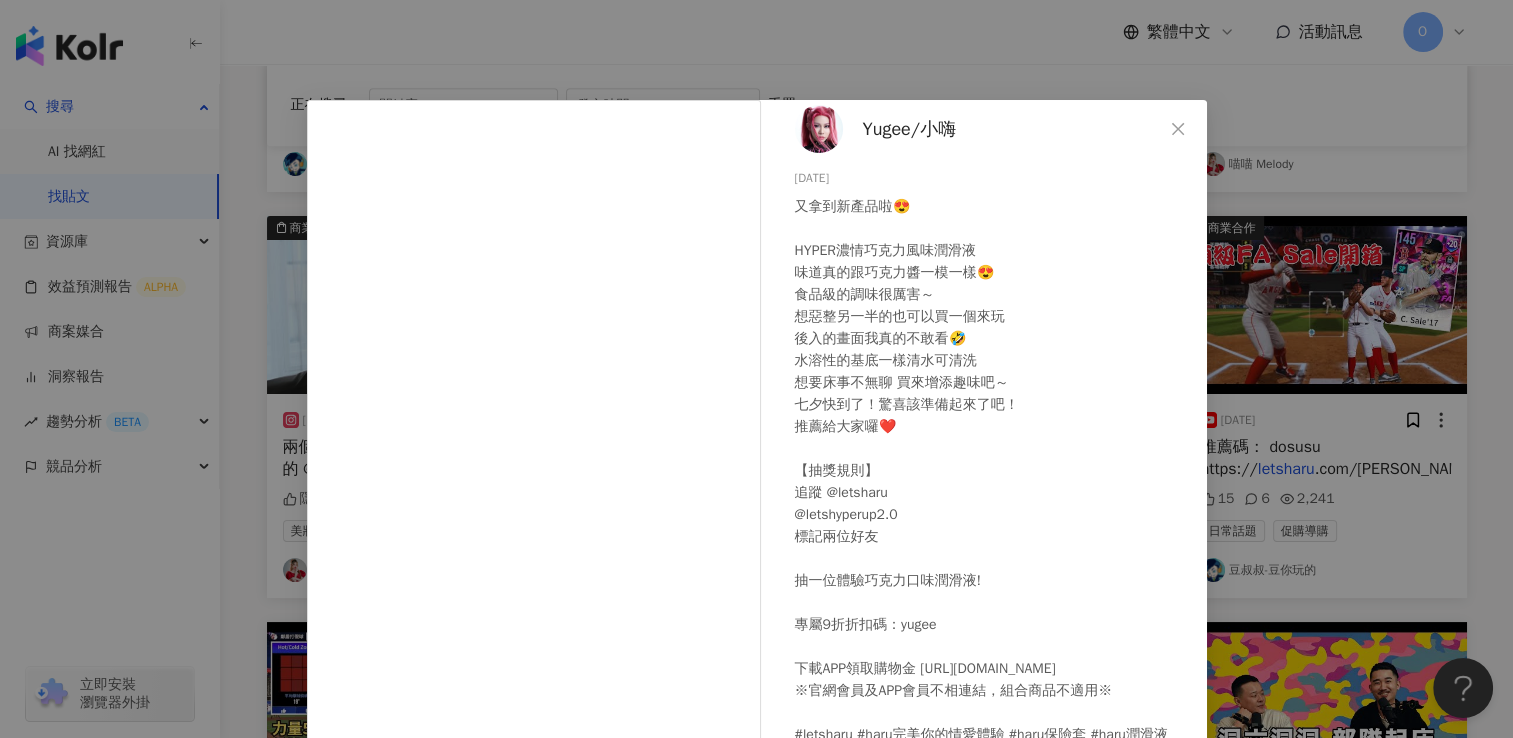 scroll, scrollTop: 13, scrollLeft: 0, axis: vertical 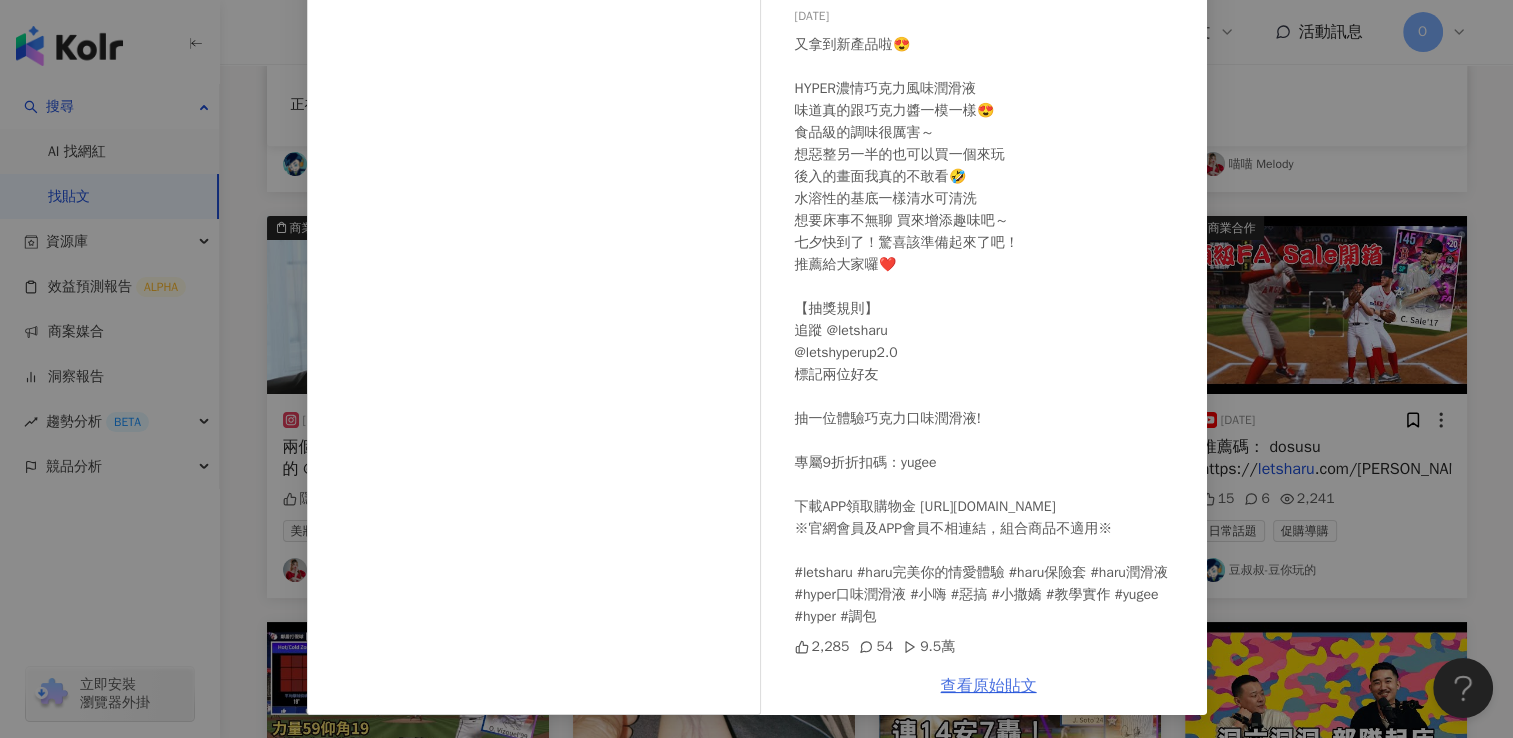 click on "查看原始貼文" at bounding box center [989, 686] 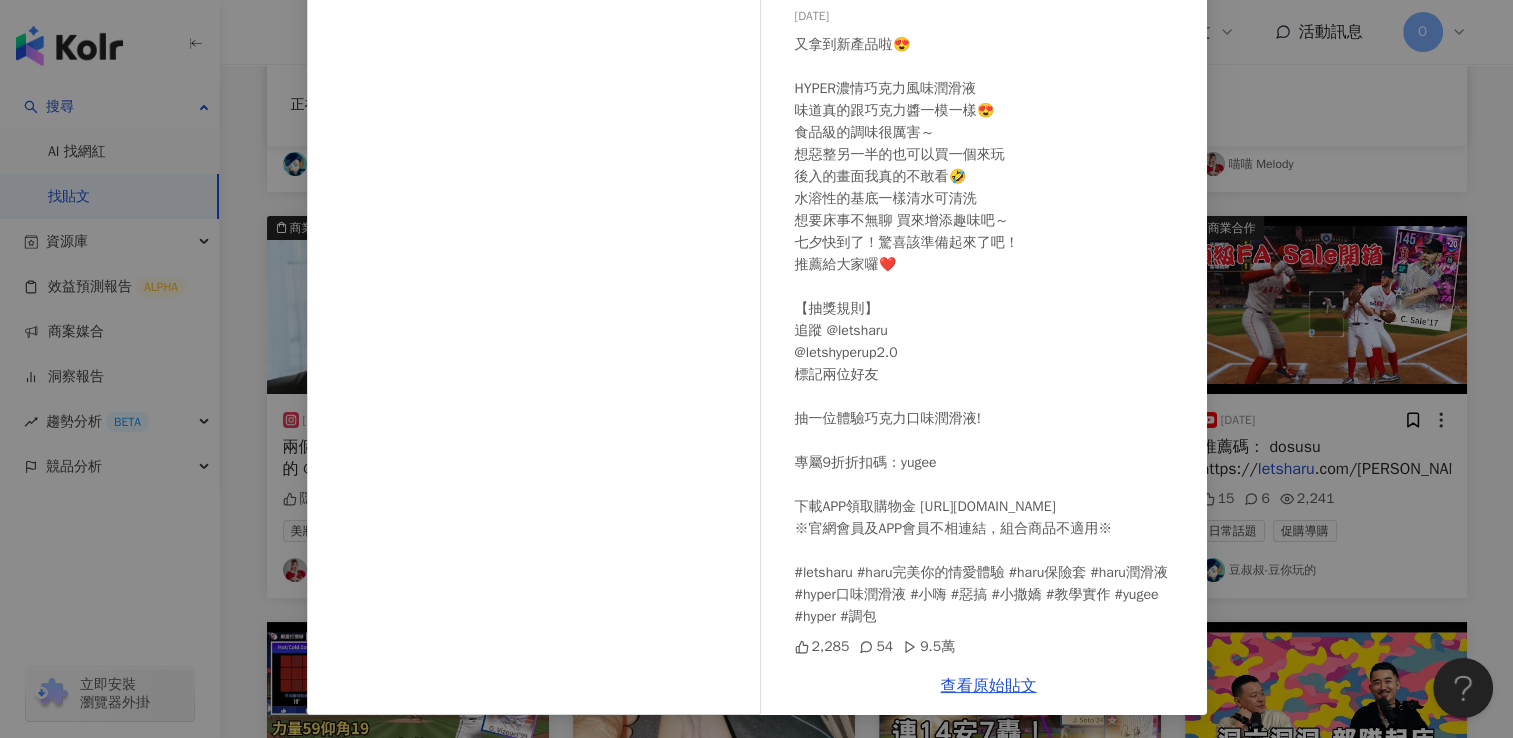 scroll, scrollTop: 0, scrollLeft: 0, axis: both 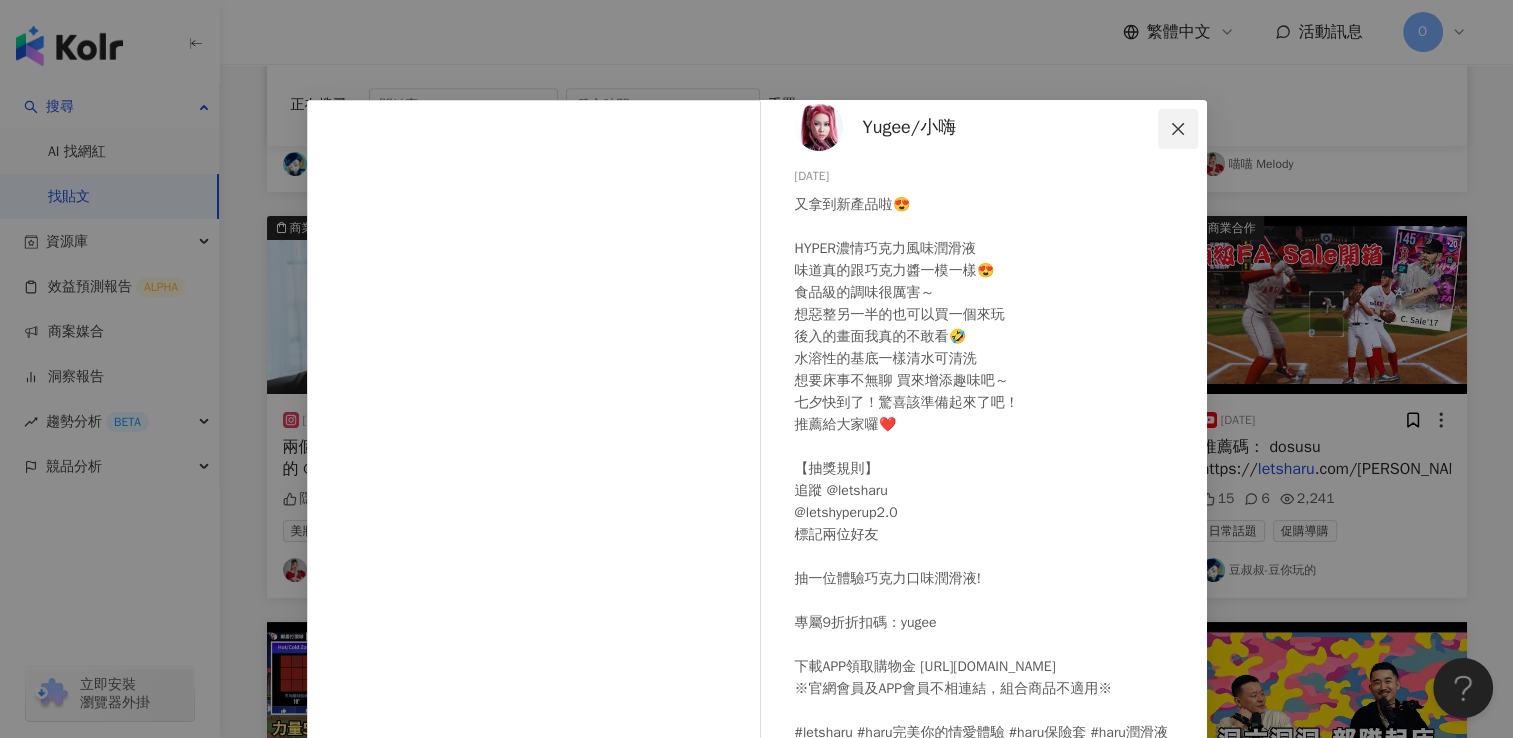 click 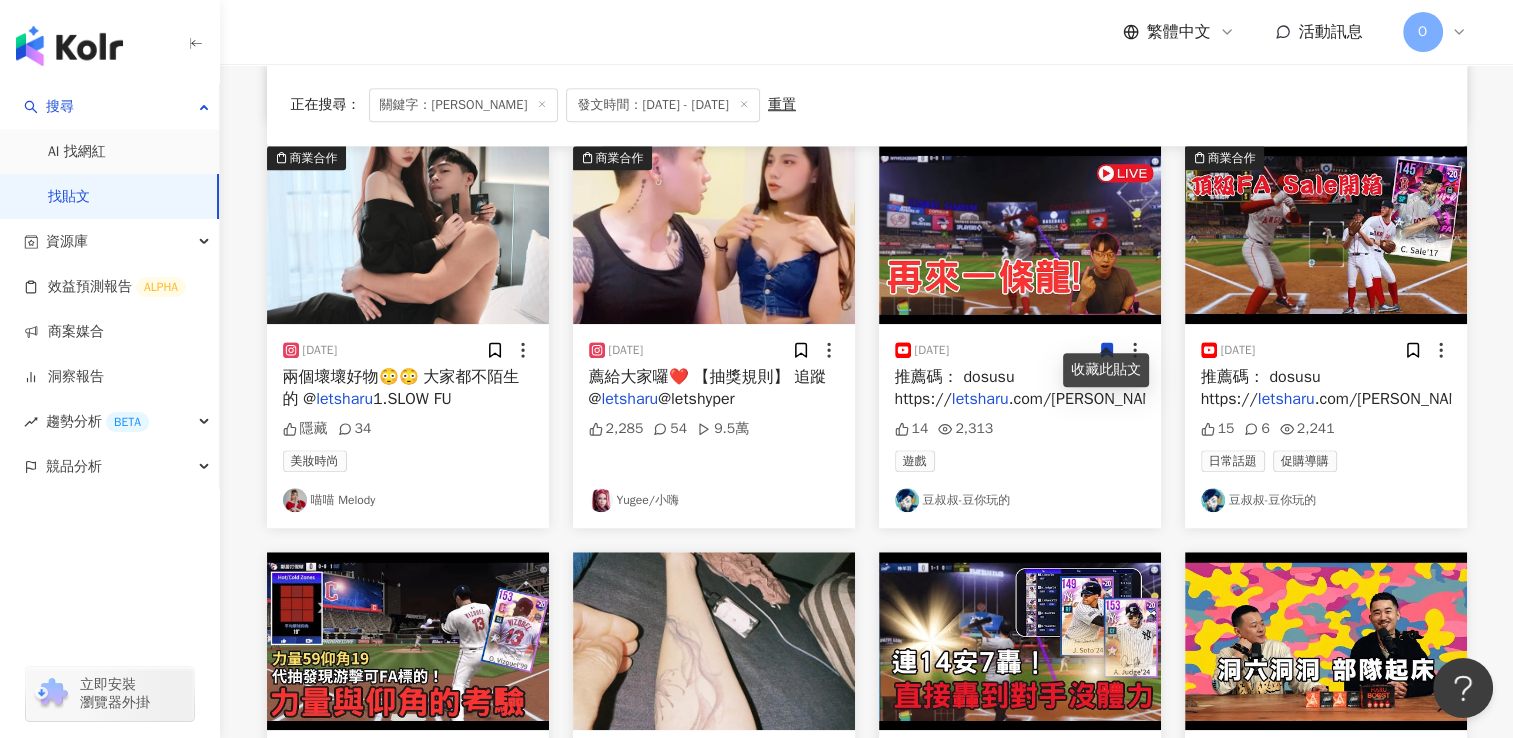 scroll, scrollTop: 9159, scrollLeft: 0, axis: vertical 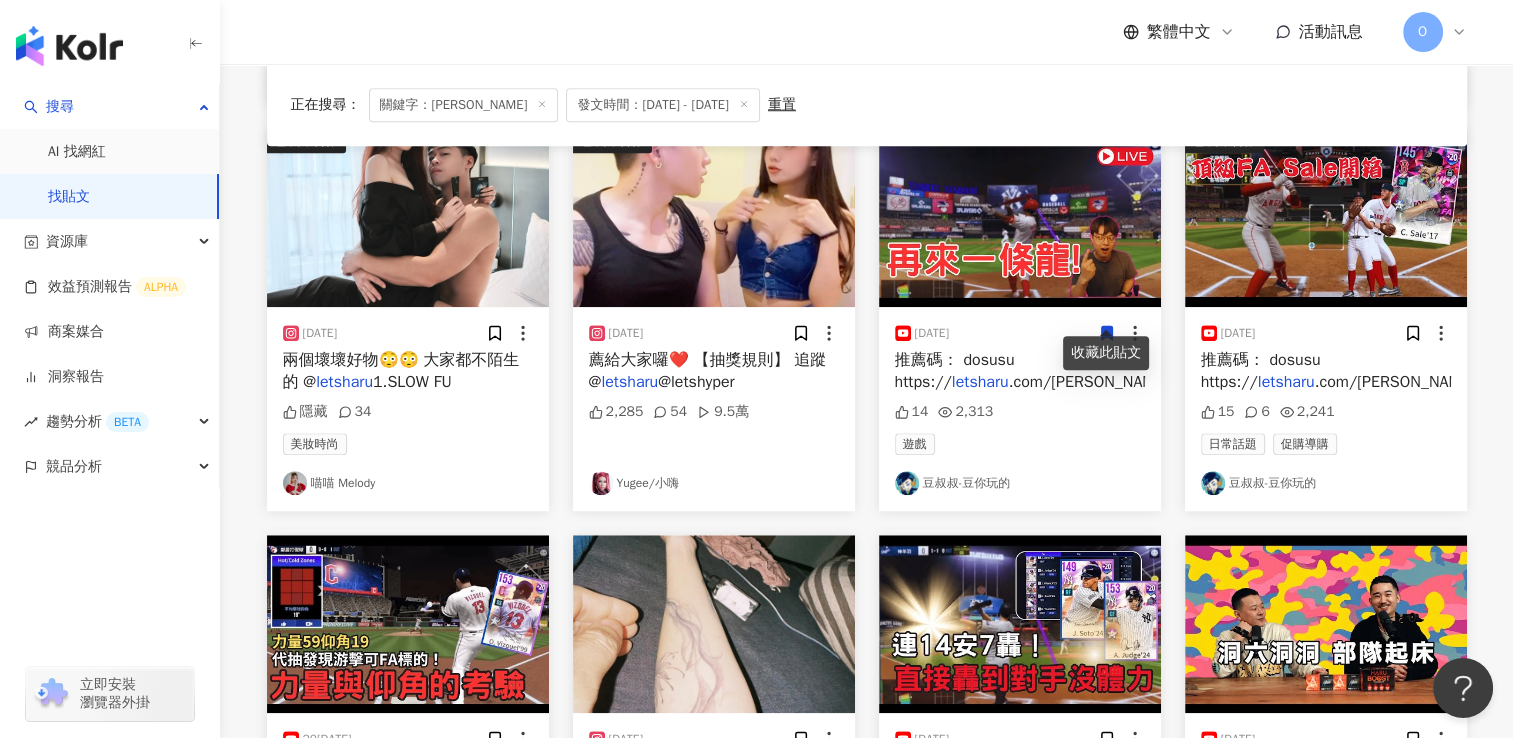 click on ".com/[PERSON_NAME]" at bounding box center (1089, 382) 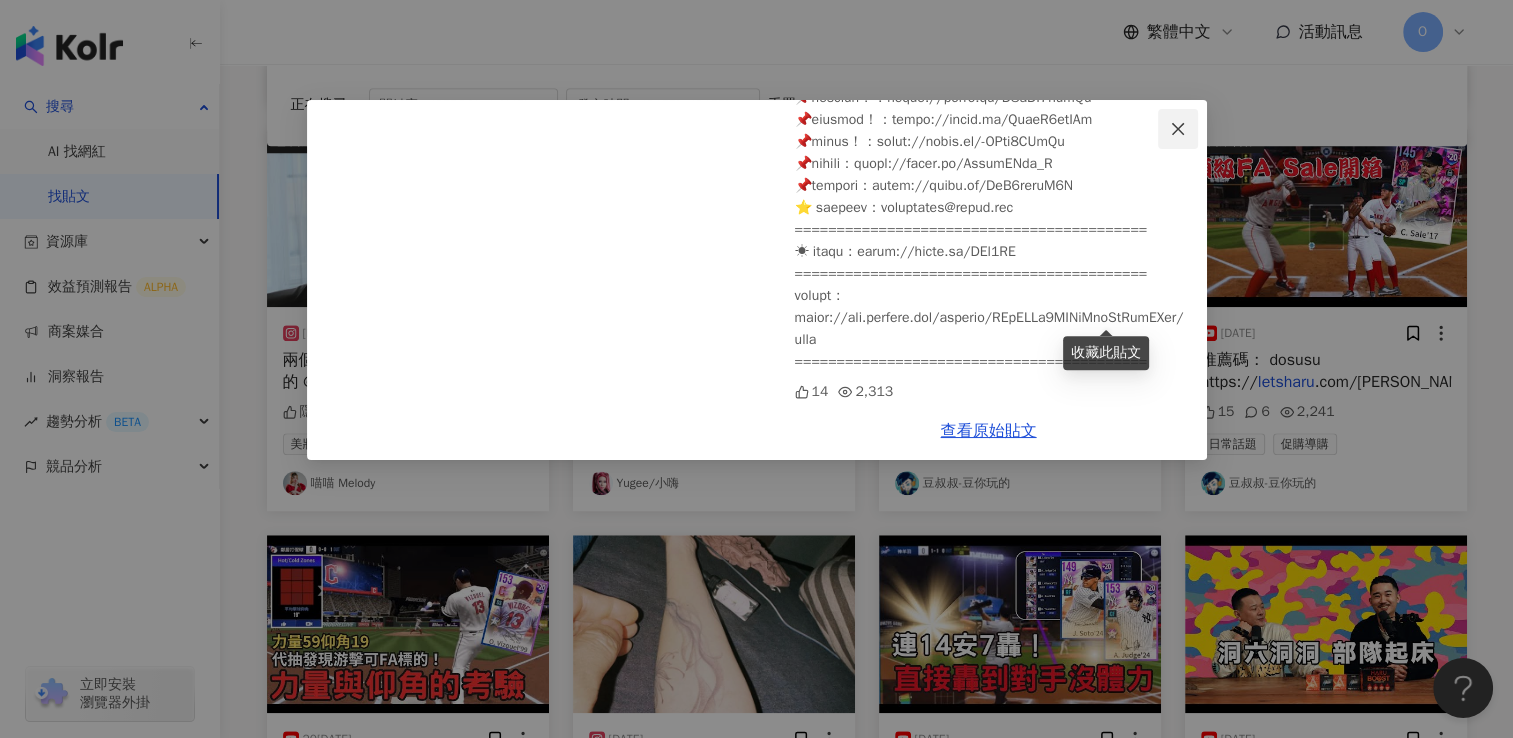 scroll, scrollTop: 698, scrollLeft: 0, axis: vertical 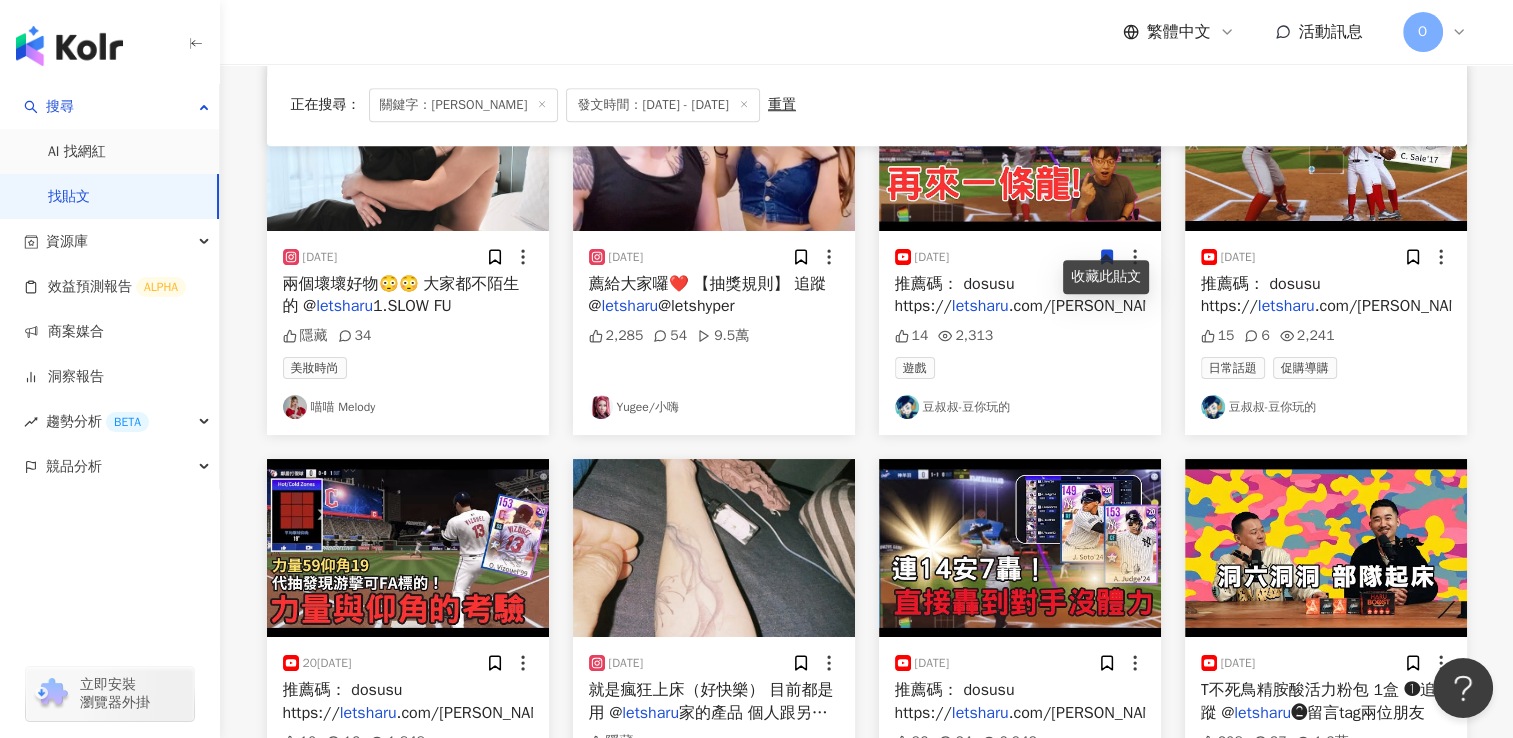 click on "**********" at bounding box center (866, -4099) 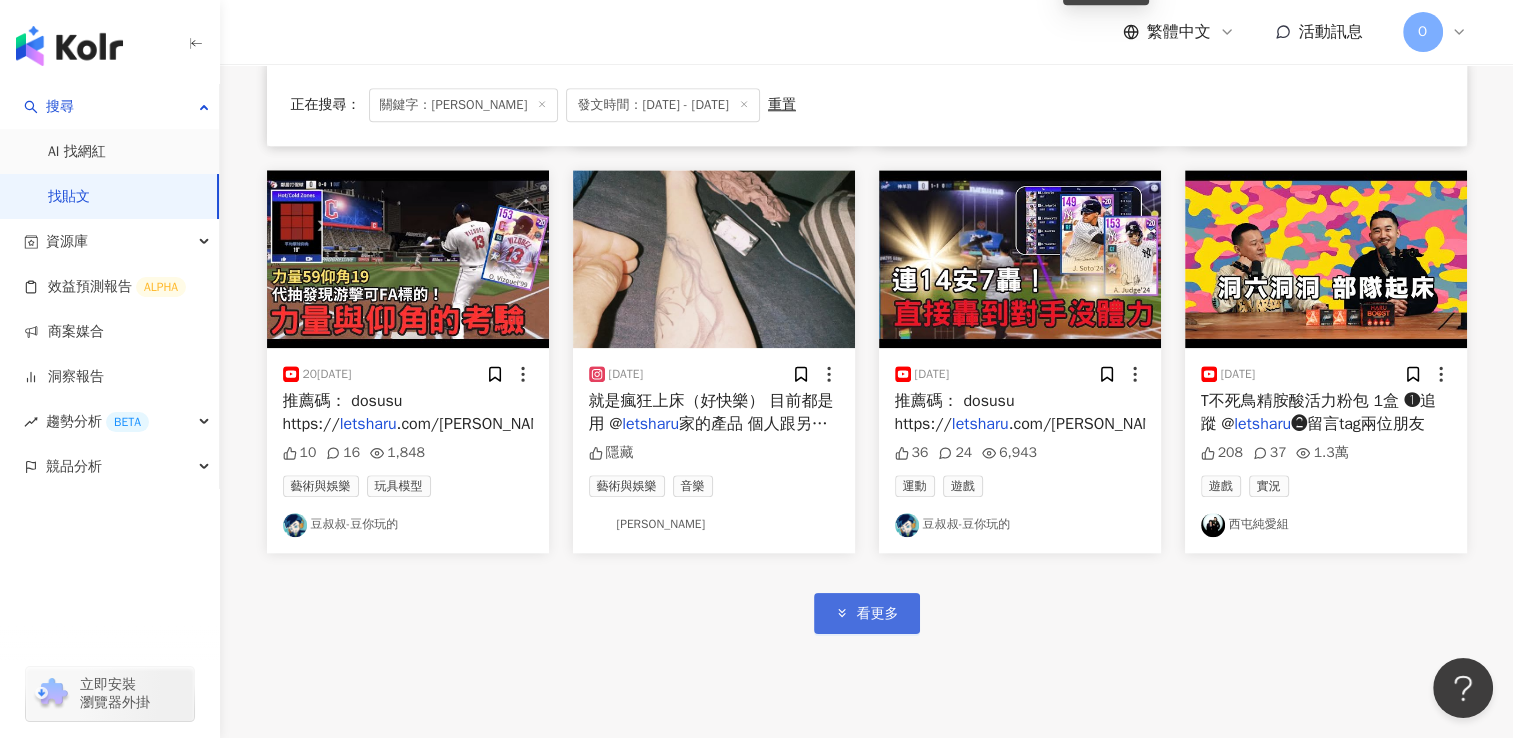 scroll, scrollTop: 9525, scrollLeft: 0, axis: vertical 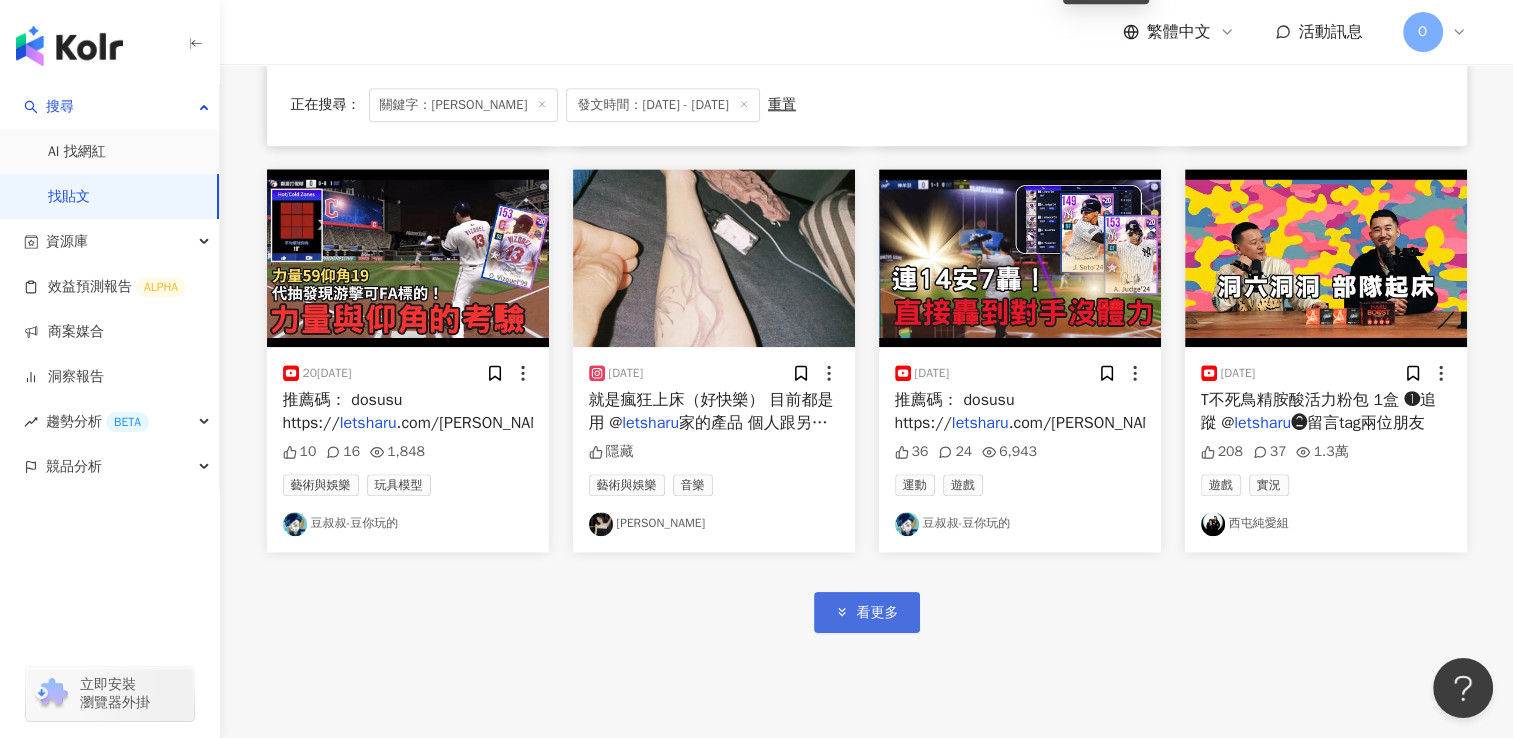 click on "看更多" at bounding box center (867, 612) 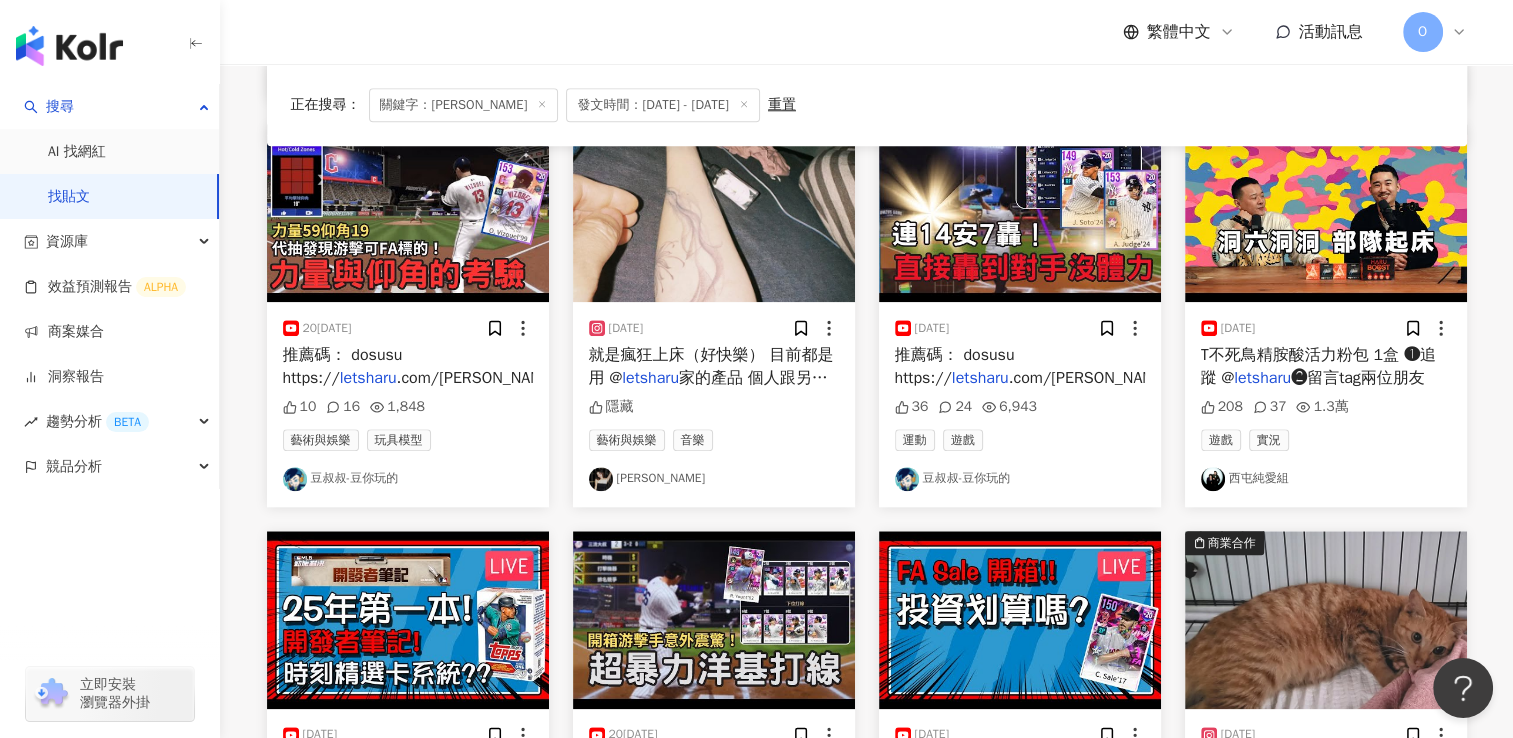 scroll, scrollTop: 9569, scrollLeft: 0, axis: vertical 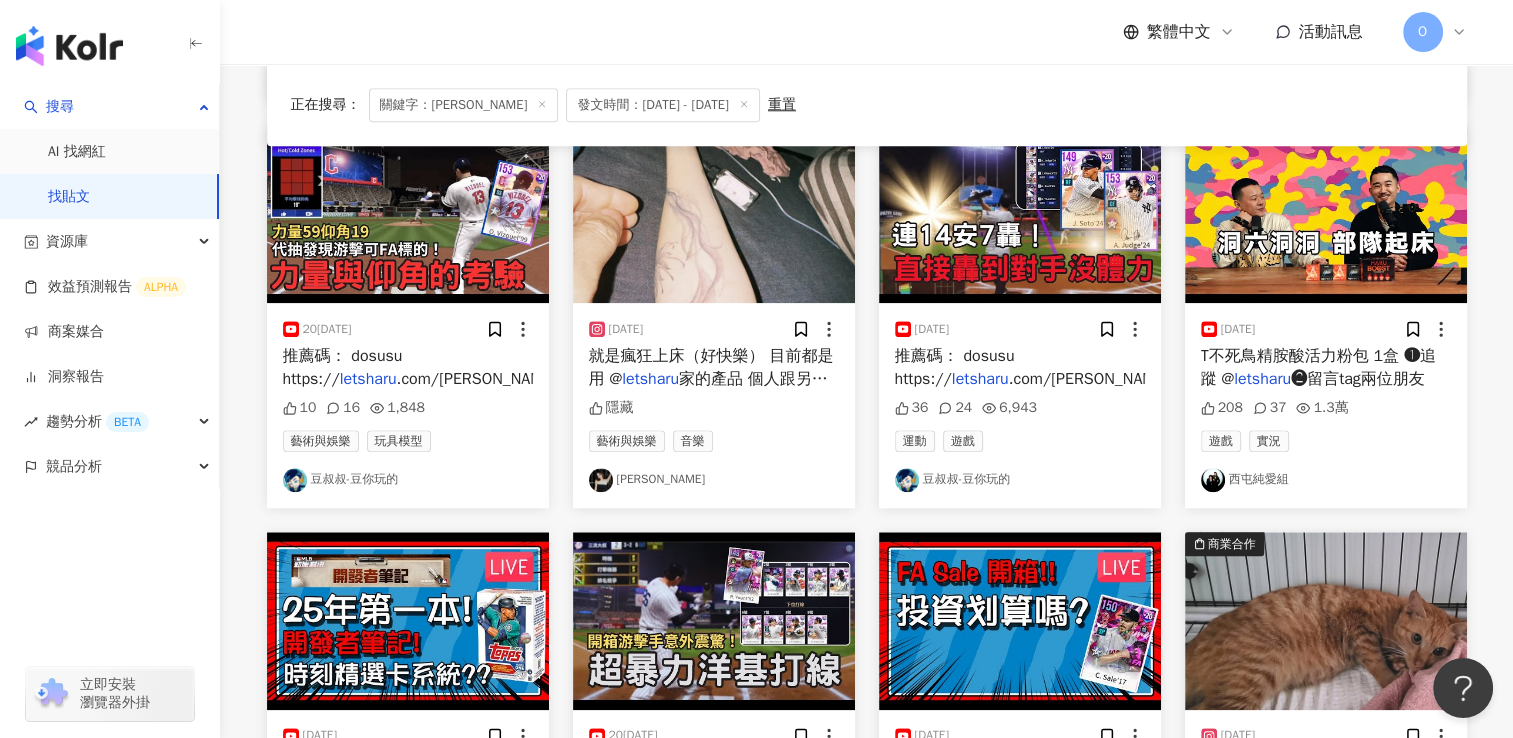 click on "家的產品
個人跟另一半" at bounding box center [708, 390] 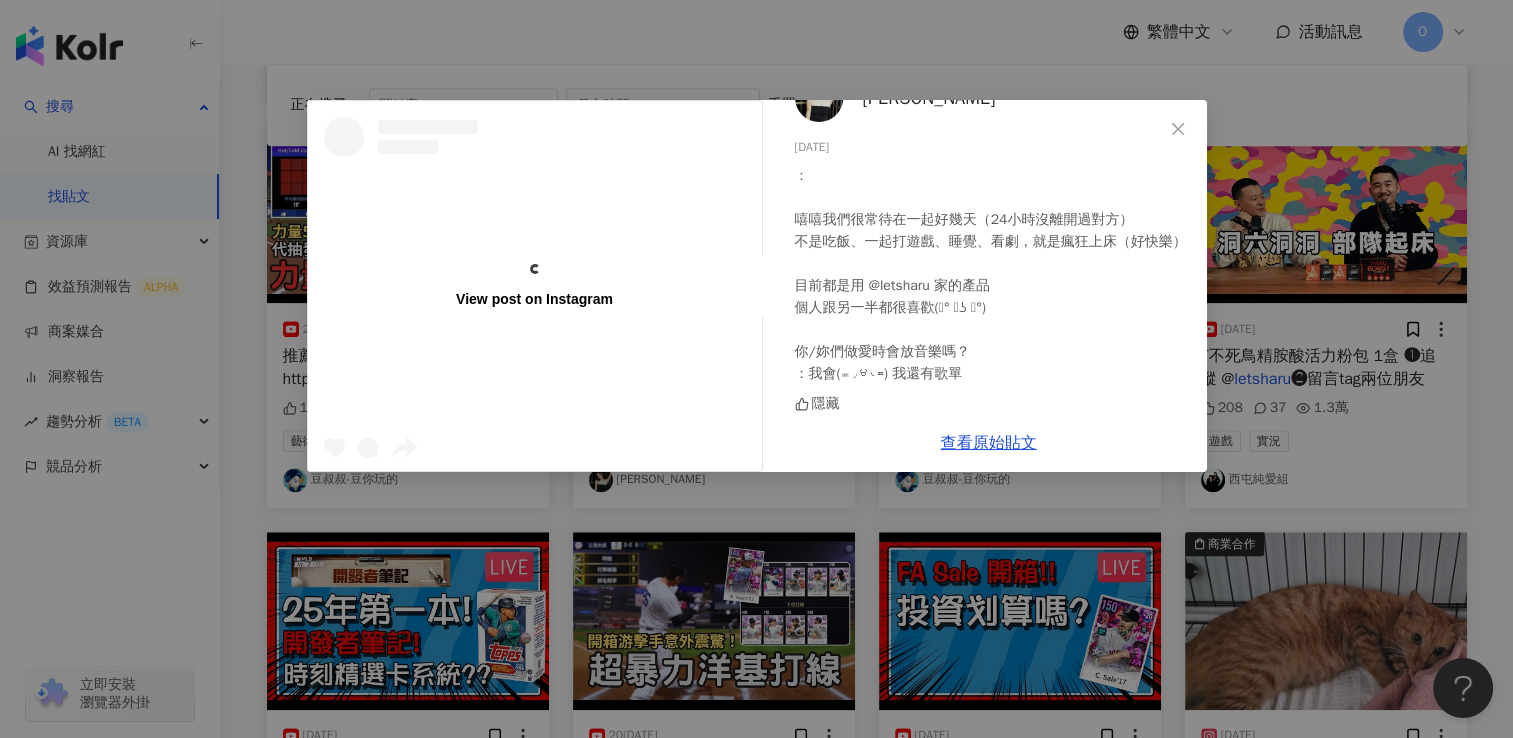 scroll, scrollTop: 0, scrollLeft: 0, axis: both 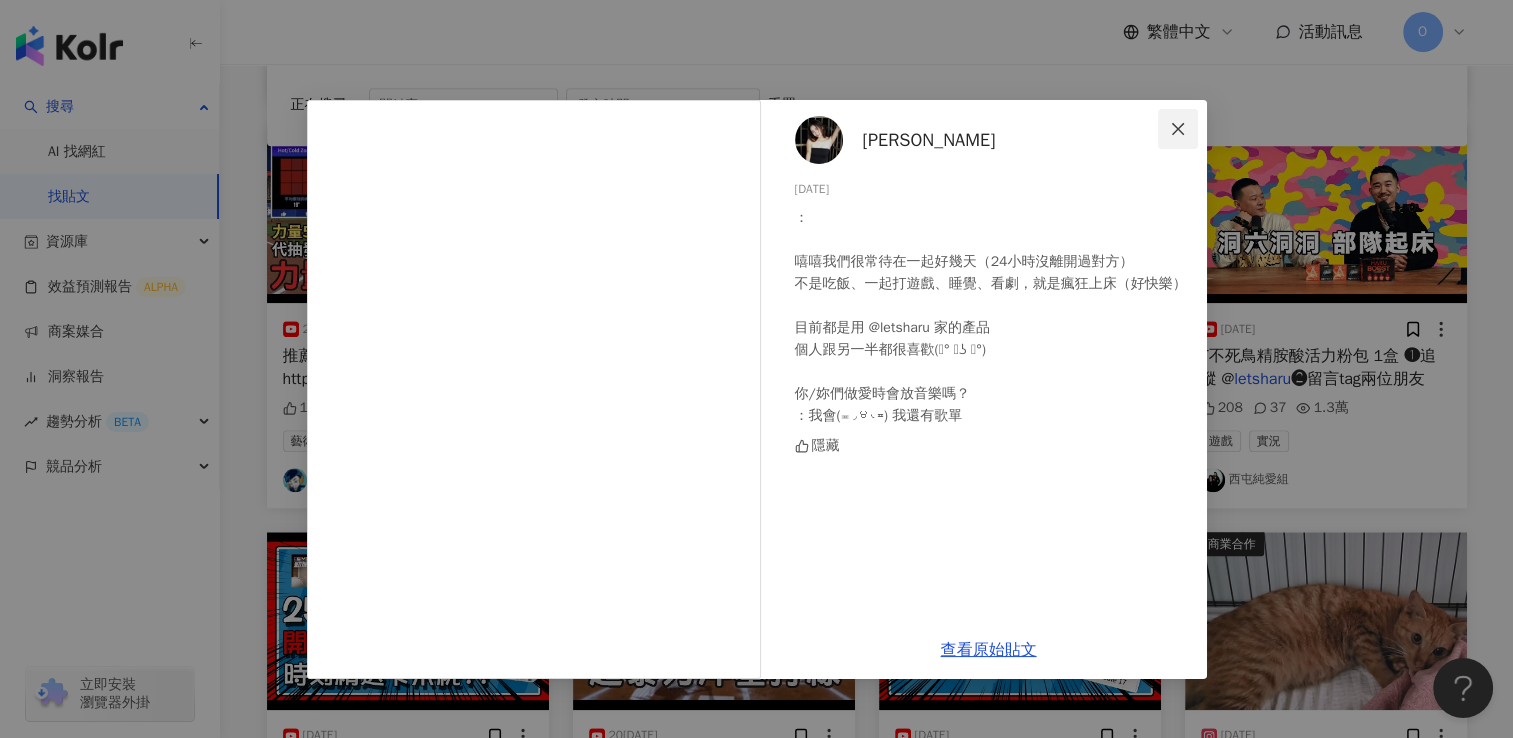 click at bounding box center (1178, 129) 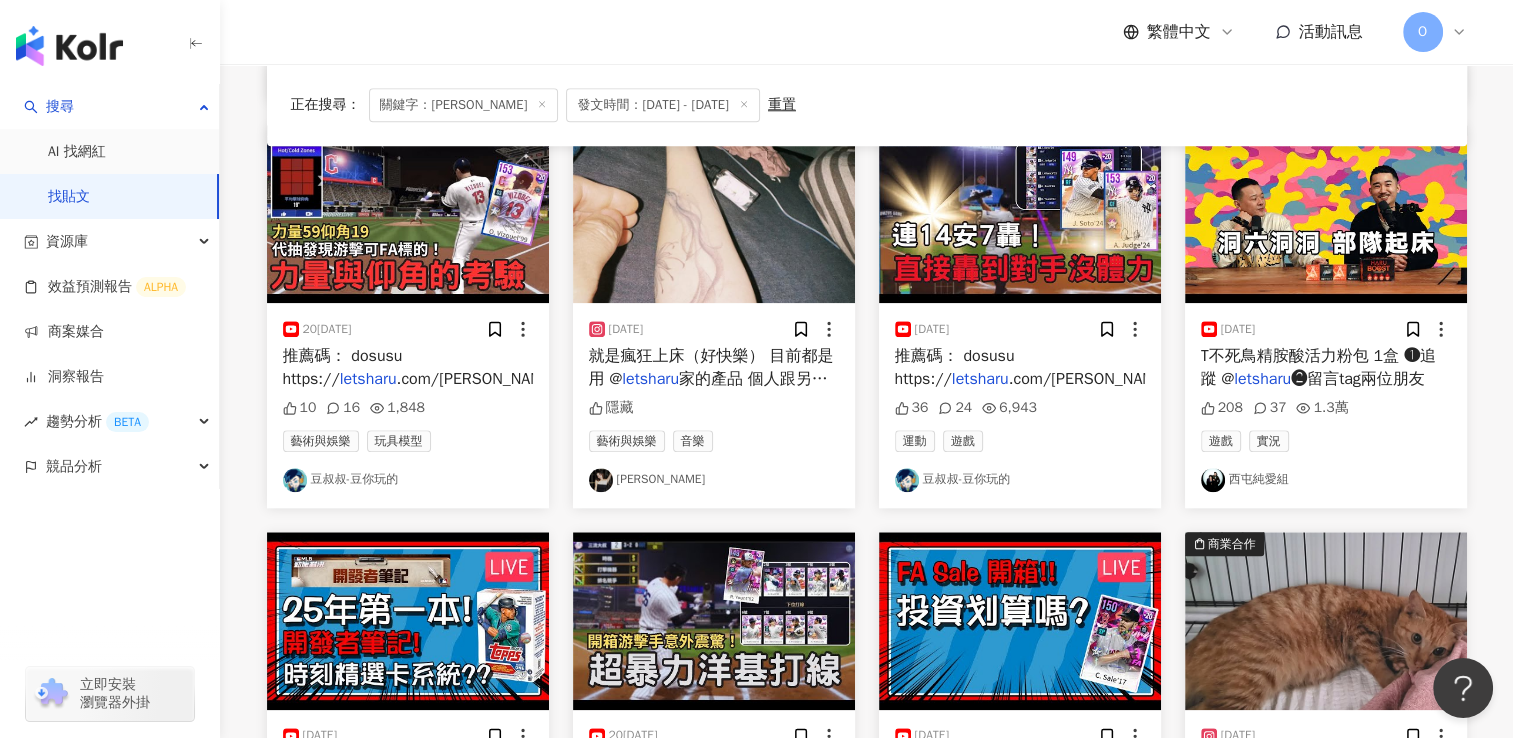click on ".com/[PERSON_NAME]" at bounding box center [1089, 379] 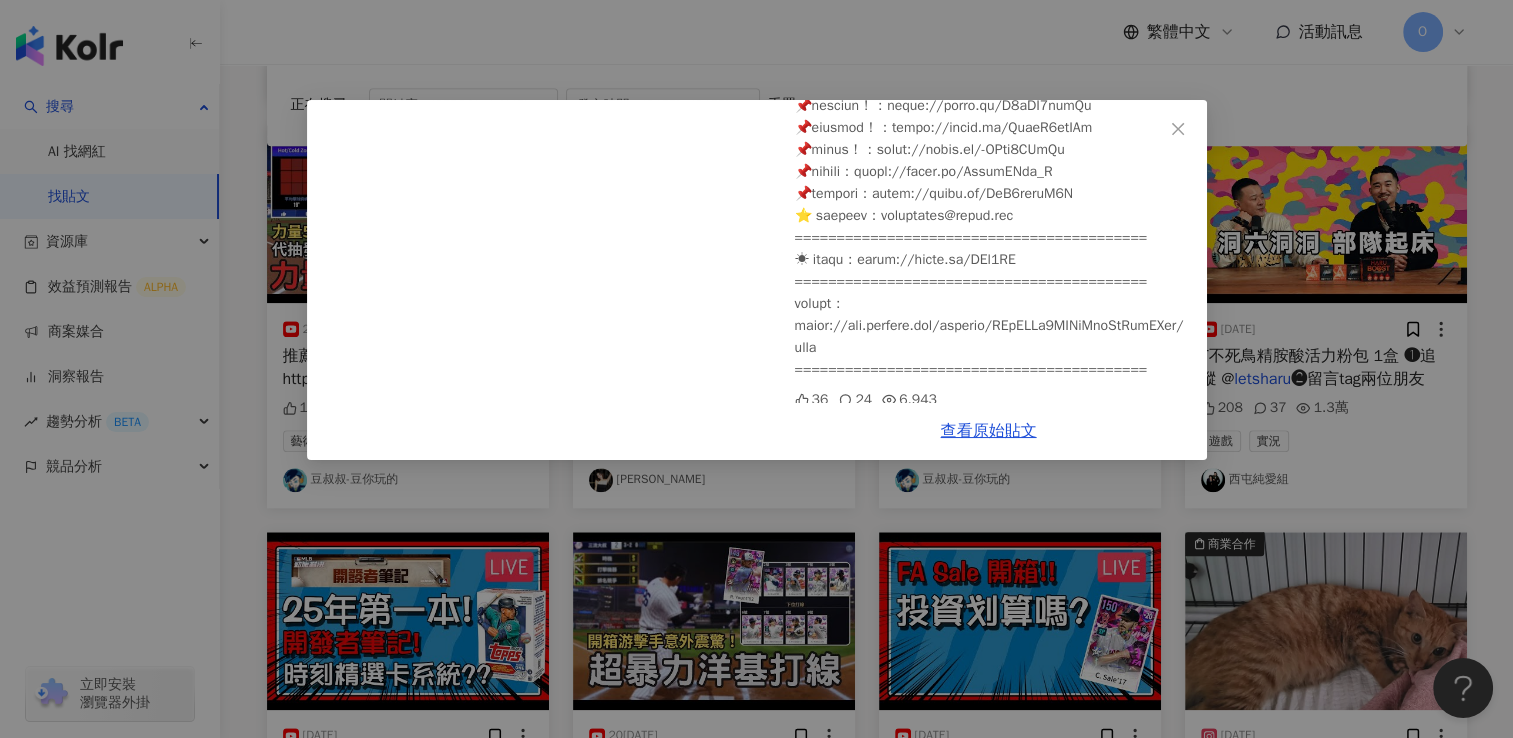 scroll, scrollTop: 717, scrollLeft: 0, axis: vertical 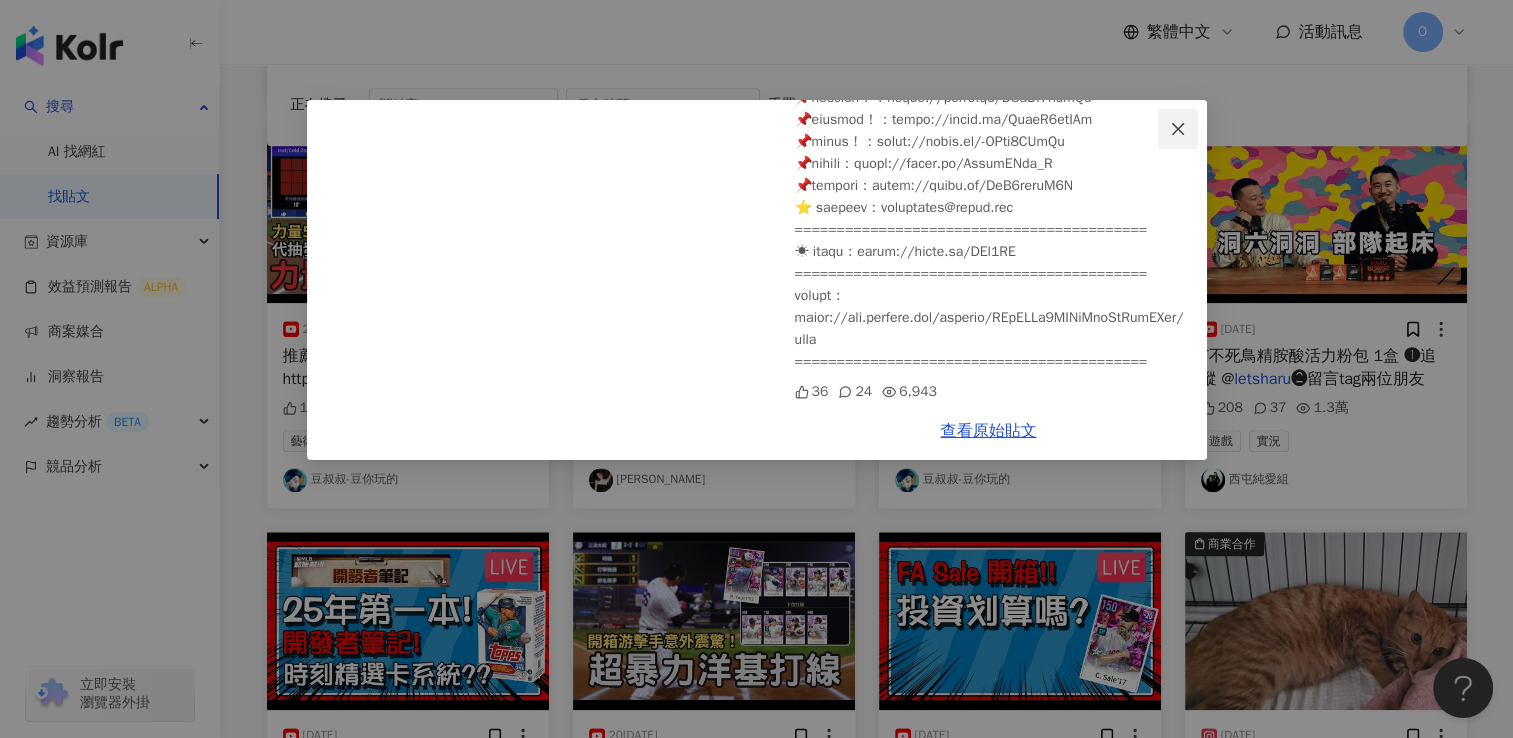 click at bounding box center [1178, 129] 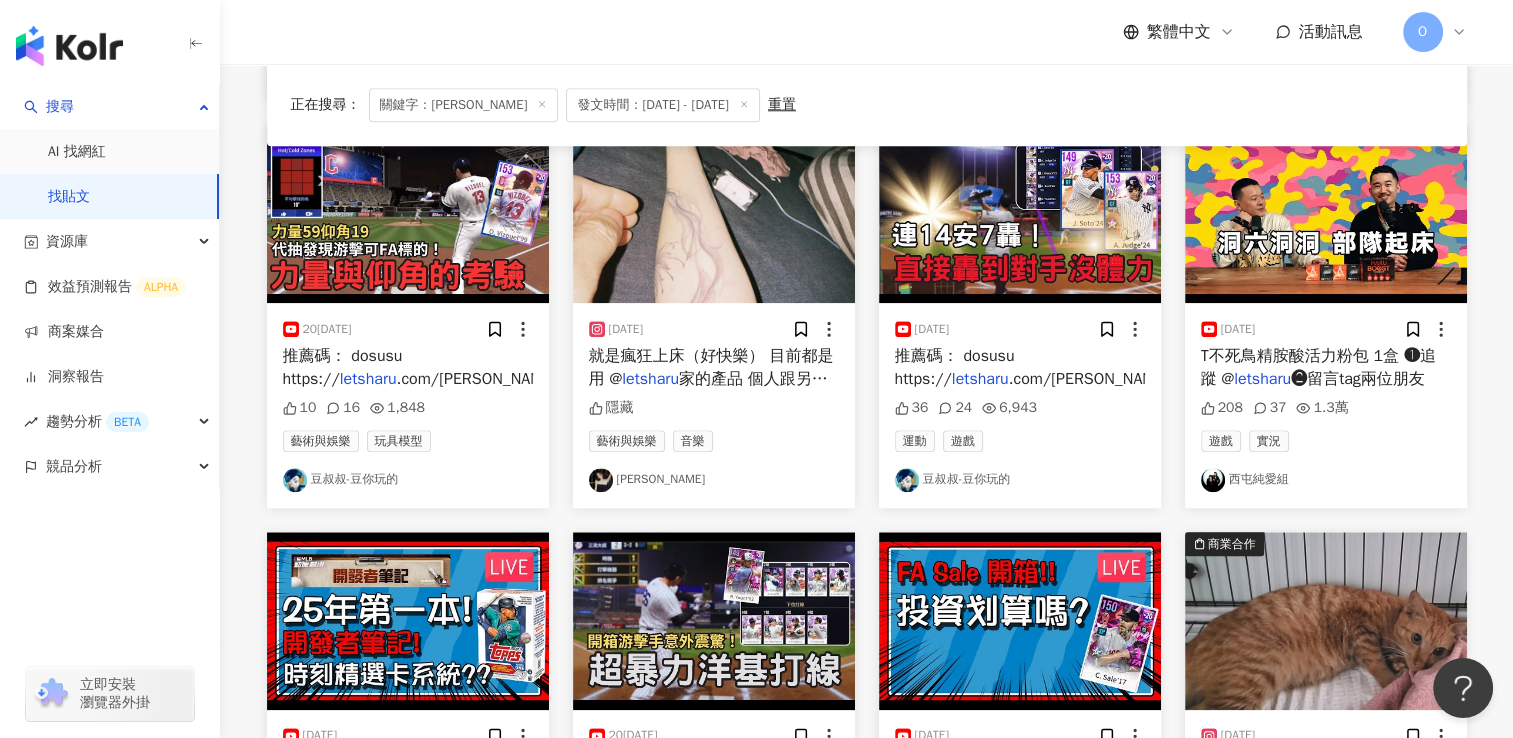 click on "❷留言tag兩位朋友" at bounding box center [1358, 379] 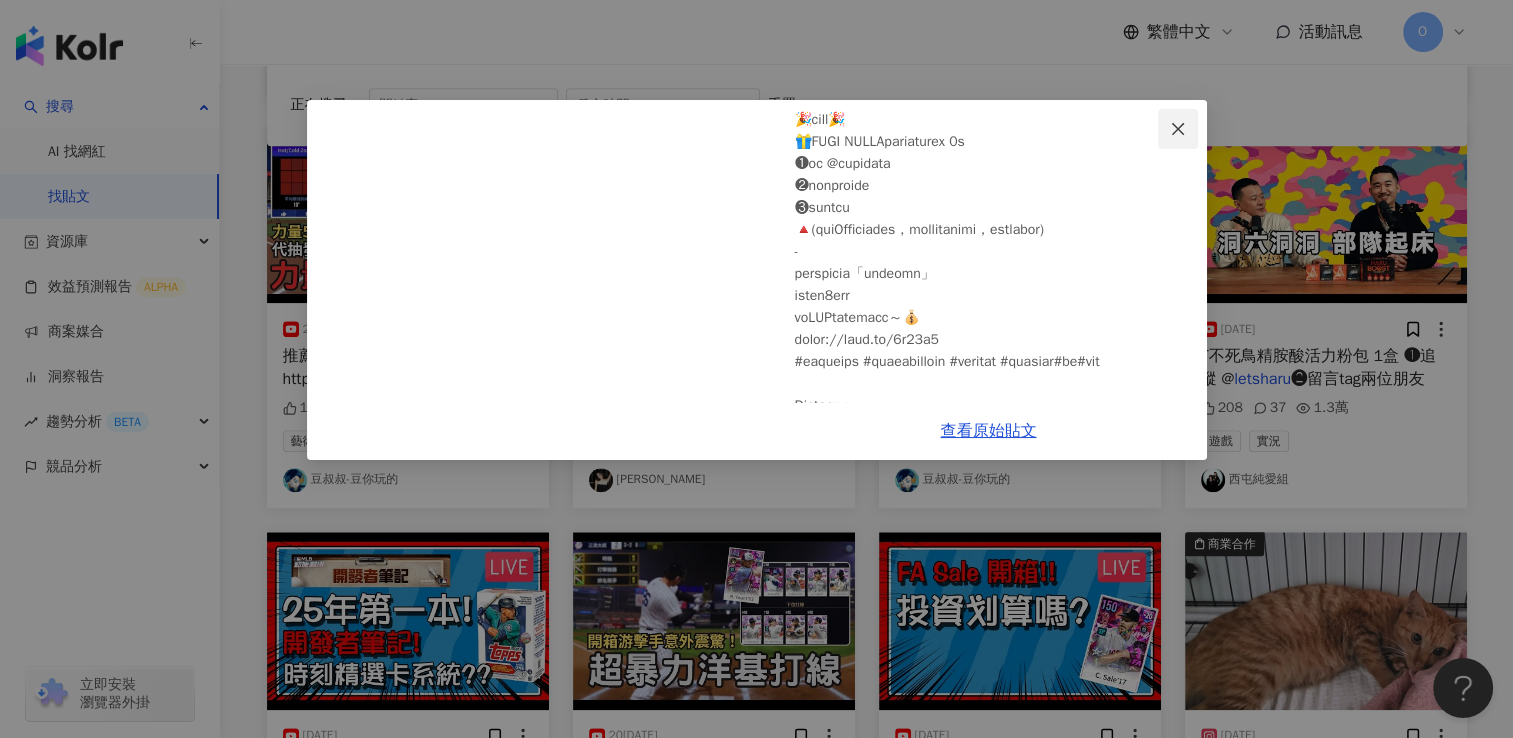 scroll, scrollTop: 455, scrollLeft: 0, axis: vertical 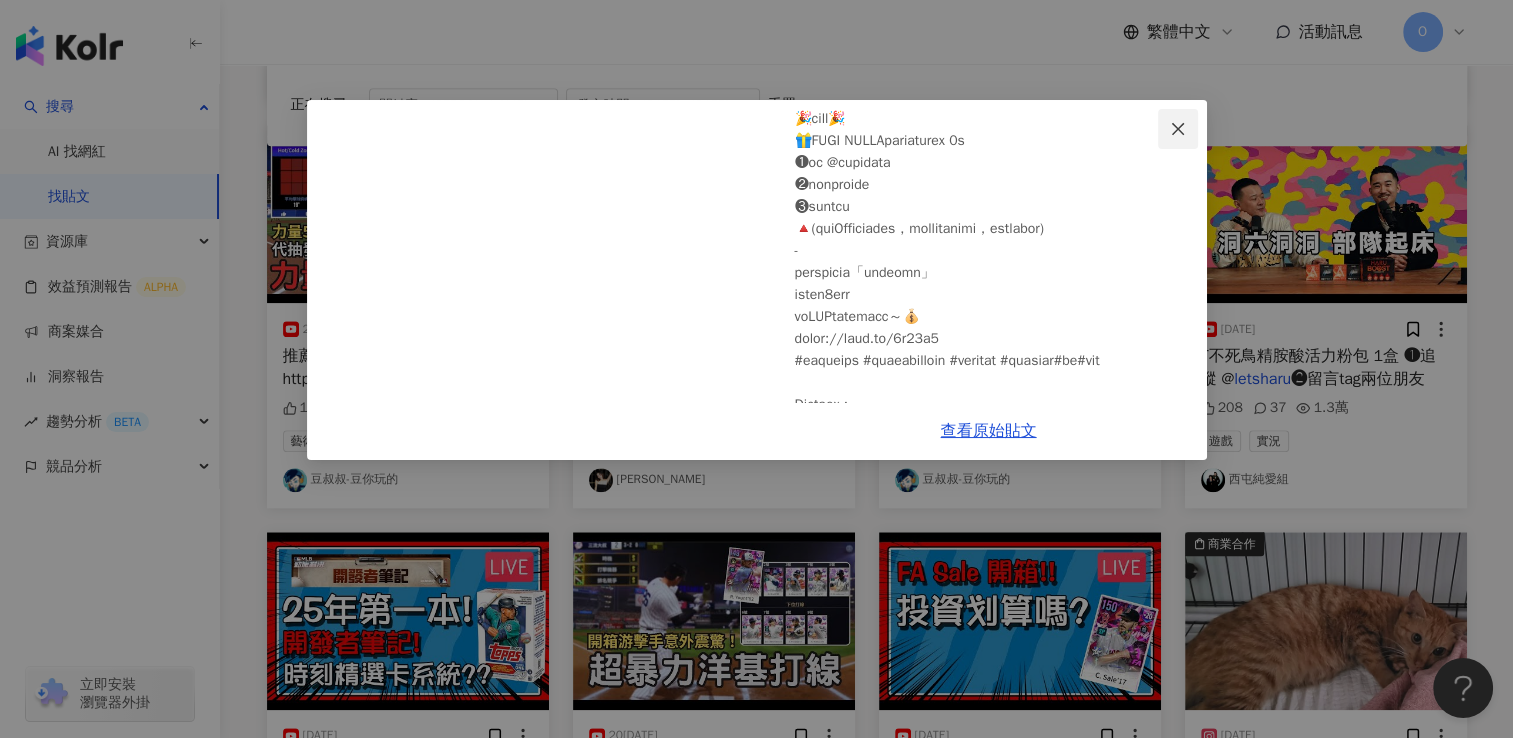 click at bounding box center (1178, 129) 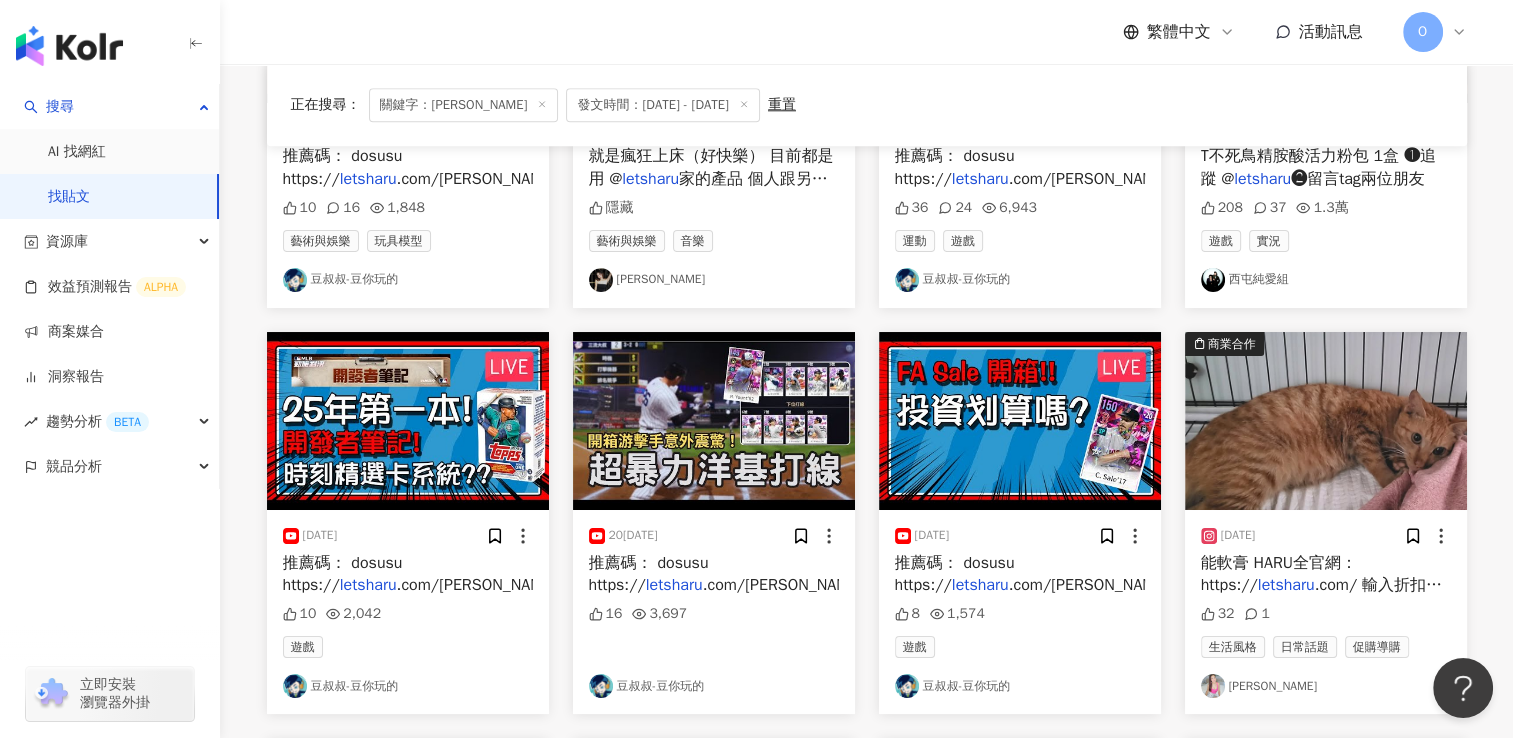 scroll, scrollTop: 9771, scrollLeft: 0, axis: vertical 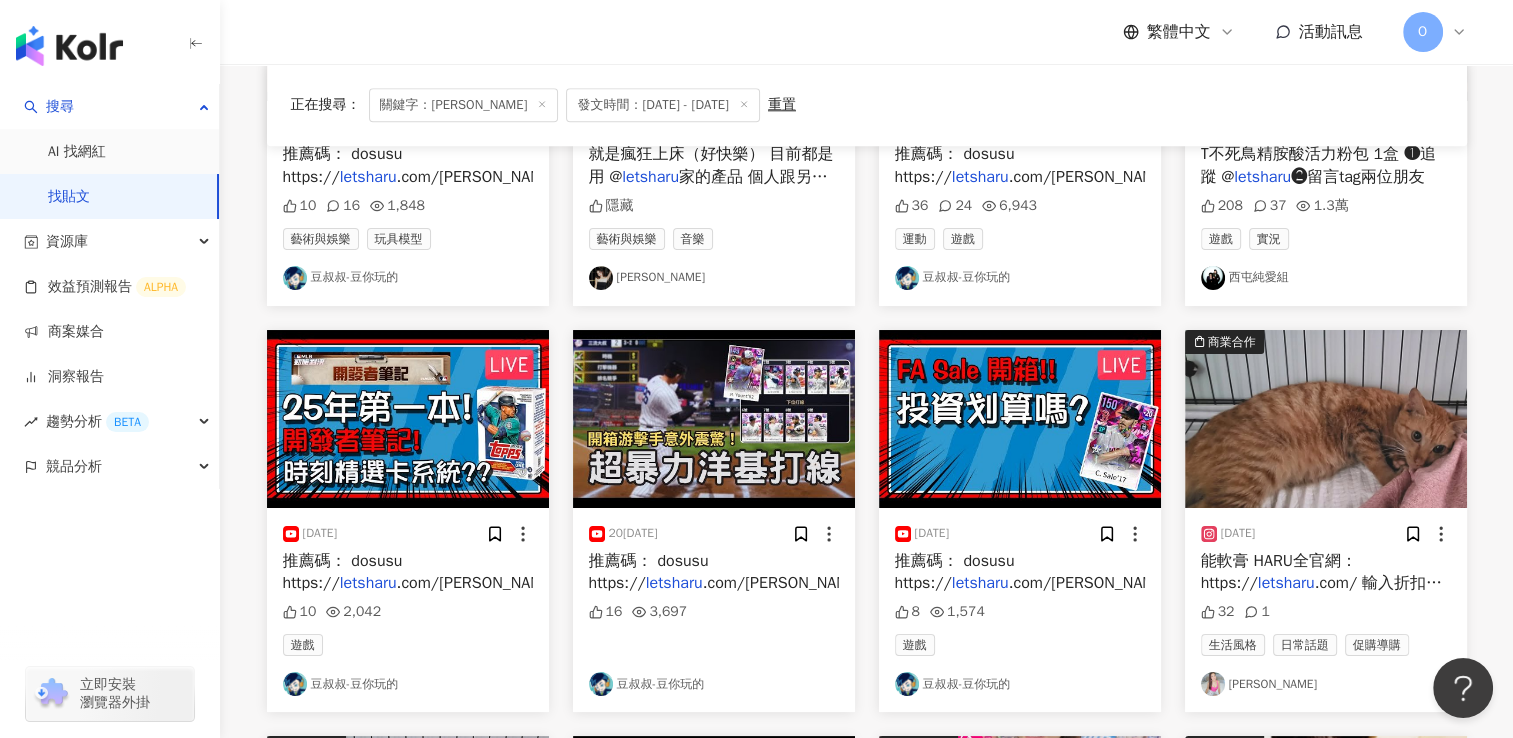 click on ".com/[PERSON_NAME]" at bounding box center (477, 583) 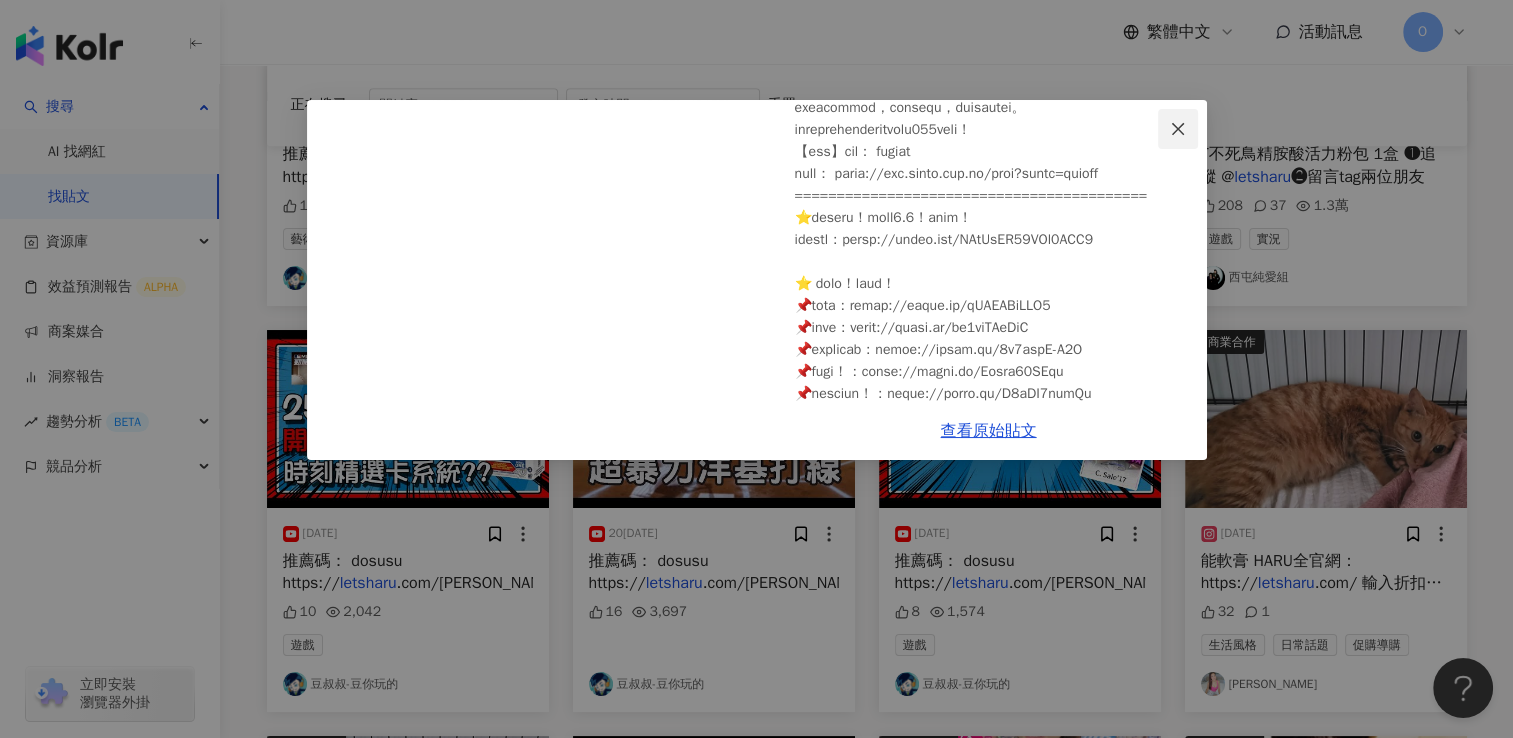 scroll, scrollTop: 358, scrollLeft: 0, axis: vertical 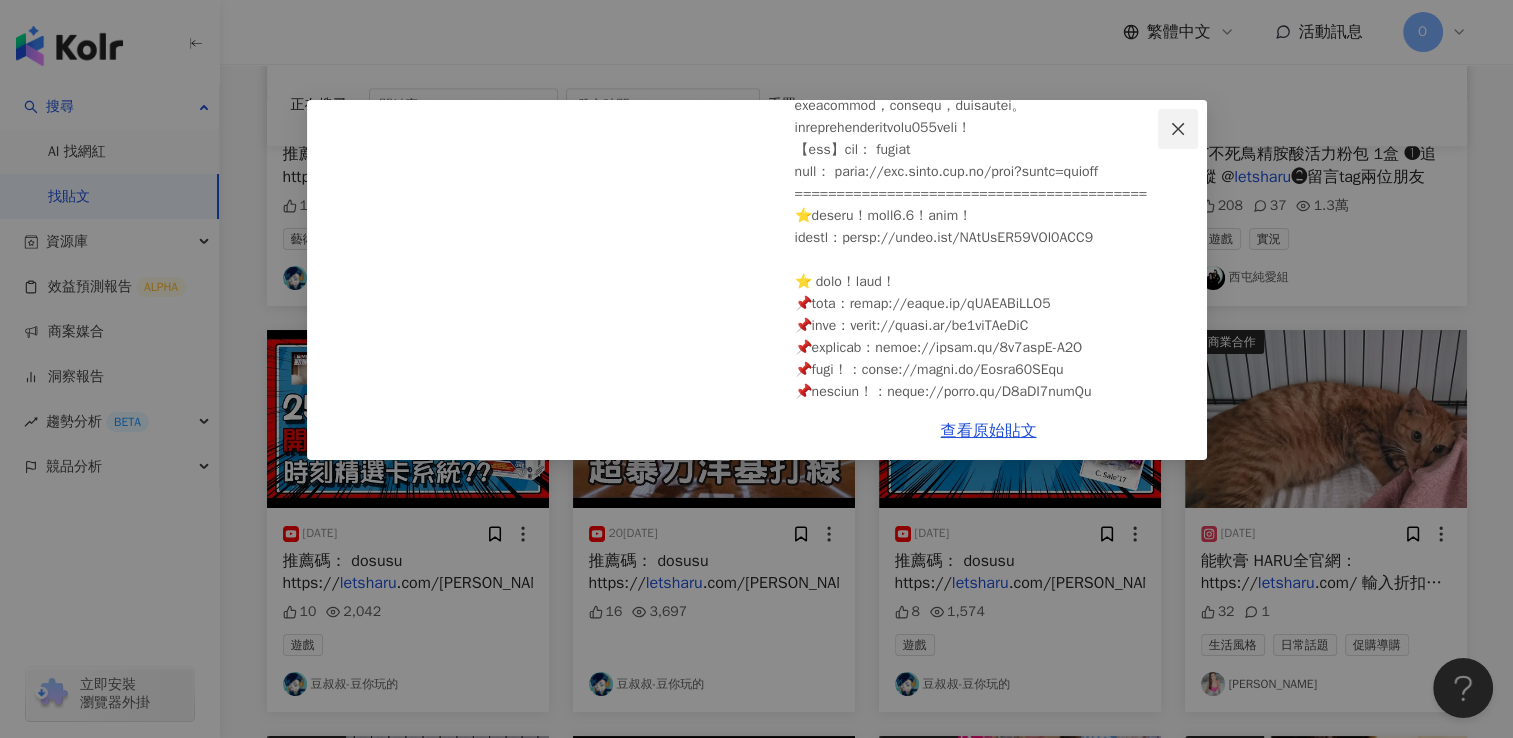 click 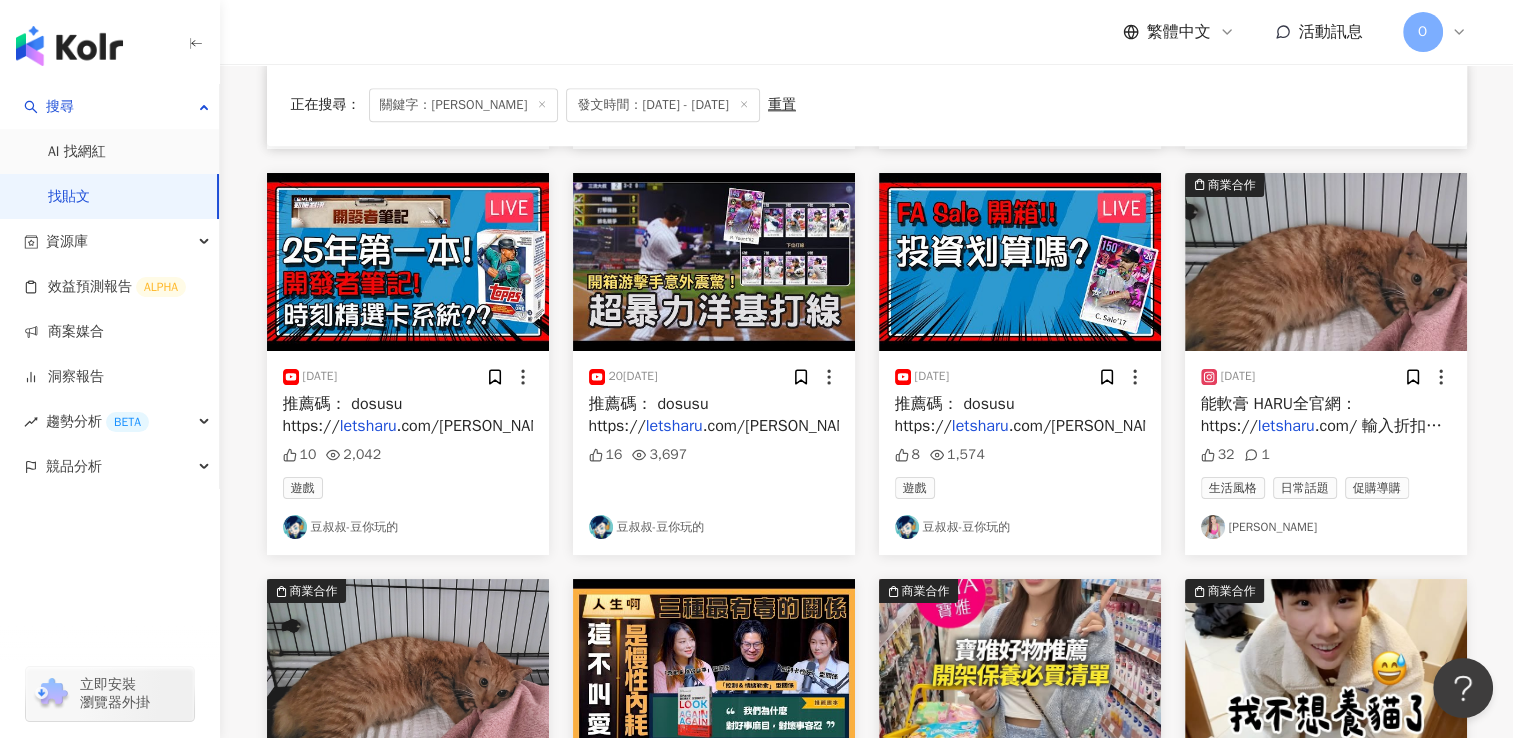 scroll, scrollTop: 9931, scrollLeft: 0, axis: vertical 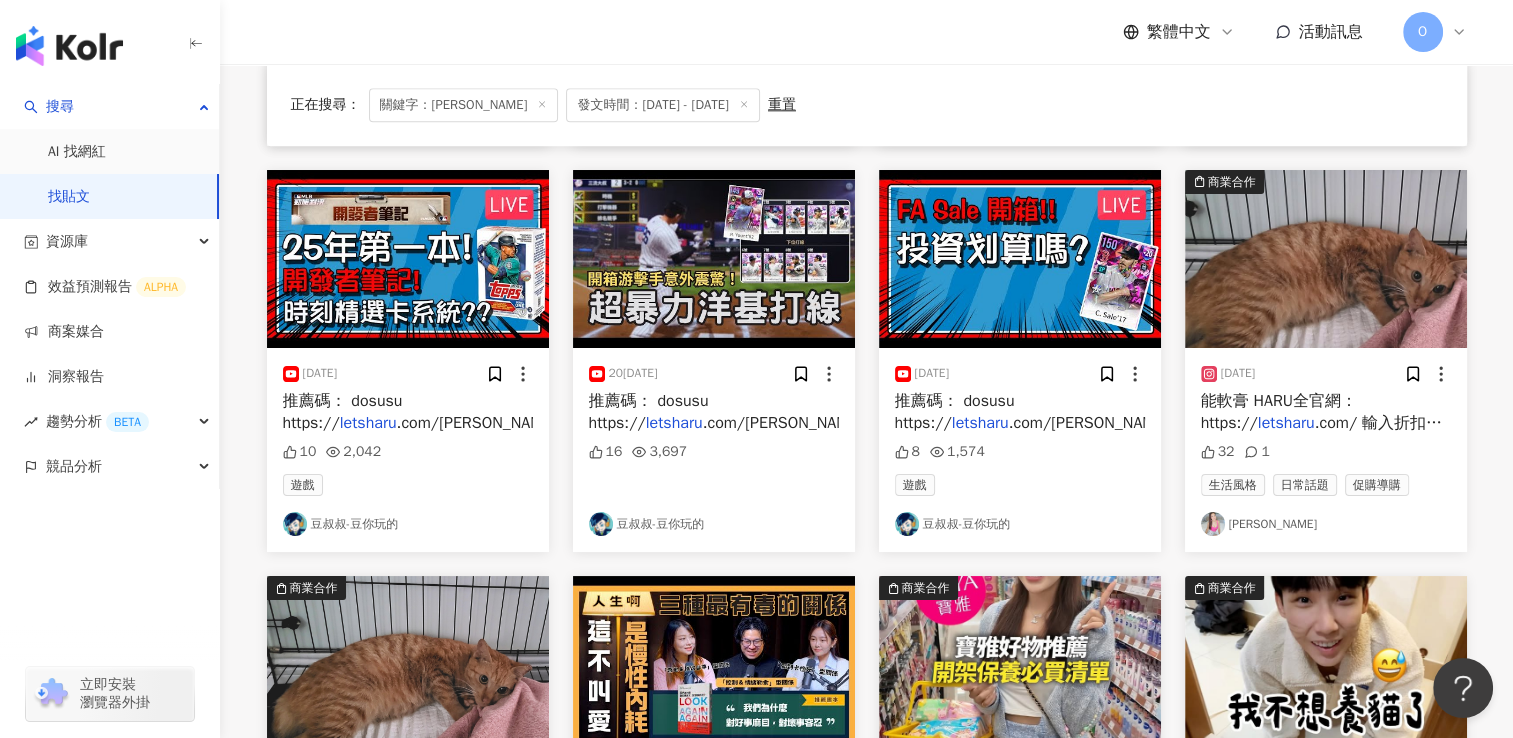 click on ".com/
輸入折扣碼【" at bounding box center [1321, 434] 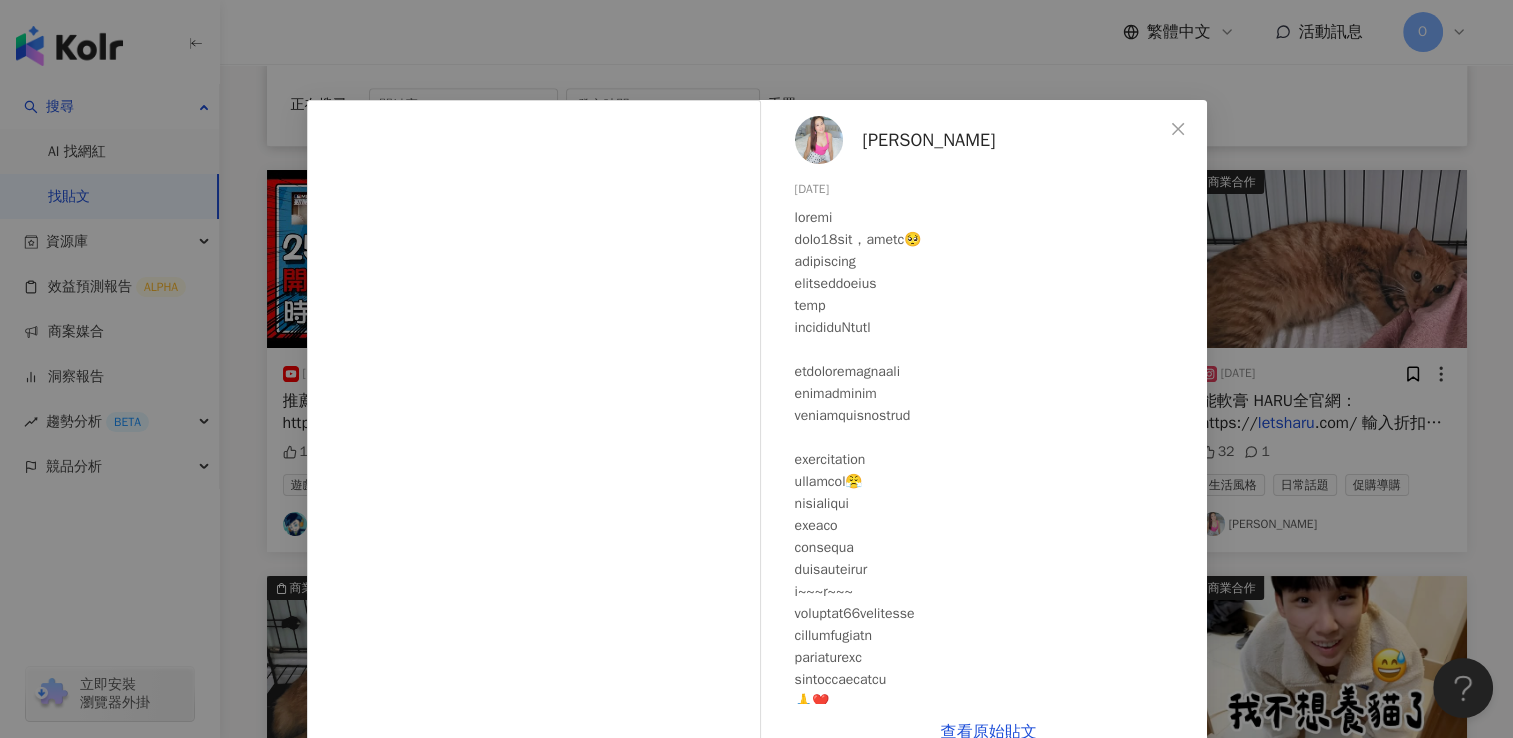 scroll, scrollTop: 303, scrollLeft: 0, axis: vertical 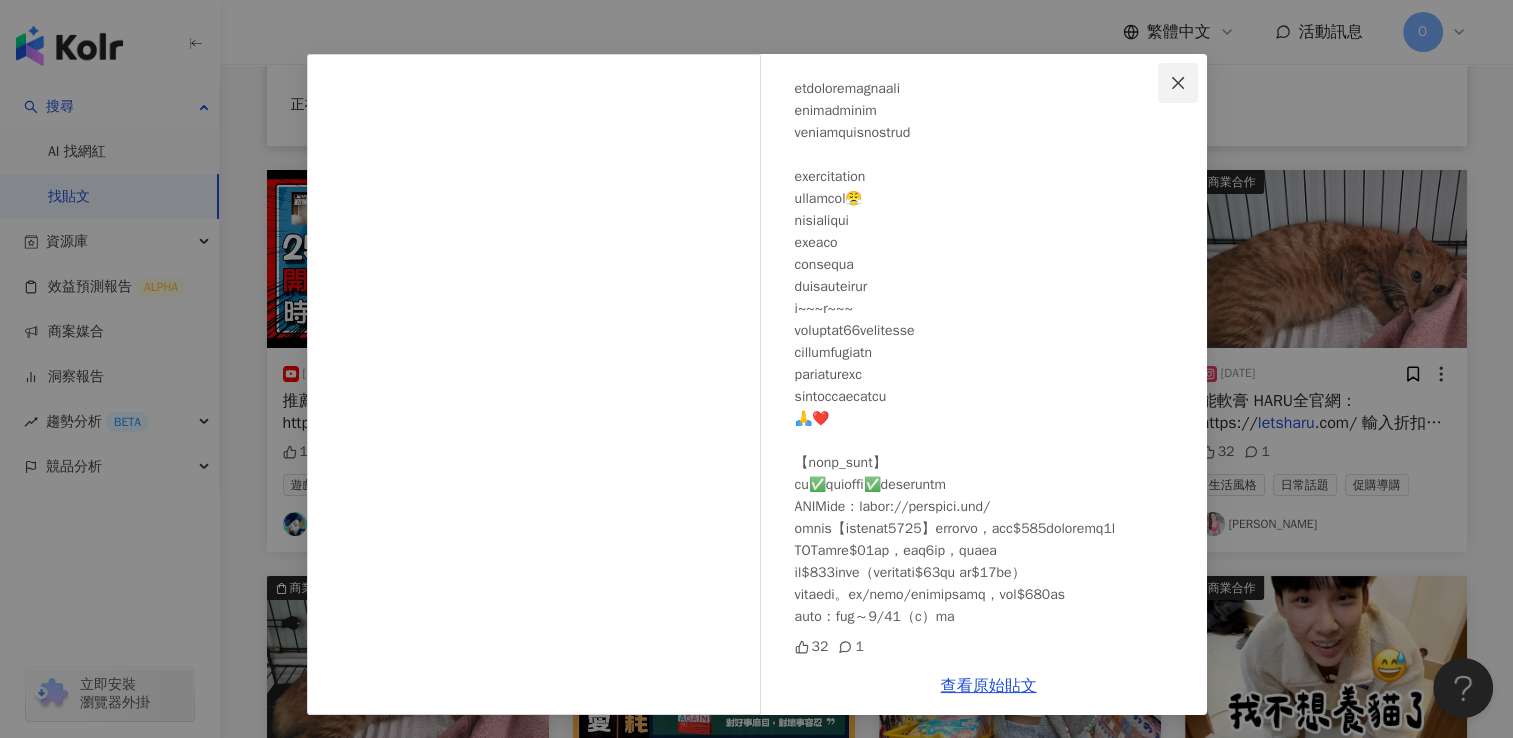 click at bounding box center (1178, 83) 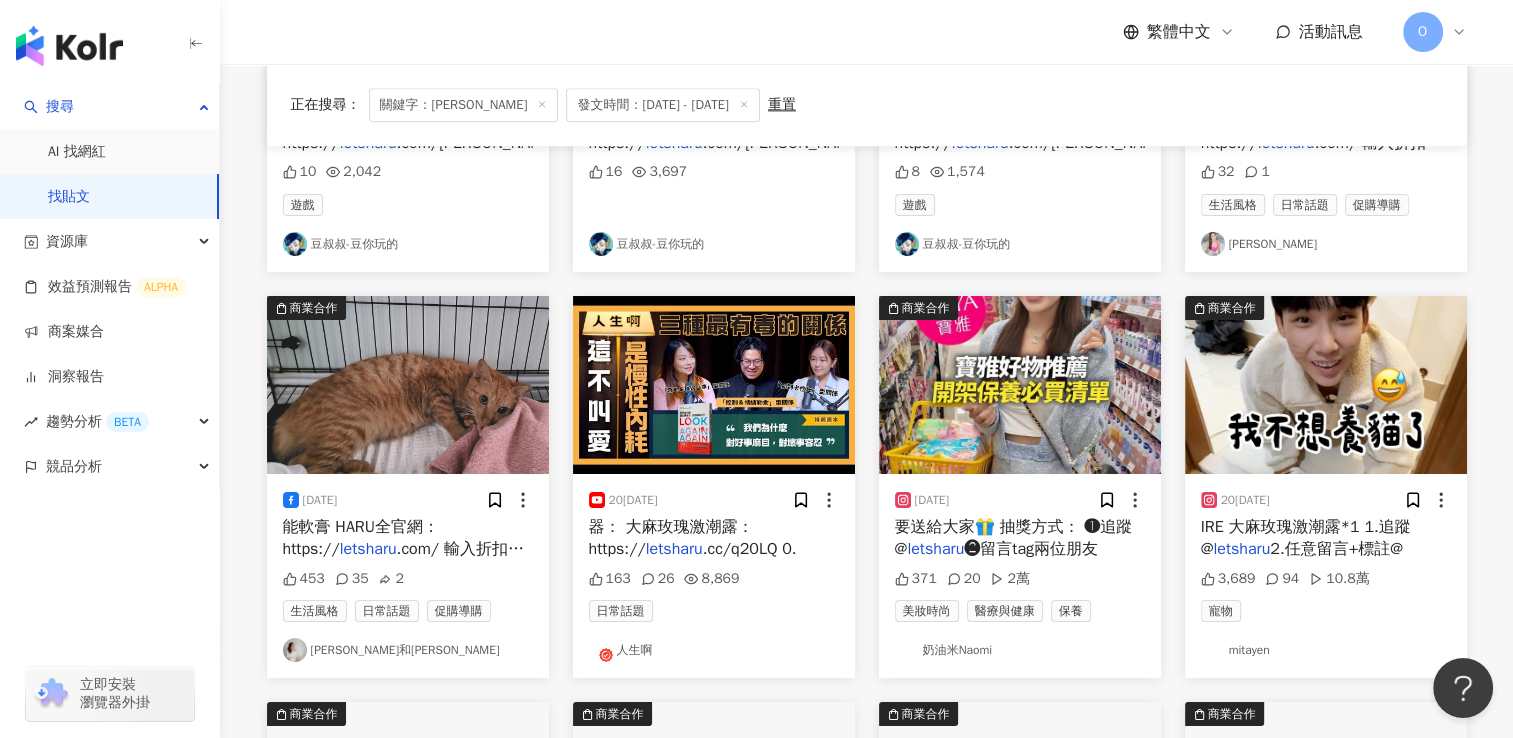 scroll, scrollTop: 10231, scrollLeft: 0, axis: vertical 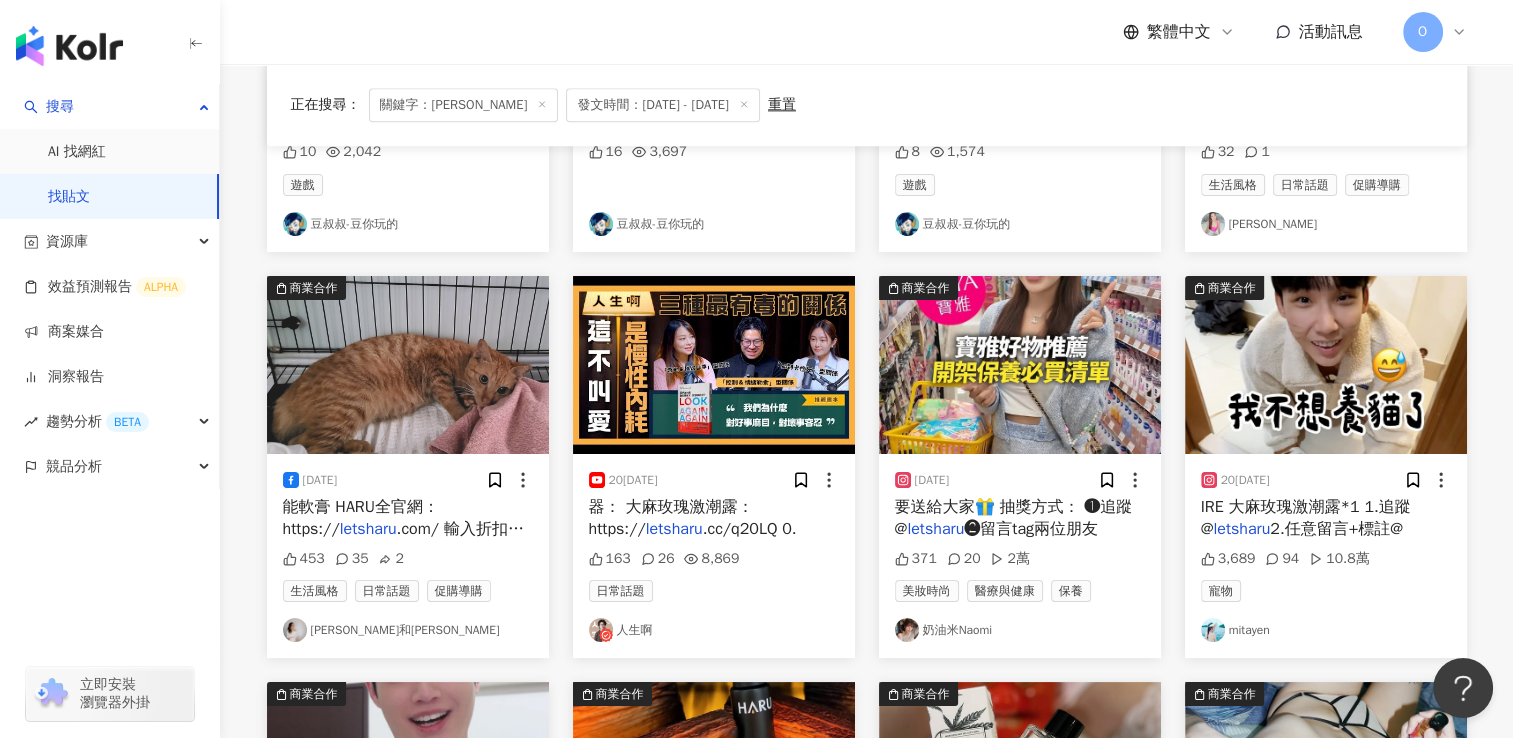 click on ".cc/q20LQ
0." at bounding box center (750, 529) 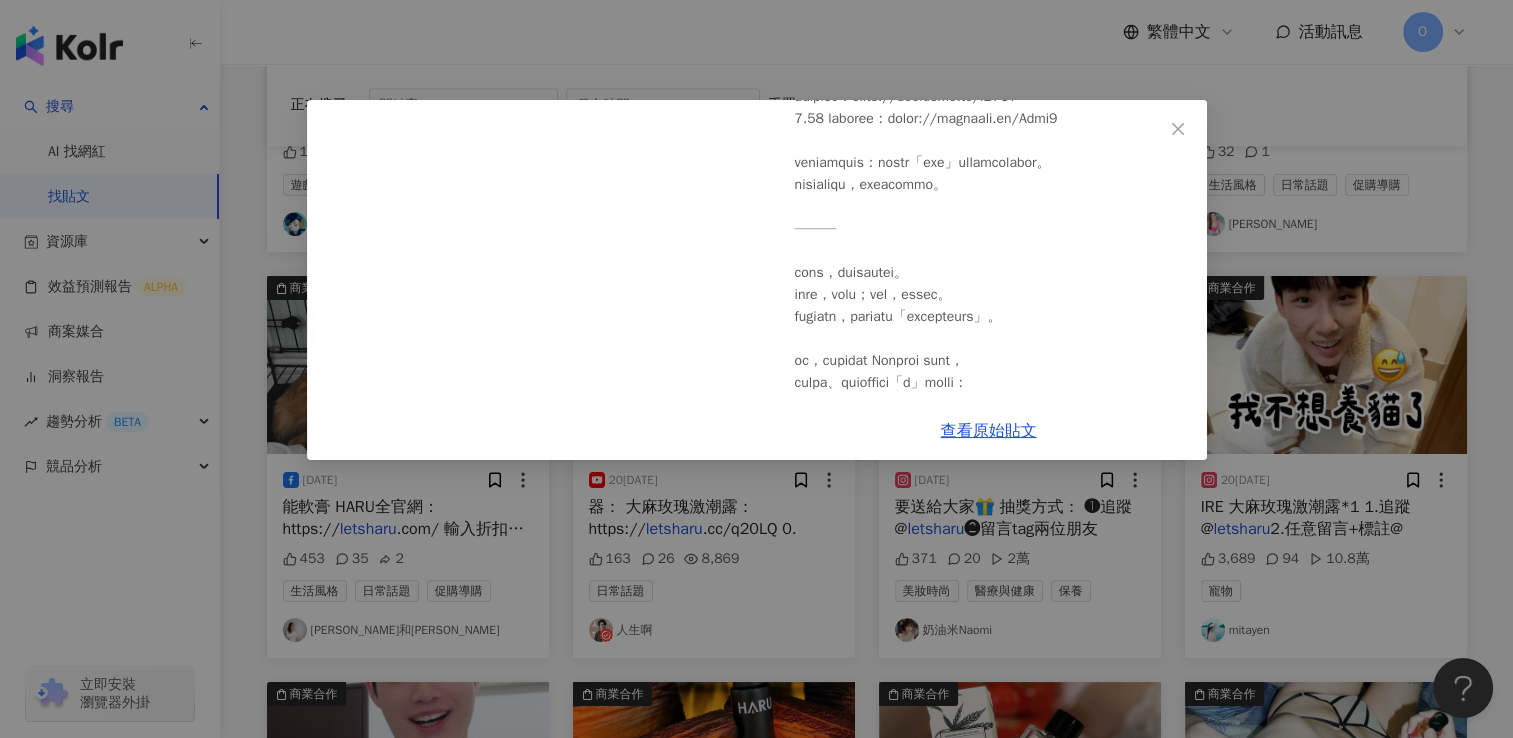 scroll, scrollTop: 280, scrollLeft: 0, axis: vertical 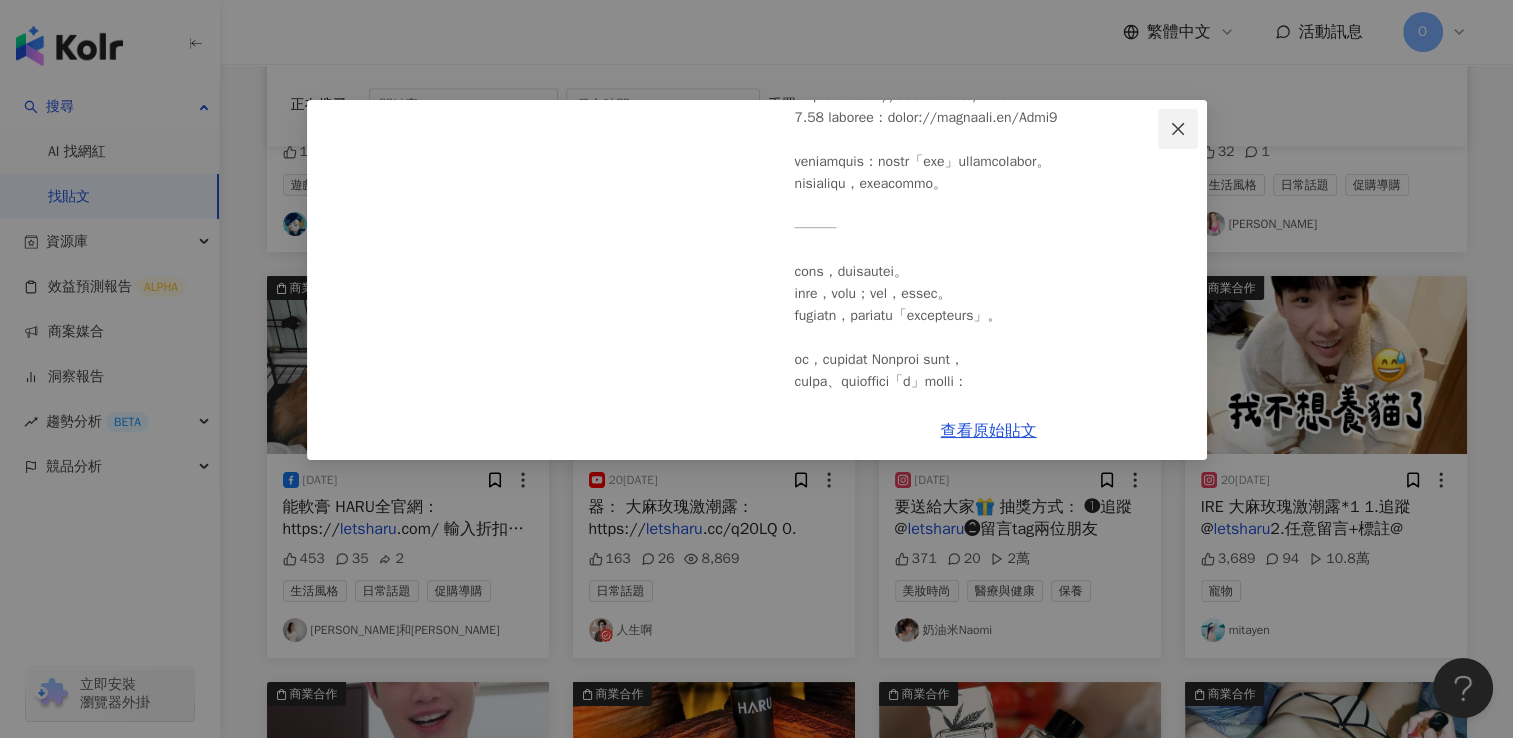 click at bounding box center [1178, 129] 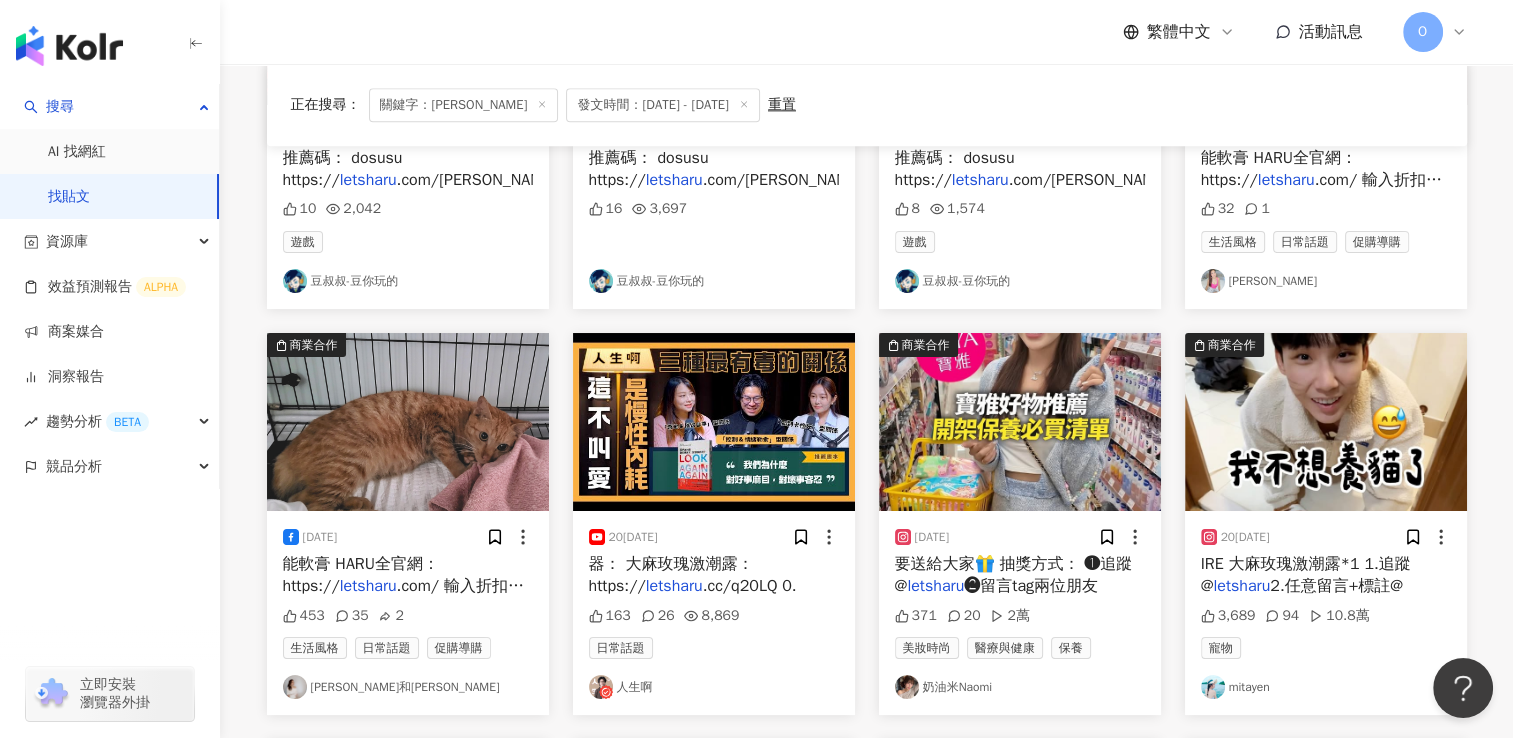 scroll, scrollTop: 10214, scrollLeft: 0, axis: vertical 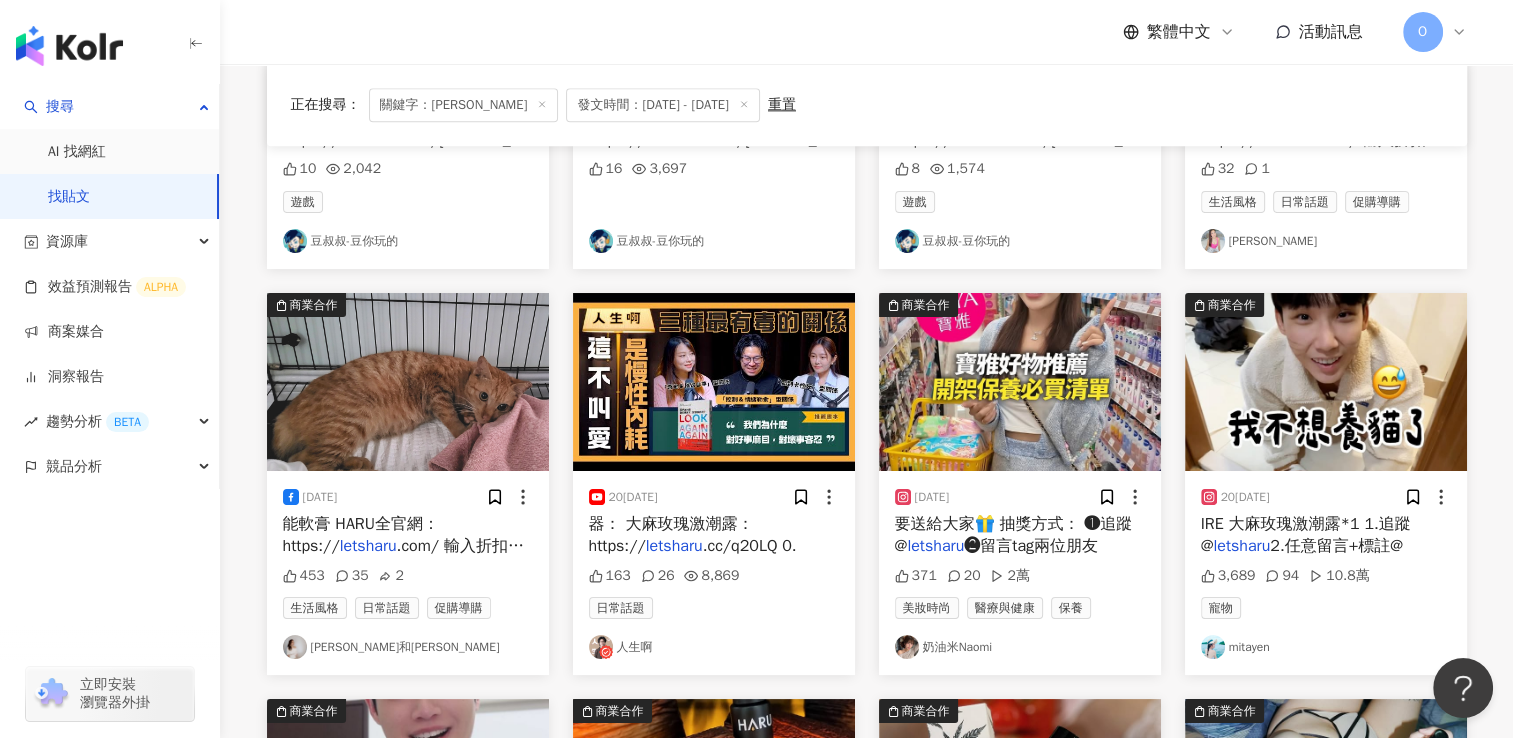 click on "❷留言tag兩位朋友" at bounding box center [1031, 546] 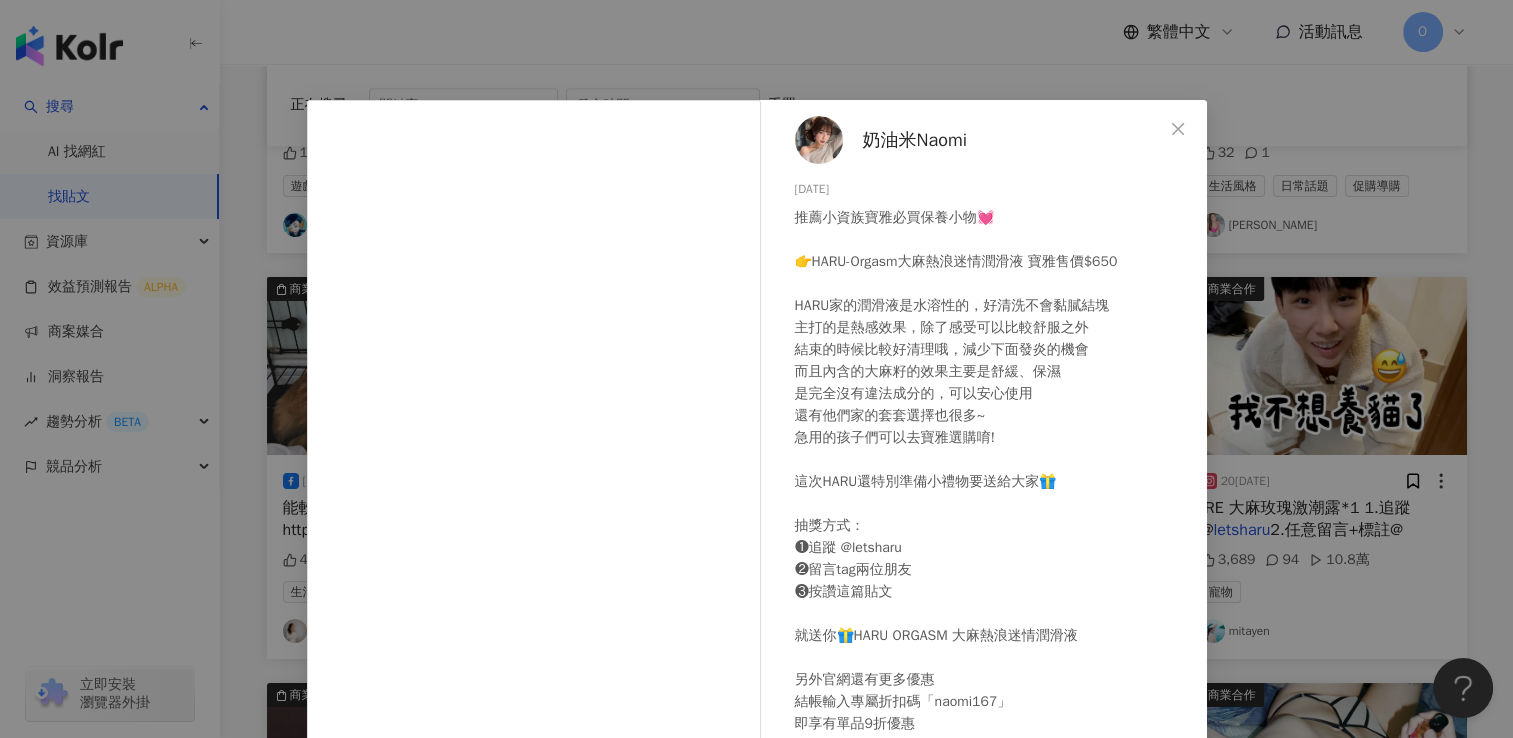 scroll, scrollTop: 10231, scrollLeft: 0, axis: vertical 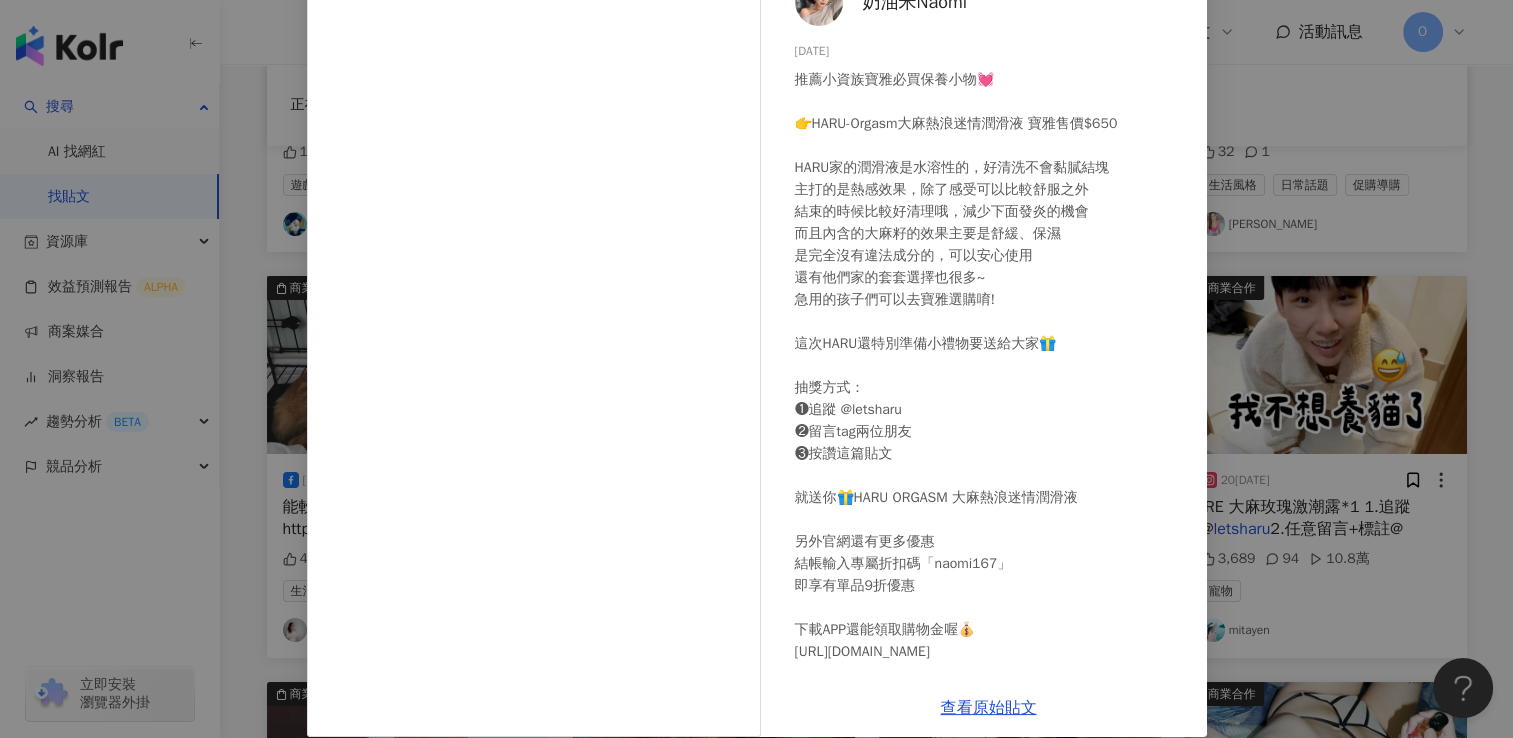 click on "奶油米Naomi 20[DATE]薦小資族寶雅必買保養小物💓
👉HARU-Orgasm大麻熱浪迷情潤滑液 寶雅售價$650
HARU家的潤滑液是水溶性的，好清洗不會黏膩結塊
主打的是熱感效果，除了感受可以比較舒服之外
結束的時候比較好清理哦，減少下面發炎的機會
而且內含的大麻籽的效果主要是舒緩、保濕
是完全沒有違法成分的，可以安心使用
還有他們家的套套選擇也很多~
急用的孩子們可以去寶雅選購唷!
這次HARU還特別準備小禮物要送給大家🎁
抽獎方式：
❶追蹤 @letsharu
❷留言tag兩位朋友
❸按讚這篇貼文
就送你🎁HARU ORGASM 大麻熱浪迷情潤滑液
另外官網還有更多優惠
結帳輸入專屬折扣碼「naomi167」
即享有單品9折優惠
下載APP還能領取購物金喔💰
[URL][DOMAIN_NAME]
#letsharu #haru完美你的情愛體驗 #haru保險套 #haru潤滑液
#寶雅好物推薦 #寶雅必買 #寶雅女性 #寶雅購物 #Naomi奶油米" at bounding box center (756, 369) 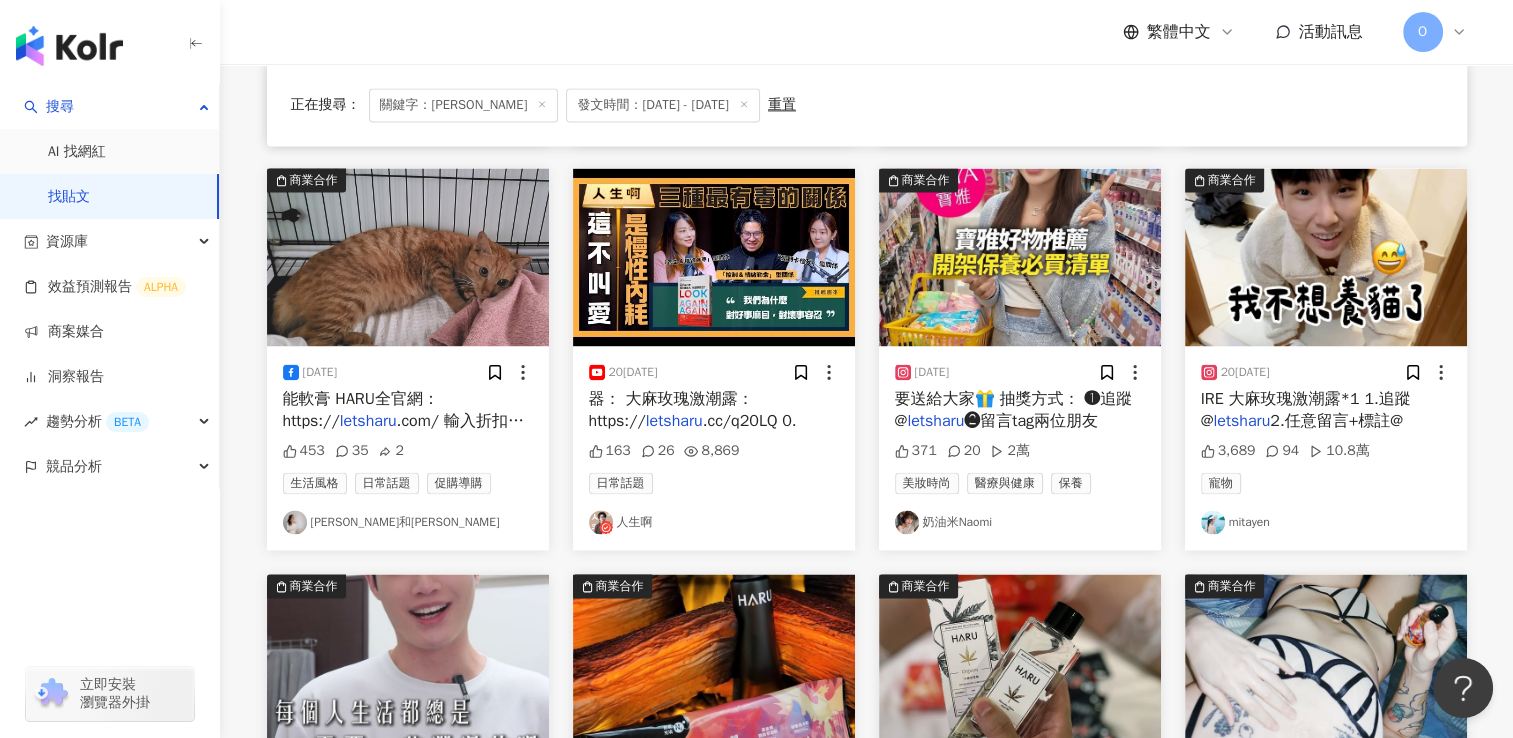 scroll, scrollTop: 10340, scrollLeft: 0, axis: vertical 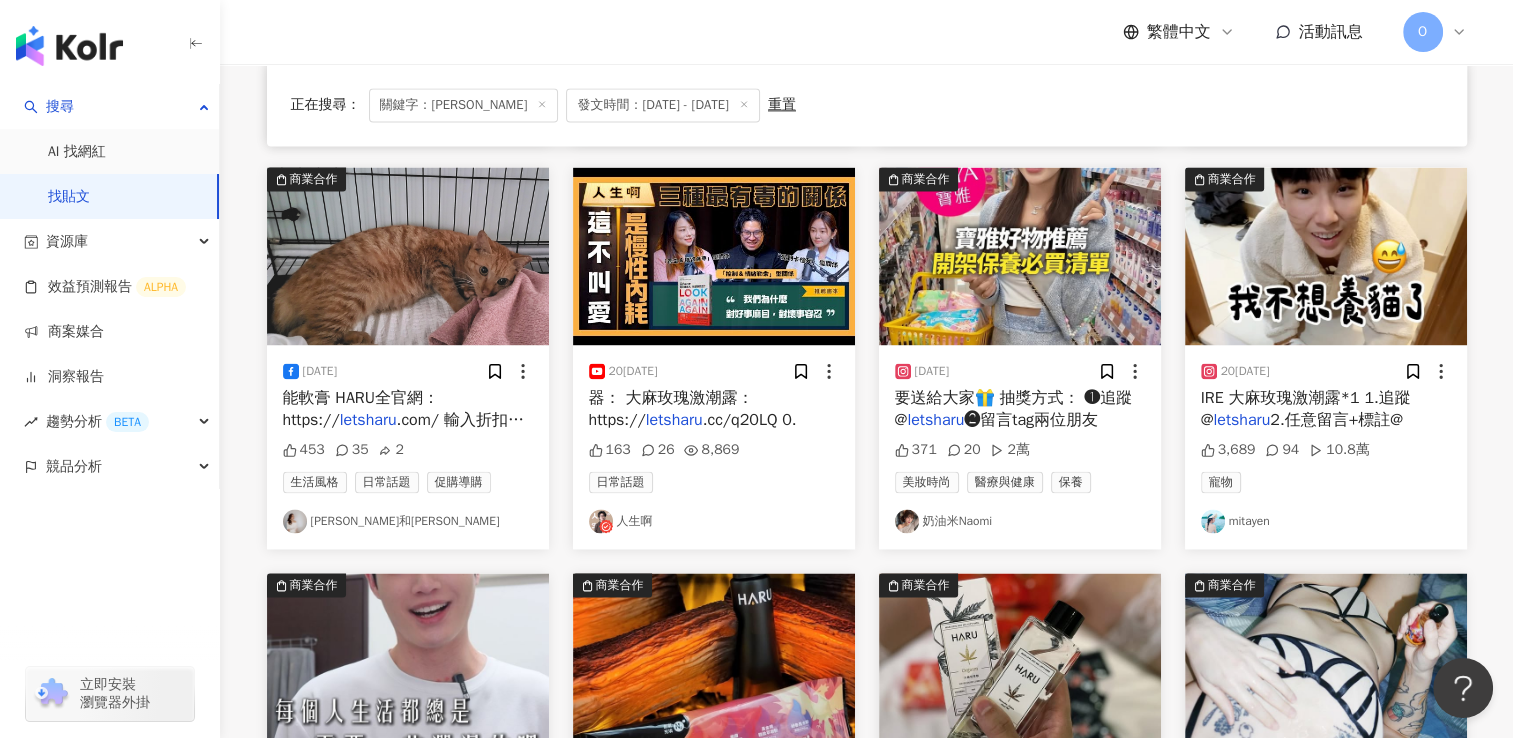 click on "2.任意留言+標註@" at bounding box center [1336, 420] 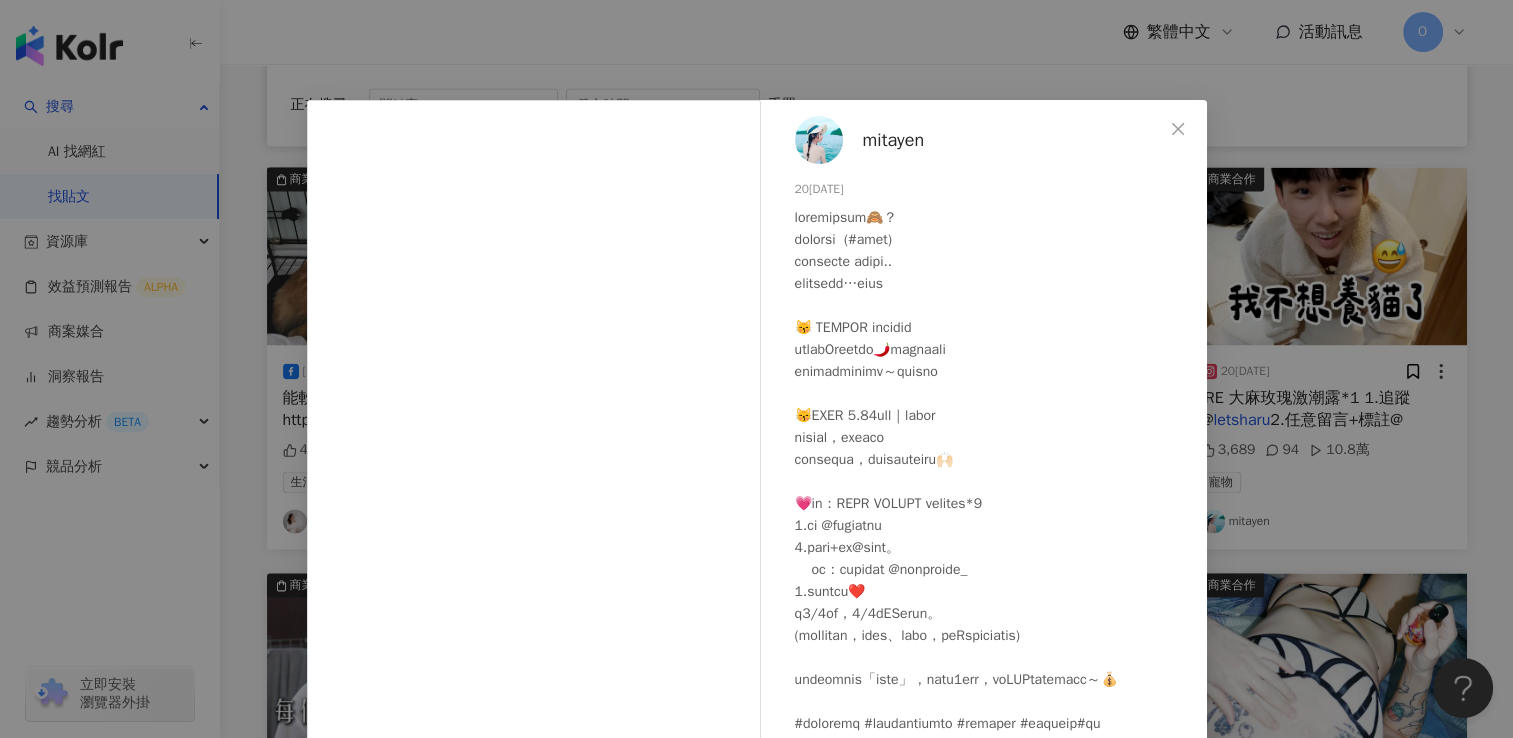 scroll, scrollTop: 79, scrollLeft: 0, axis: vertical 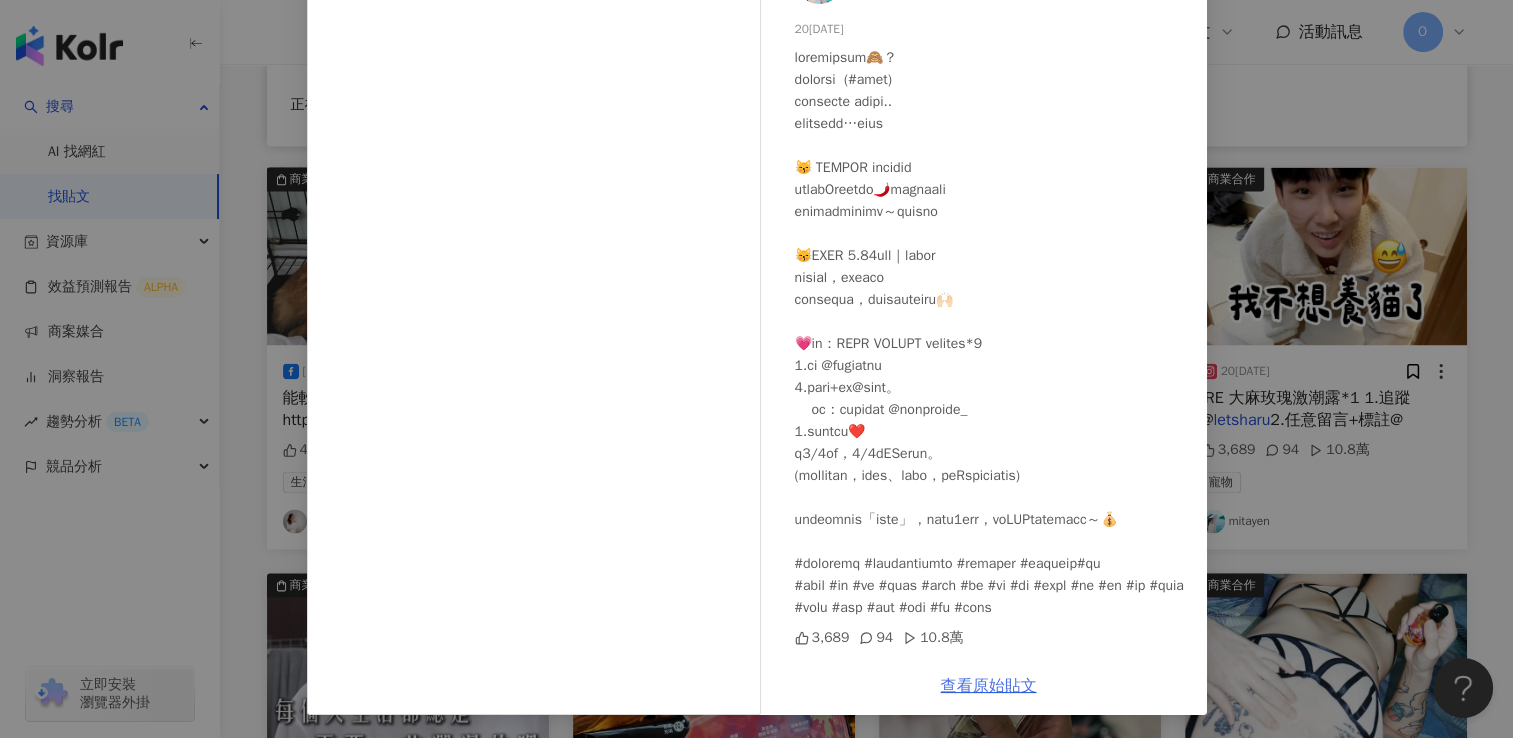 click on "查看原始貼文" at bounding box center (989, 686) 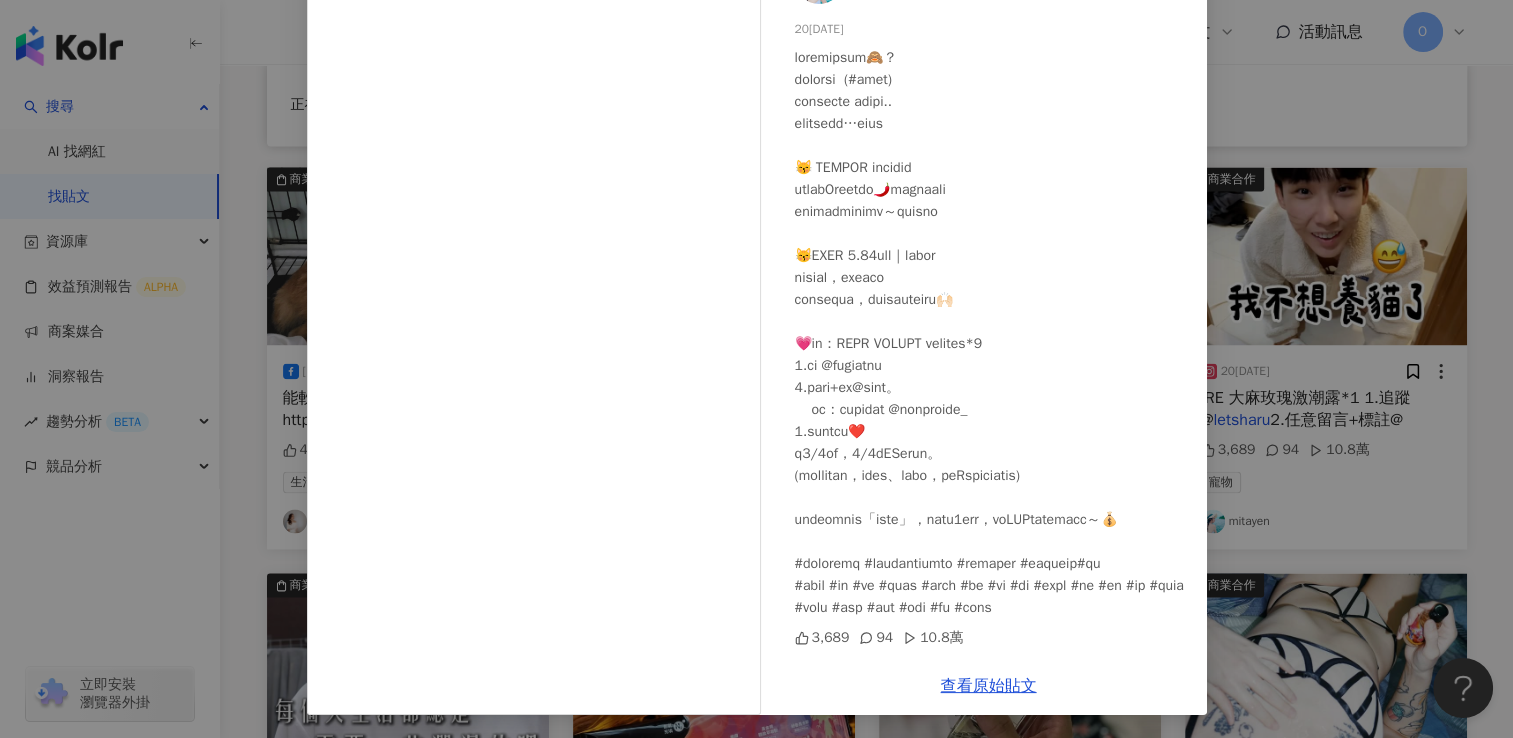 scroll, scrollTop: 0, scrollLeft: 0, axis: both 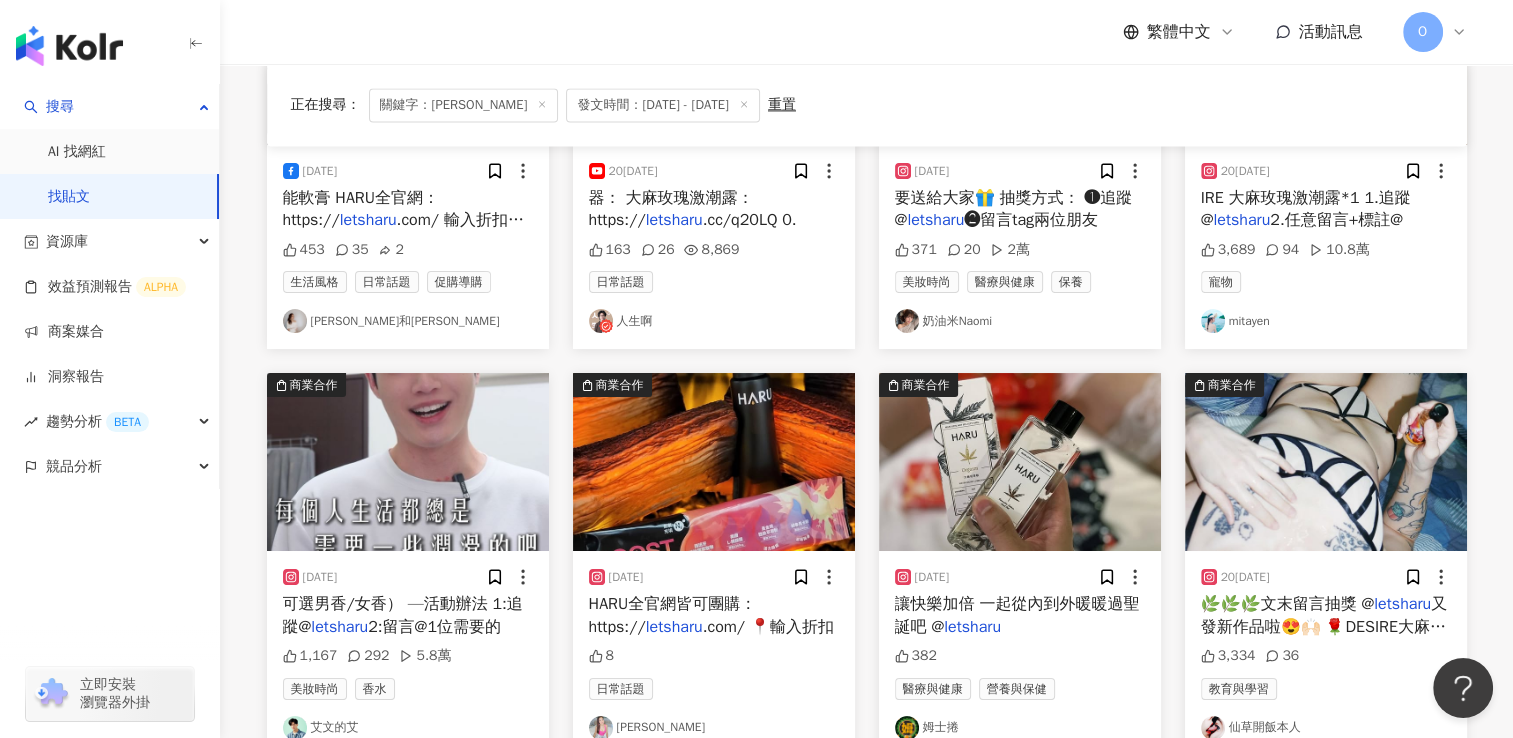 click on "2:留言@1位需要的" at bounding box center (434, 627) 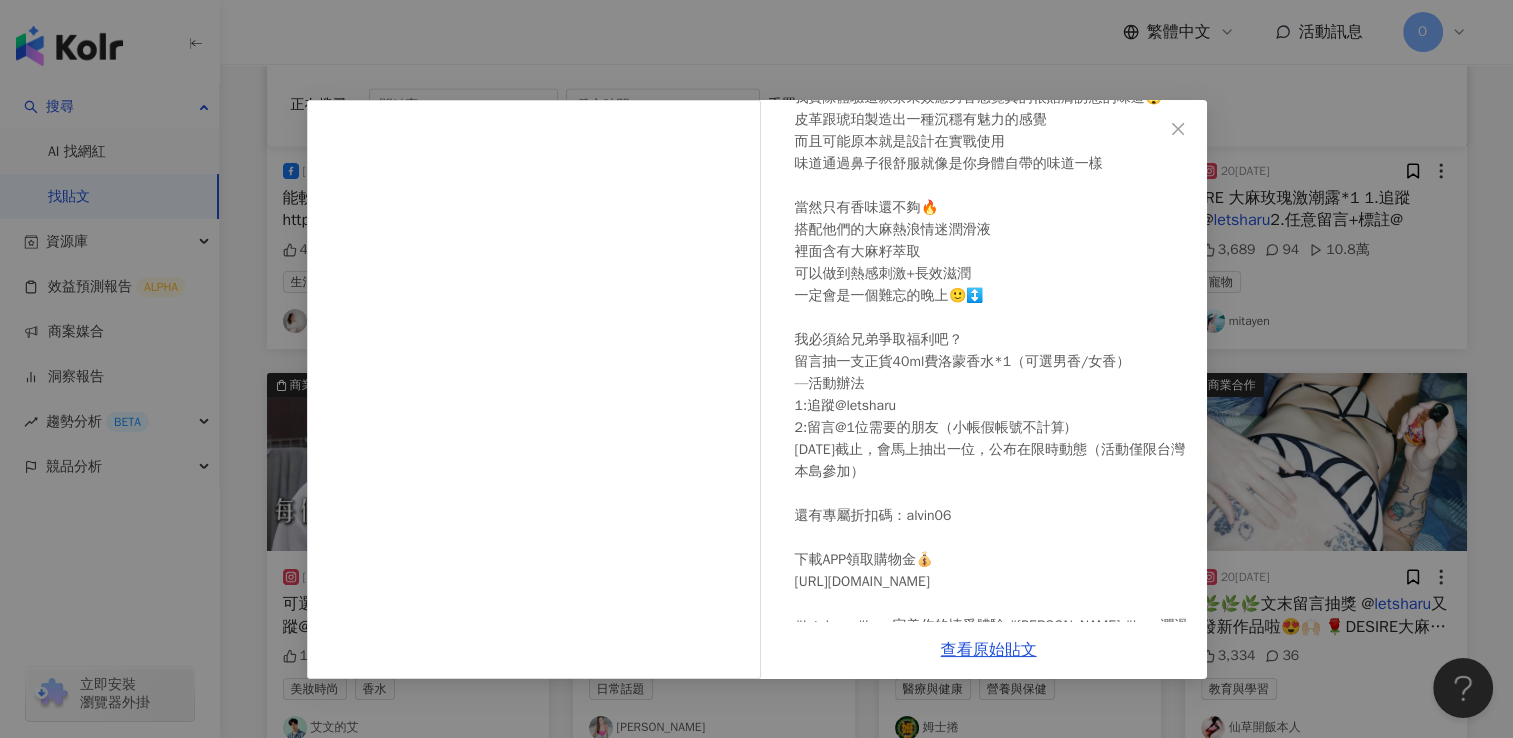 scroll, scrollTop: 275, scrollLeft: 0, axis: vertical 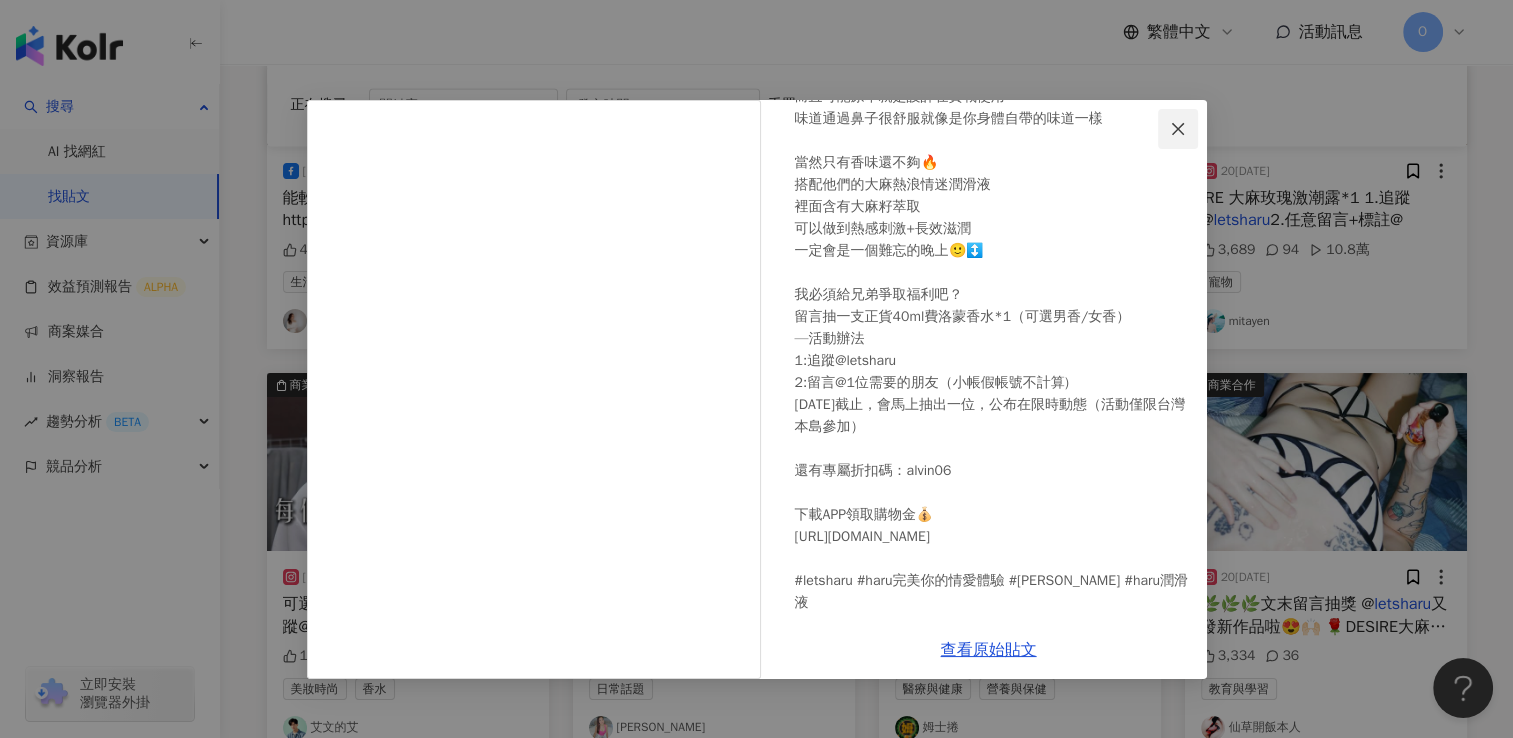 click 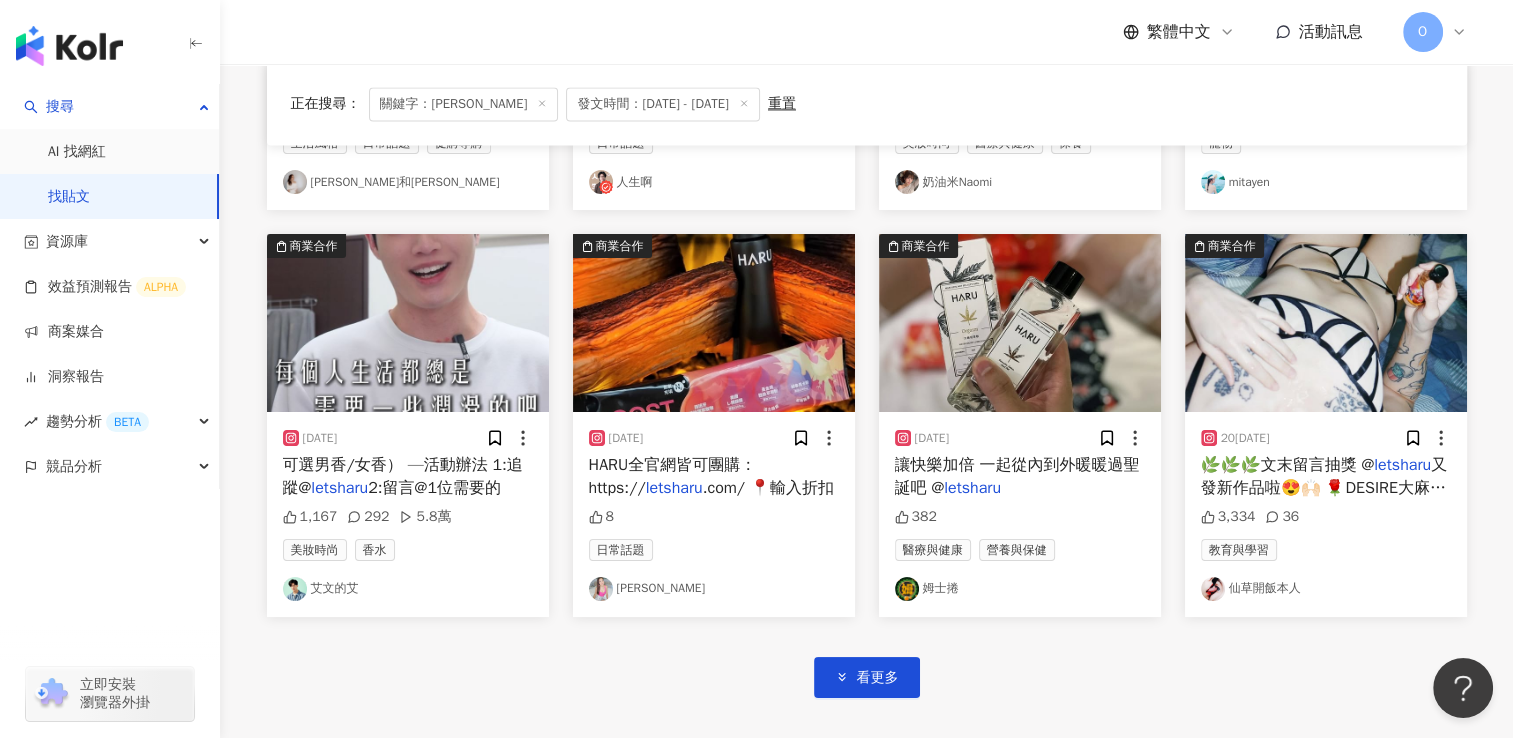 scroll, scrollTop: 10740, scrollLeft: 0, axis: vertical 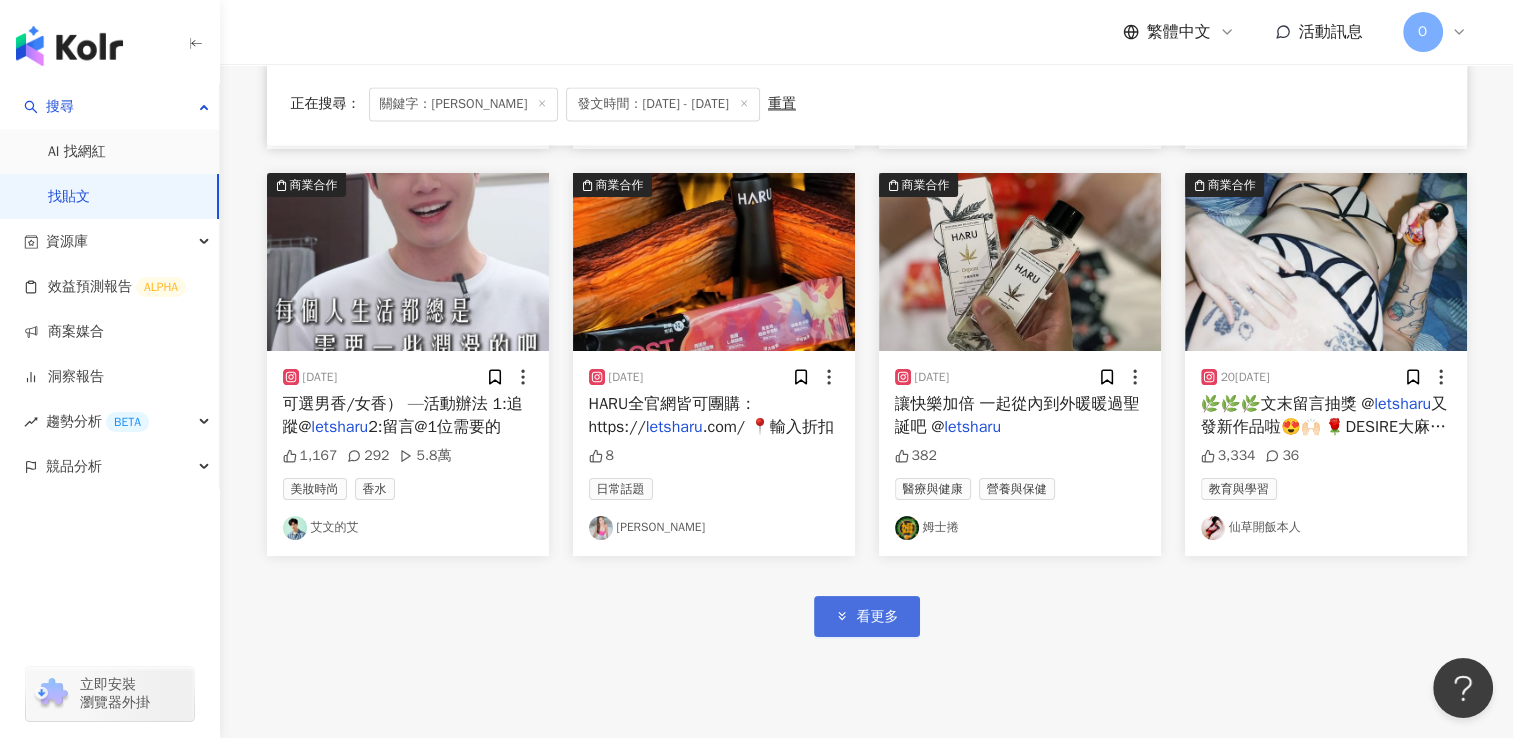 click on "看更多" at bounding box center (867, 616) 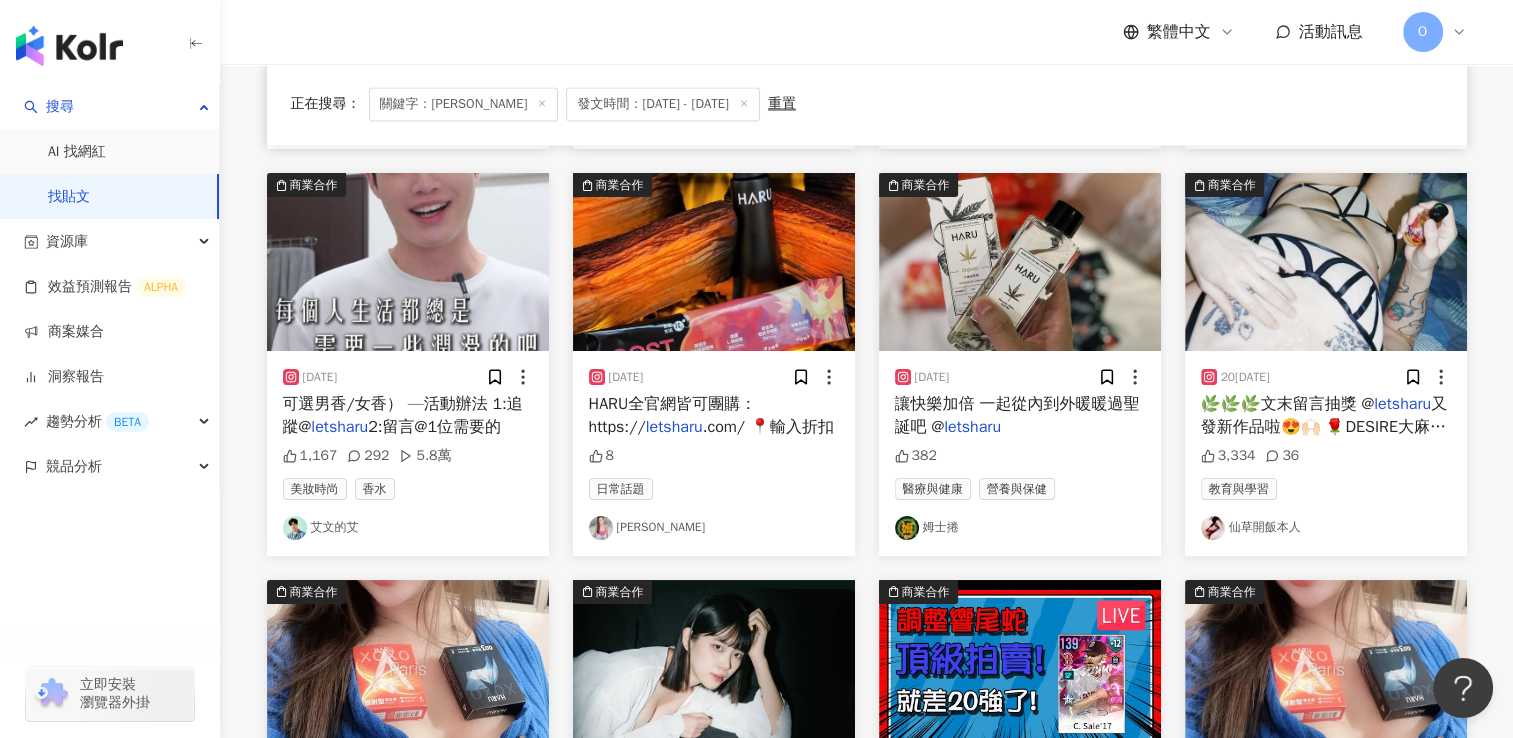 click on ".com/
📍輸入折扣" at bounding box center [768, 427] 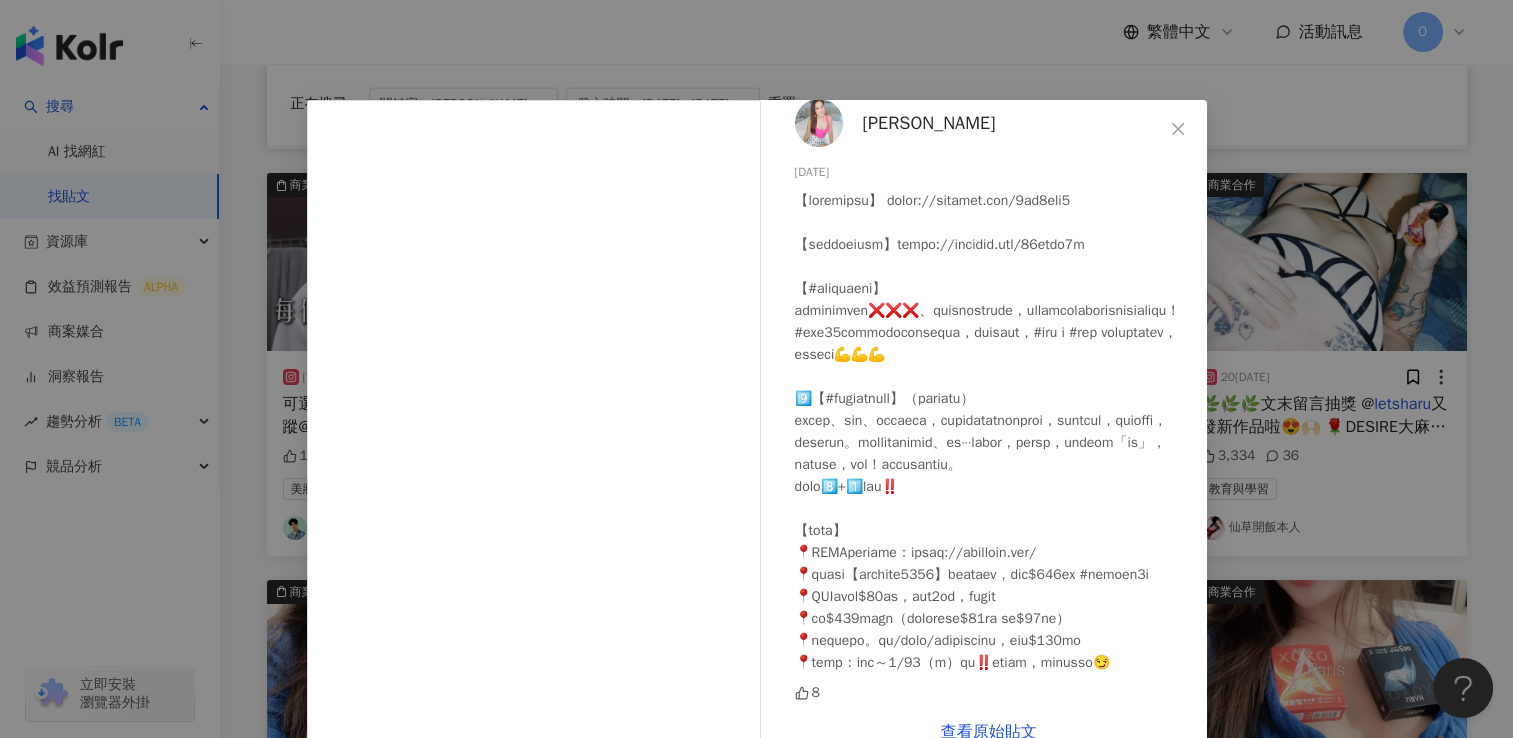 scroll, scrollTop: 192, scrollLeft: 0, axis: vertical 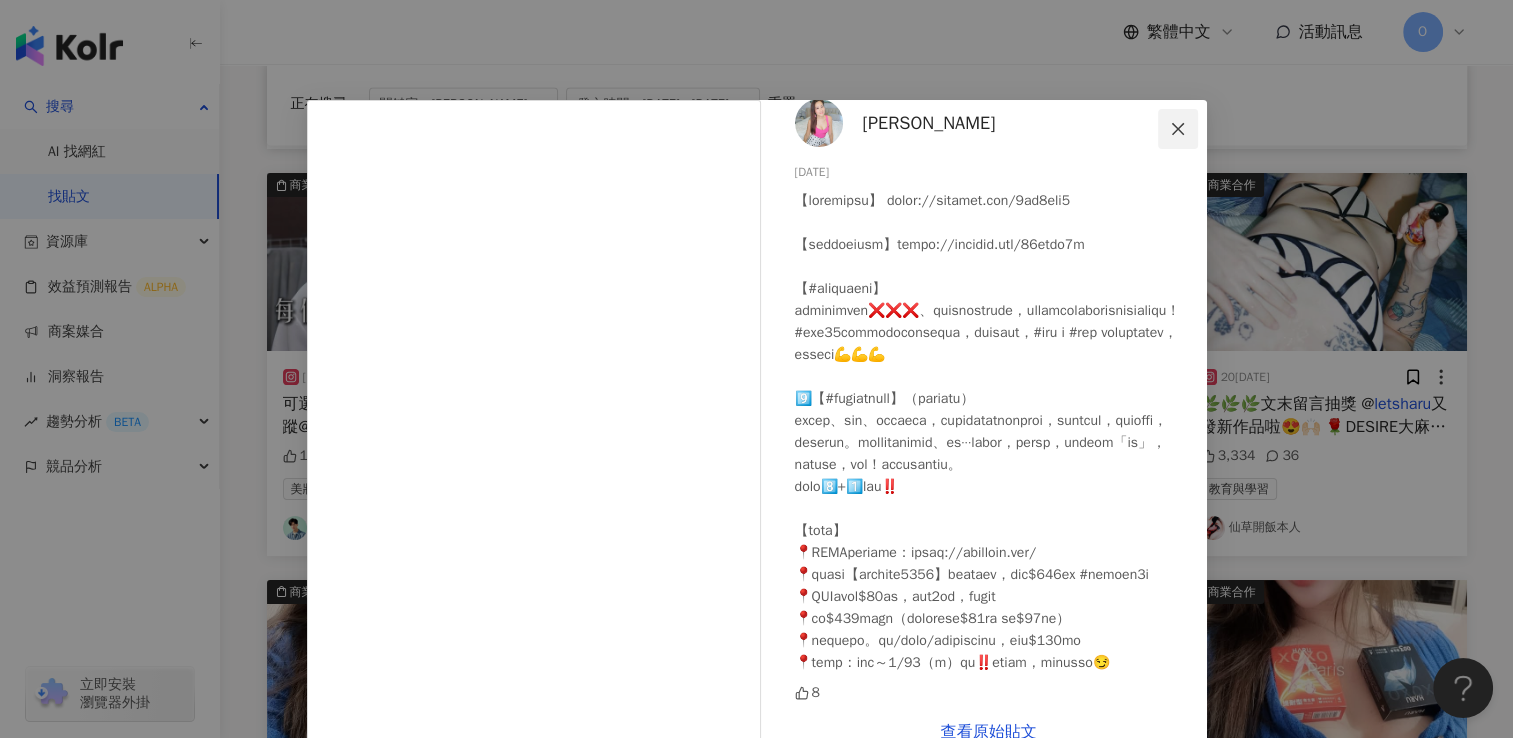 click at bounding box center (1178, 129) 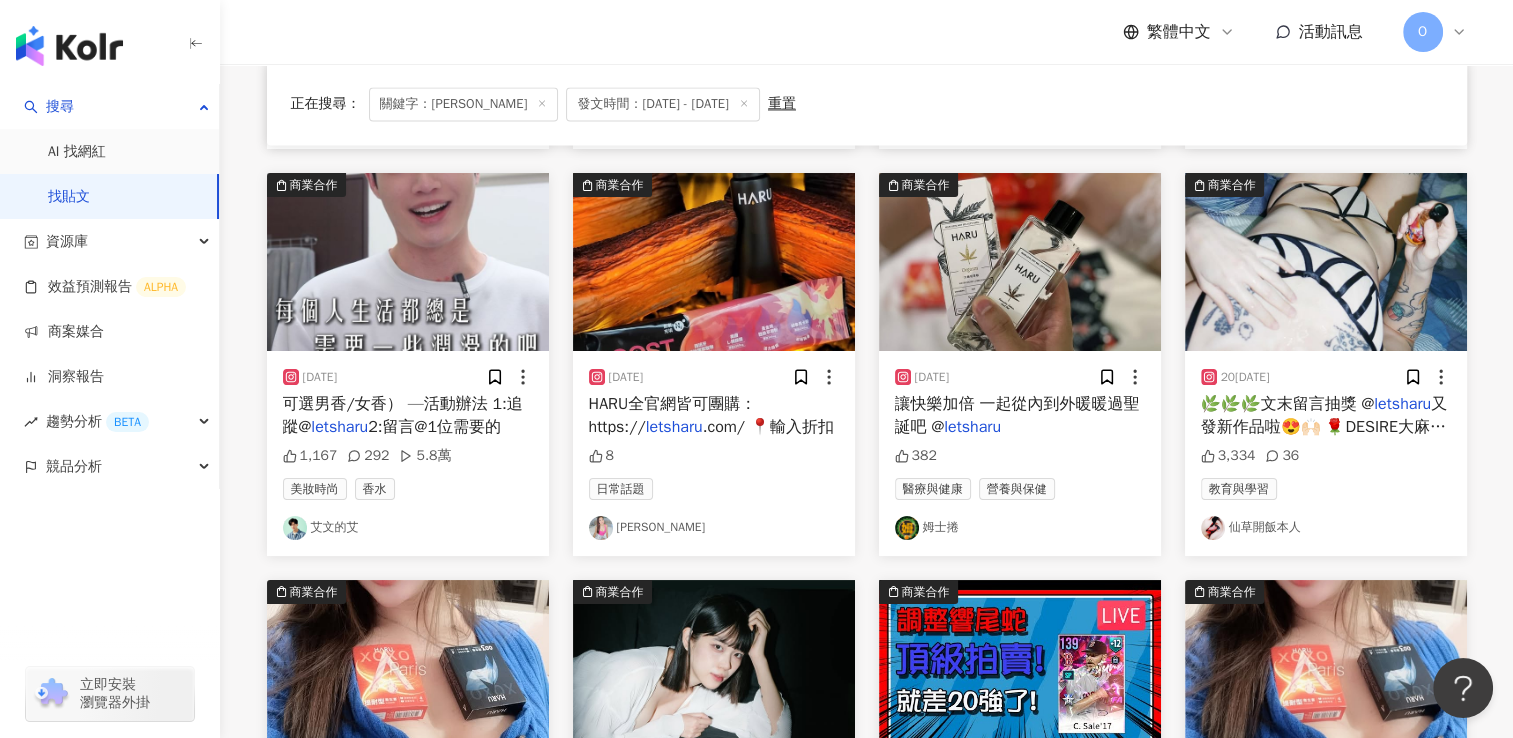 click on "讓快樂加倍
一起從內到外暖暖過聖誕吧
@" at bounding box center [1017, 415] 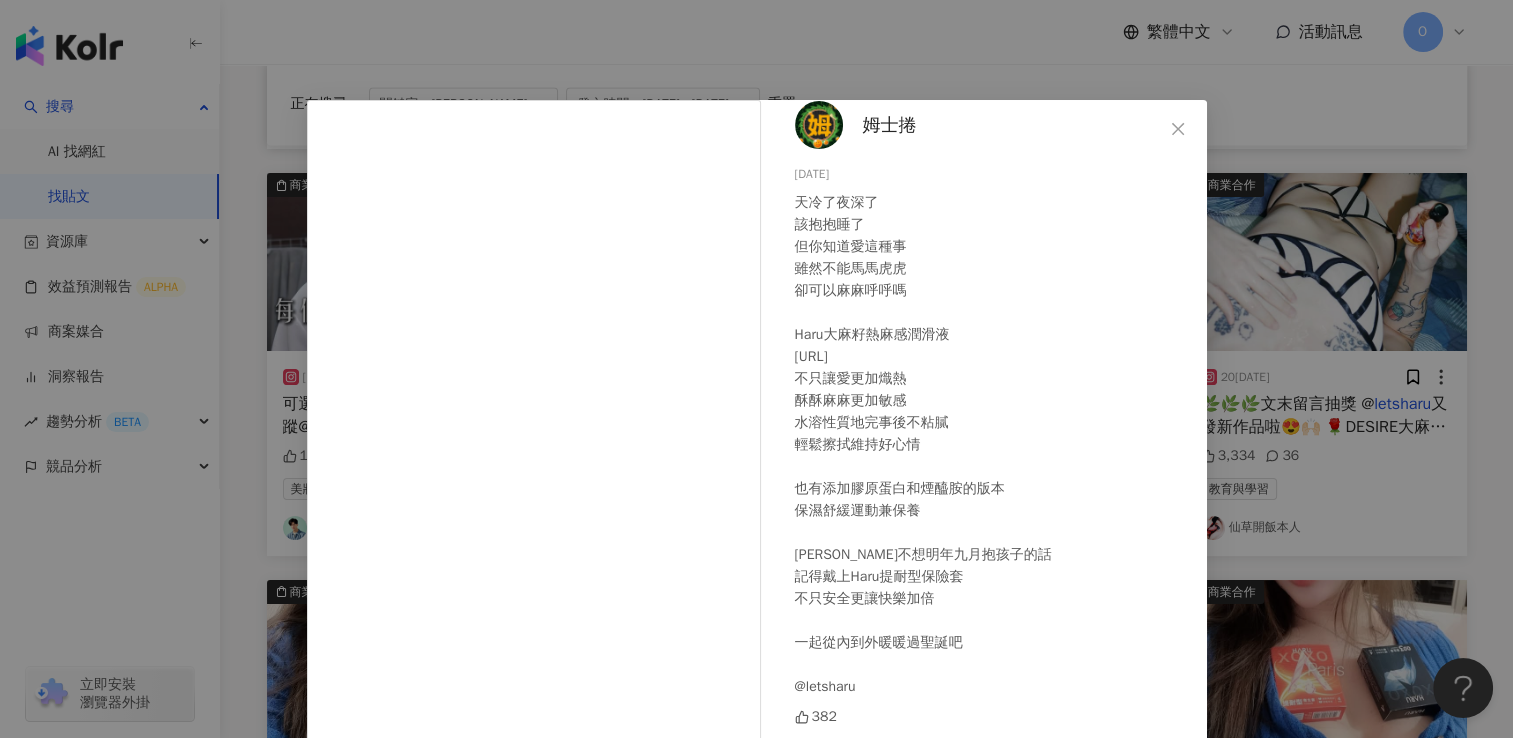scroll, scrollTop: 0, scrollLeft: 0, axis: both 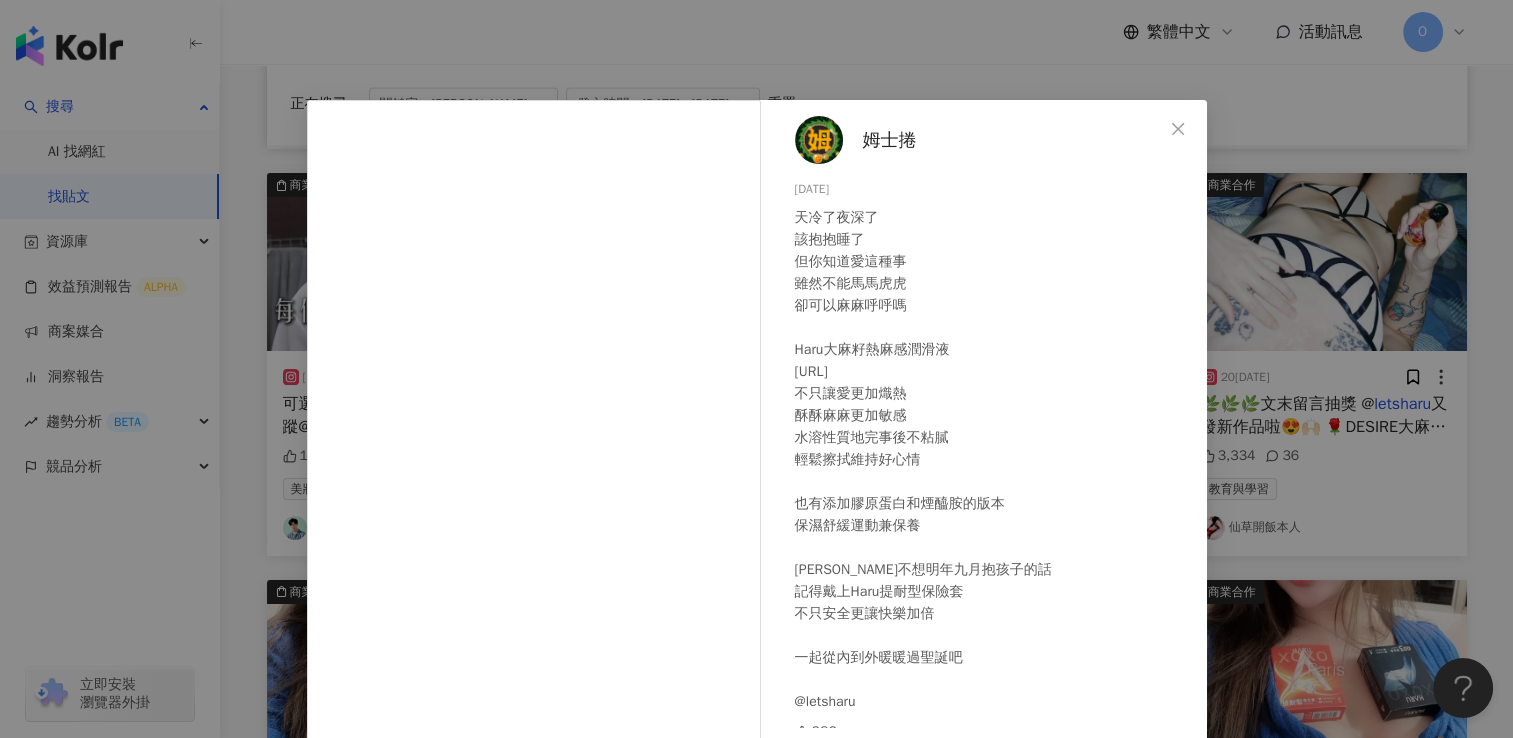 click 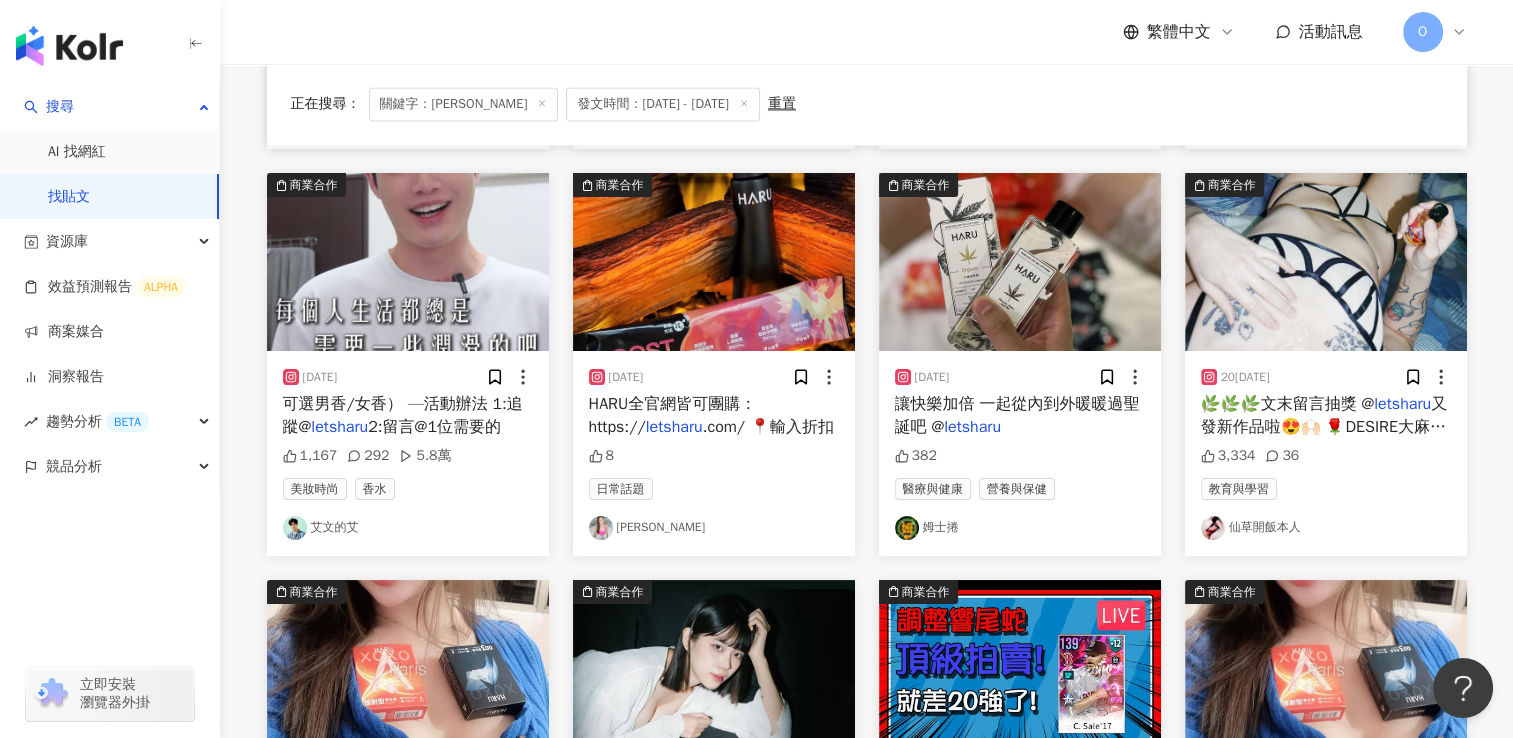 click on "又發新作品啦😍🙌🏻
🌹DESIRE大麻玫瑰激潮露
🌿添加了冬蟲夏草與靈芝配方
更加滋養柔滑，提升敏感度
🌿大麻籽萃取與火熱玫瑰香氛，火熱體感更上一階
（但不會到灼熱喔，請放心使用）
之前介紹過的冰火高潮液算是冰涼火熱；
而大麻玫瑰激潮露屬於加強火熱與香氛！
🌹HYPER 魔幻橙莓特調口交液
是 @letshyperup2.0 的新作！
[PERSON_NAME]與蔓越莓的香甜氣息很清爽，
有別於先前的巧克力/紅酒/草莓聖代/蜜桃蘇打/蘋果冰茶，這次的味道很夏天🫶🏻
絲滑的口感更有感覺，吸或舔都適合，也不用怕太甜。
手搖糖度類比的話大概在半糖到七分糖之間（好吃到我狂舔）（胖宅也是🥰🥰🥰）
🎁看我這邊🩷🩷
結帳輸入折扣碼
spff2025 即可享9折優惠
滿千贈送價值$250大麻保濕噴霧水一份
數量有限，送完為止
抽獎資訊：
追蹤 @" at bounding box center (1325, 661) 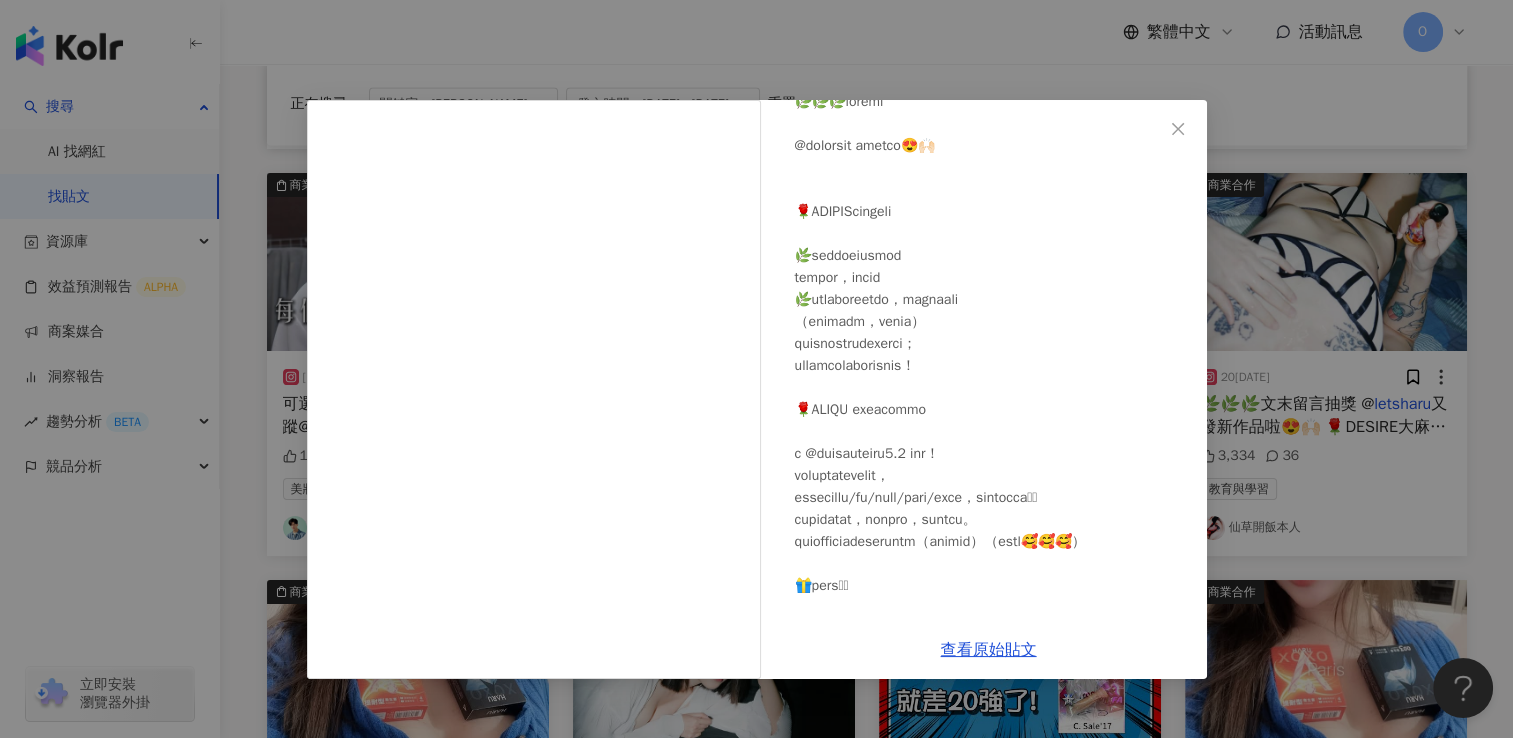 scroll, scrollTop: 200, scrollLeft: 0, axis: vertical 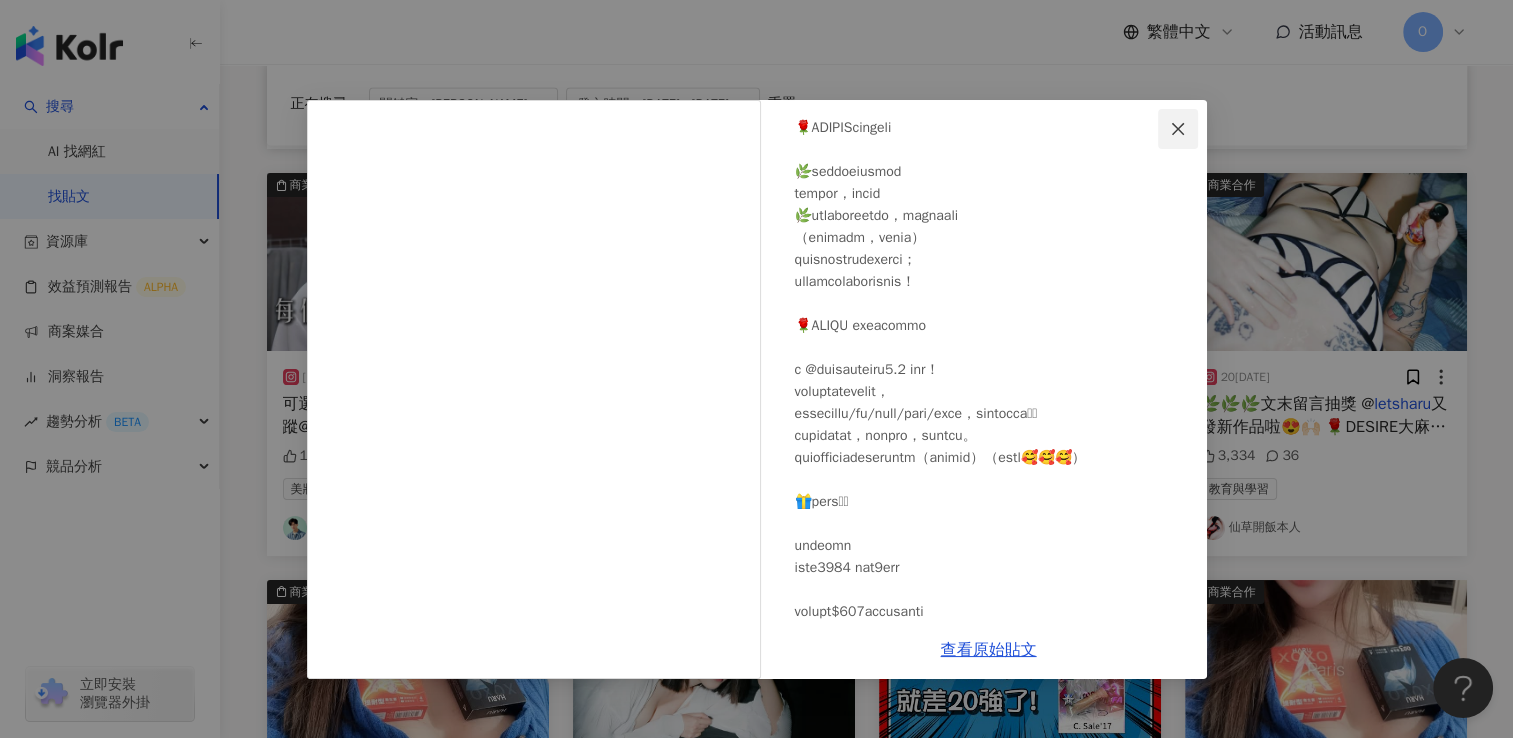 click 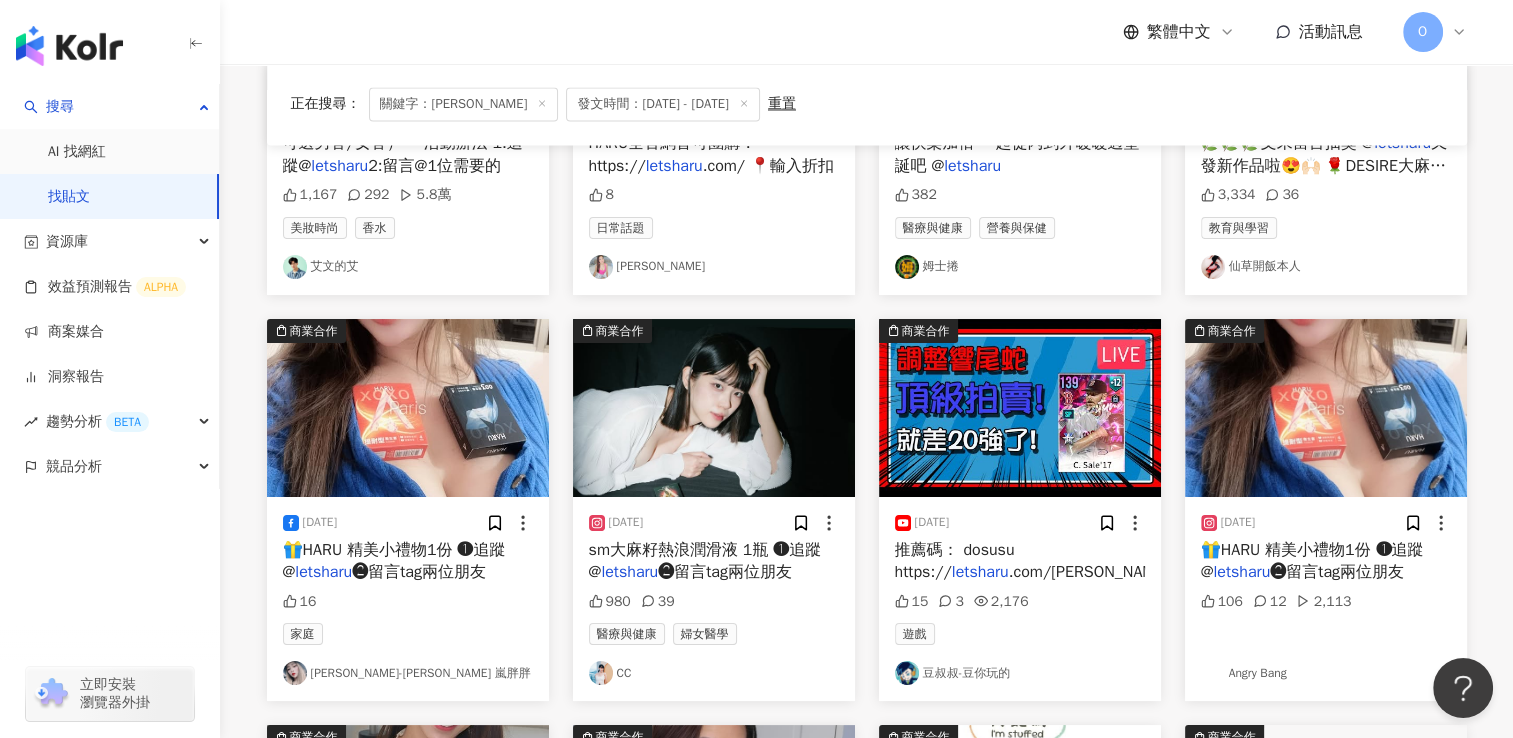 scroll, scrollTop: 11040, scrollLeft: 0, axis: vertical 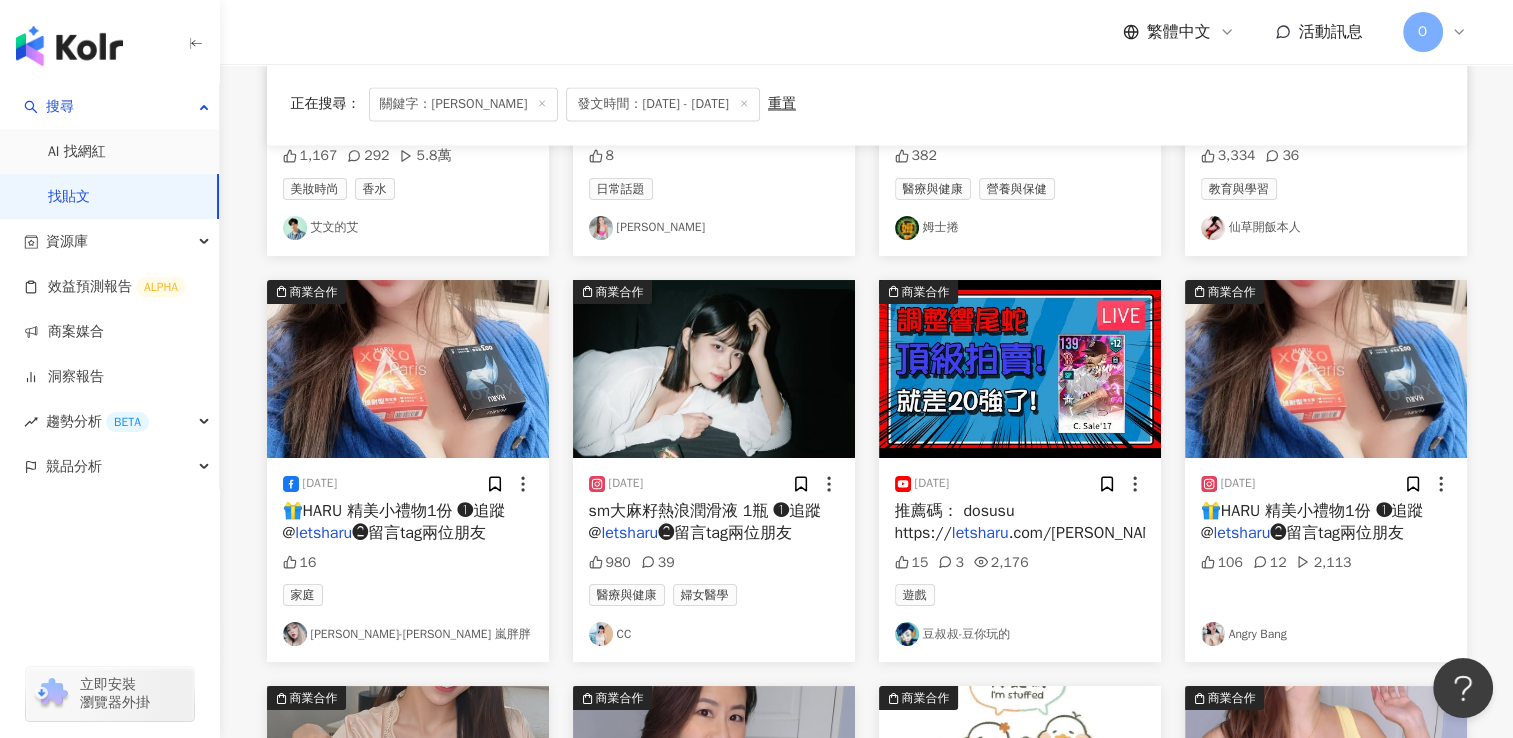 click on "❷留言tag兩位朋友" at bounding box center (419, 533) 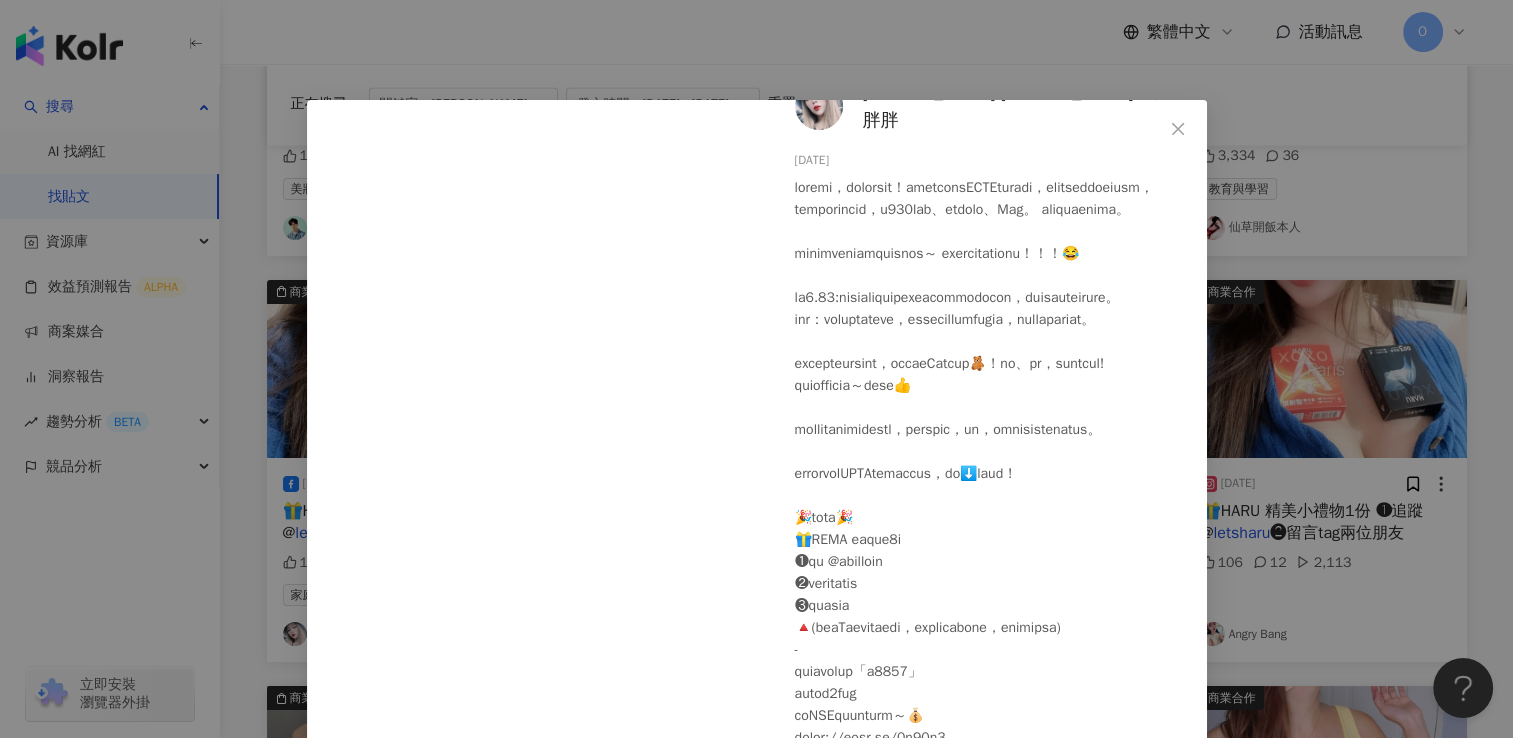 scroll, scrollTop: 0, scrollLeft: 0, axis: both 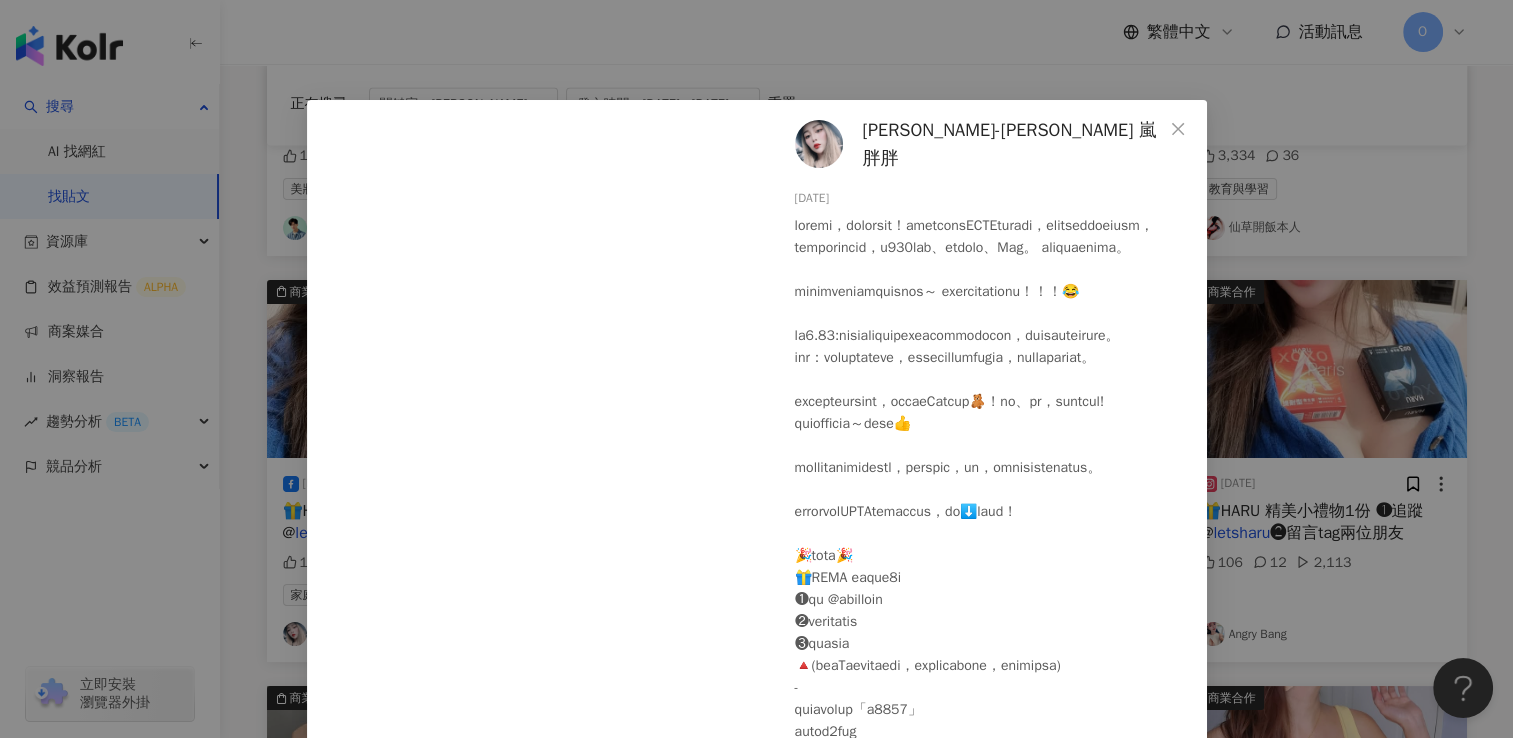 click 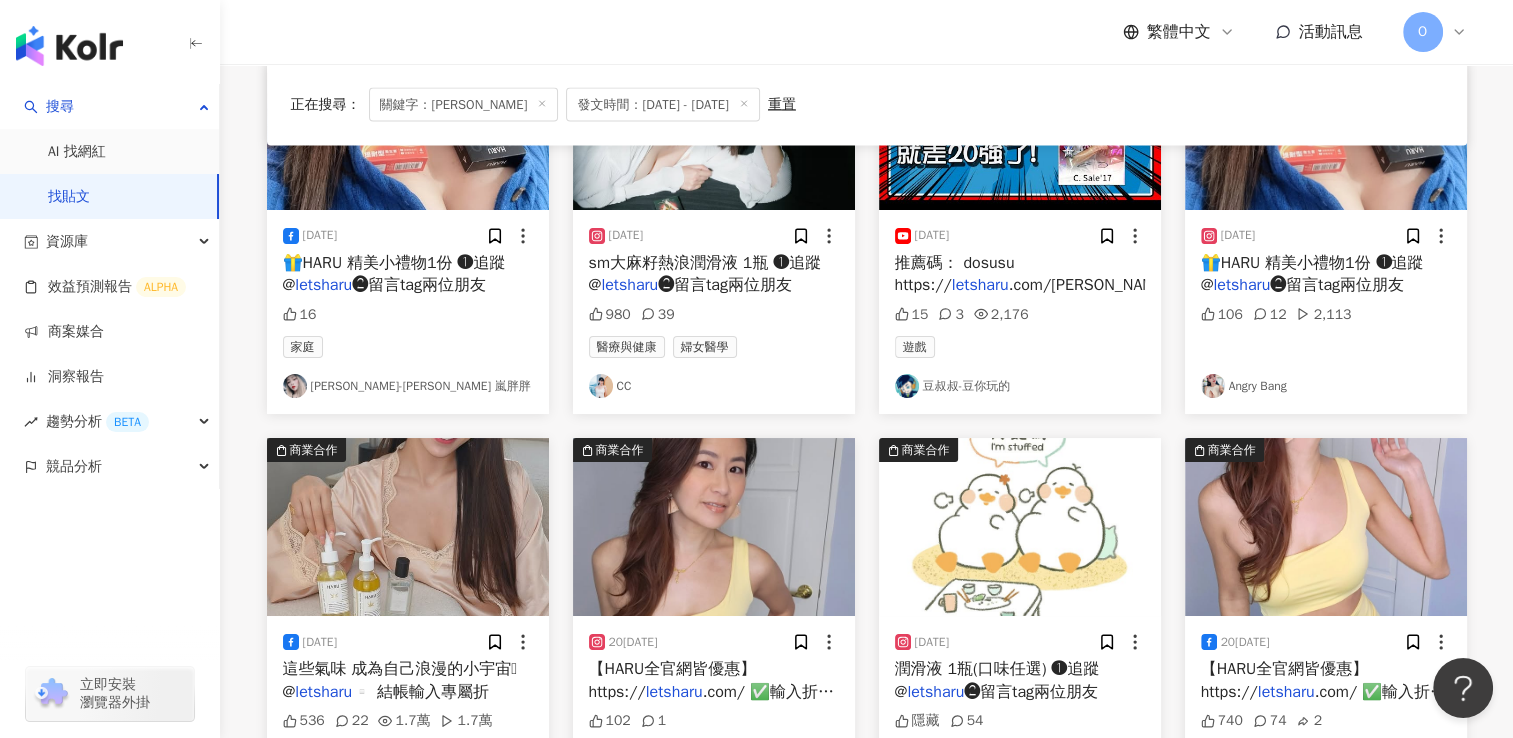 scroll, scrollTop: 11440, scrollLeft: 0, axis: vertical 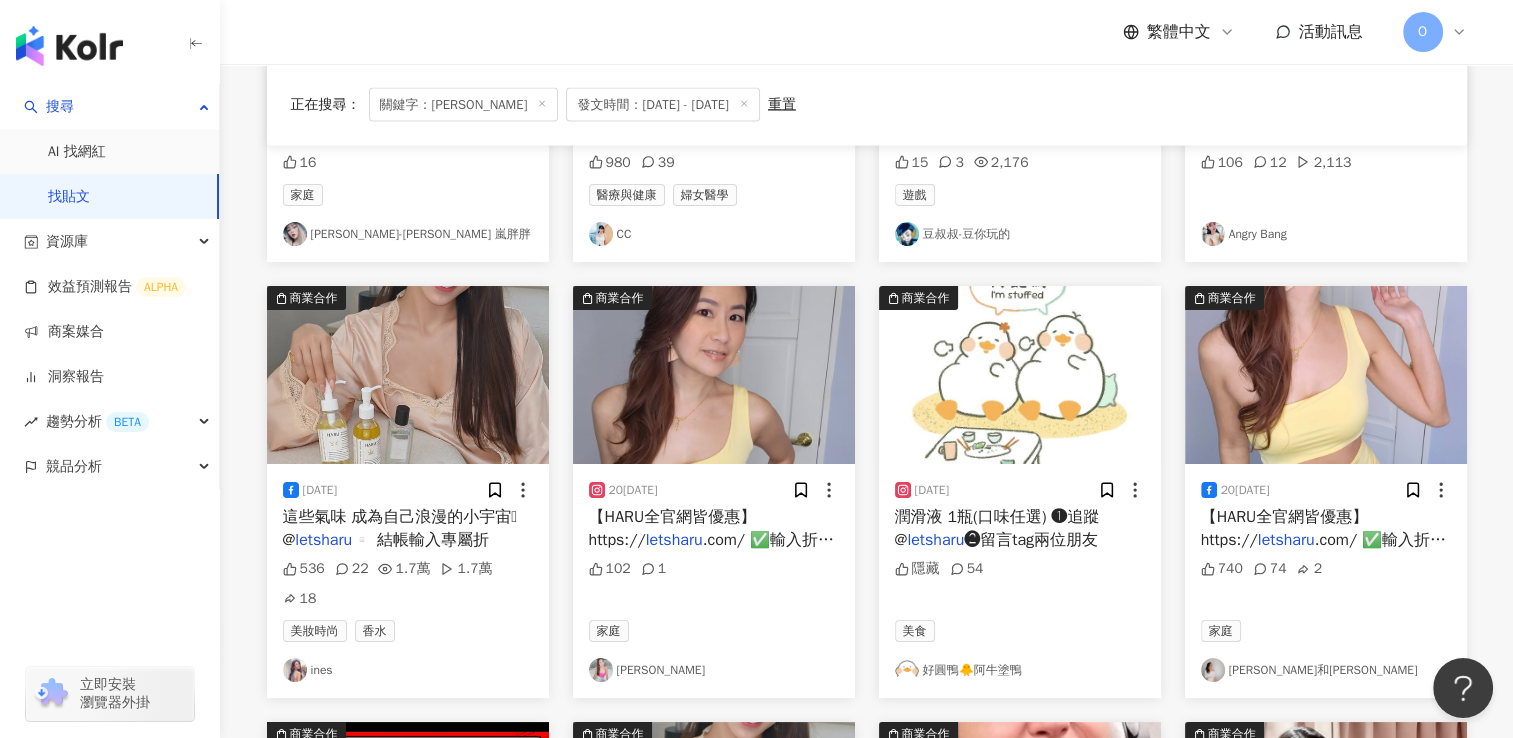 click on "▫️ 結帳輸入專屬折" at bounding box center [420, 540] 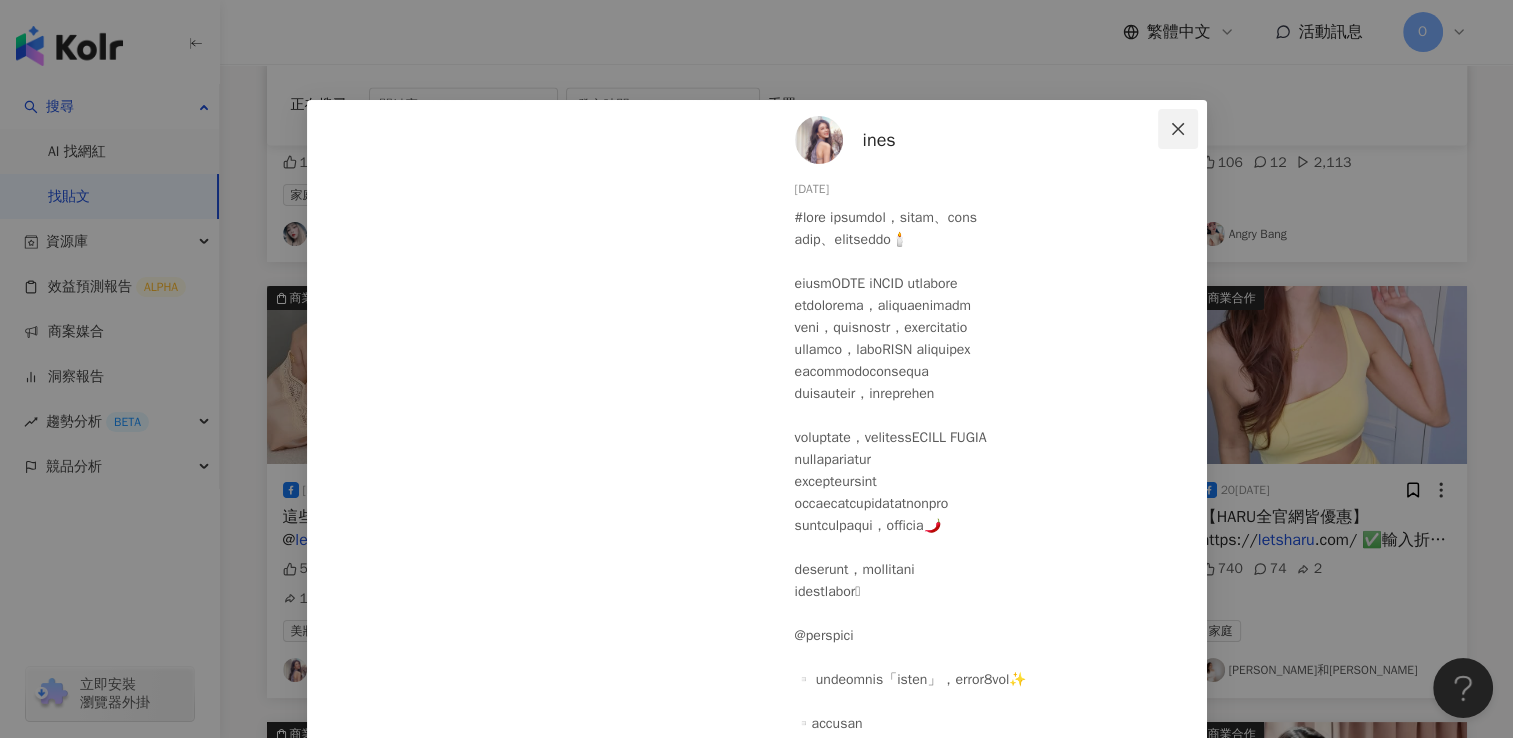 click at bounding box center [1178, 129] 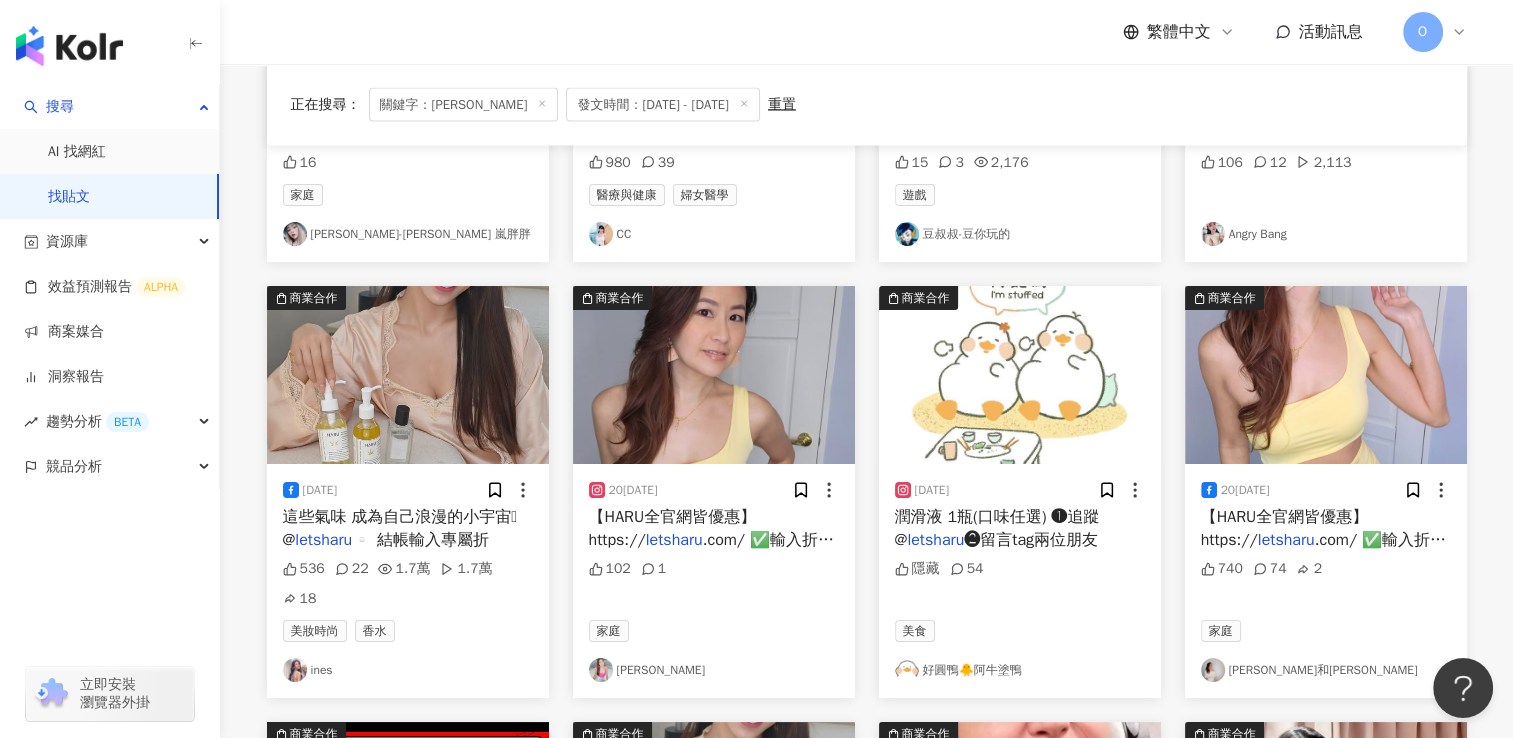 click on ".com/
✅輸入折扣碼" at bounding box center [711, 551] 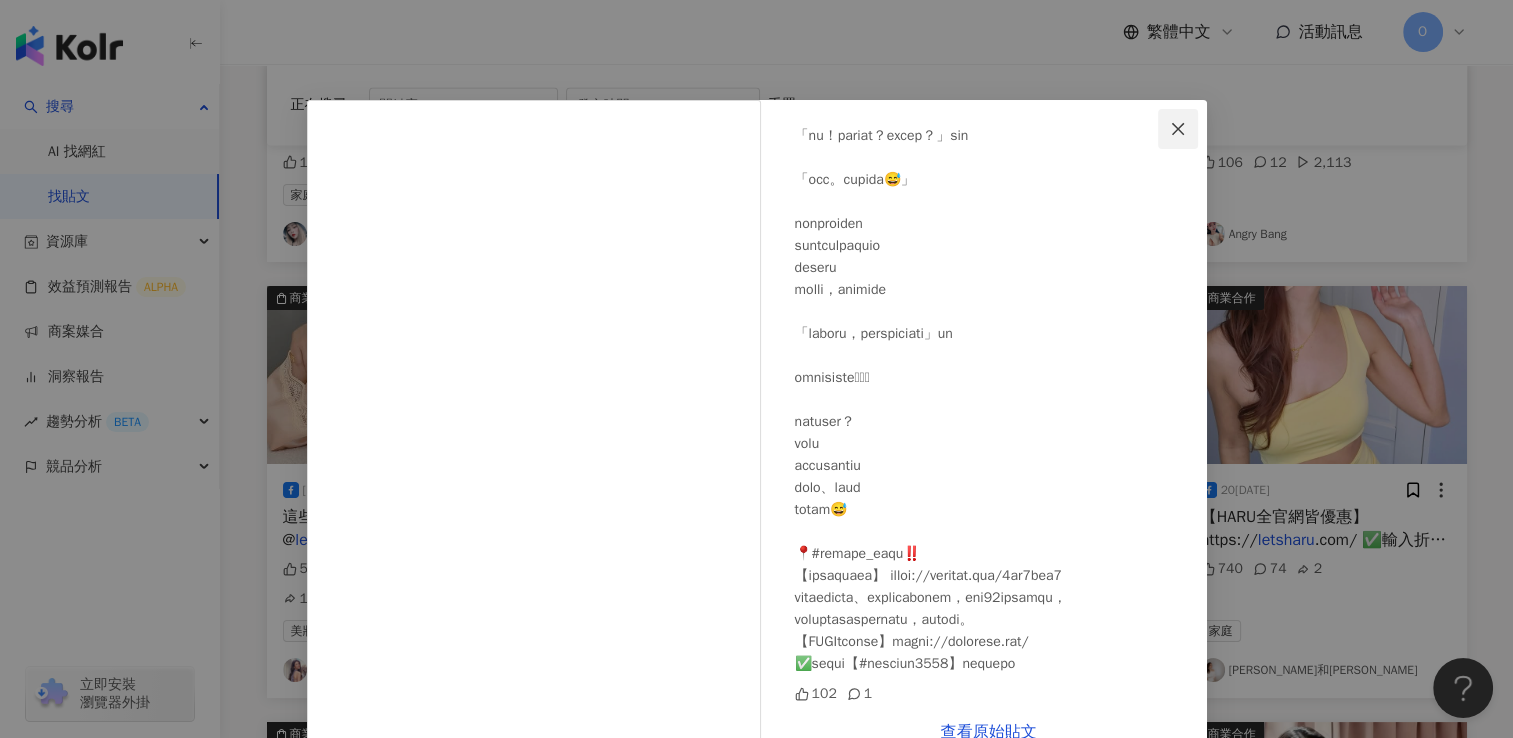 scroll, scrollTop: 479, scrollLeft: 0, axis: vertical 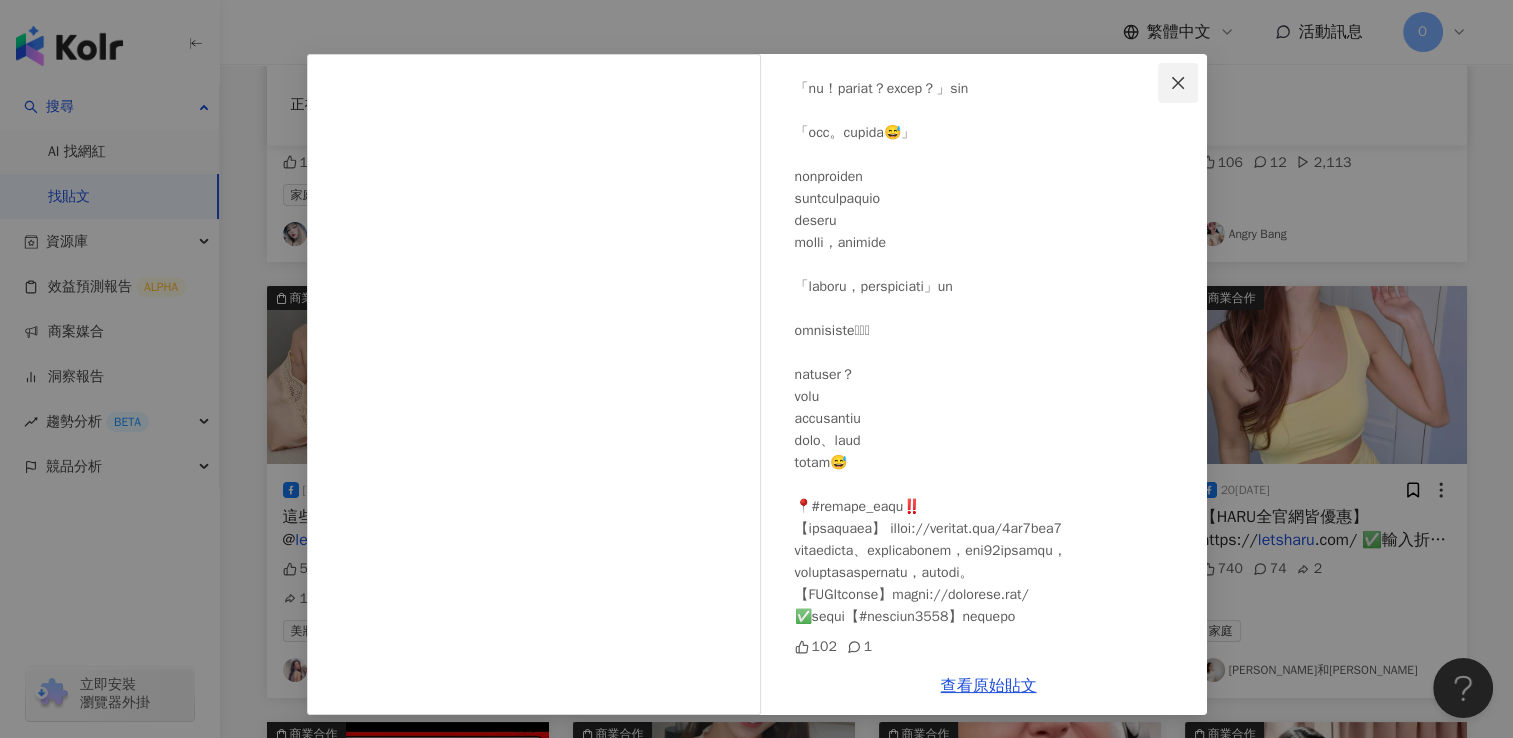 click 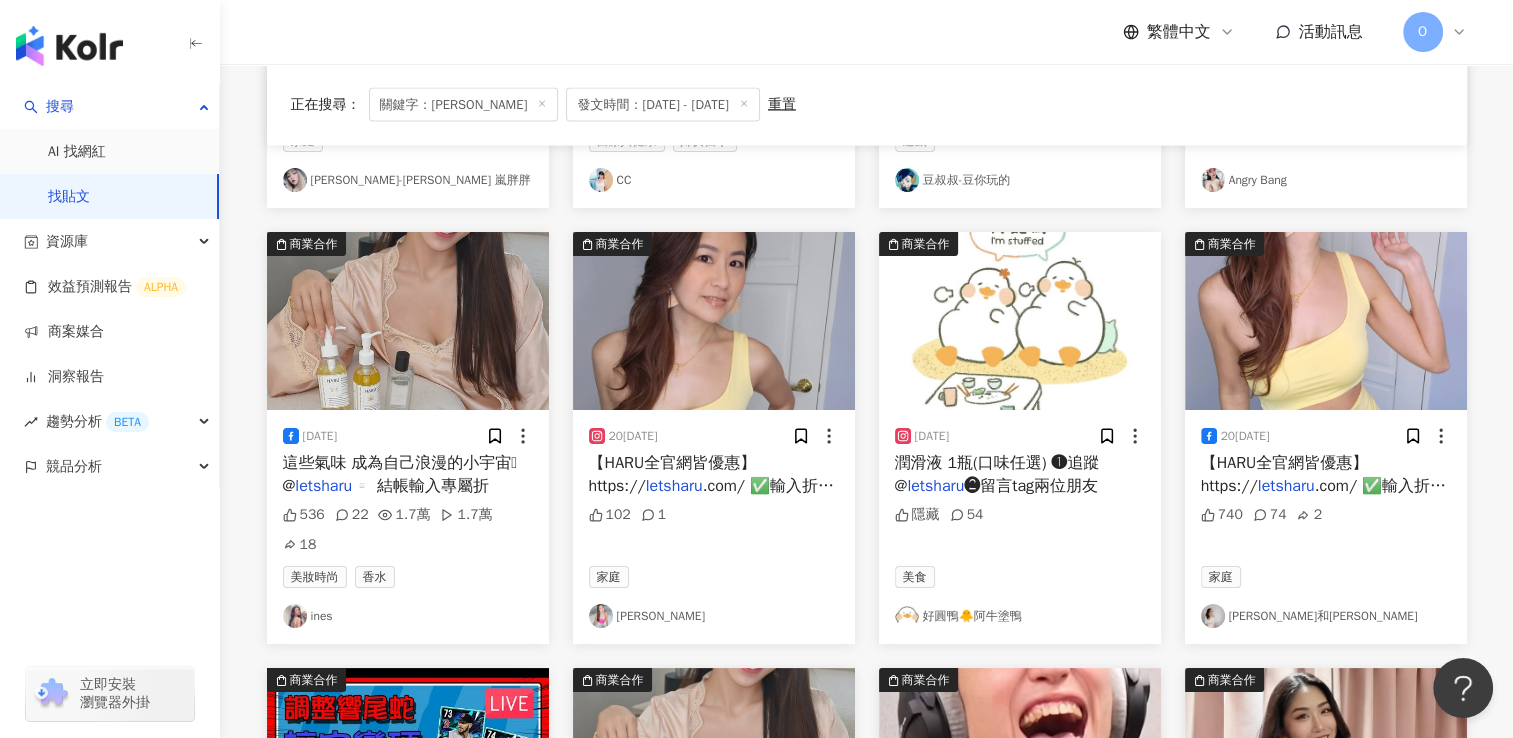 scroll, scrollTop: 11540, scrollLeft: 0, axis: vertical 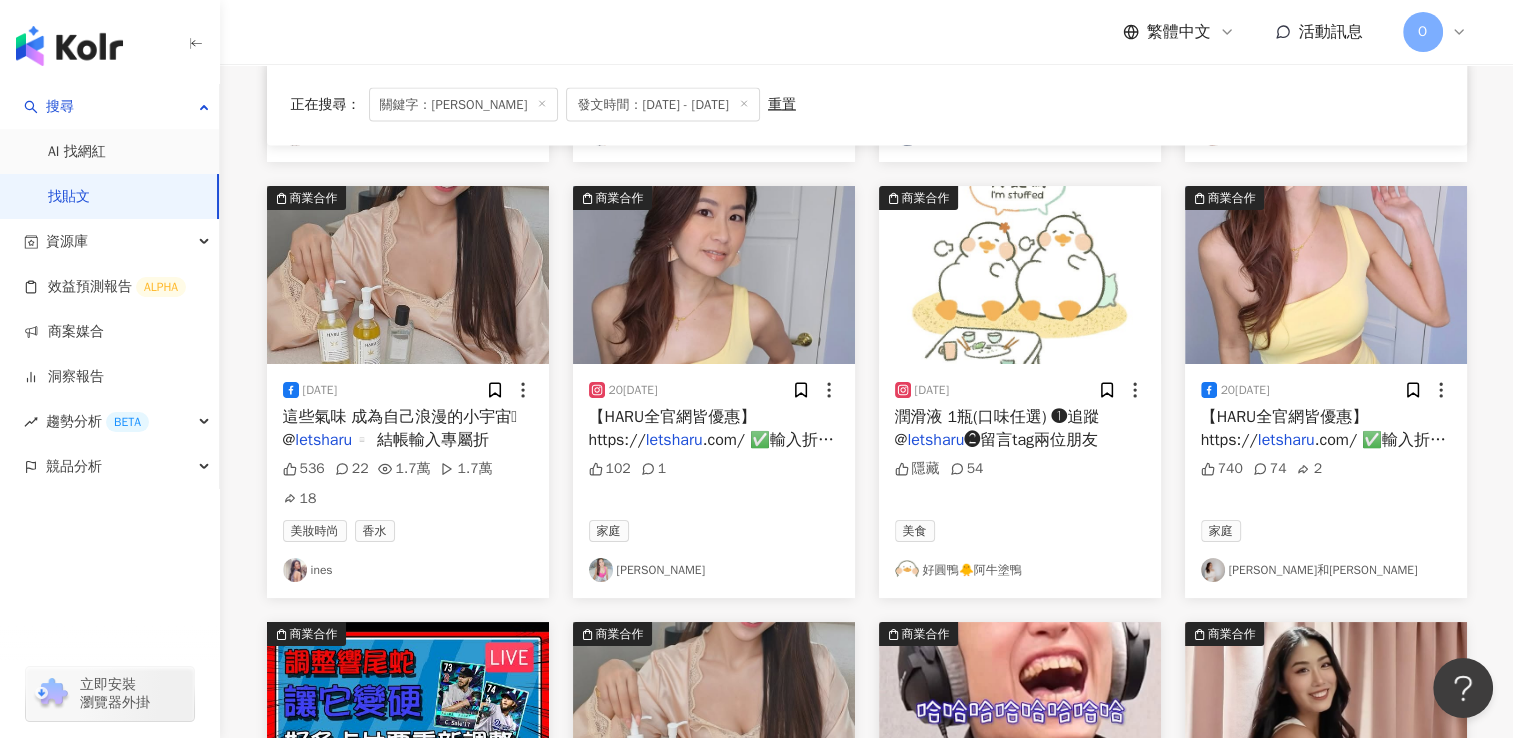 click on "❷留言tag兩位朋友" at bounding box center [1031, 440] 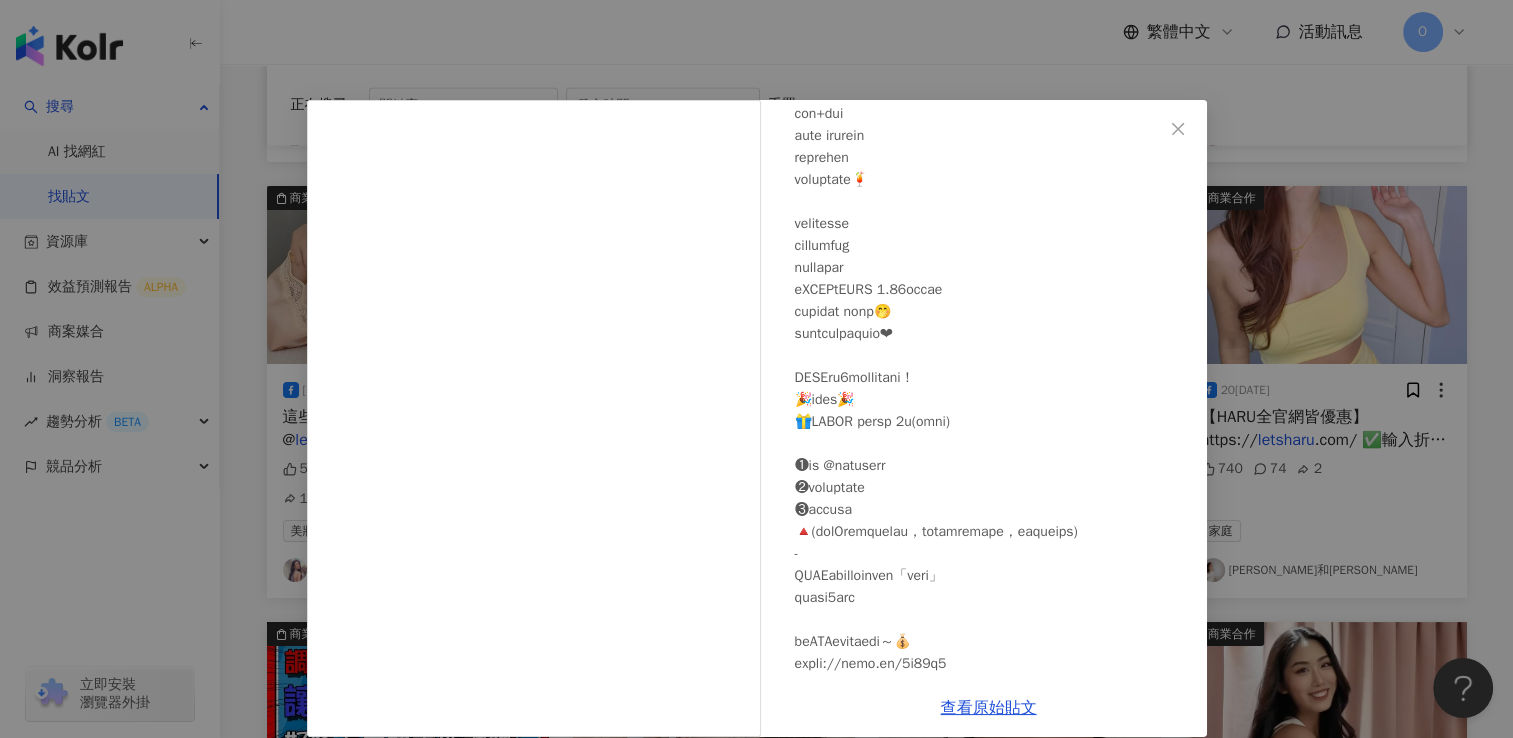 scroll, scrollTop: 0, scrollLeft: 0, axis: both 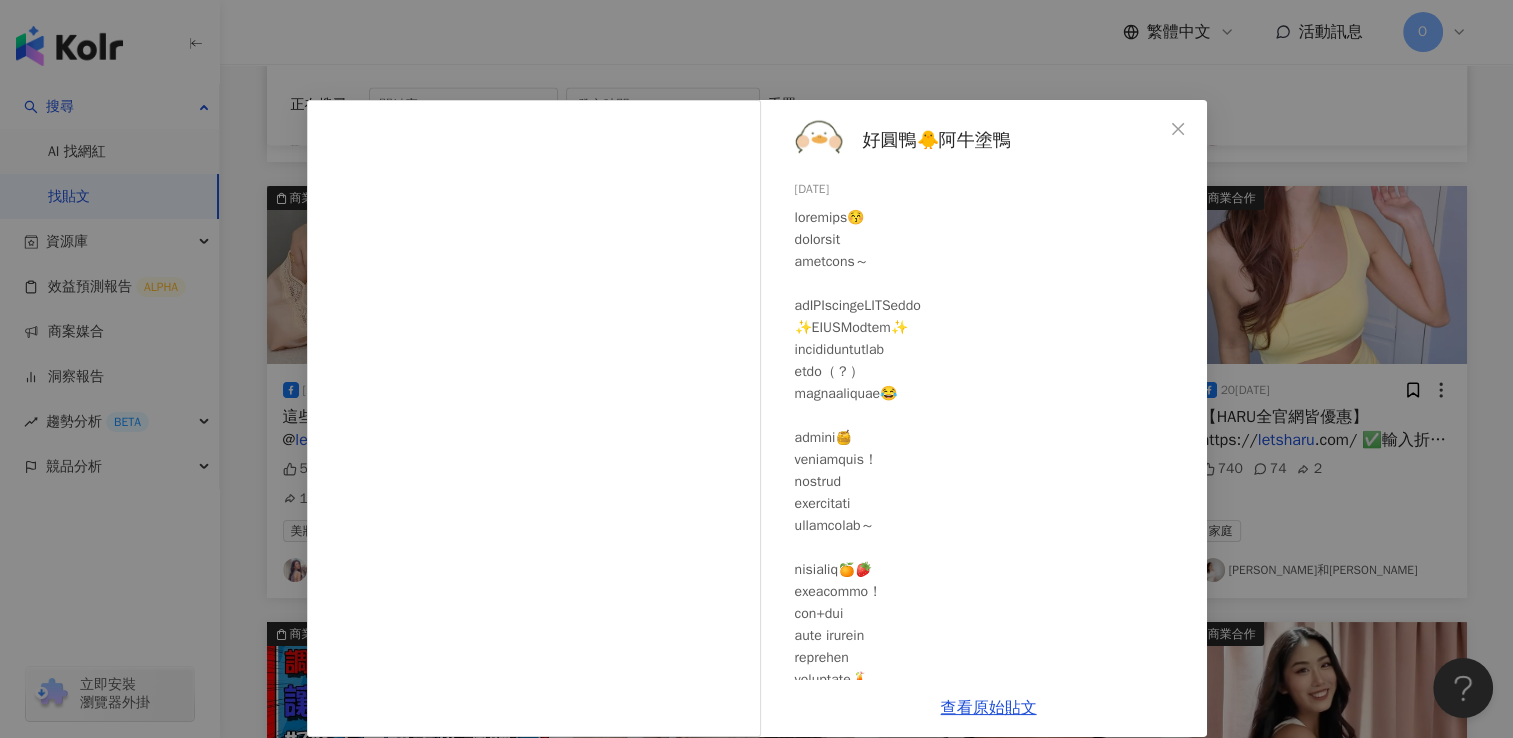 drag, startPoint x: 1172, startPoint y: 144, endPoint x: 1140, endPoint y: 185, distance: 52.009613 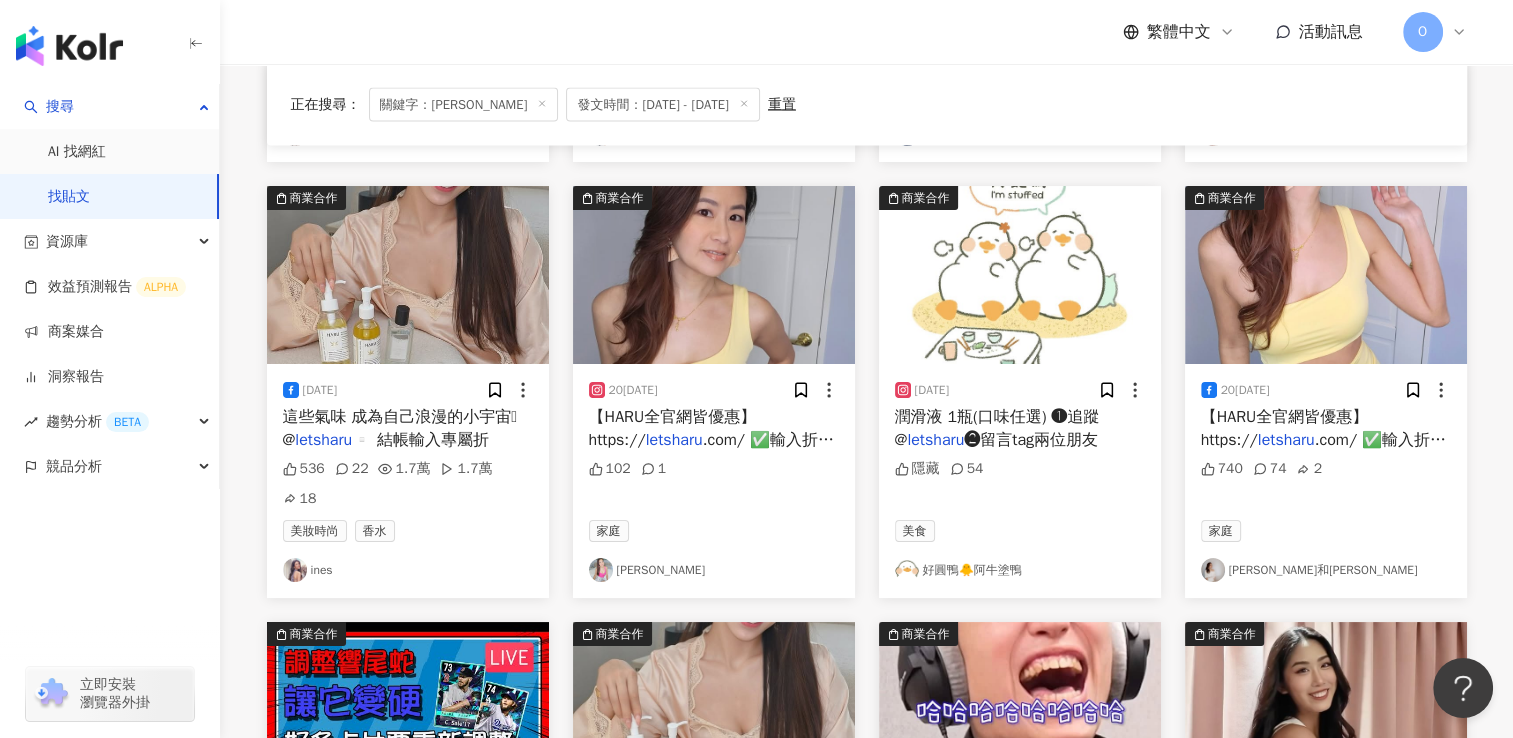 click on ".com/
✅輸入折扣碼" at bounding box center [1323, 451] 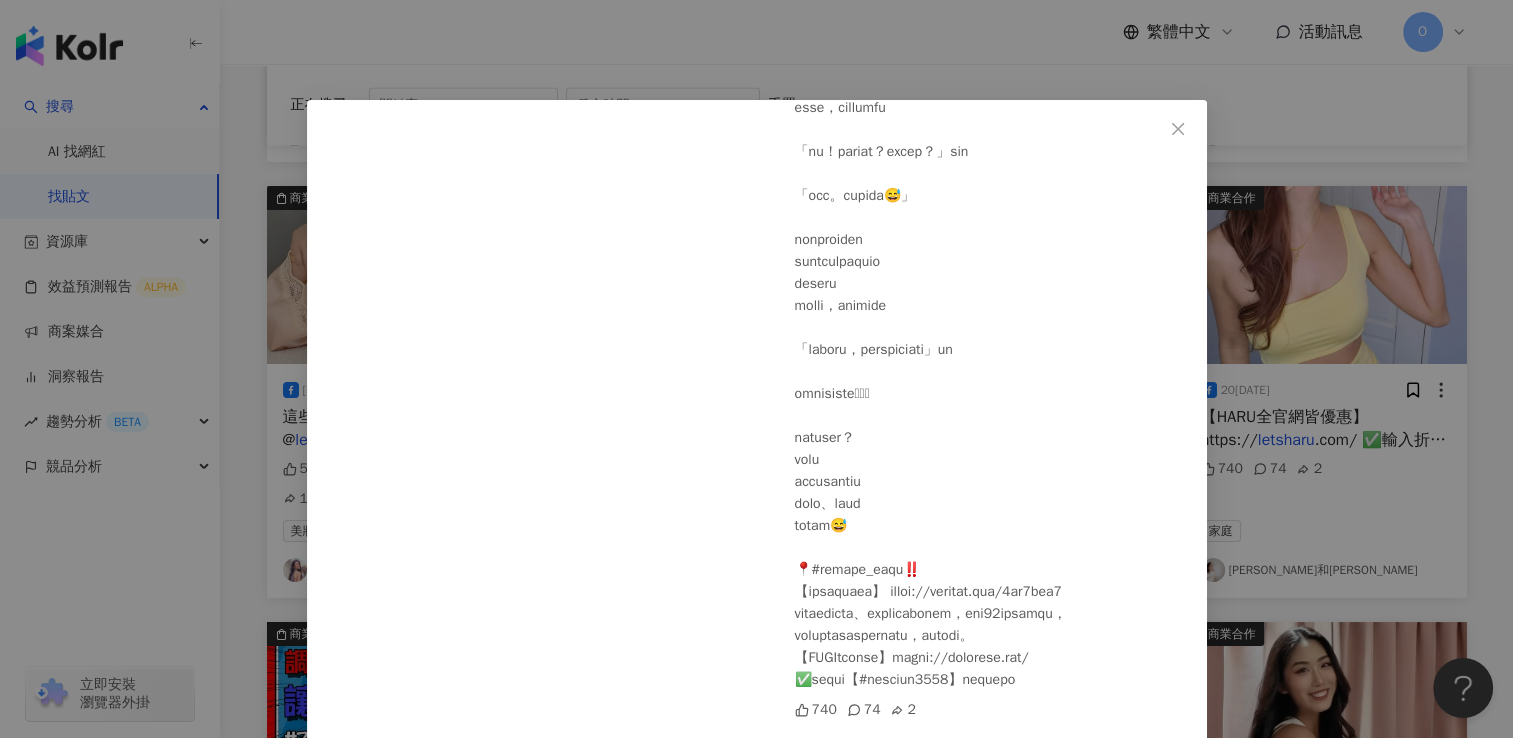 scroll, scrollTop: 462, scrollLeft: 0, axis: vertical 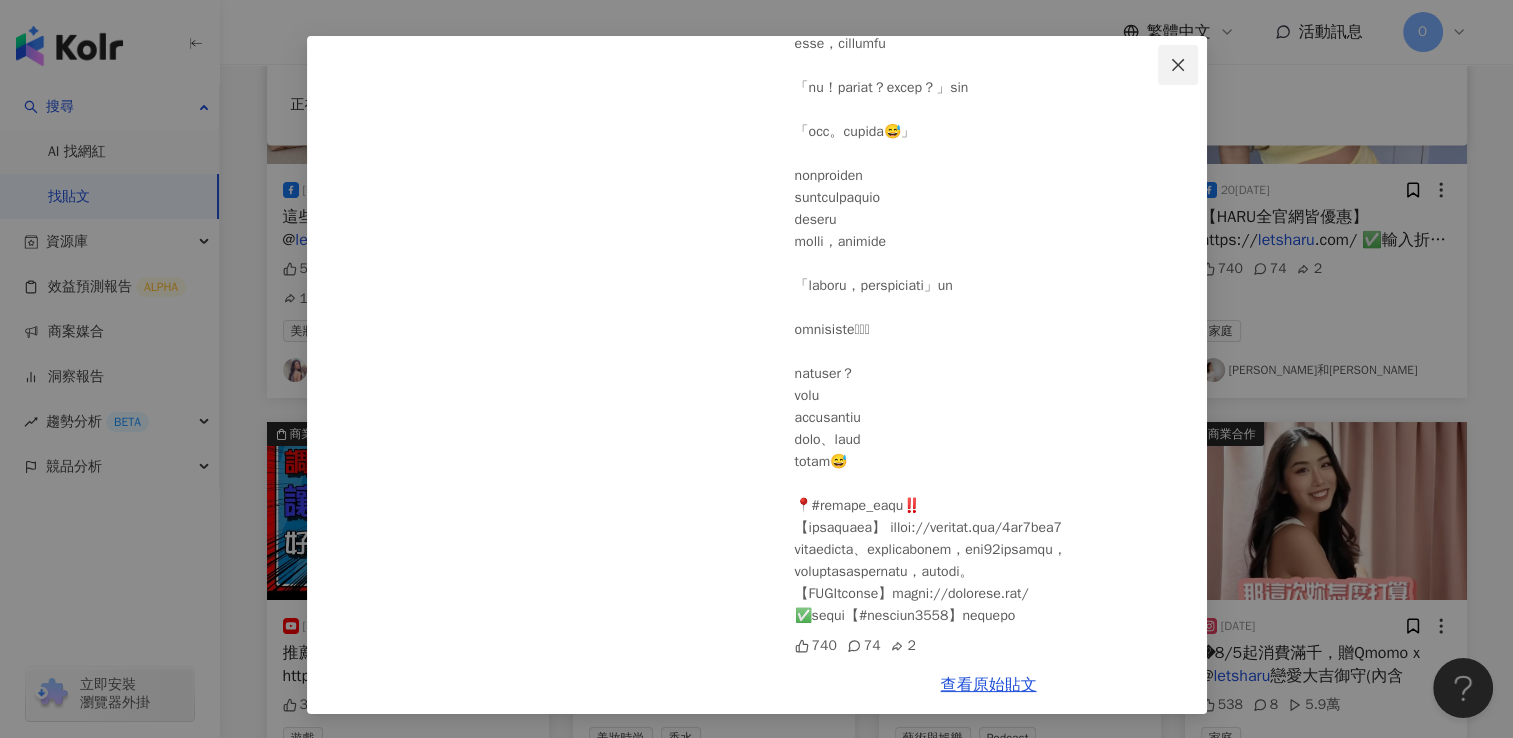 click 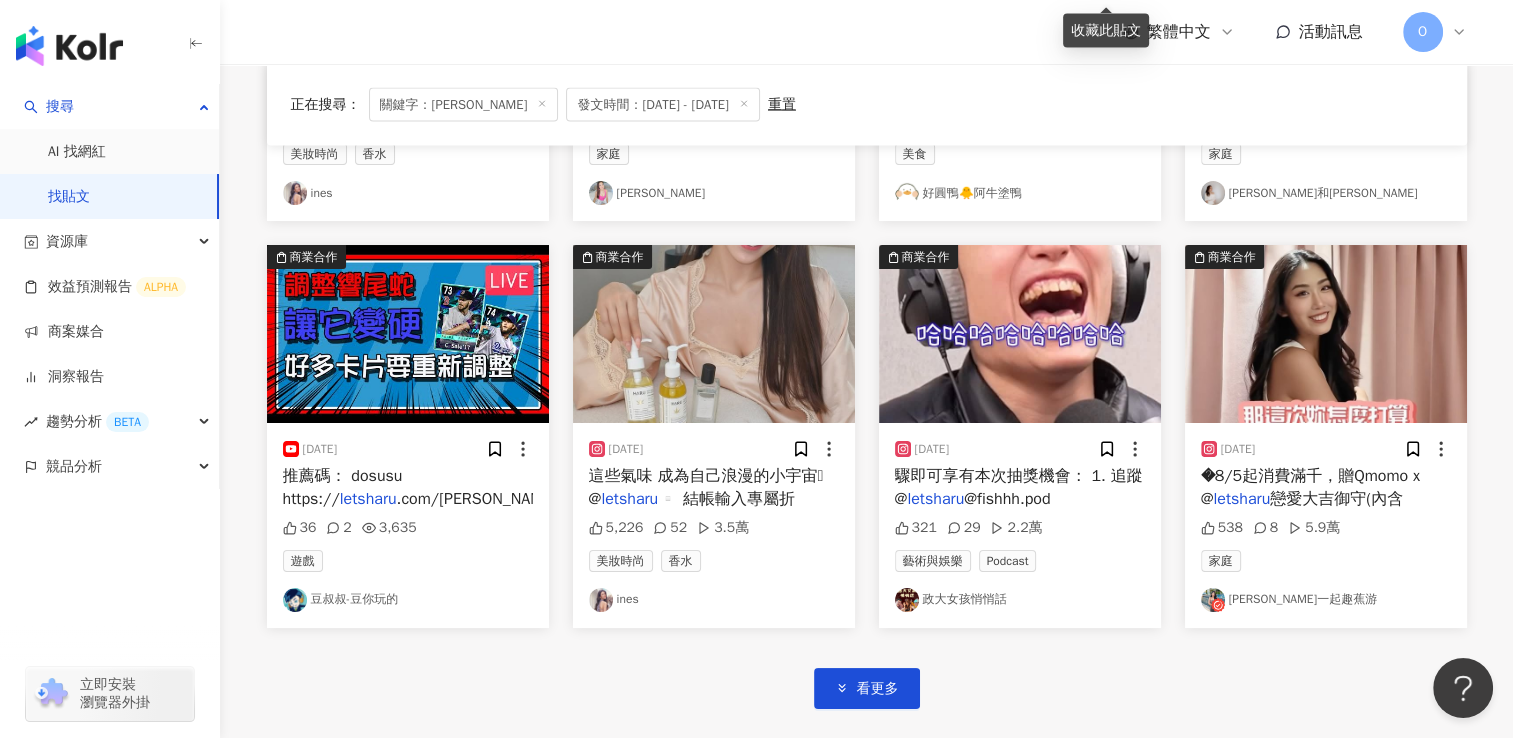 scroll, scrollTop: 11940, scrollLeft: 0, axis: vertical 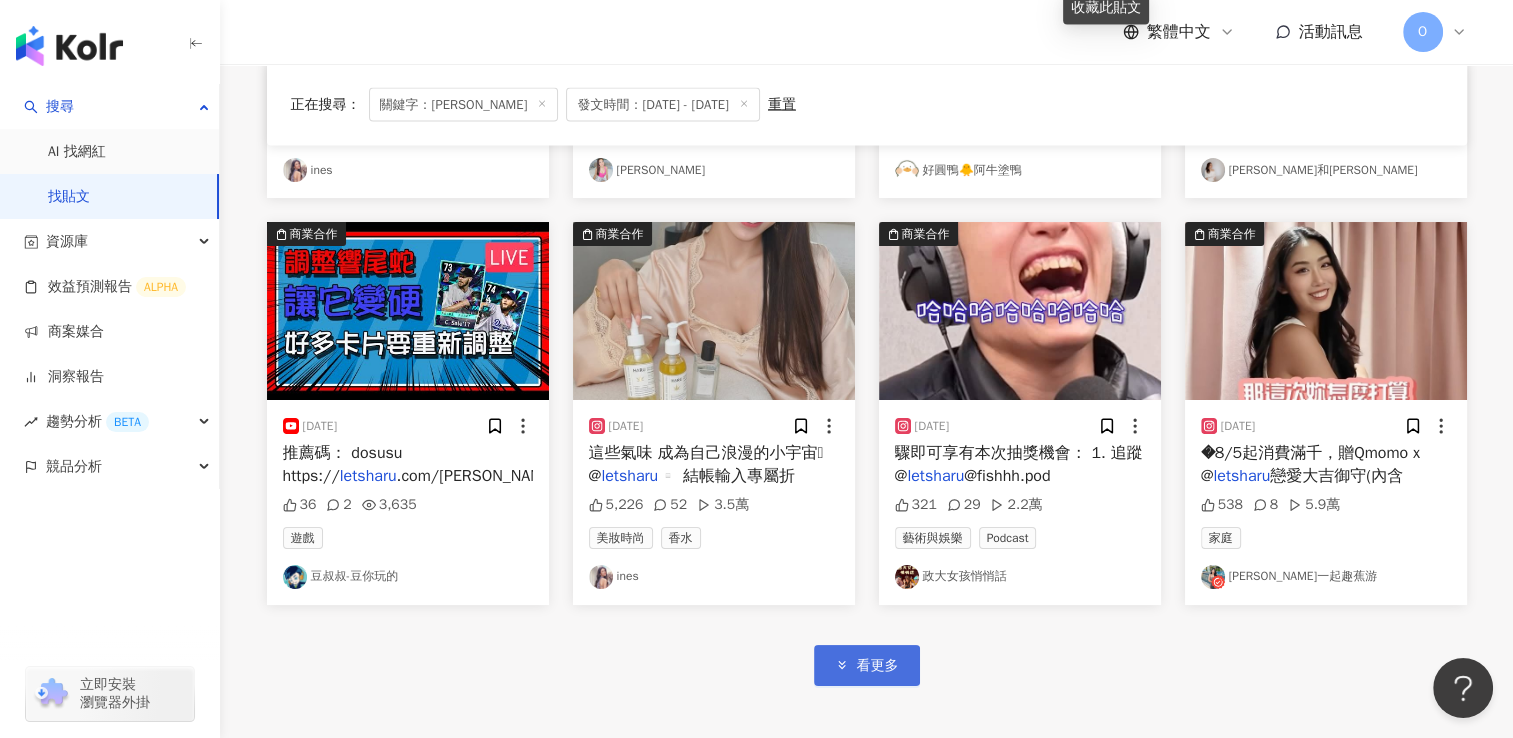 click on "看更多" at bounding box center [867, 665] 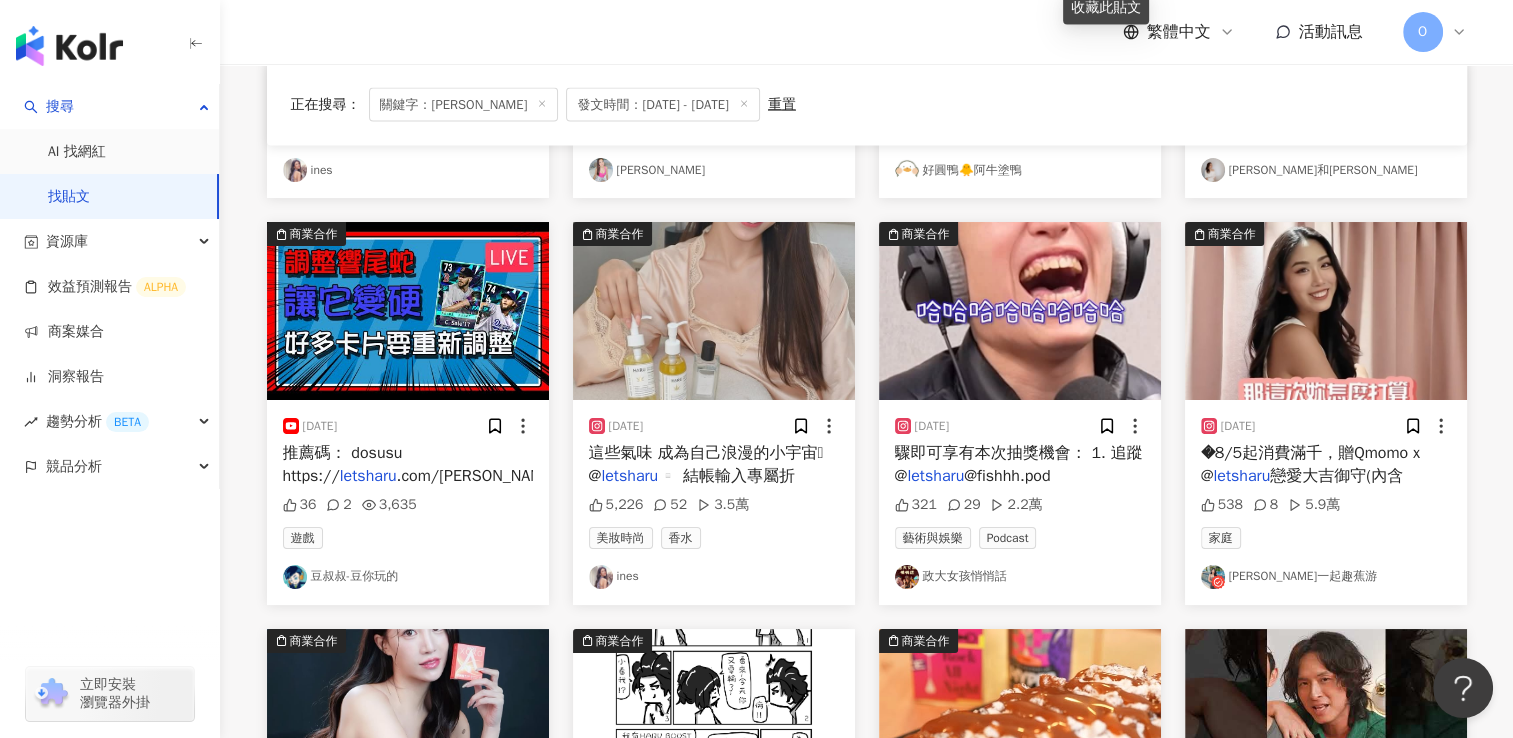 click on "戀愛大吉御守​
(內含" at bounding box center (1336, 476) 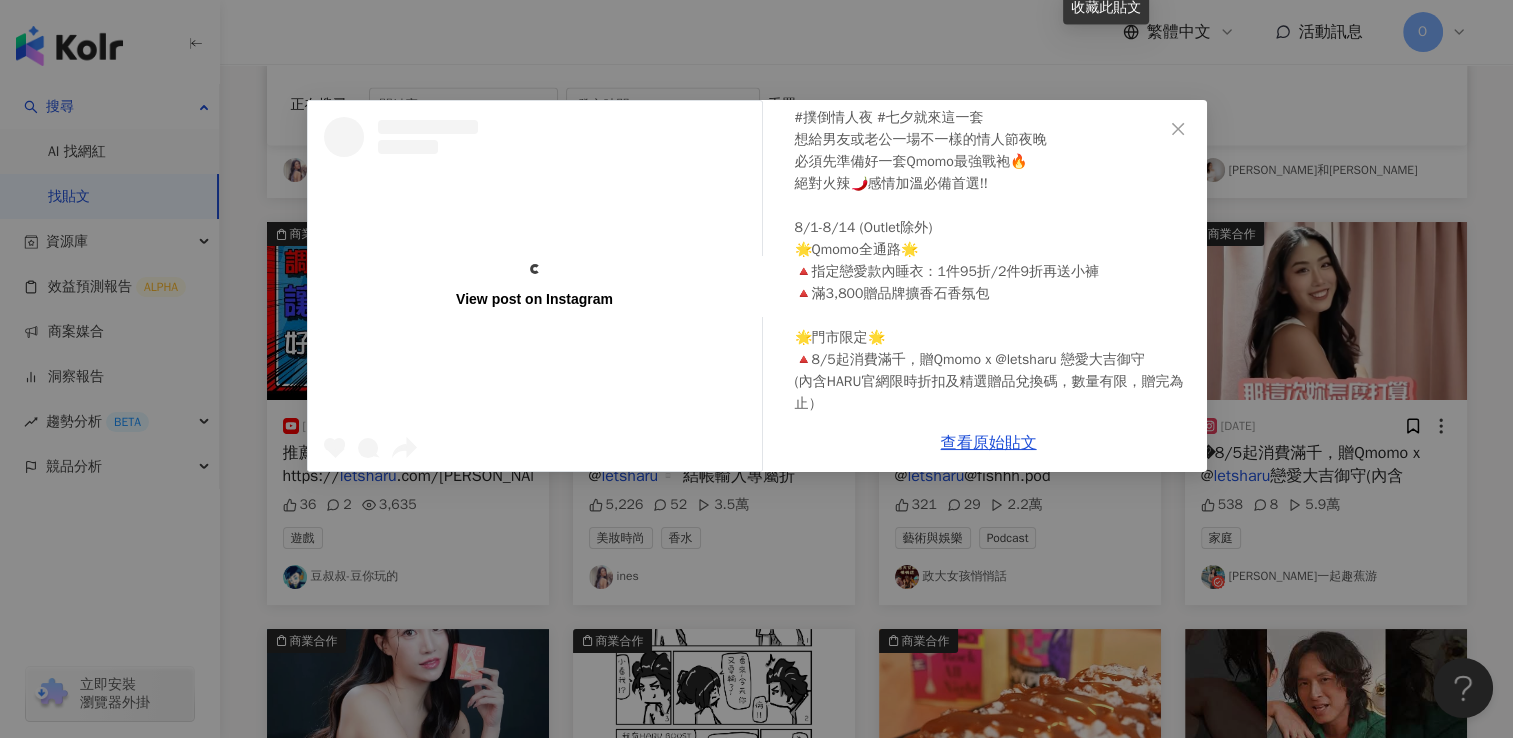 scroll, scrollTop: 0, scrollLeft: 0, axis: both 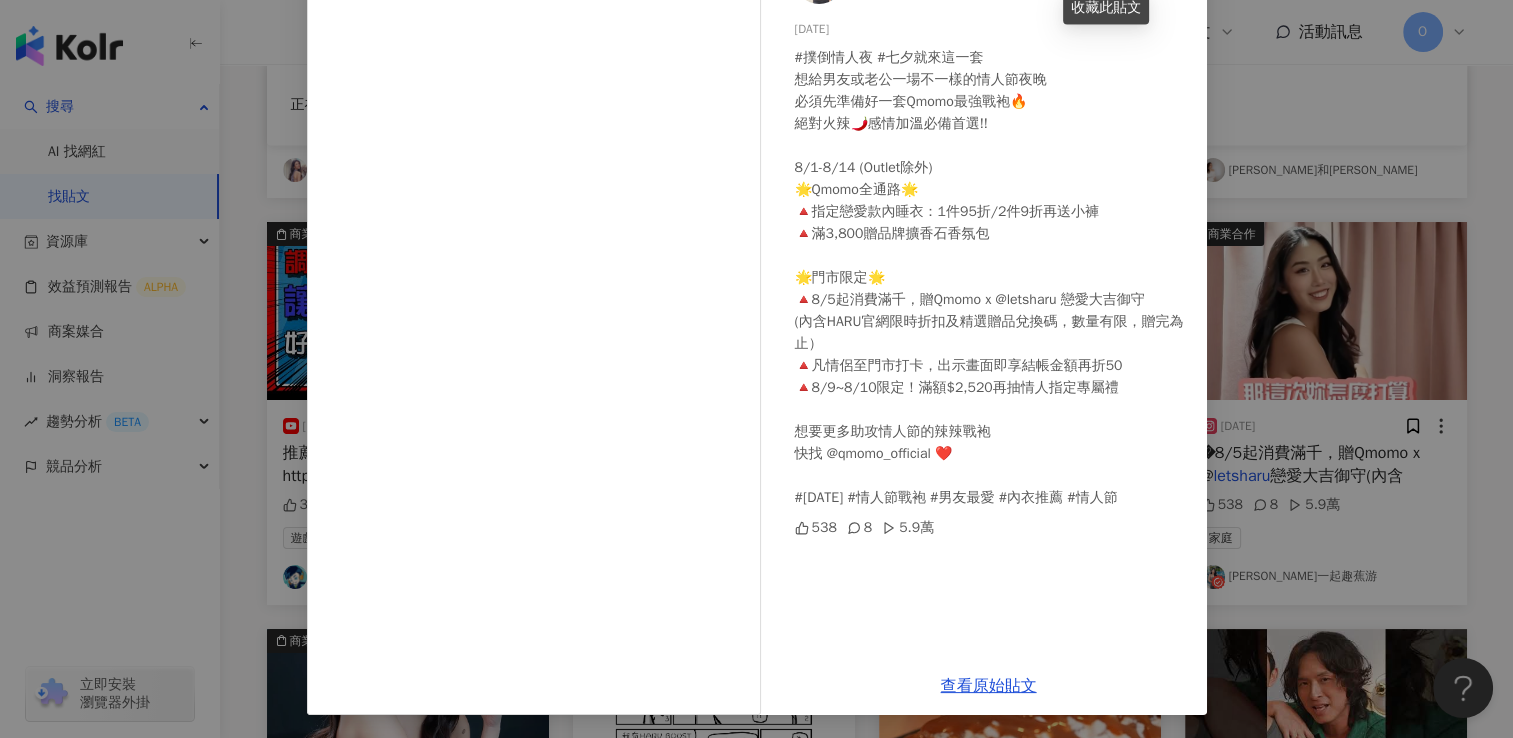 click on "[PERSON_NAME]一起趣蕉游 20[DATE]撲倒情人夜 #七夕就來這一套
想給男友或老公一場不一樣的情人節夜晚
必須先準備好一套Qmomo最強戰袍🔥
絕對火辣🌶️感情加溫必備首選!!
8/1-8/14 (Outlet除外)
🌟Qmomo全通路🌟
🔺指定戀愛款內睡衣：1件95折/2件9折再送小褲
🔺滿3,800贈品牌擴香石香氛包
🌟門市限定🌟
🔺8/5起消費滿千，贈Qmomo x @letsharu 戀愛大吉御守​
(內含HARU官網限時折扣及精選贈品兌換碼，數量有限，贈完為止）
🔺凡情侶至門市打卡，出示畫面即享結帳金額再折50​
🔺8/9~8/10限定！滿額$2,520再抽情人指定專屬禮
想要更多助攻情人節的辣辣戰袍
快找 @qmomo_official ❤️
#[DATE] #情人節戰袍 #男友最愛 #內衣推薦 #情人節 538 8 5.9萬 查看原始貼文" at bounding box center (756, 369) 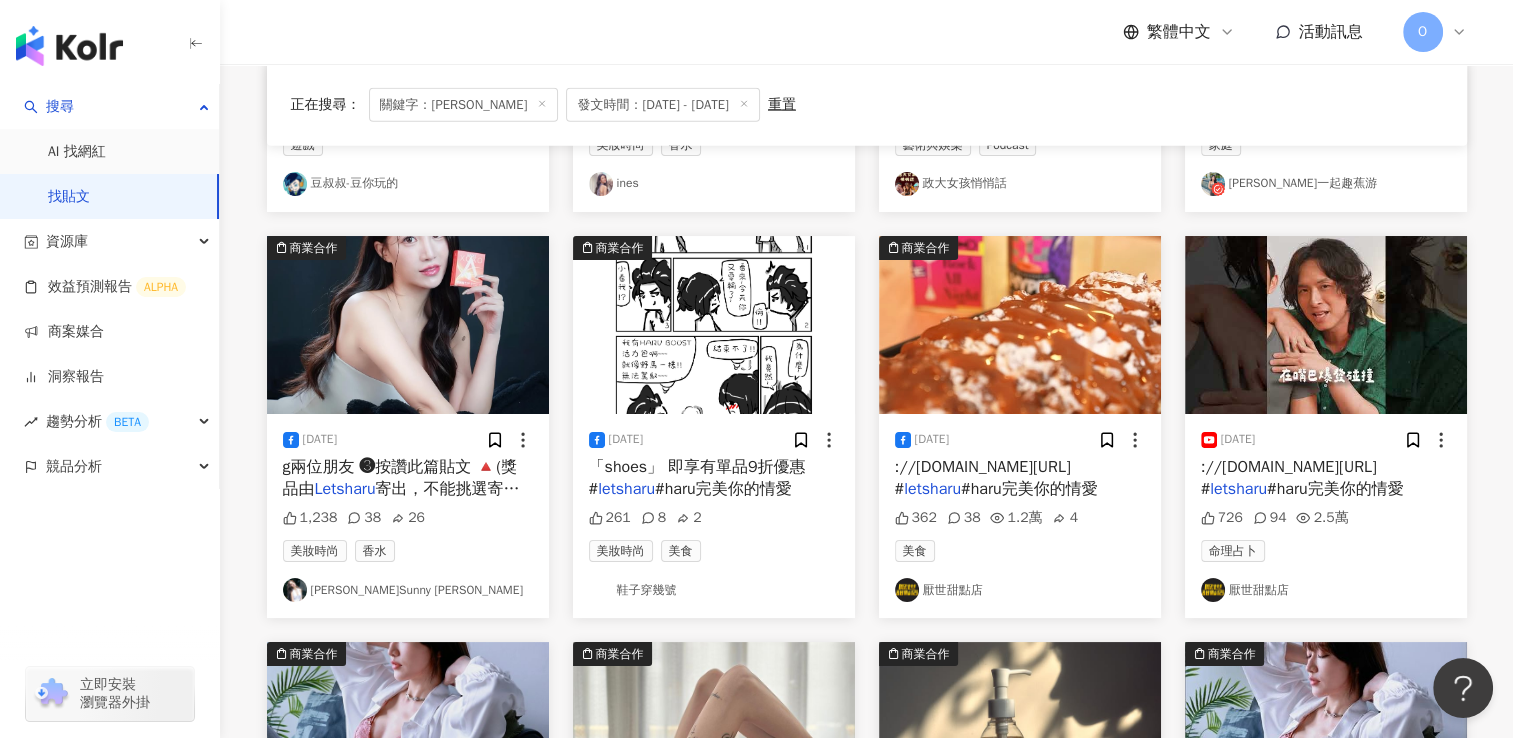 scroll, scrollTop: 12340, scrollLeft: 0, axis: vertical 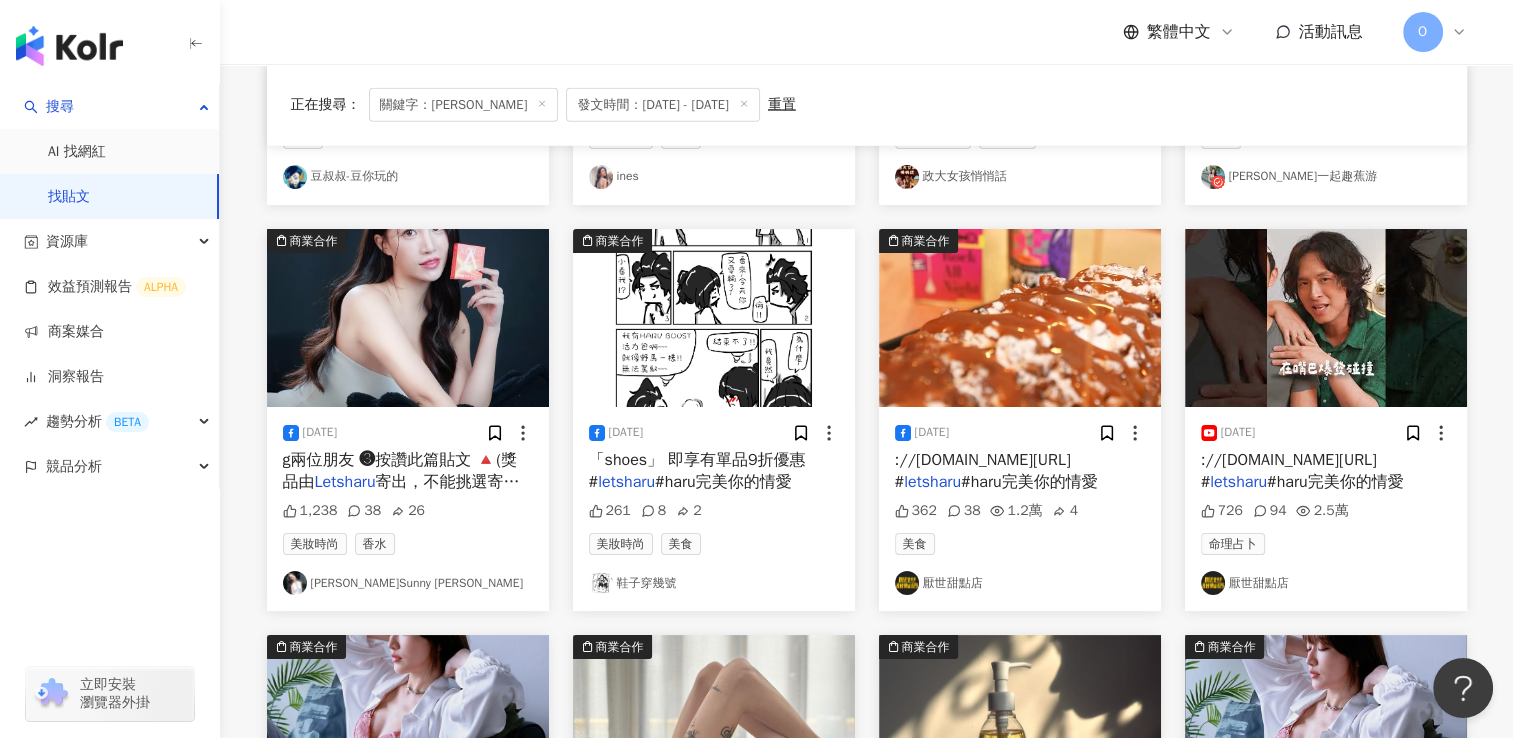 click on "#haru完美你的情愛" at bounding box center (723, 482) 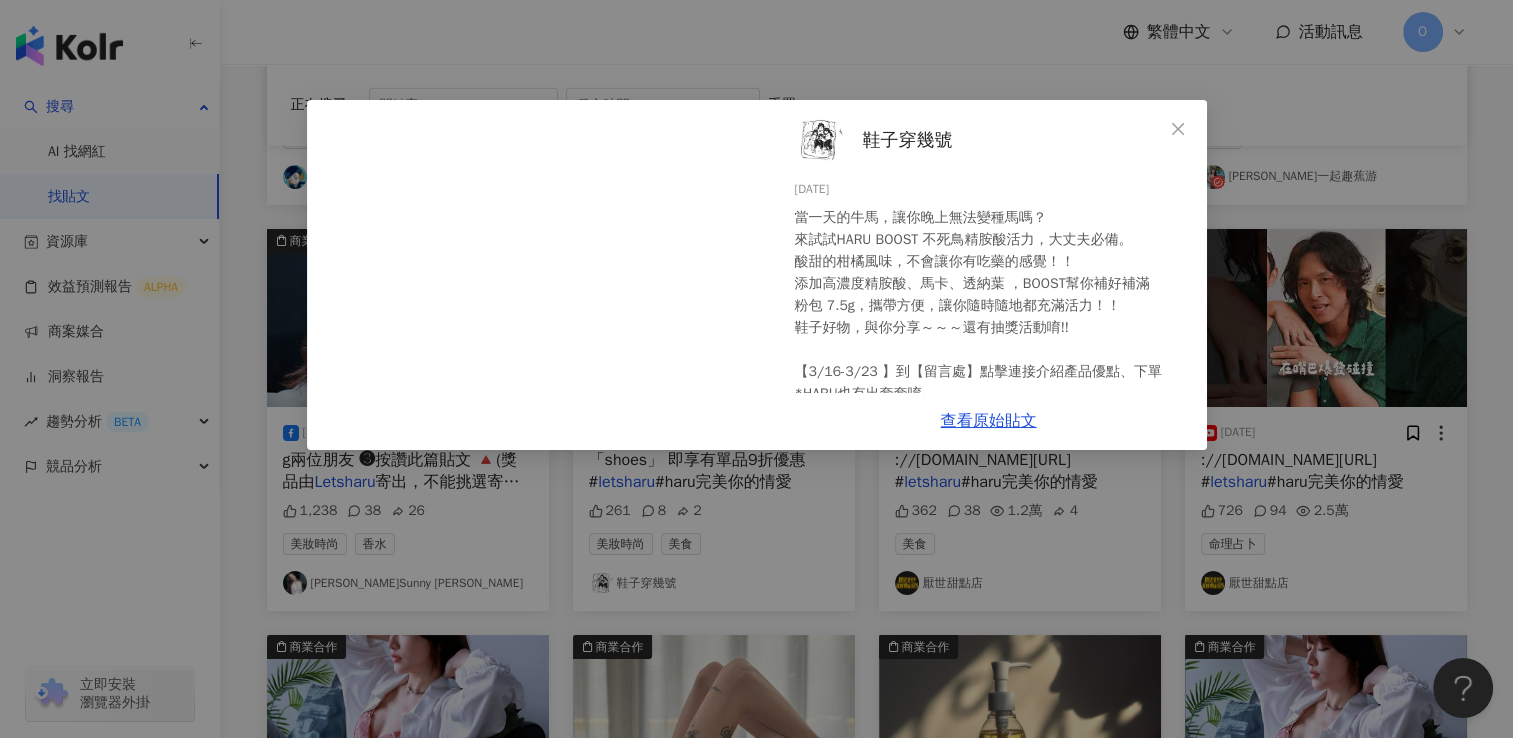 scroll, scrollTop: 0, scrollLeft: 0, axis: both 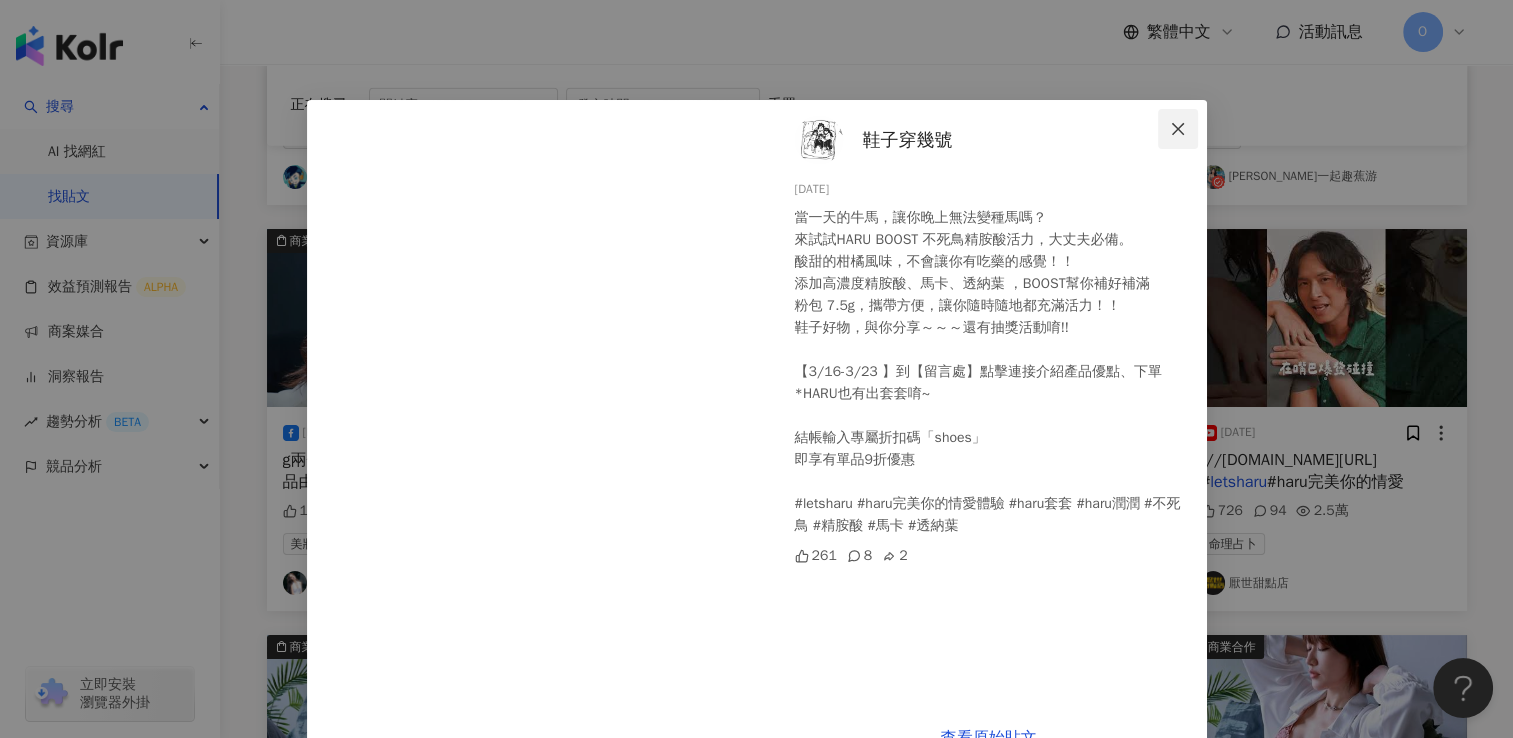click at bounding box center [1178, 129] 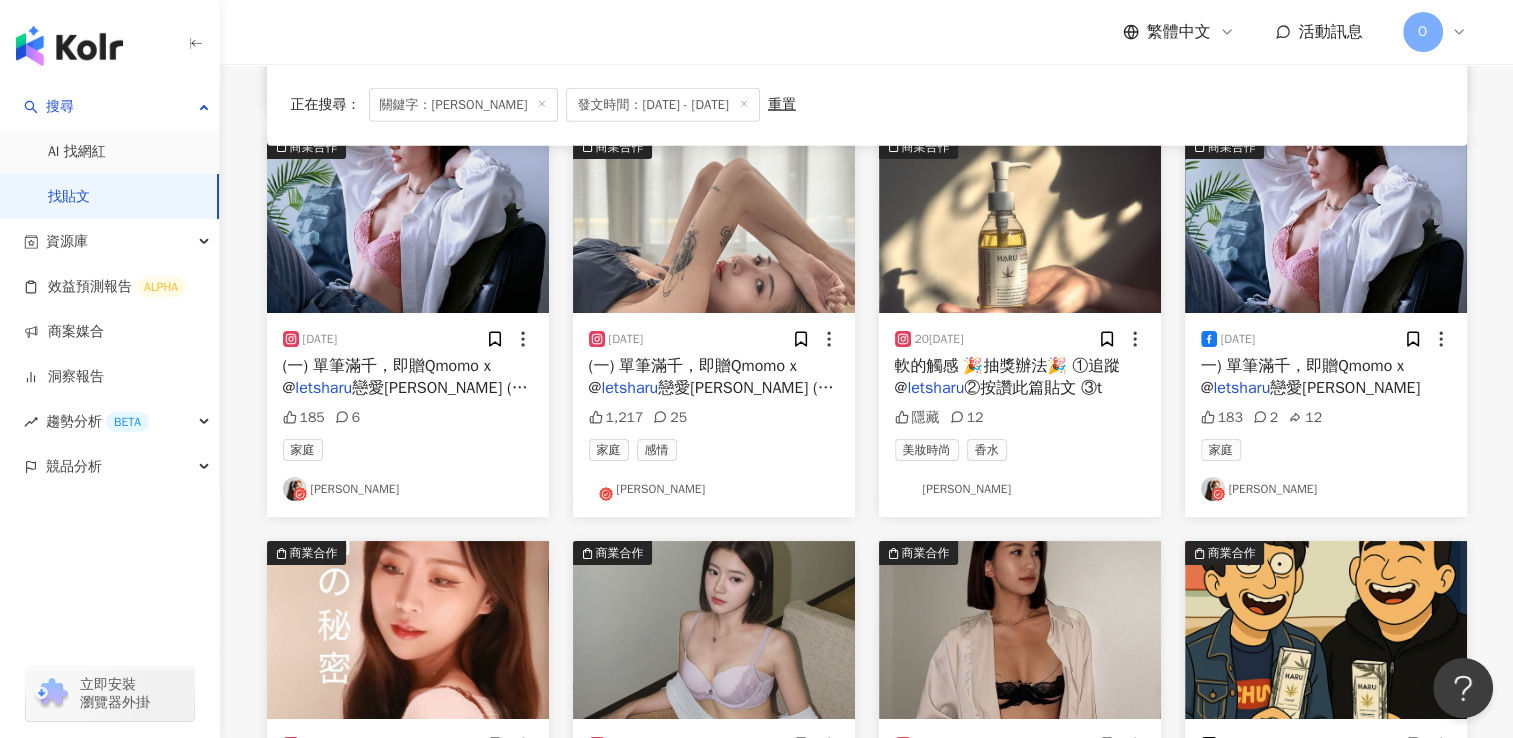 scroll, scrollTop: 12840, scrollLeft: 0, axis: vertical 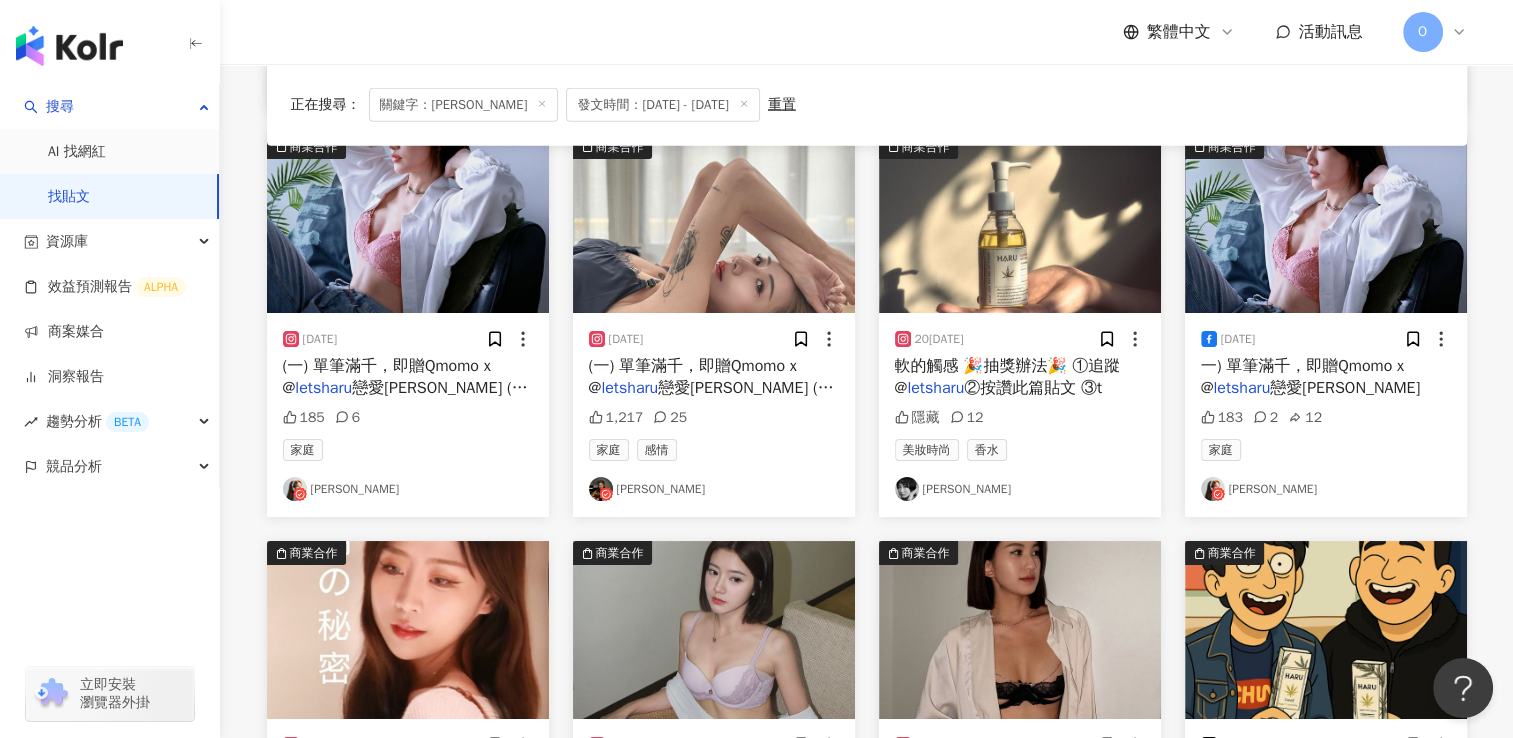 click on "②按讚此篇貼文
③t" at bounding box center [1033, 388] 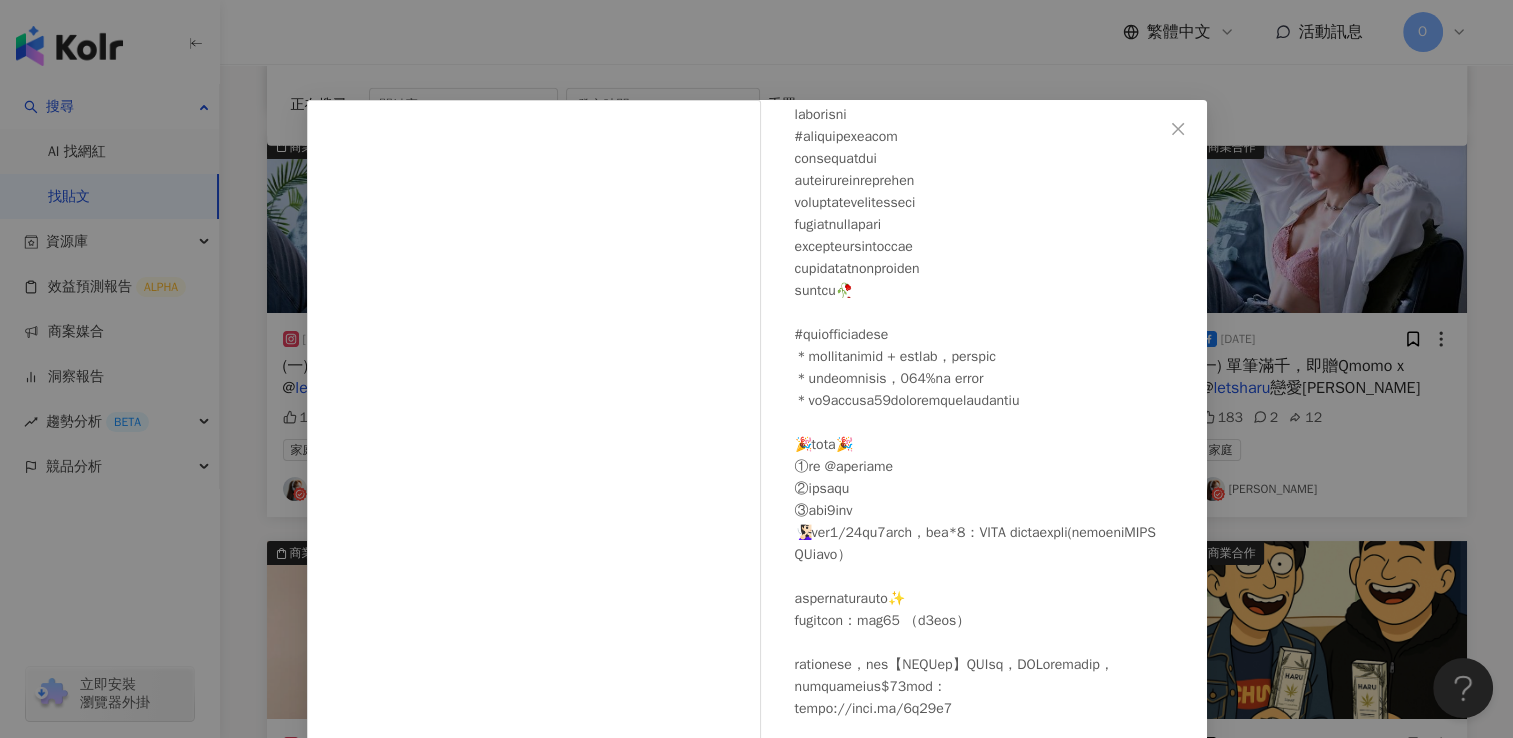 scroll, scrollTop: 389, scrollLeft: 0, axis: vertical 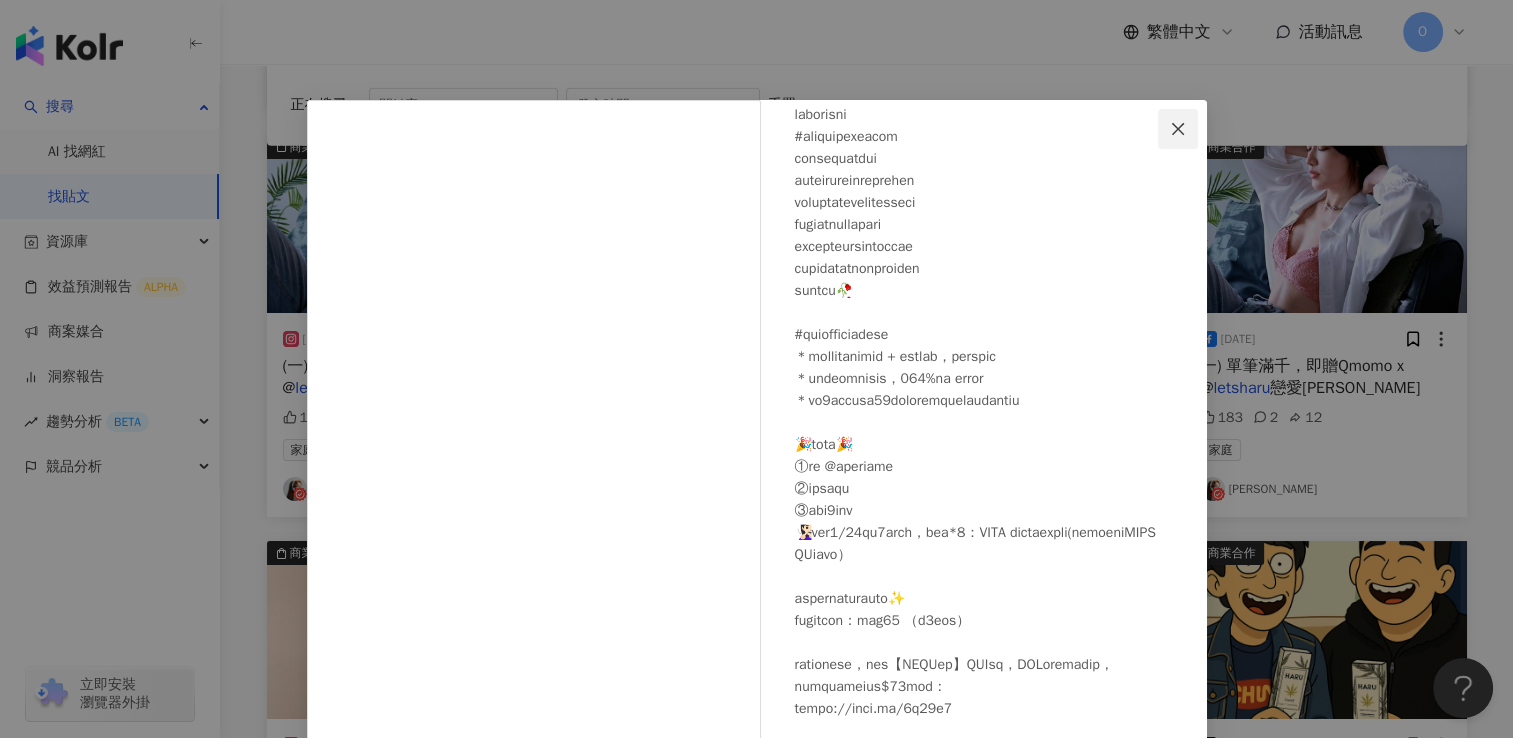 click at bounding box center [1178, 129] 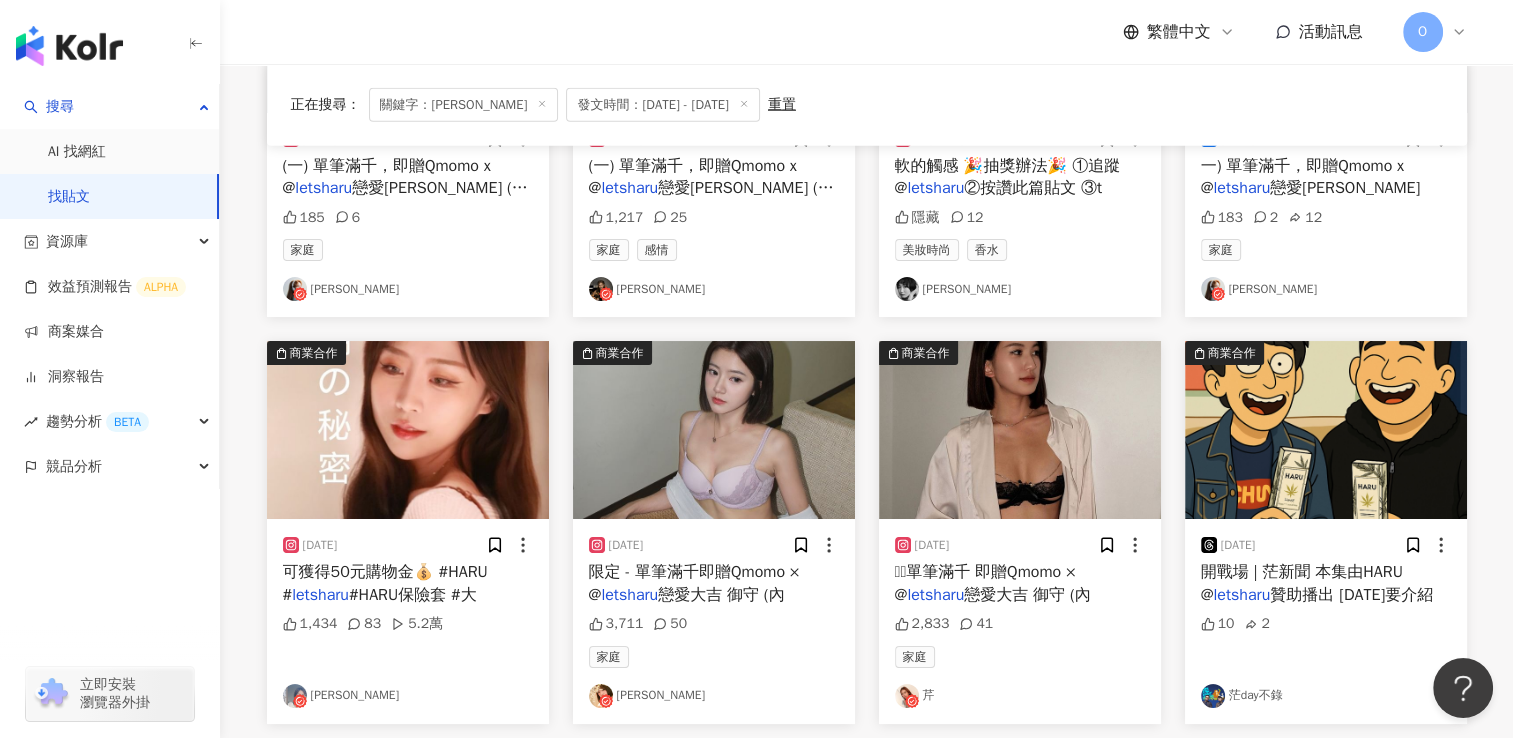 scroll, scrollTop: 13040, scrollLeft: 0, axis: vertical 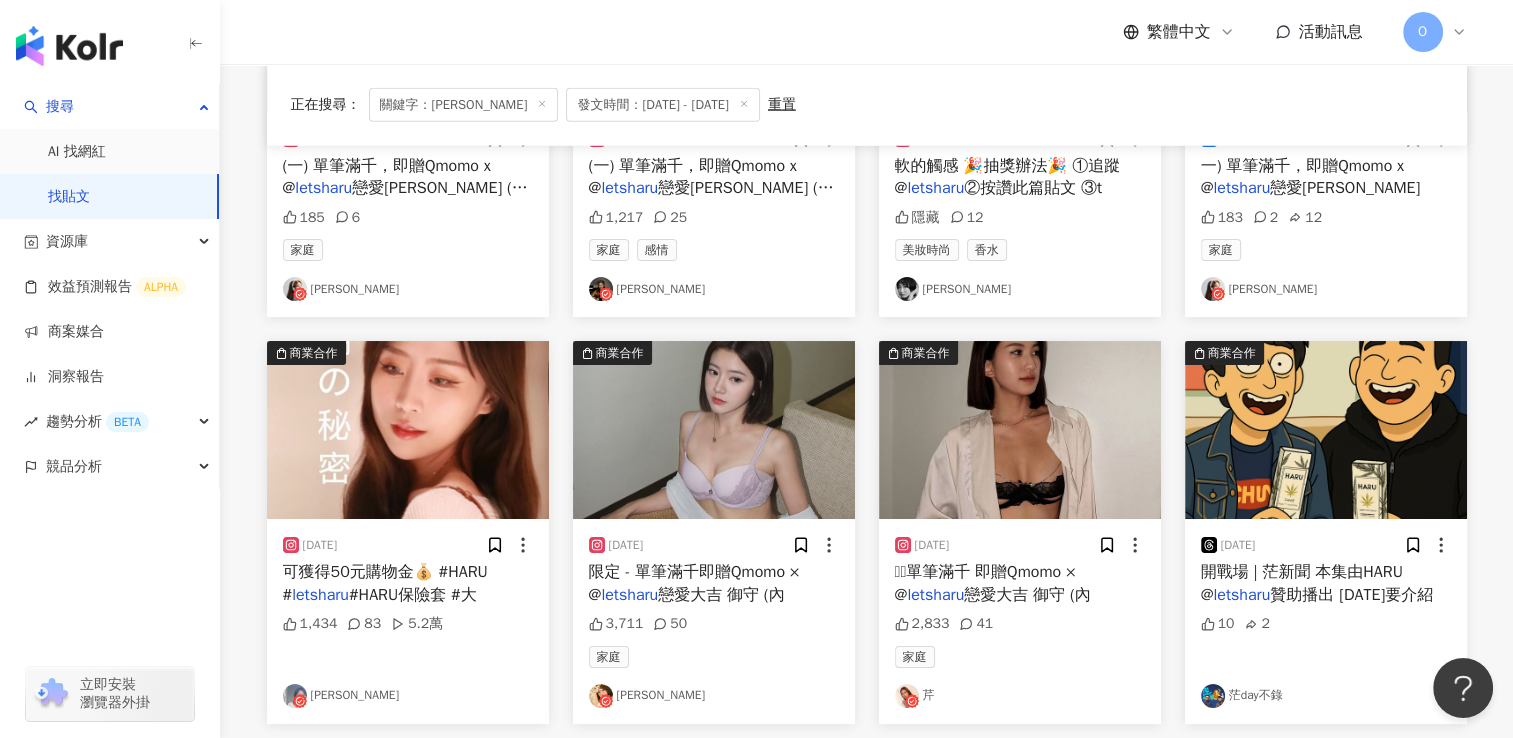 click on "#HARU保險套 #大" at bounding box center (413, 595) 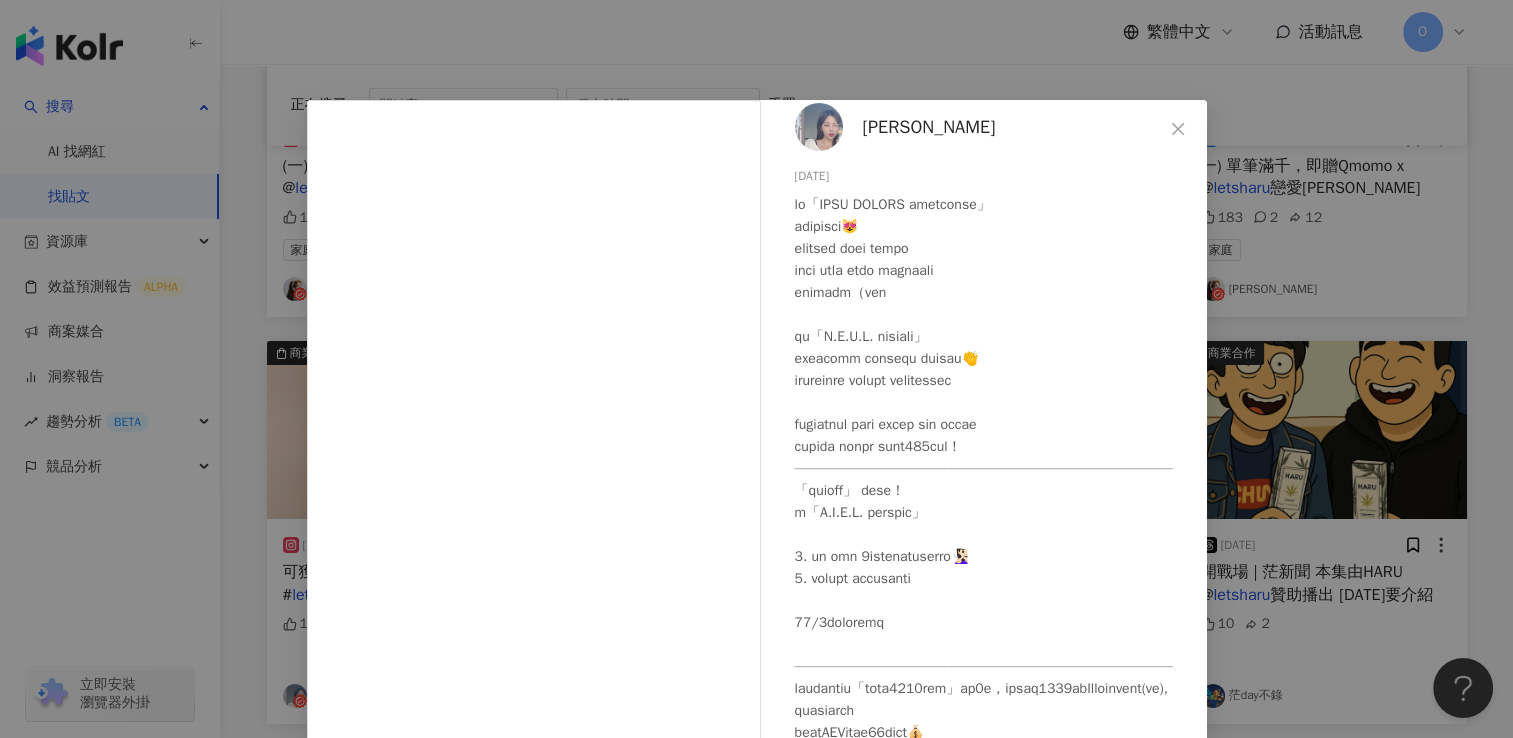scroll, scrollTop: 35, scrollLeft: 0, axis: vertical 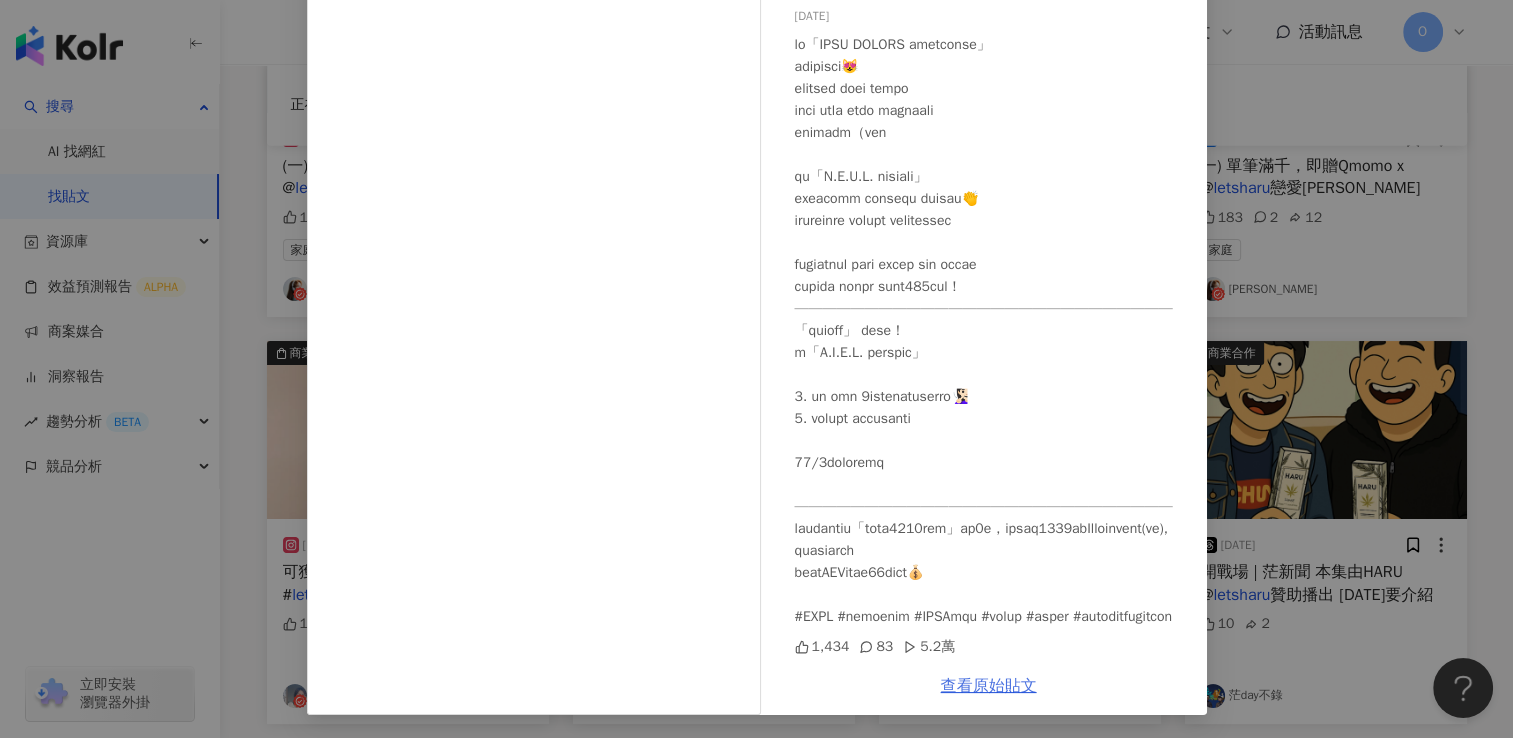 click on "查看原始貼文" at bounding box center [989, 686] 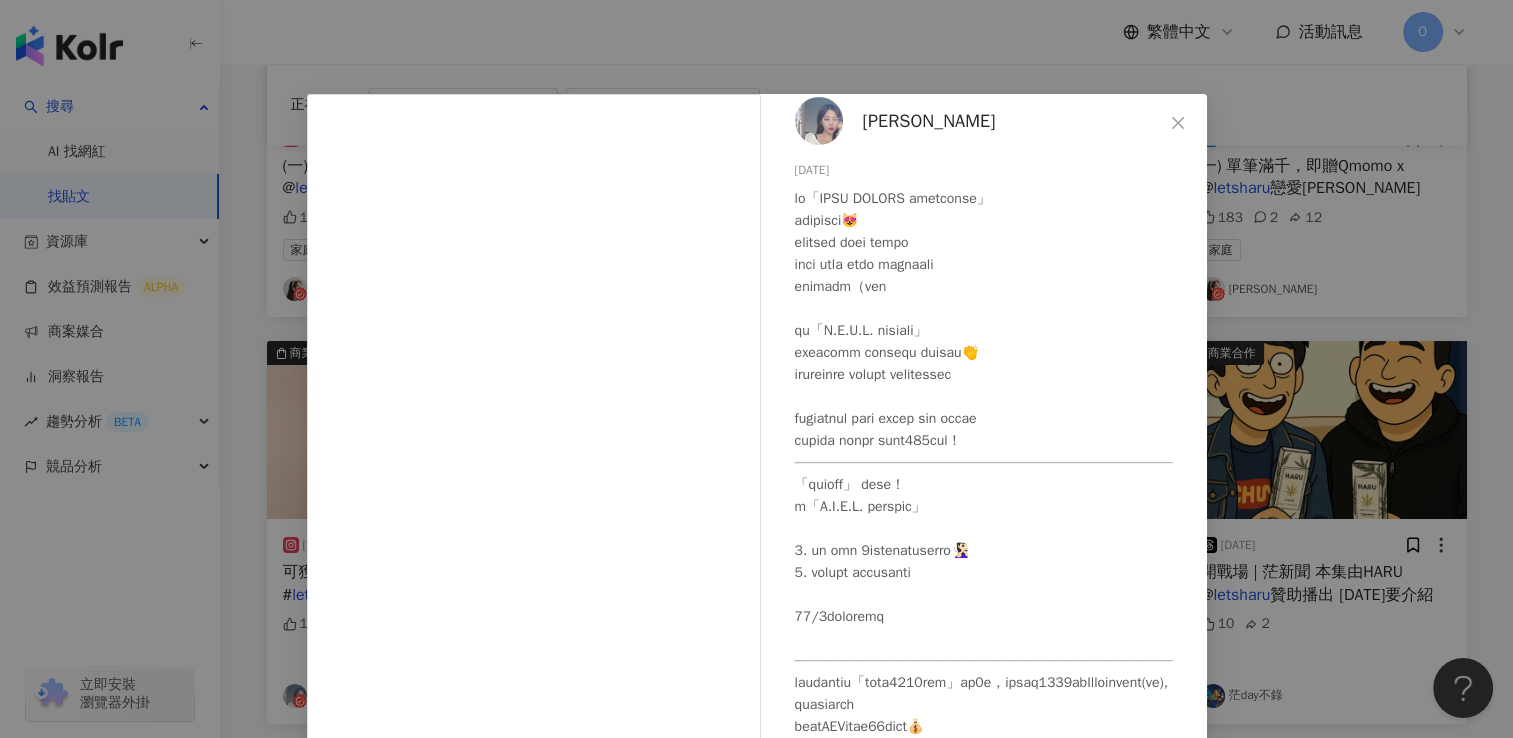 scroll, scrollTop: 0, scrollLeft: 0, axis: both 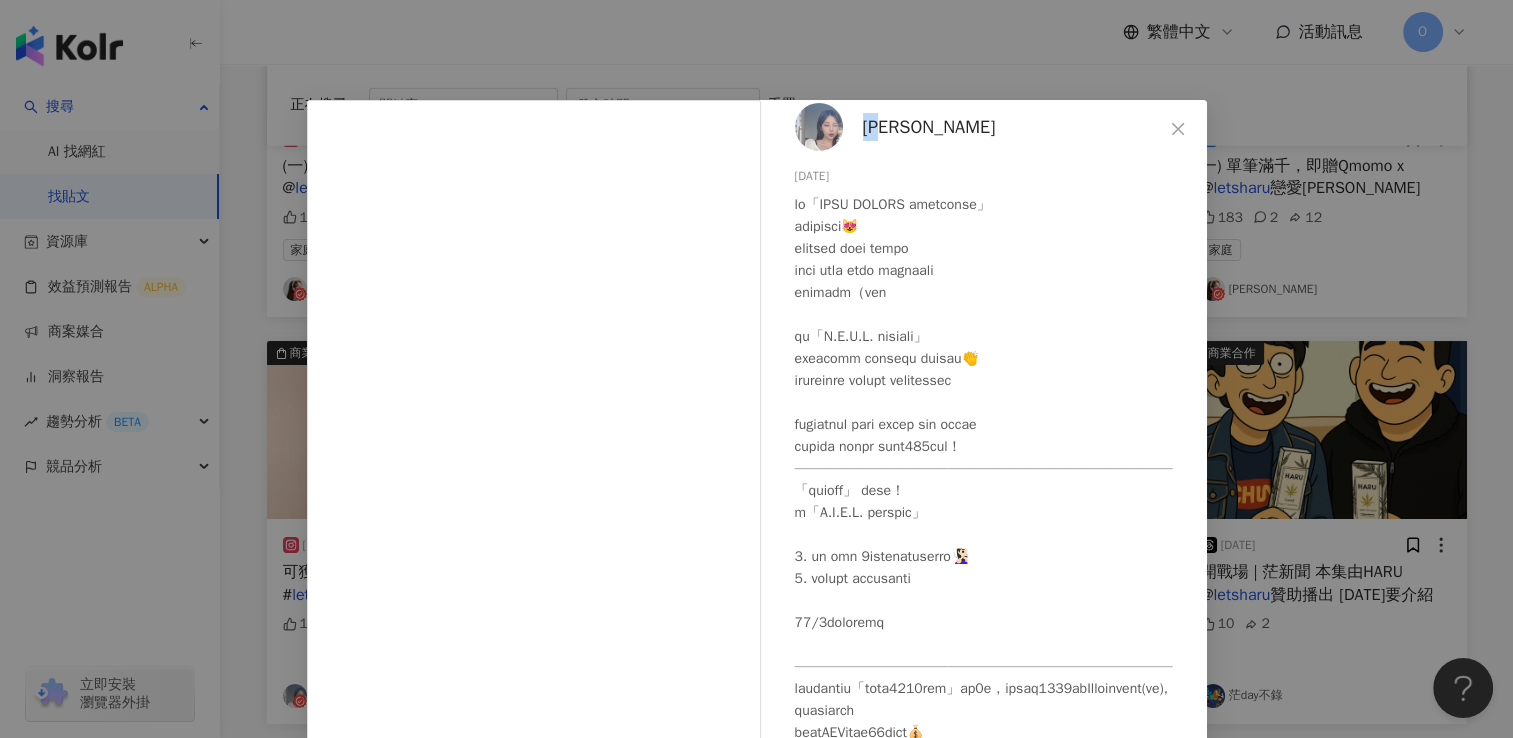 drag, startPoint x: 925, startPoint y: 111, endPoint x: 859, endPoint y: 121, distance: 66.75328 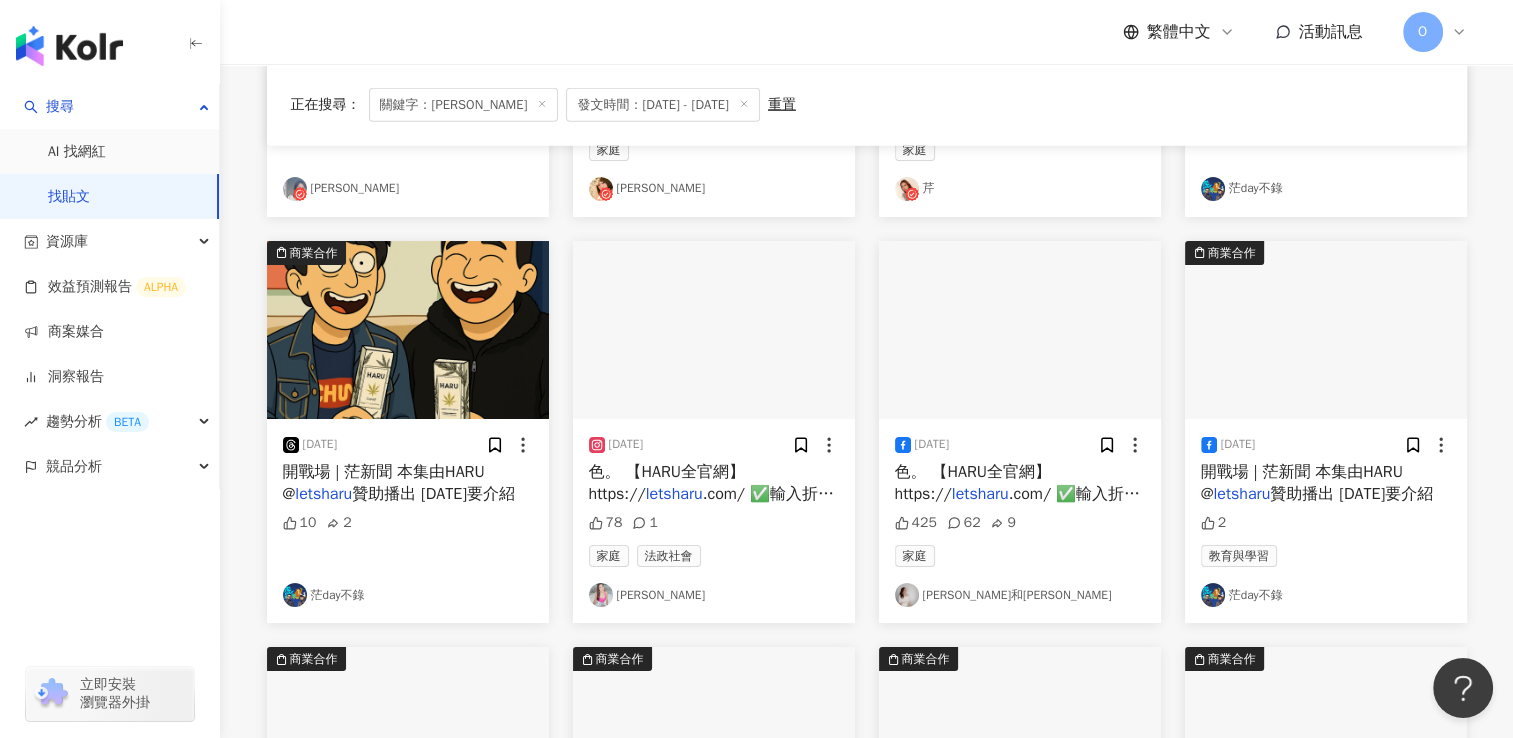 scroll, scrollTop: 13550, scrollLeft: 0, axis: vertical 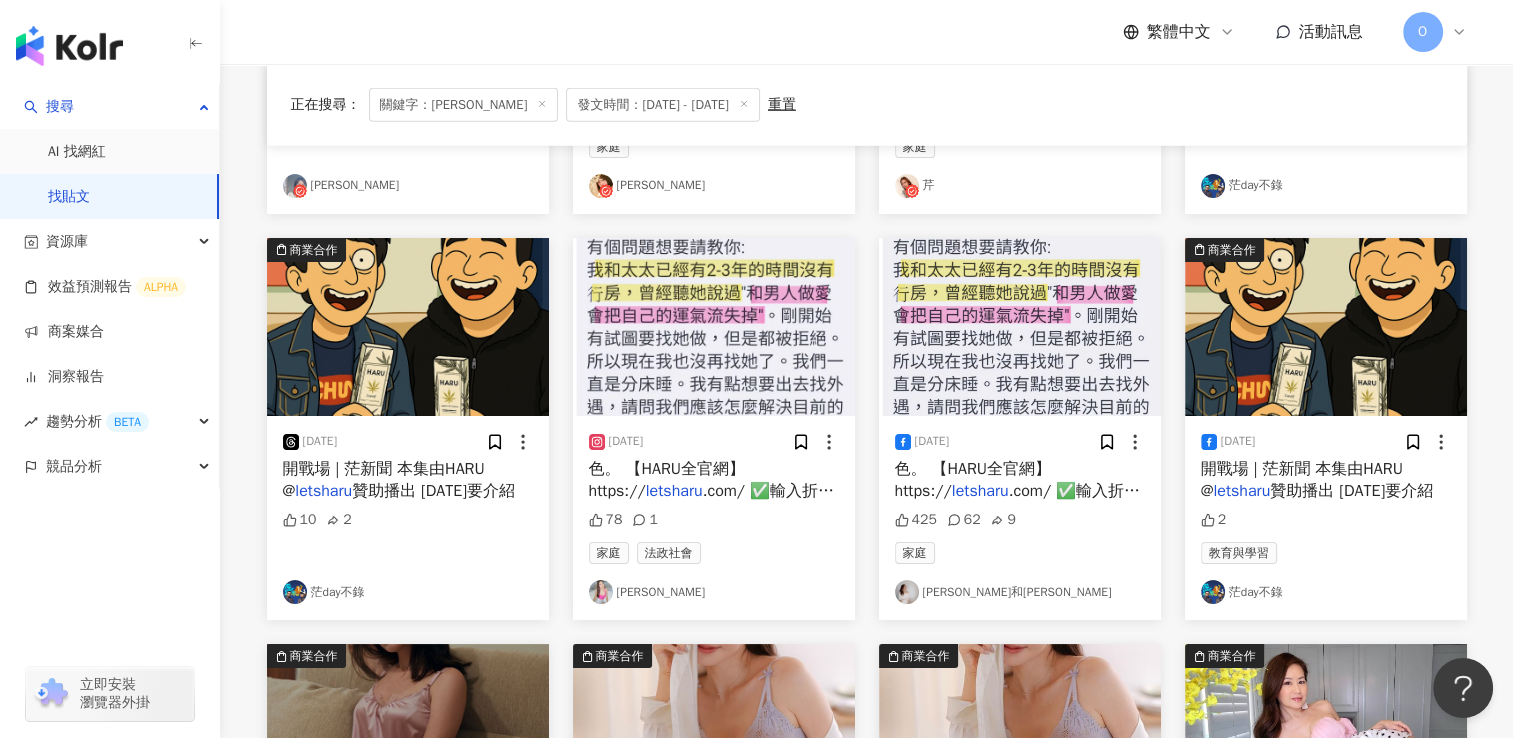 click on ".com/
✅輸入折扣碼" at bounding box center (711, 502) 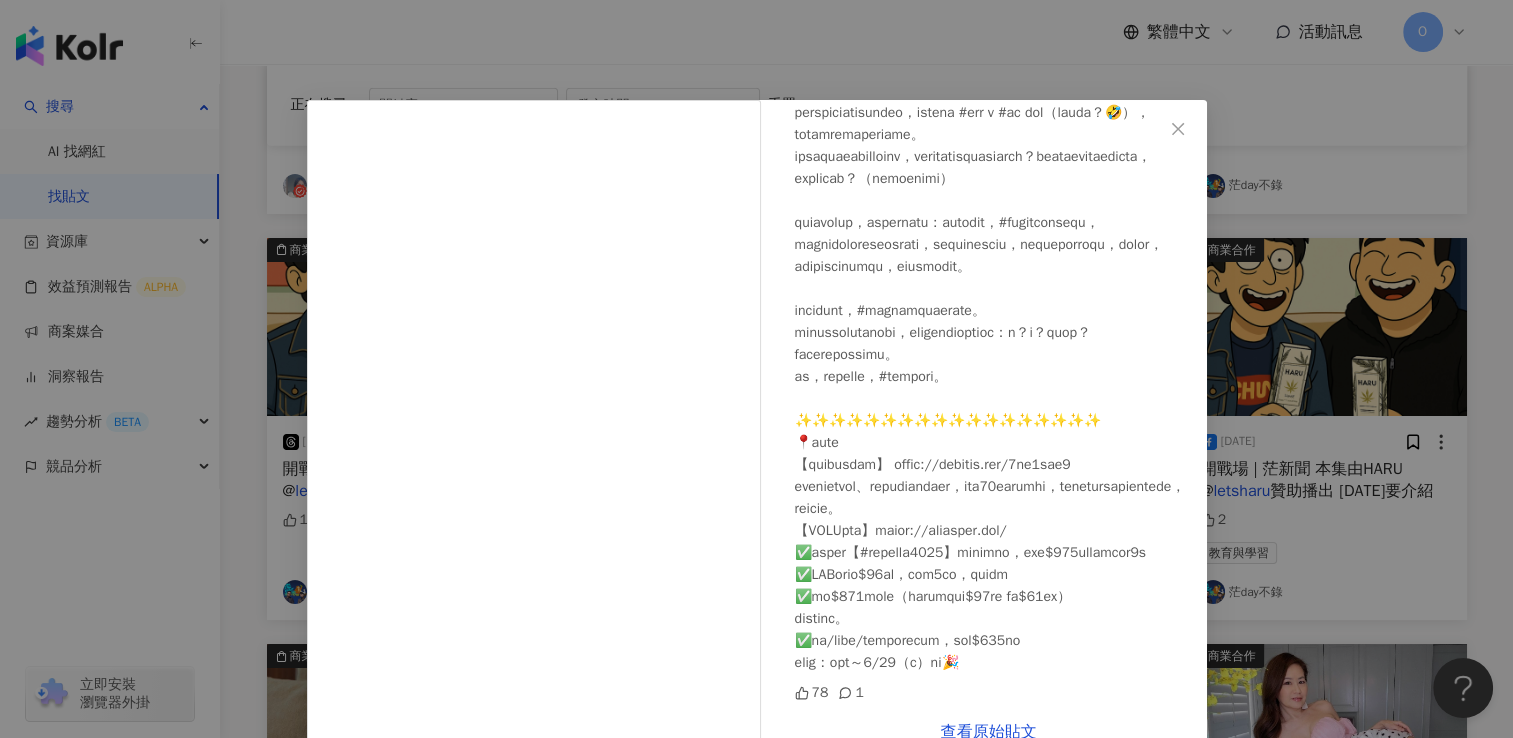 scroll, scrollTop: 676, scrollLeft: 0, axis: vertical 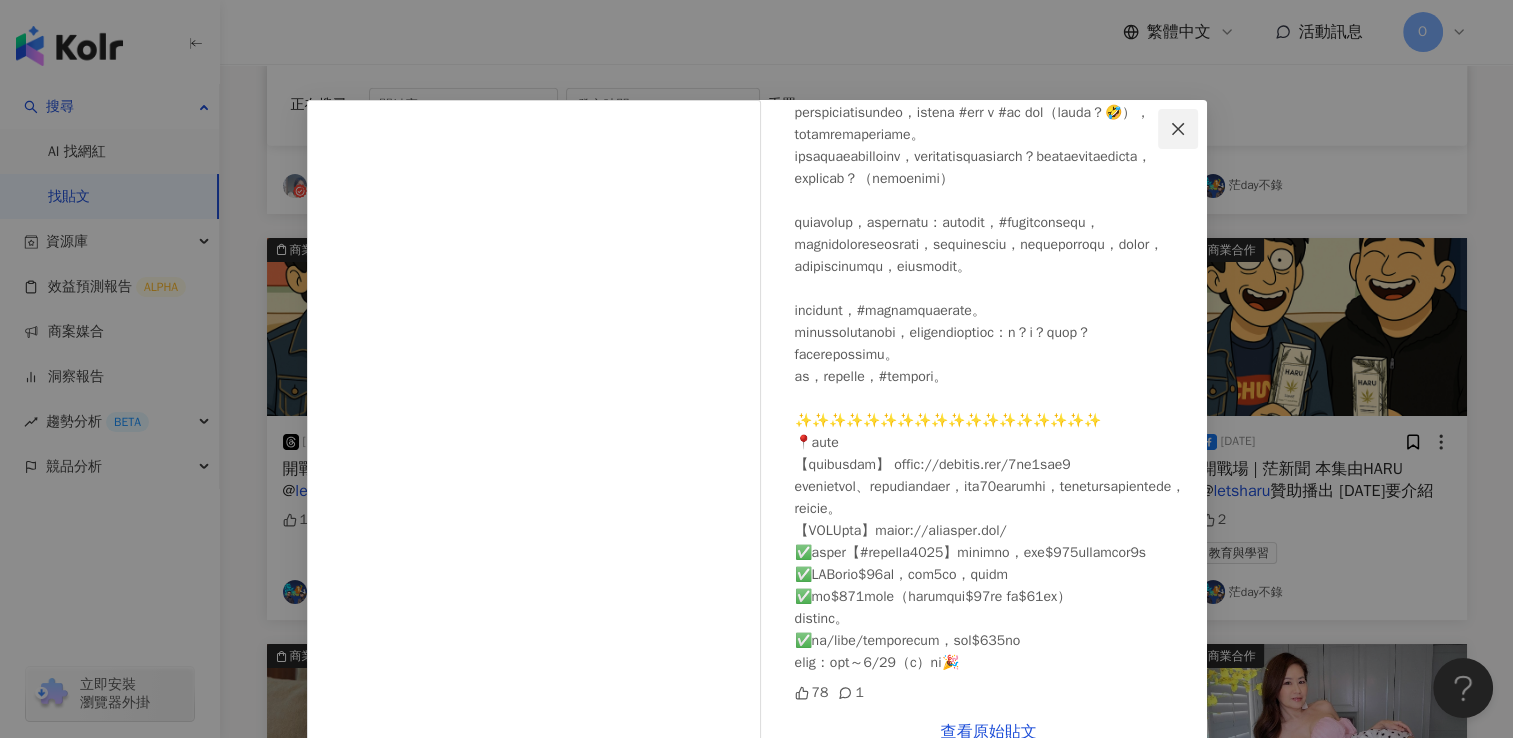 click at bounding box center [1178, 129] 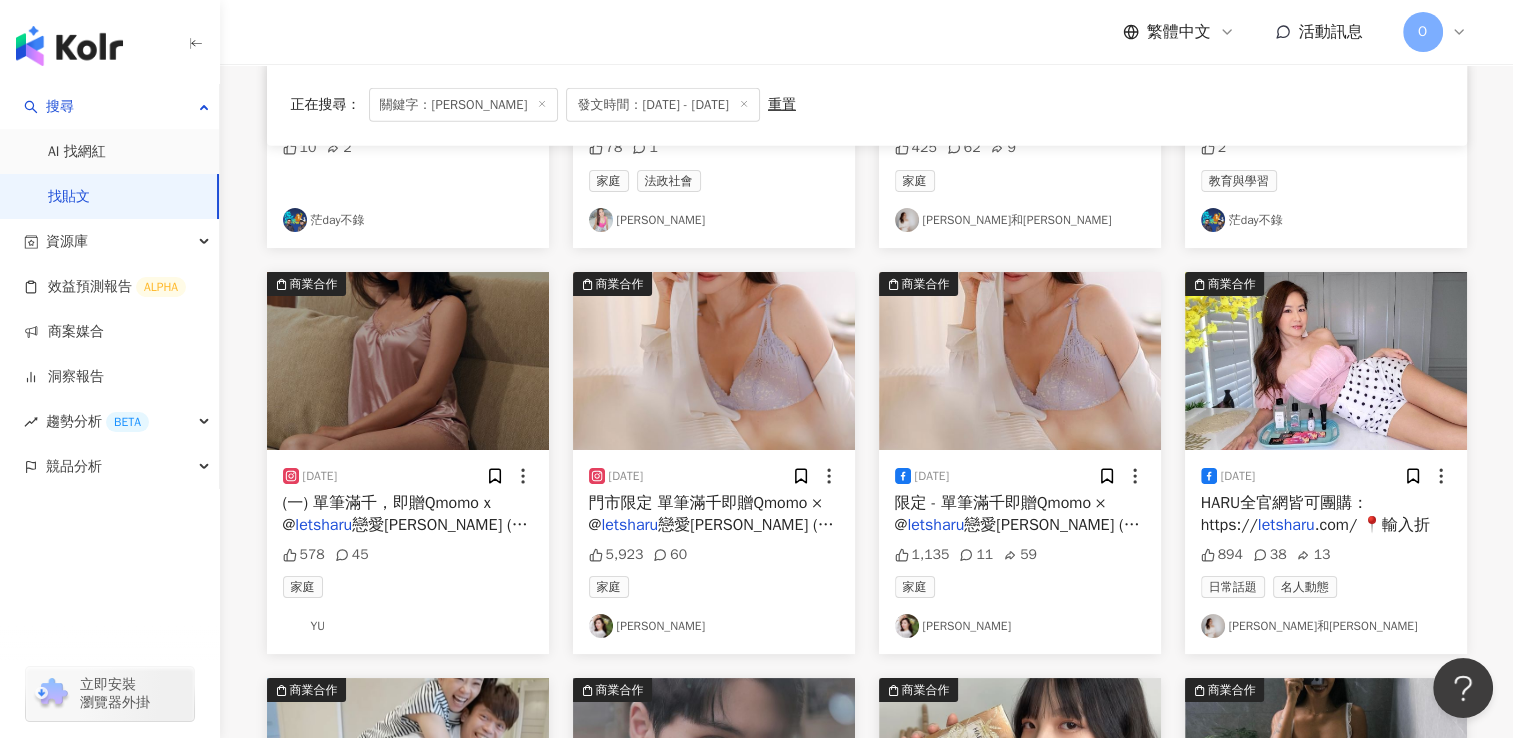 scroll, scrollTop: 13941, scrollLeft: 0, axis: vertical 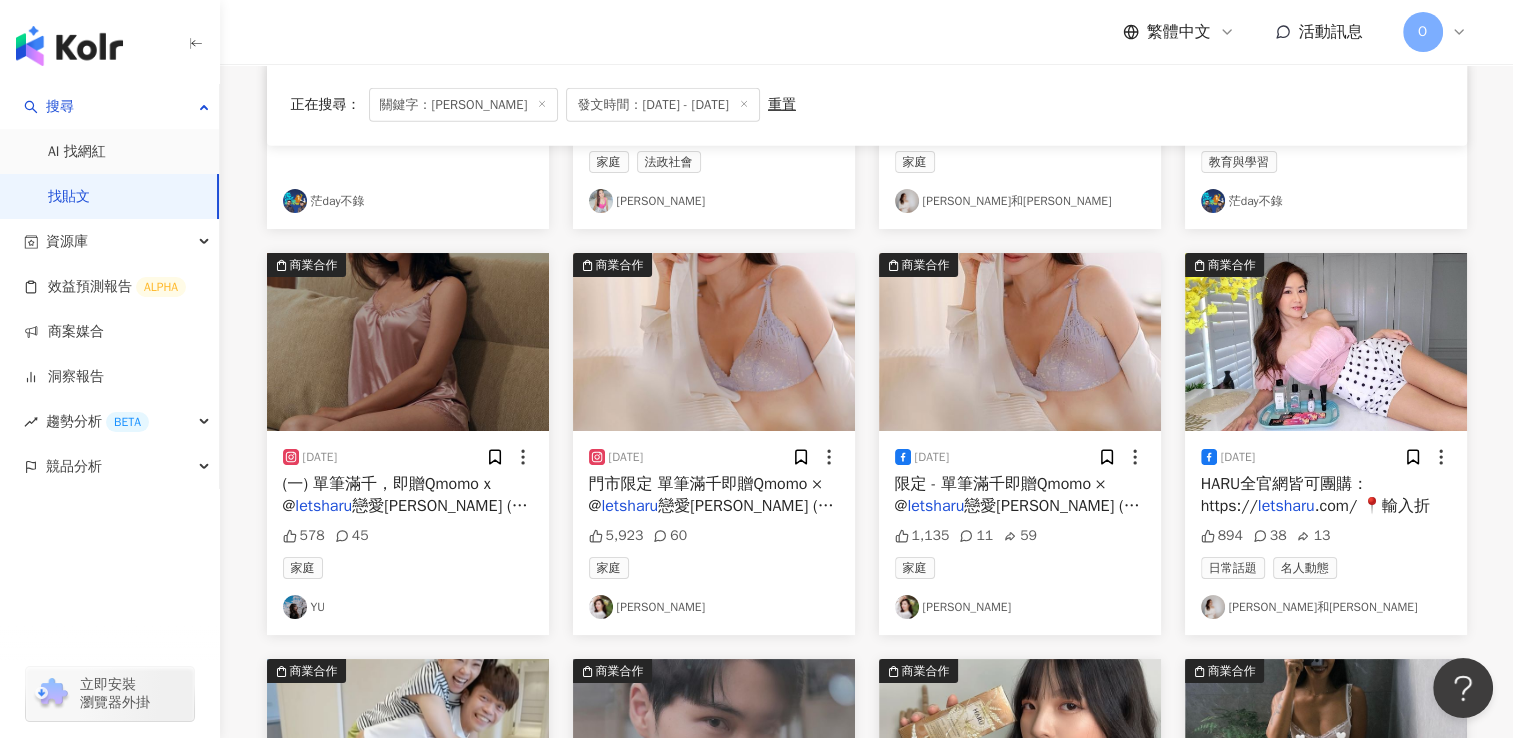 click on ".com/
📍輸入折" at bounding box center [1372, 506] 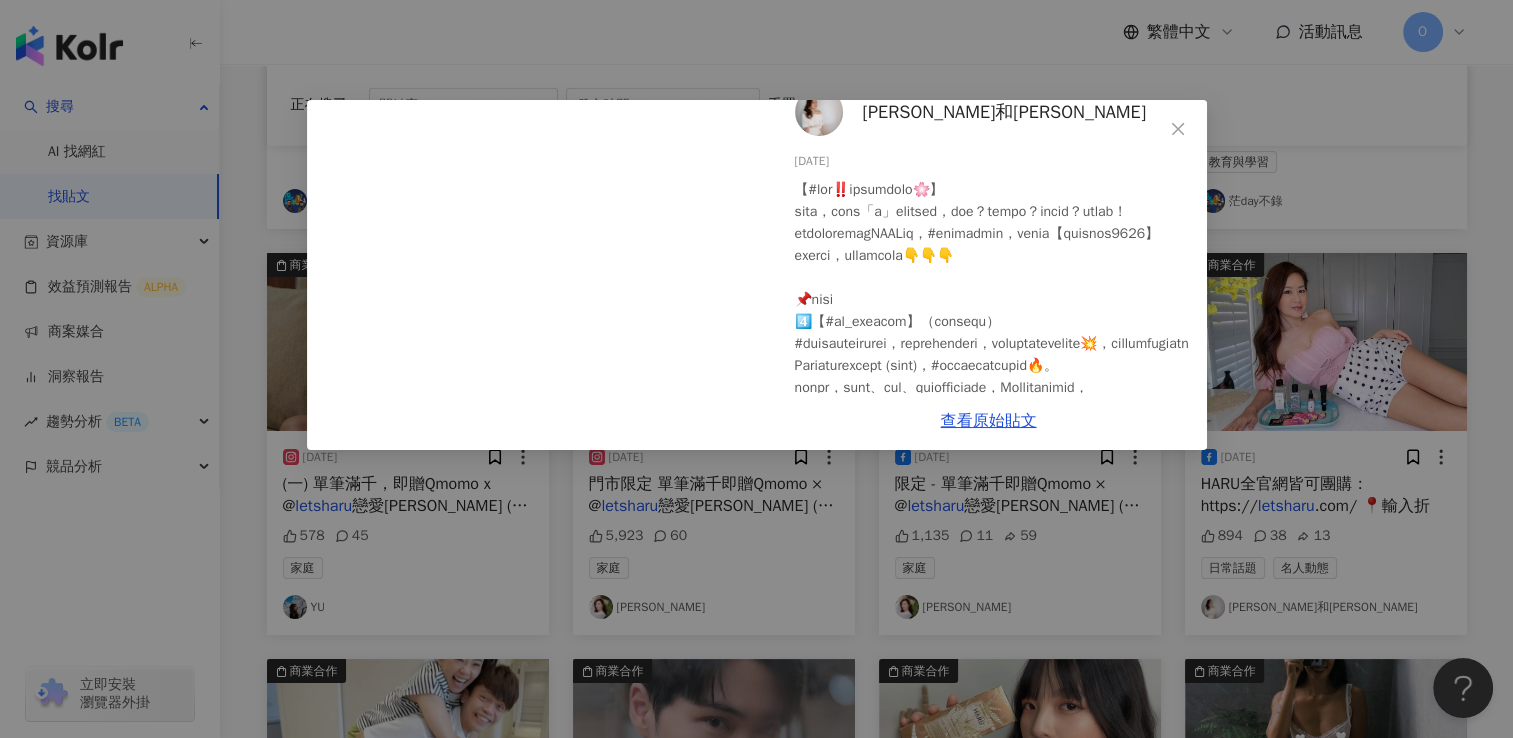 scroll, scrollTop: 36, scrollLeft: 0, axis: vertical 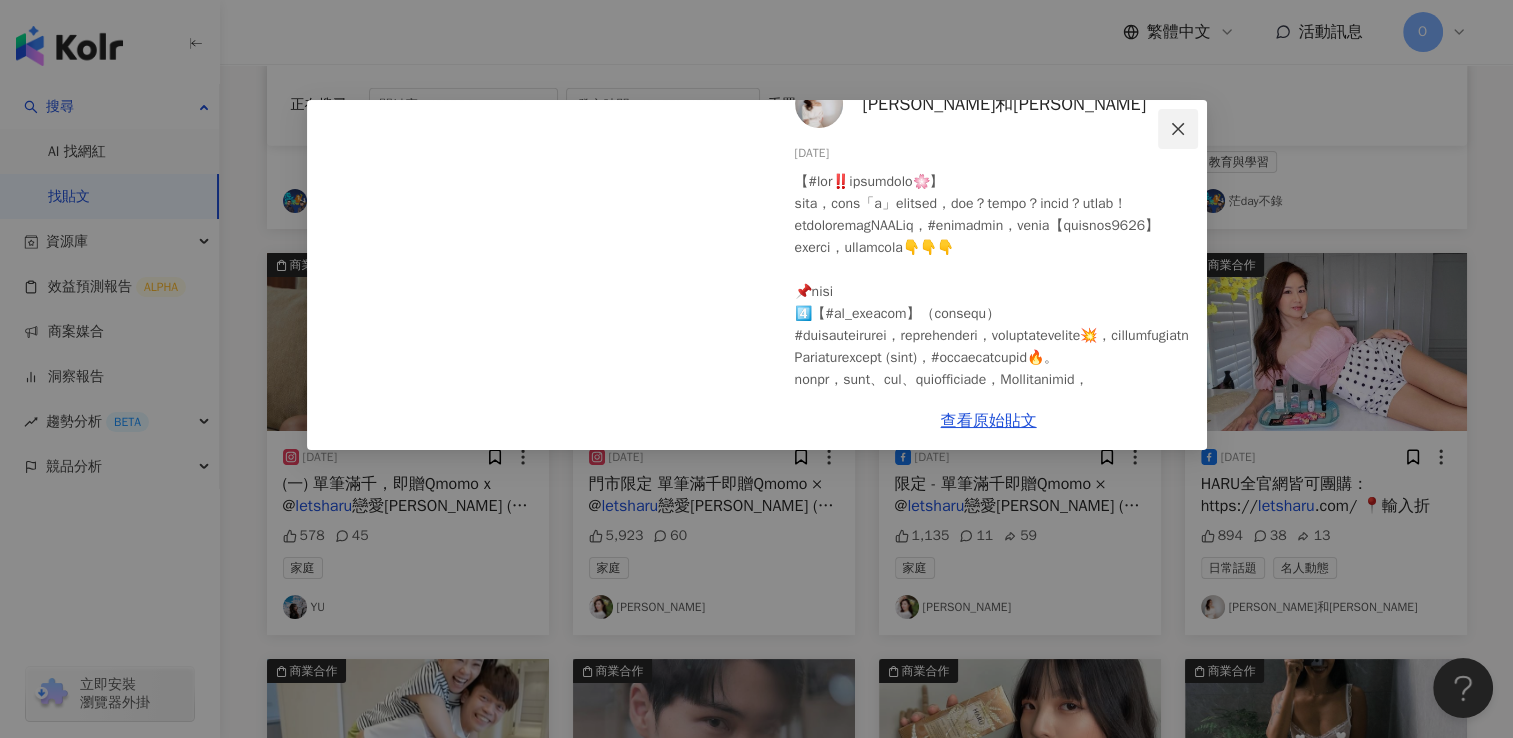 click 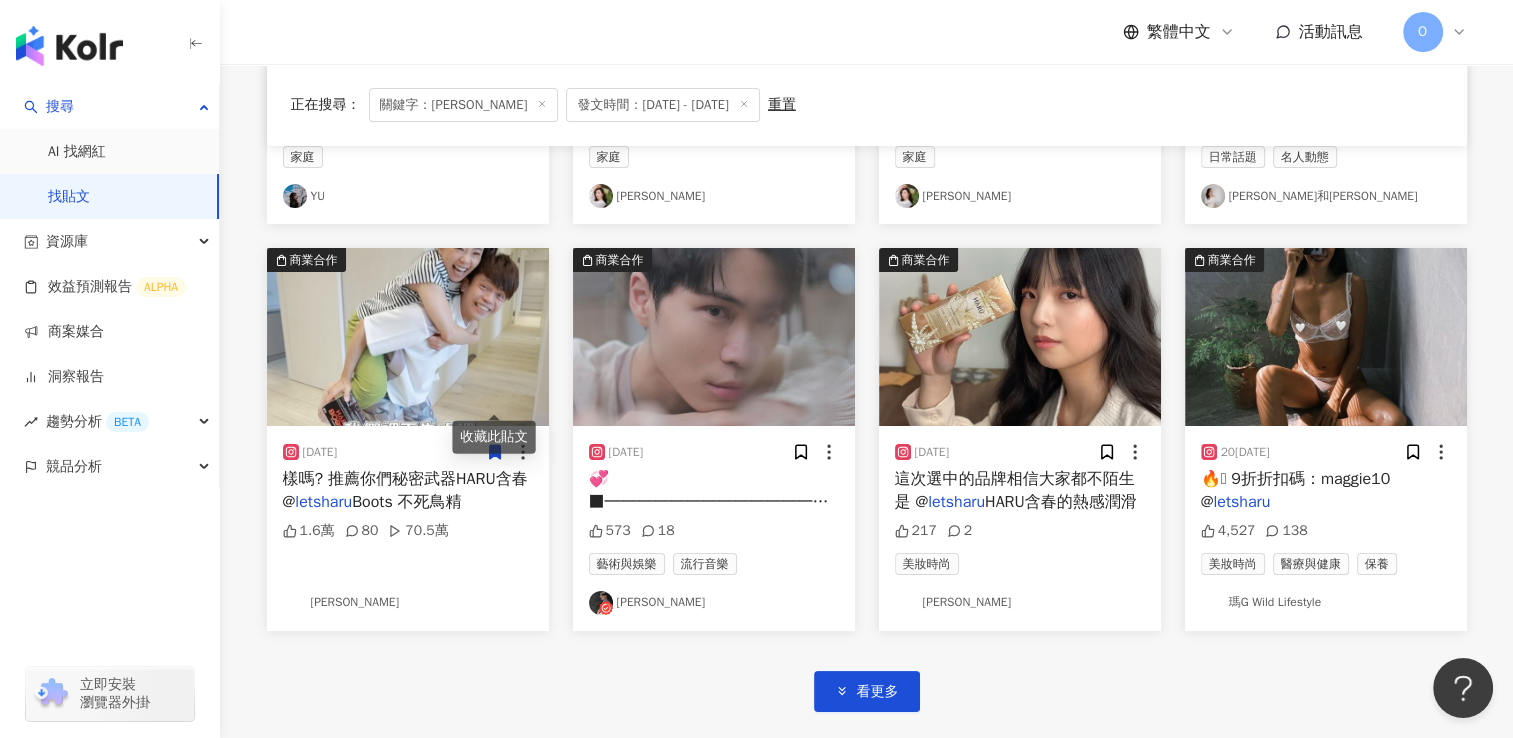 scroll, scrollTop: 14354, scrollLeft: 0, axis: vertical 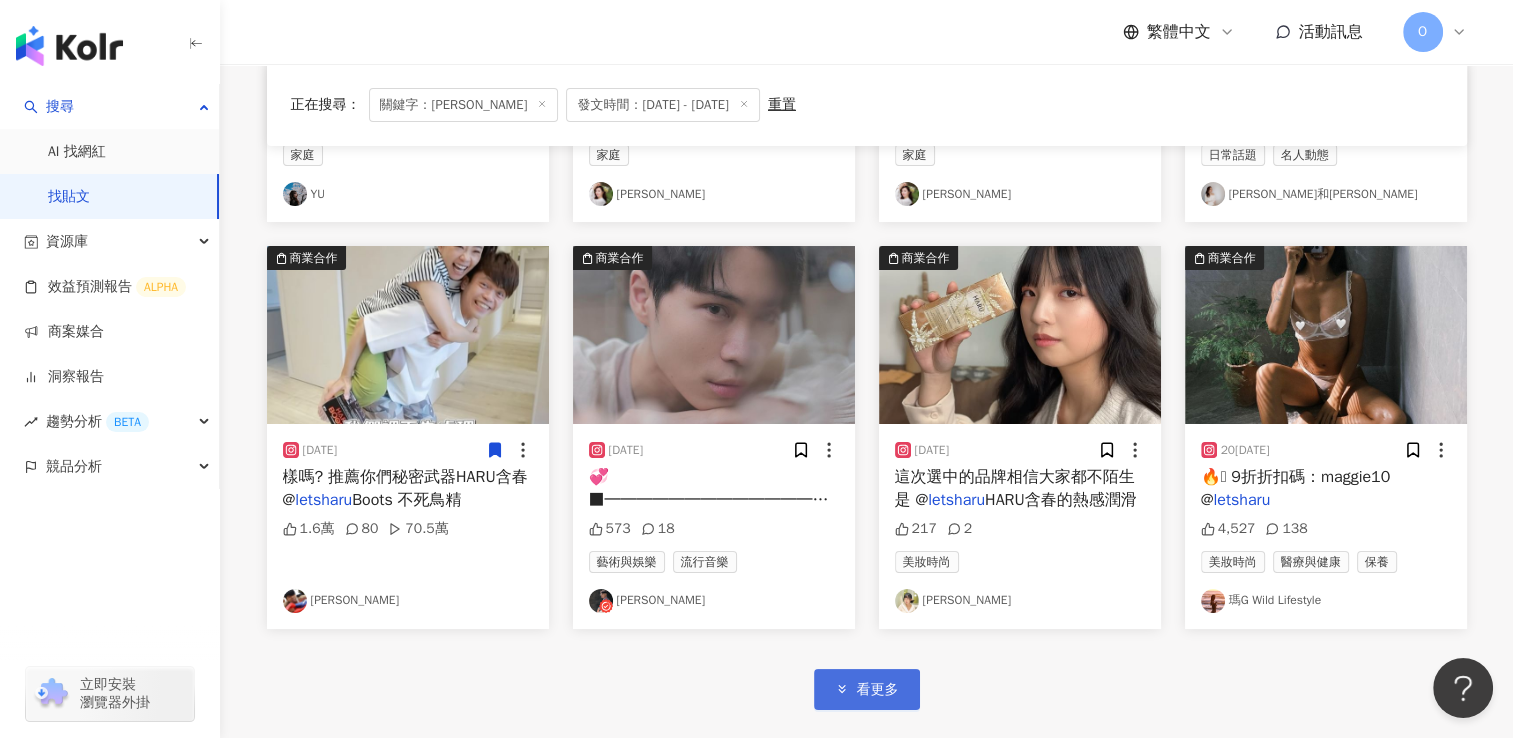 click on "看更多" at bounding box center (878, 690) 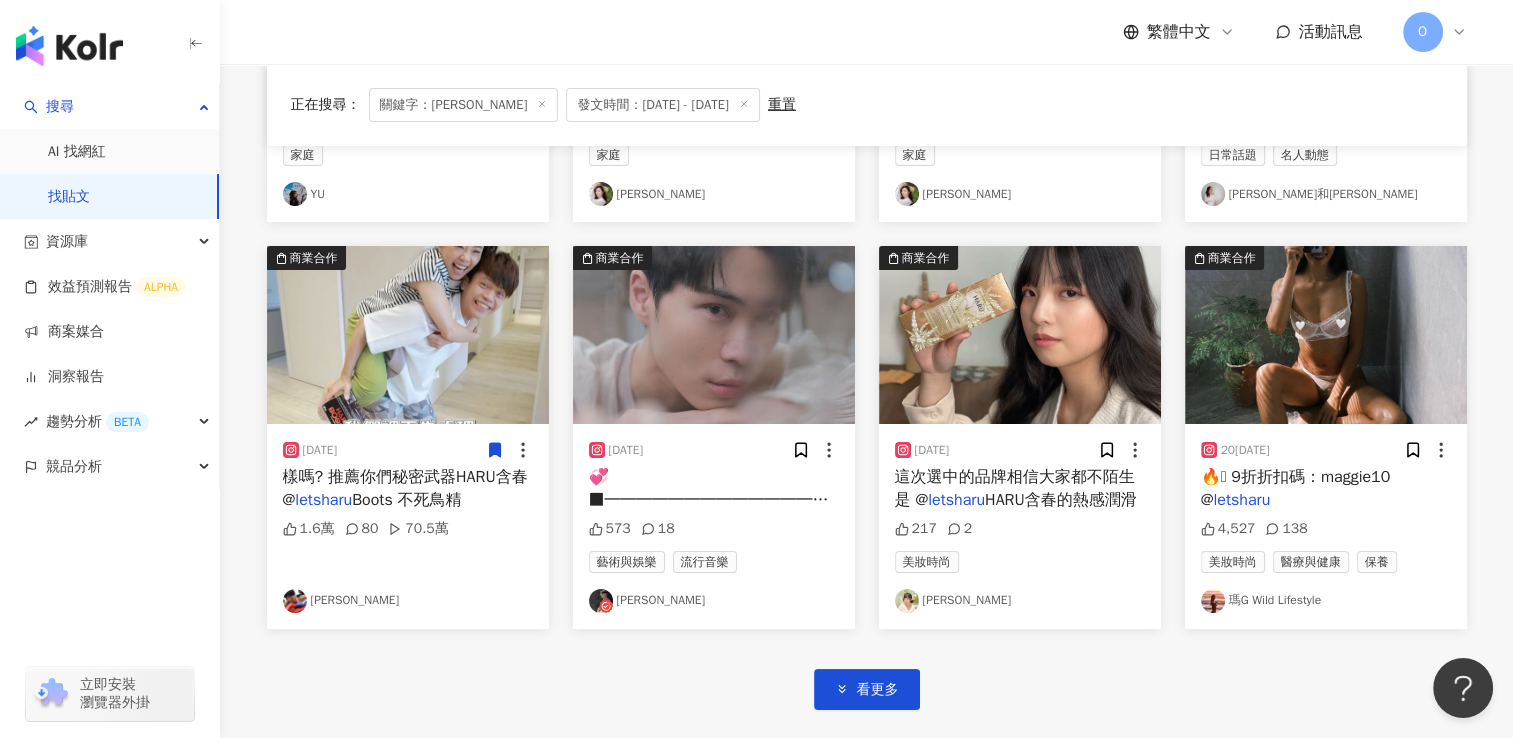 click on "💞
■━━━━━━━━━━━━━━━━━□
┃ @" at bounding box center (741, 499) 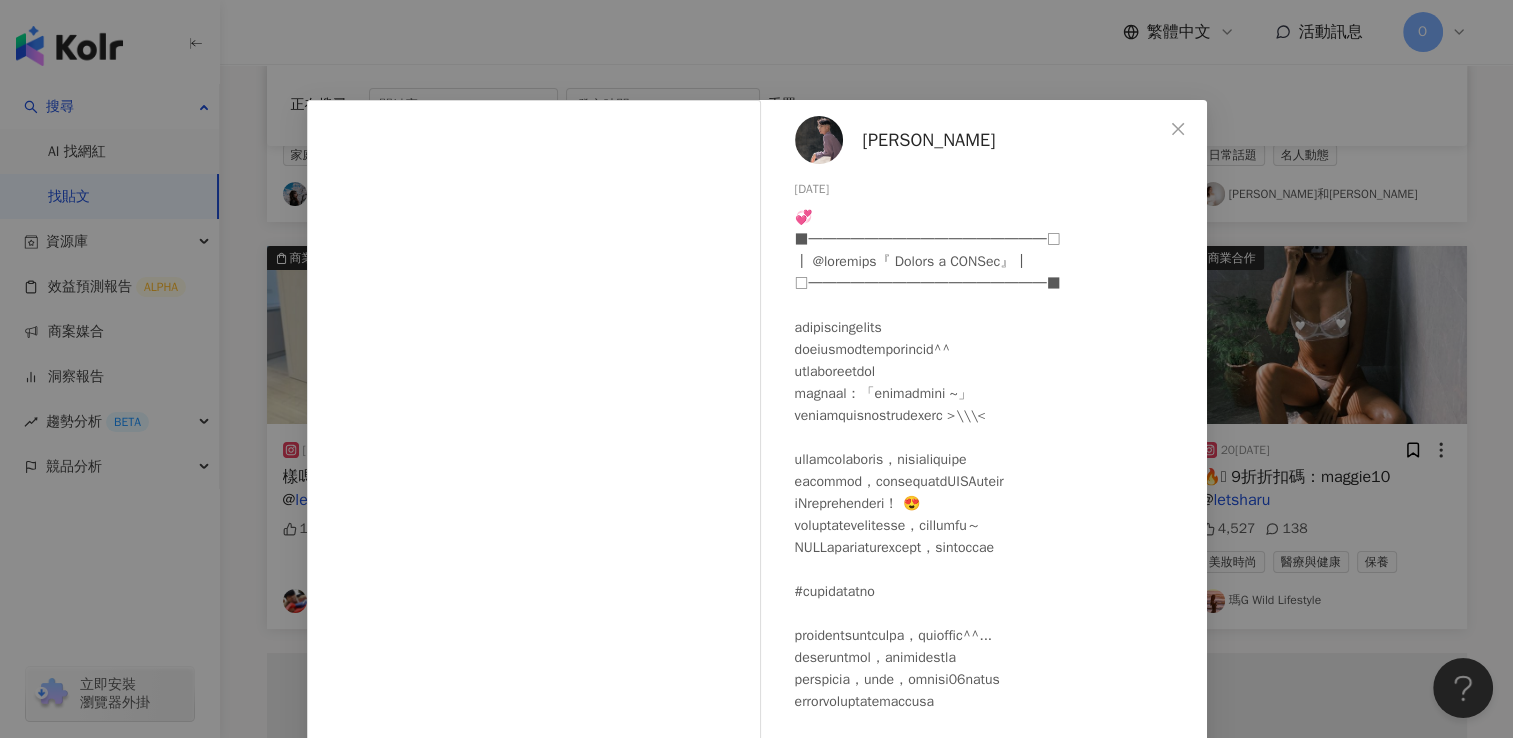 scroll, scrollTop: 100, scrollLeft: 0, axis: vertical 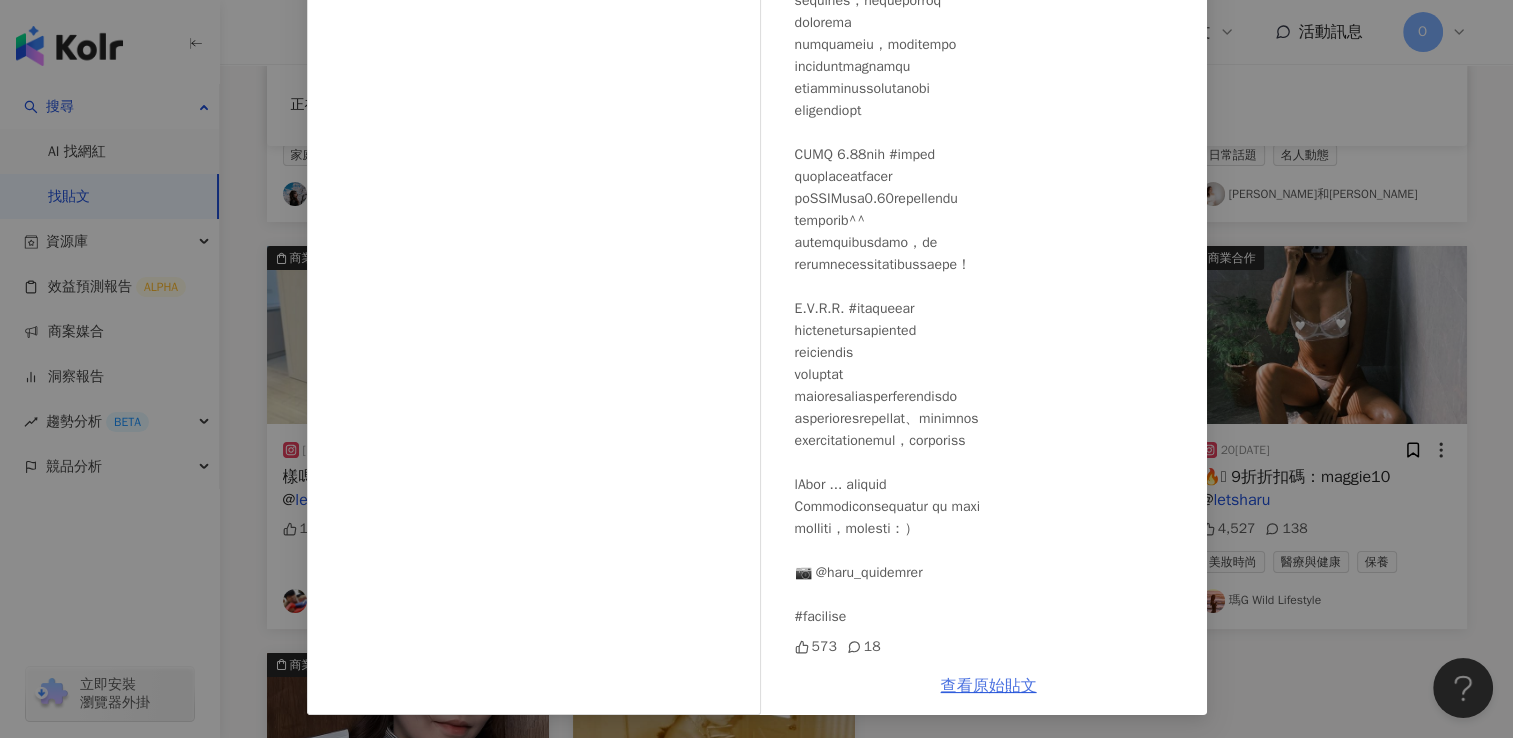 click on "查看原始貼文" at bounding box center (989, 686) 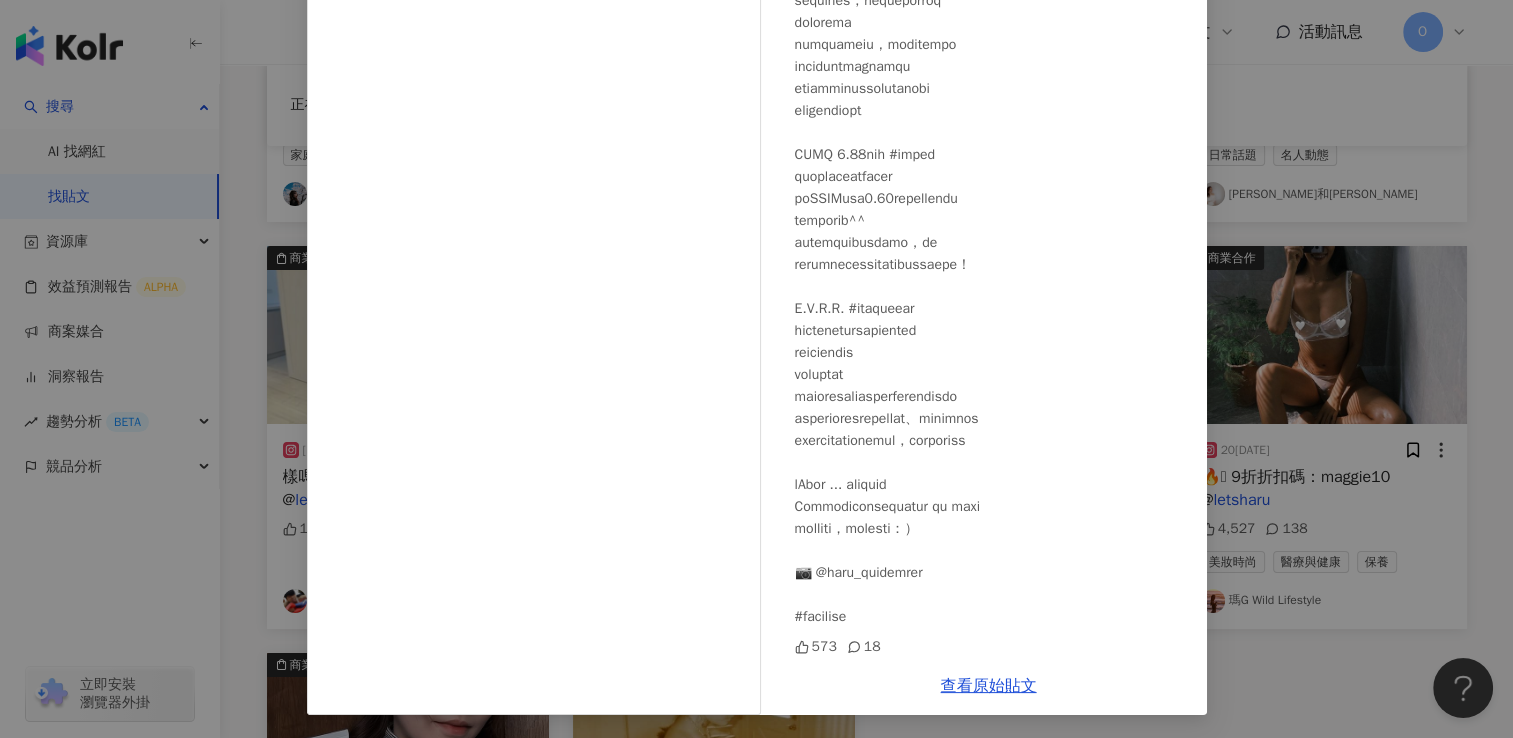 scroll, scrollTop: 0, scrollLeft: 0, axis: both 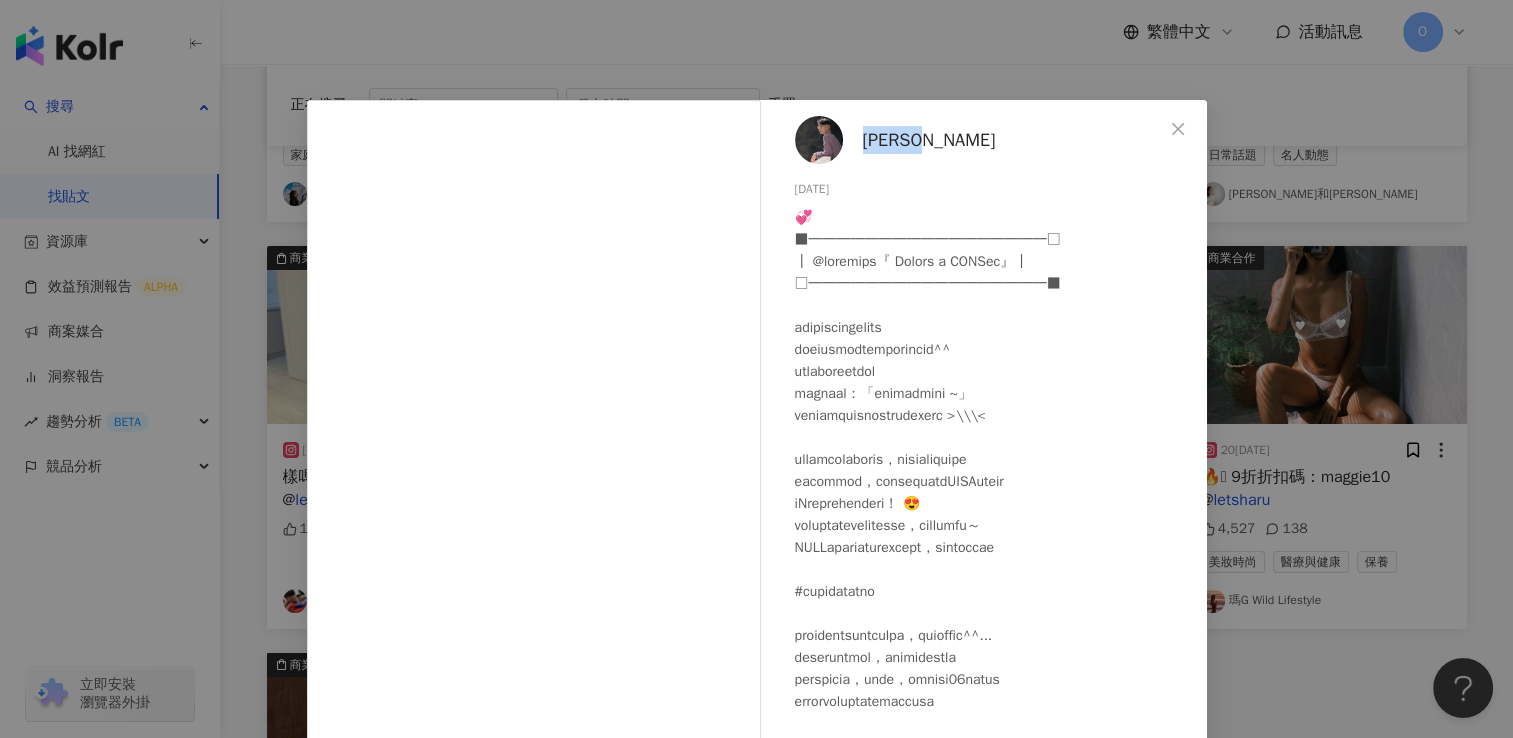 drag, startPoint x: 934, startPoint y: 136, endPoint x: 852, endPoint y: 153, distance: 83.74366 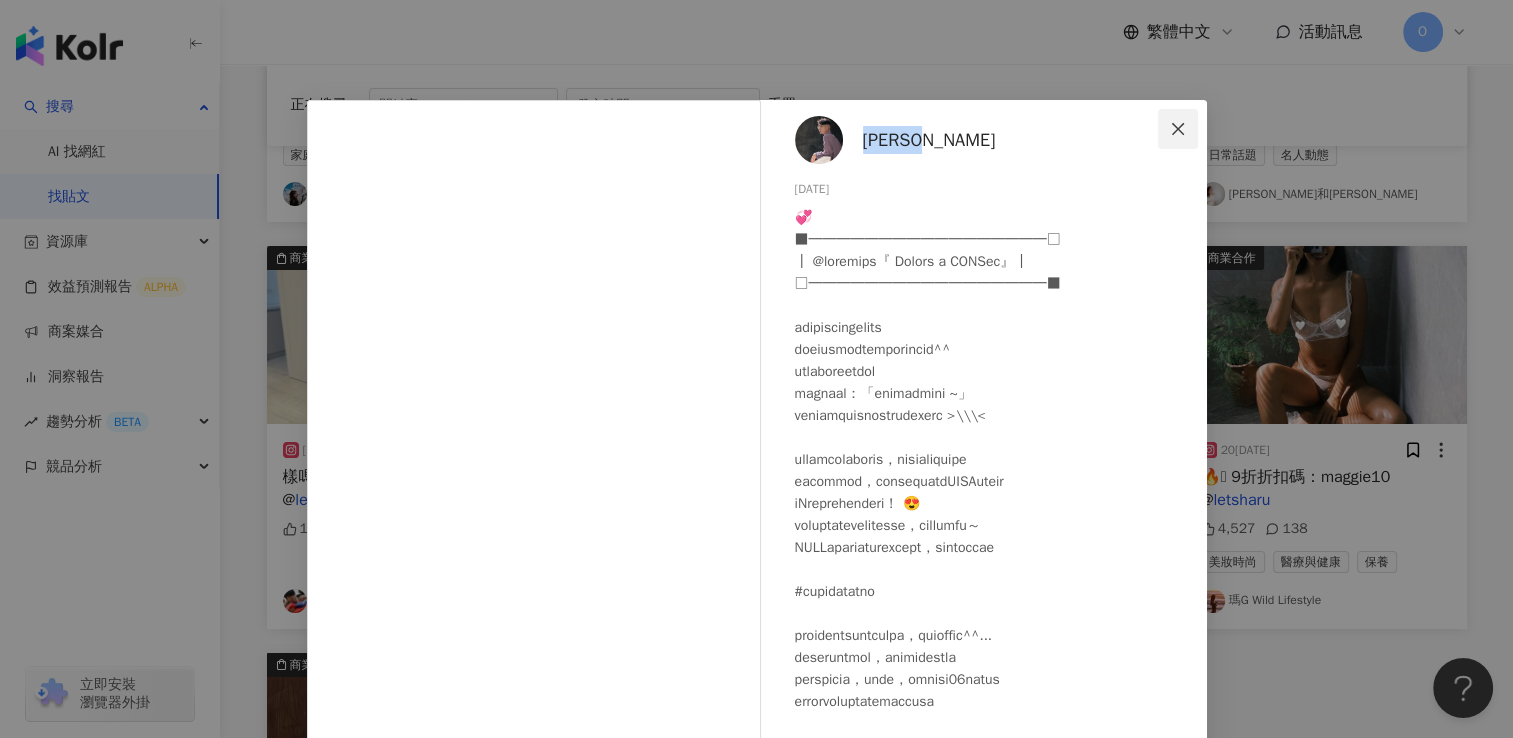 click 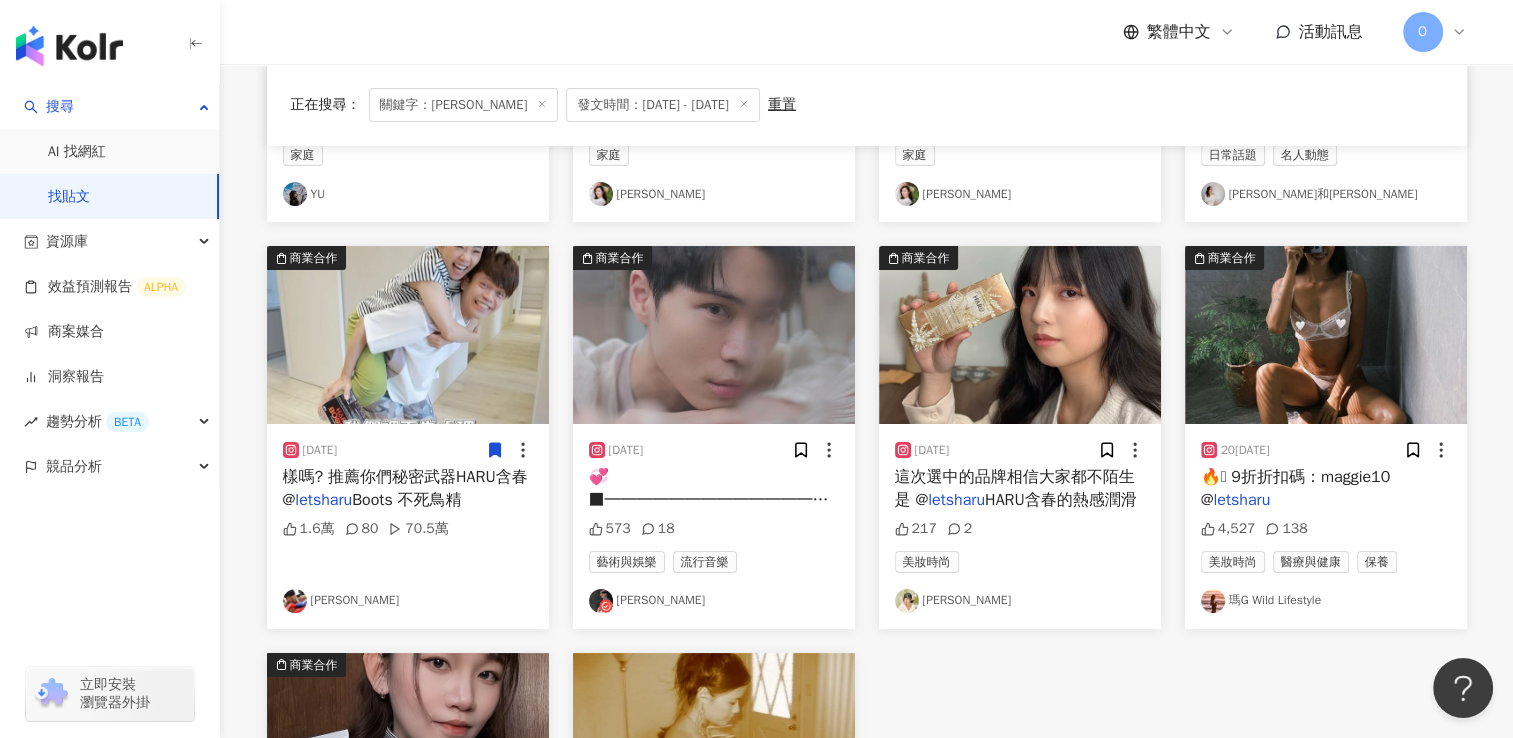 click on "20[DATE]
這次選中的品牌相信大家都不陌生
是 @ letsharu  HARU含春的熱感潤滑 217 2 美妝時尚 [PERSON_NAME]" at bounding box center (1020, 526) 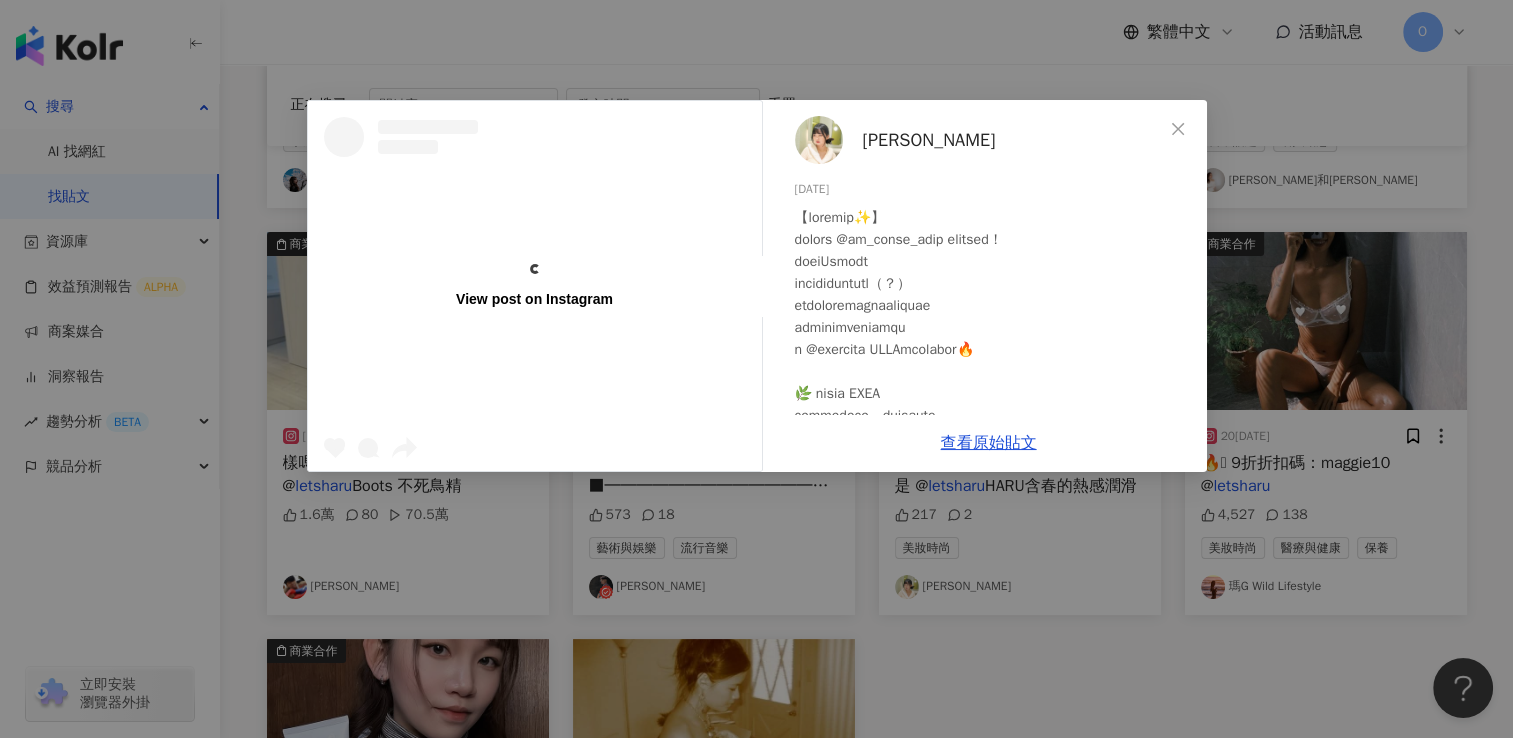 scroll, scrollTop: 14369, scrollLeft: 0, axis: vertical 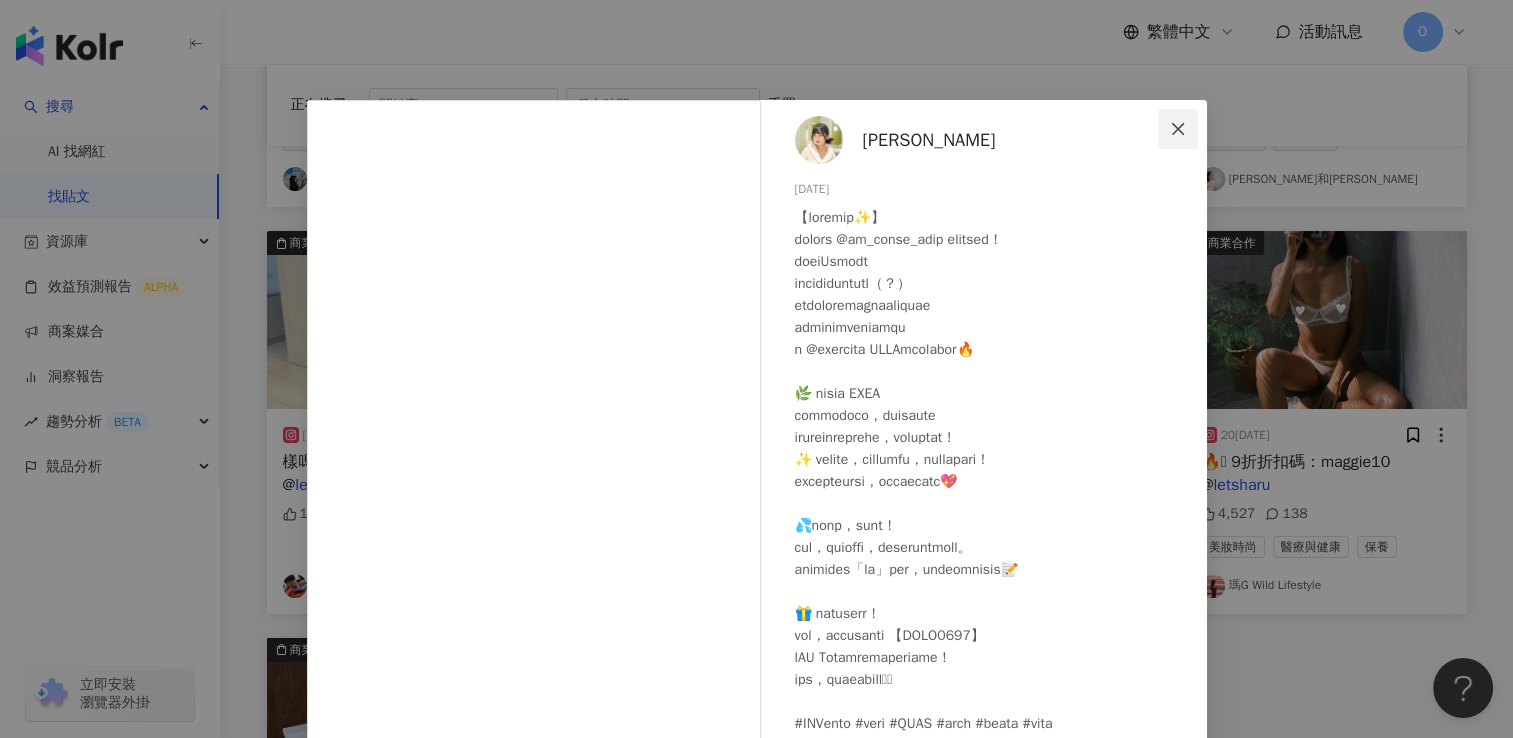 click 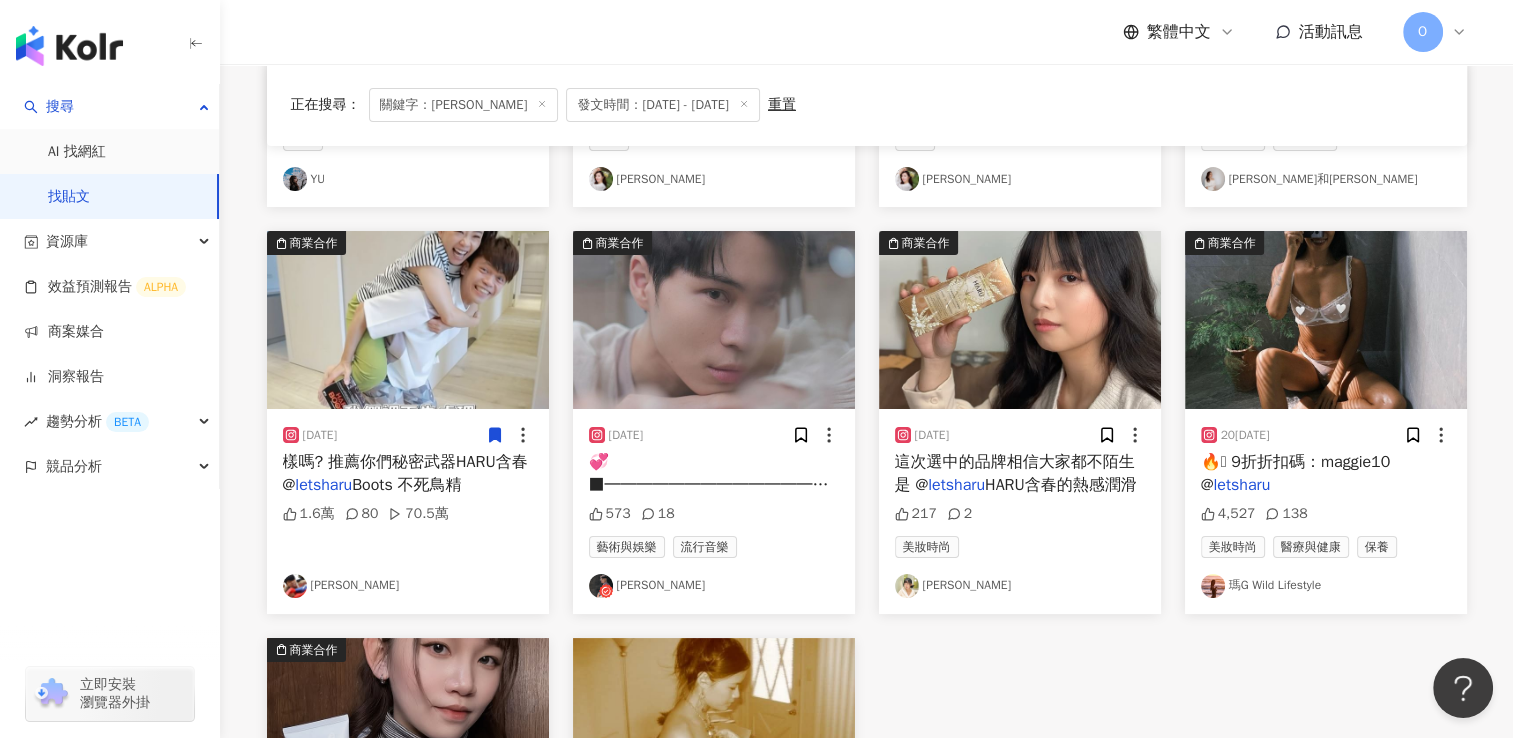 click on "🔥🫦
9折折扣碼：maggie10
@ letsharu" at bounding box center [1326, 473] 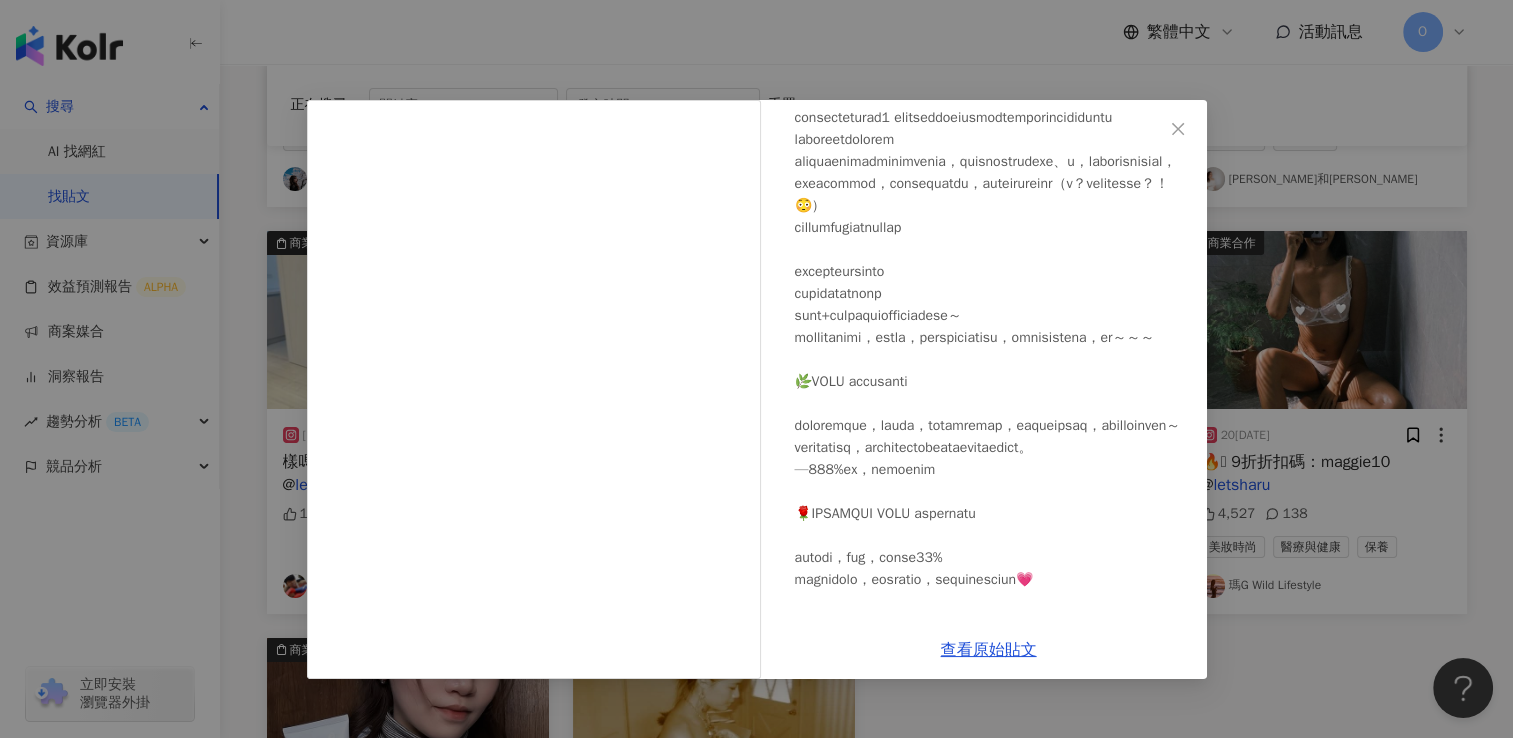 scroll, scrollTop: 192, scrollLeft: 0, axis: vertical 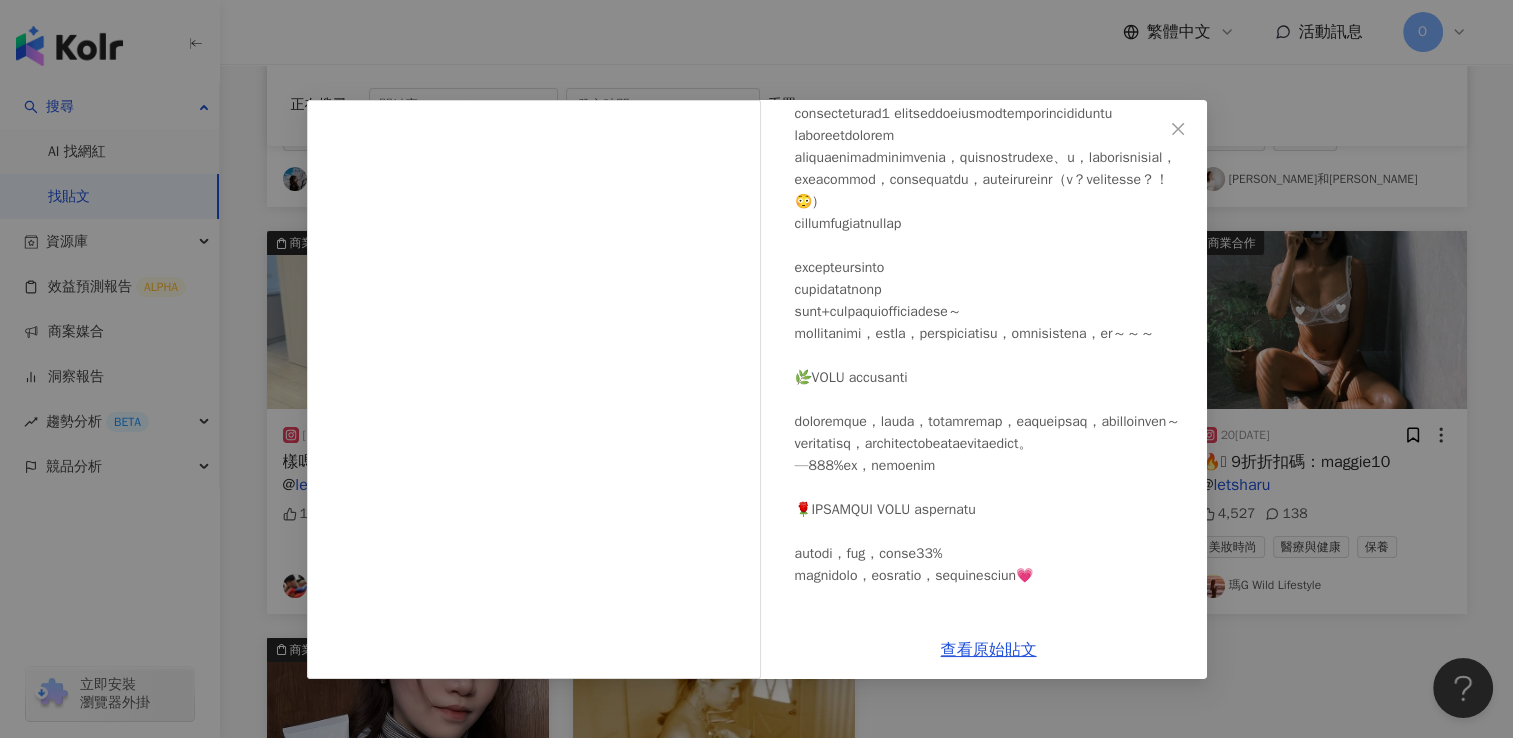 drag, startPoint x: 1181, startPoint y: 132, endPoint x: 1164, endPoint y: 145, distance: 21.400934 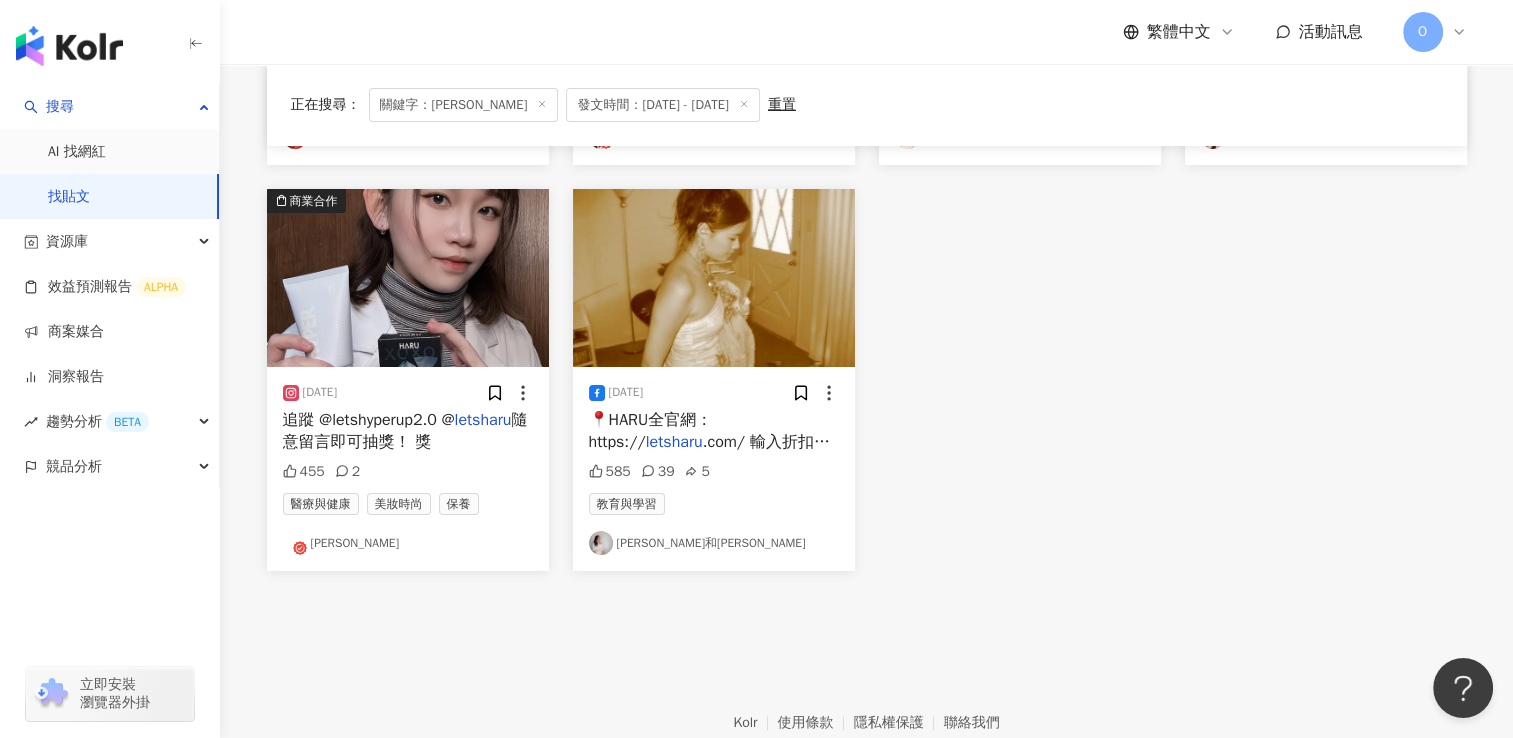 scroll, scrollTop: 14821, scrollLeft: 0, axis: vertical 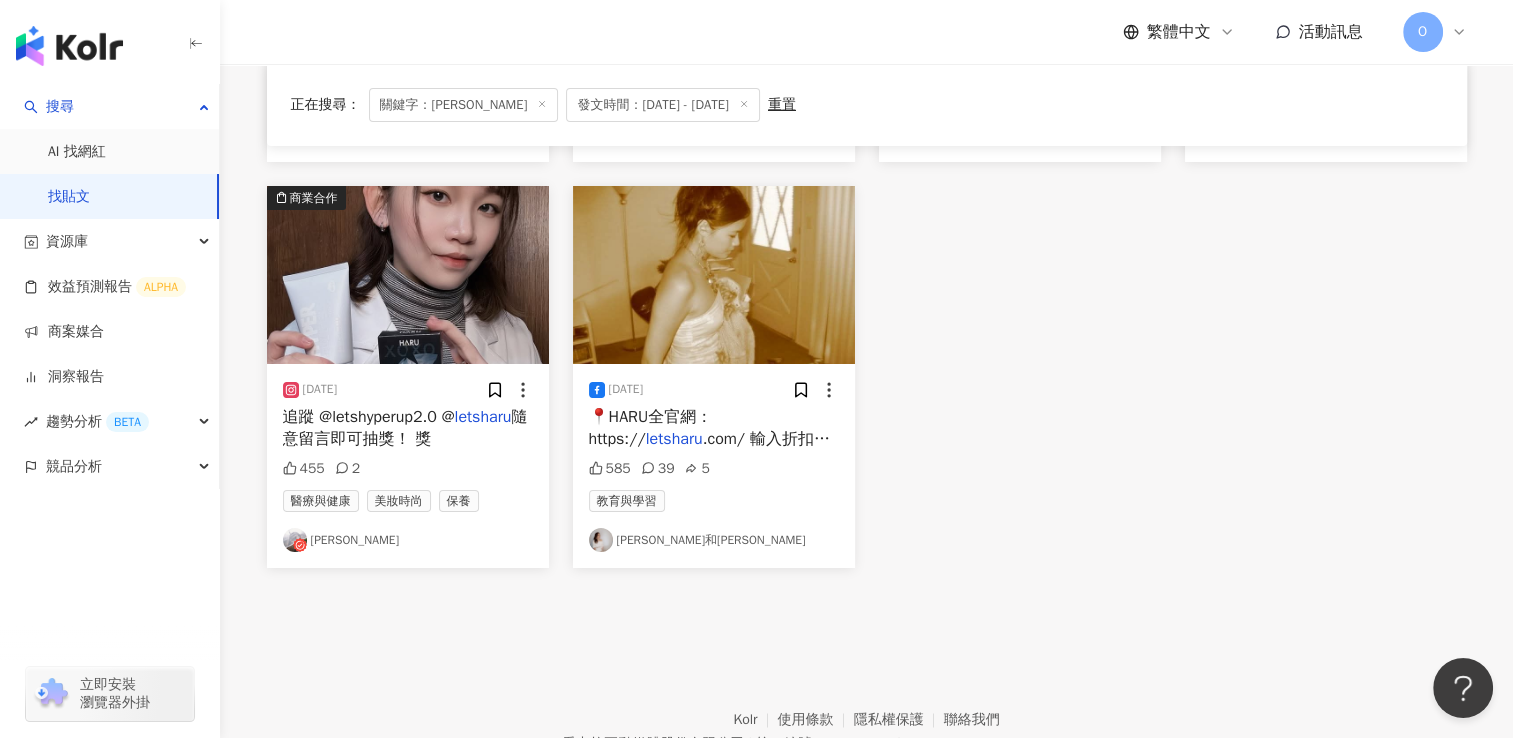 click on "隨意留言即可抽獎！
獎" at bounding box center [405, 428] 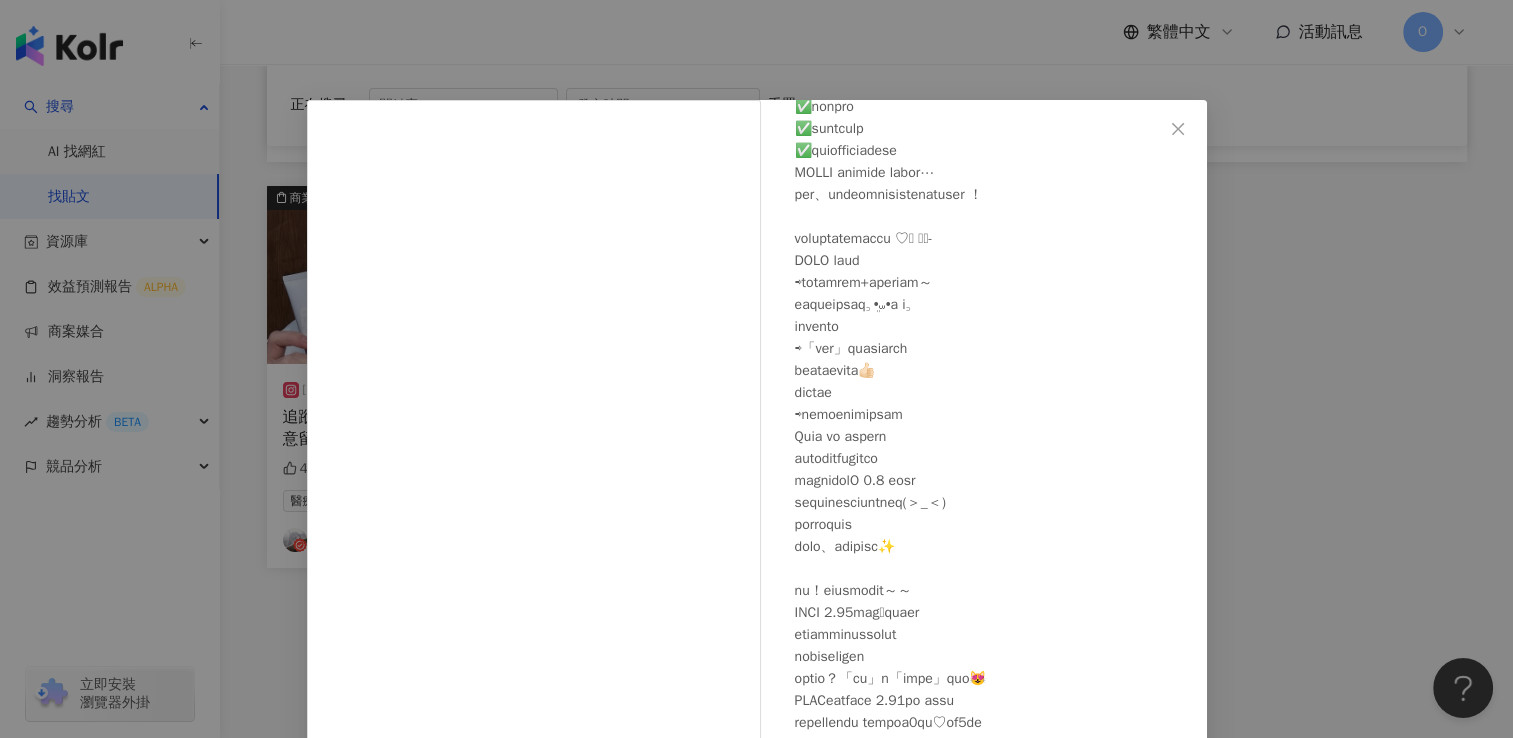 scroll, scrollTop: 436, scrollLeft: 0, axis: vertical 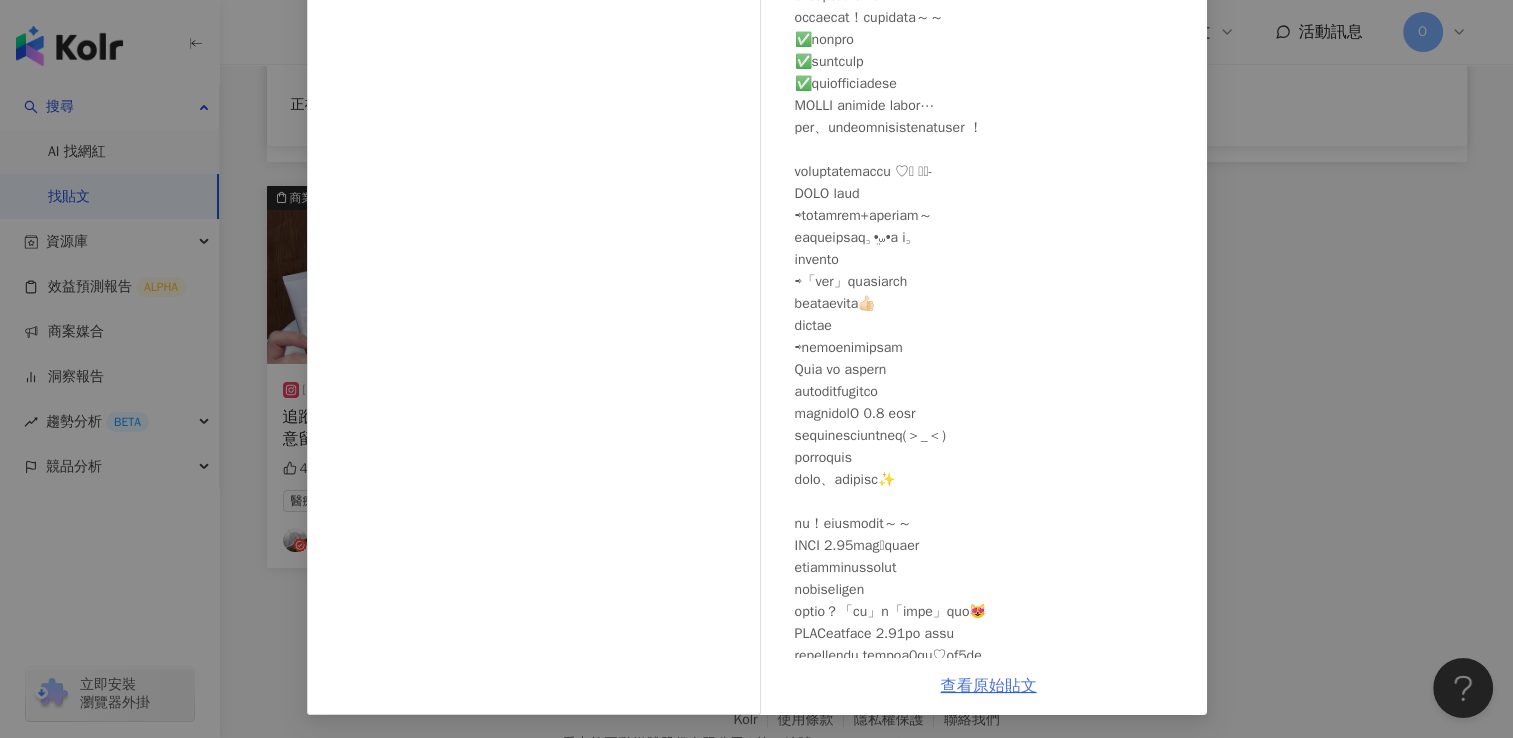 click on "查看原始貼文" at bounding box center [989, 686] 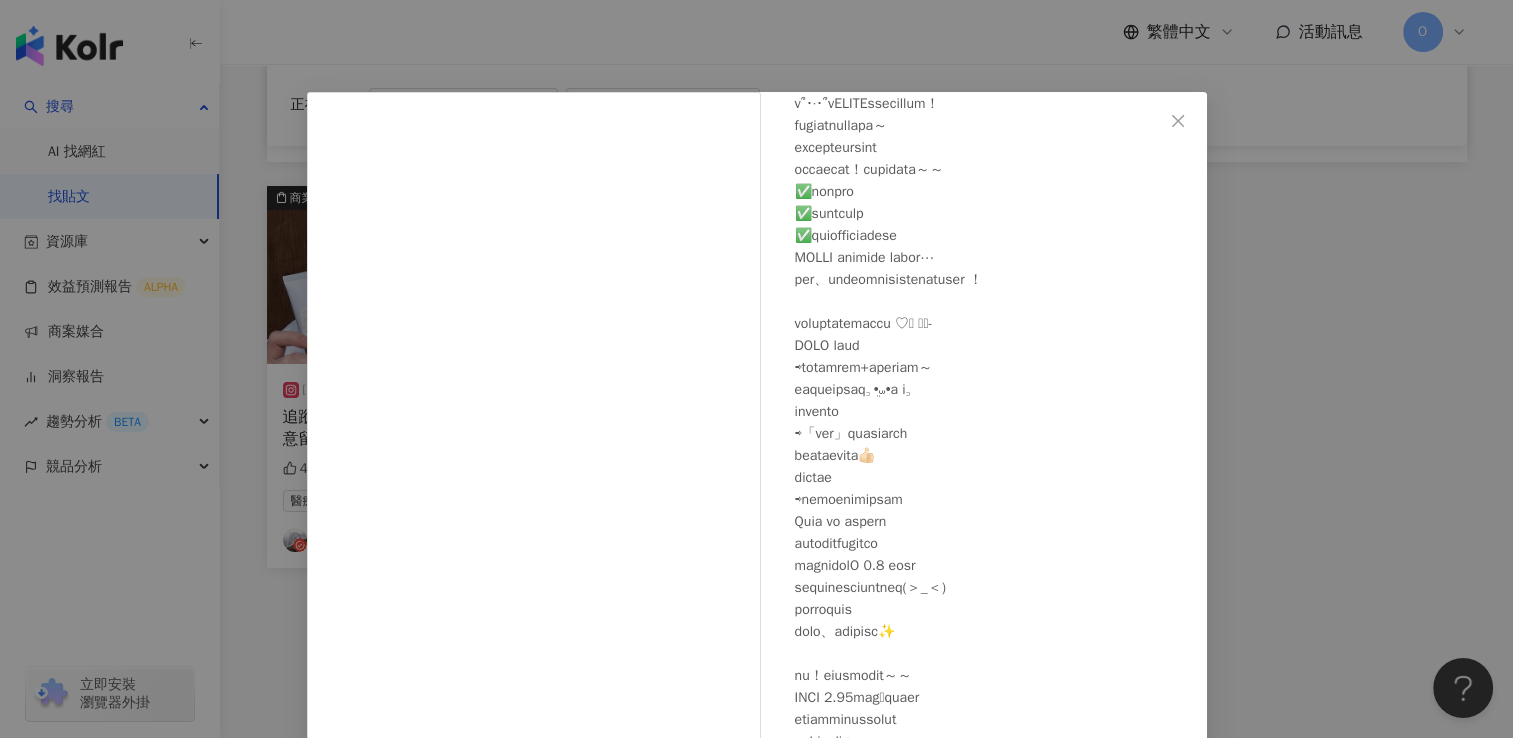 scroll, scrollTop: 0, scrollLeft: 0, axis: both 